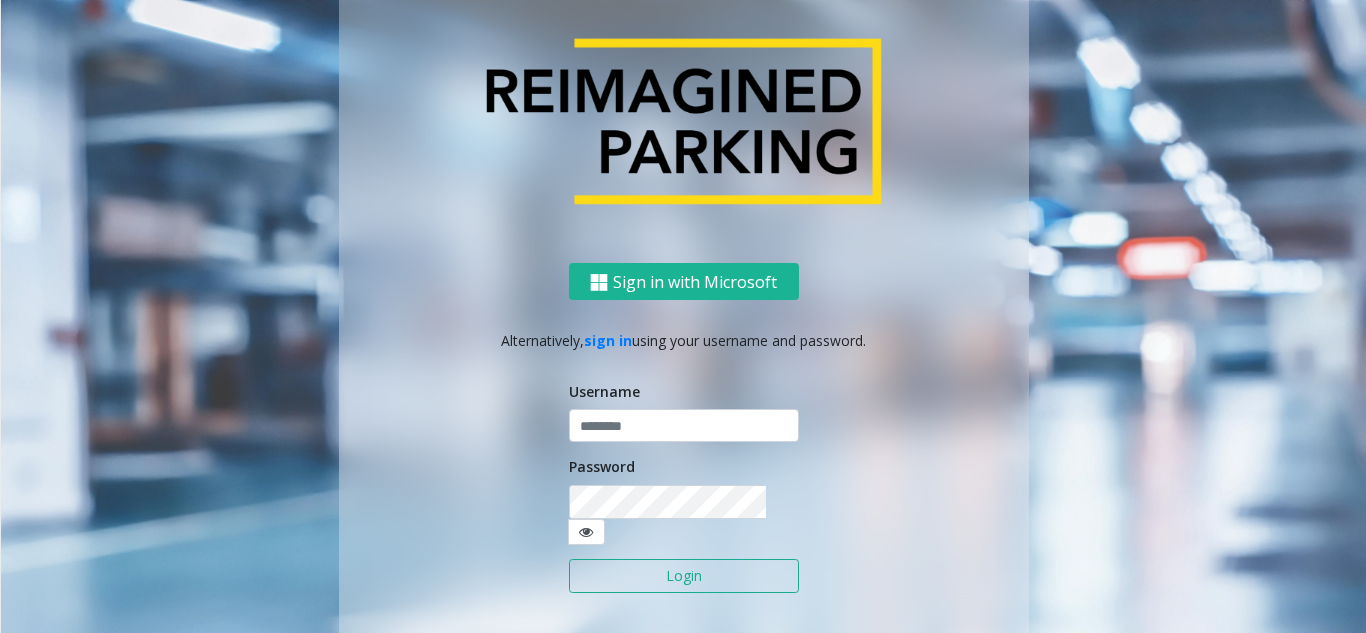 scroll, scrollTop: 0, scrollLeft: 0, axis: both 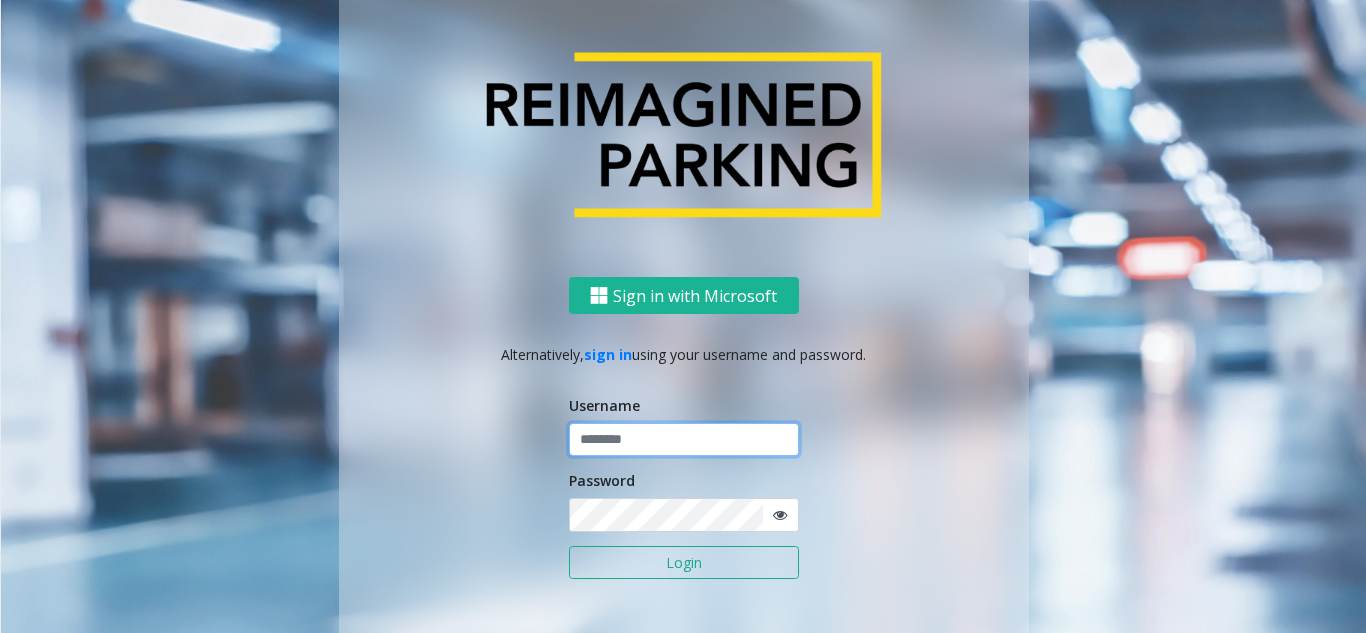 click 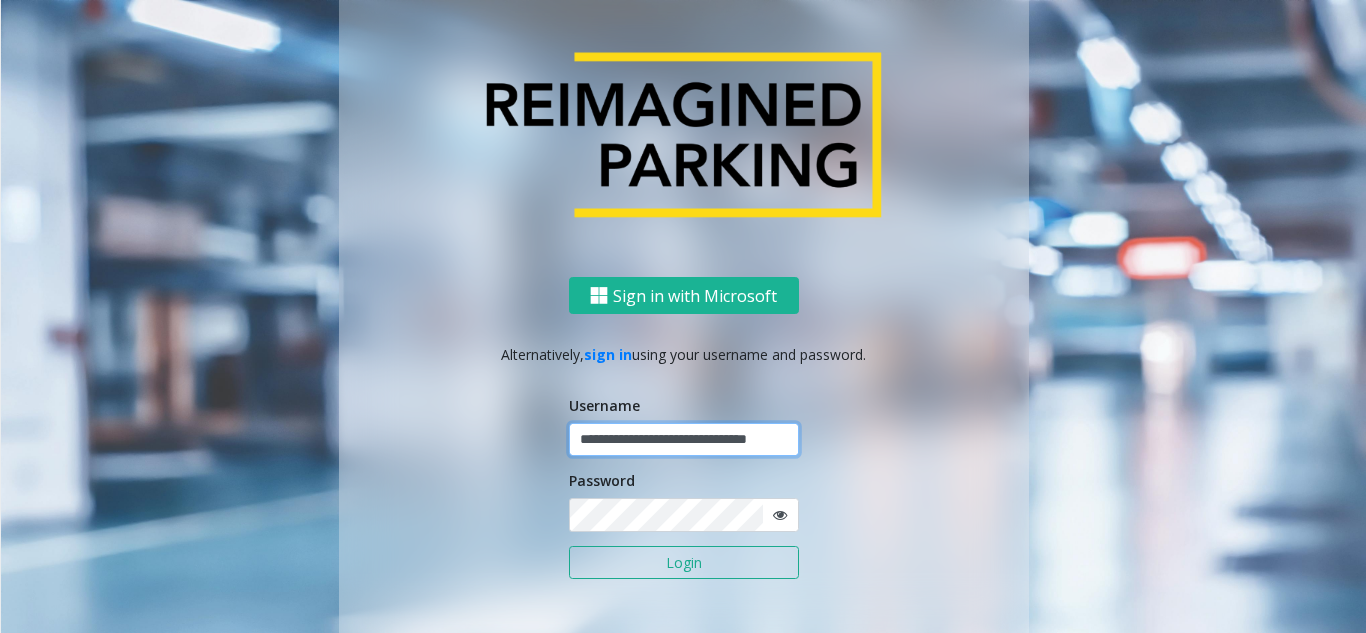 scroll, scrollTop: 0, scrollLeft: 33, axis: horizontal 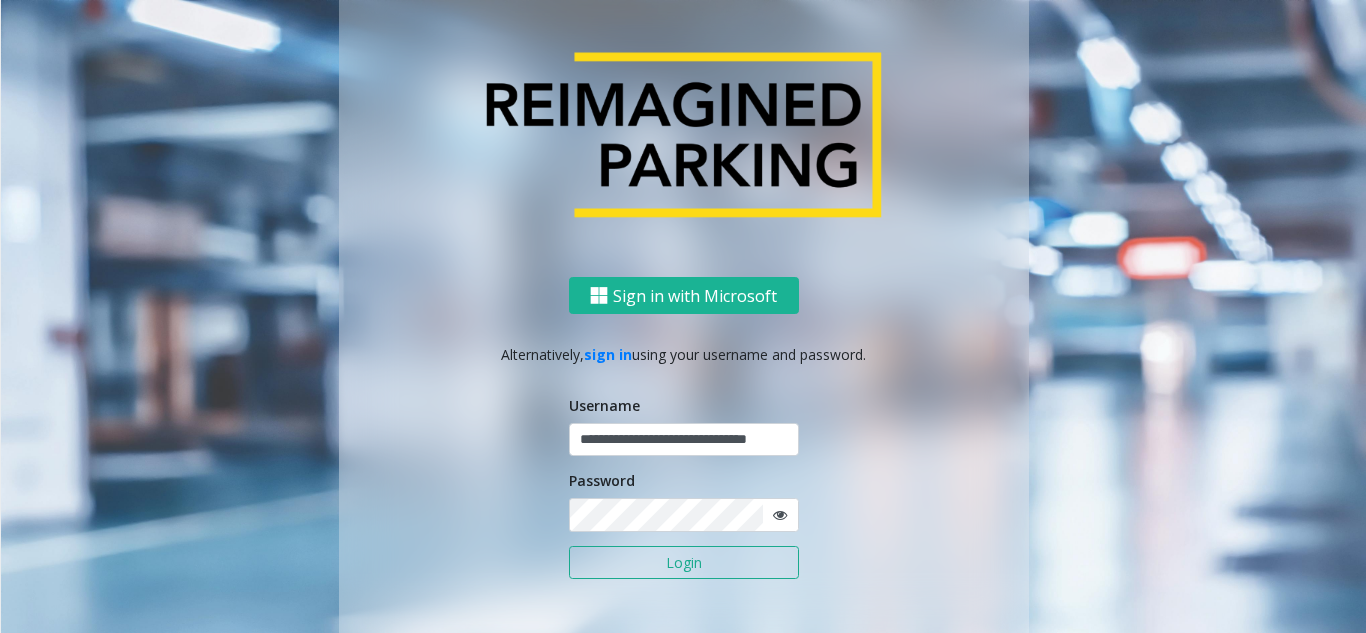 click on "**********" 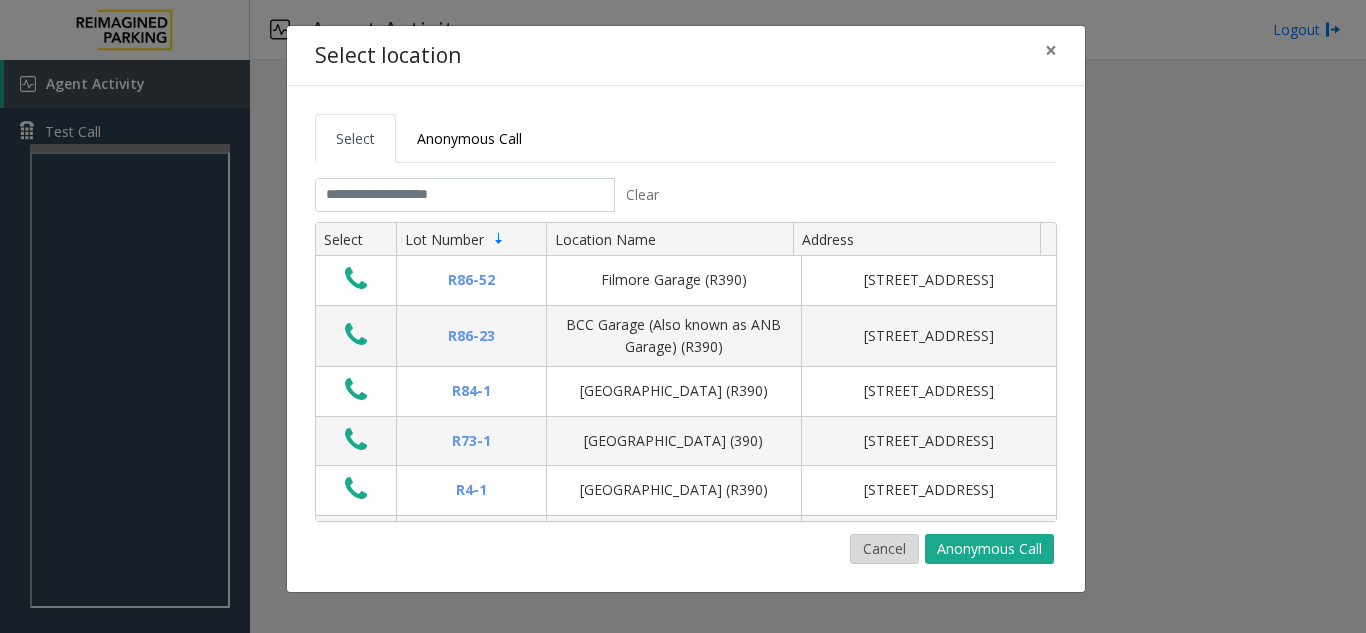 click on "Cancel" 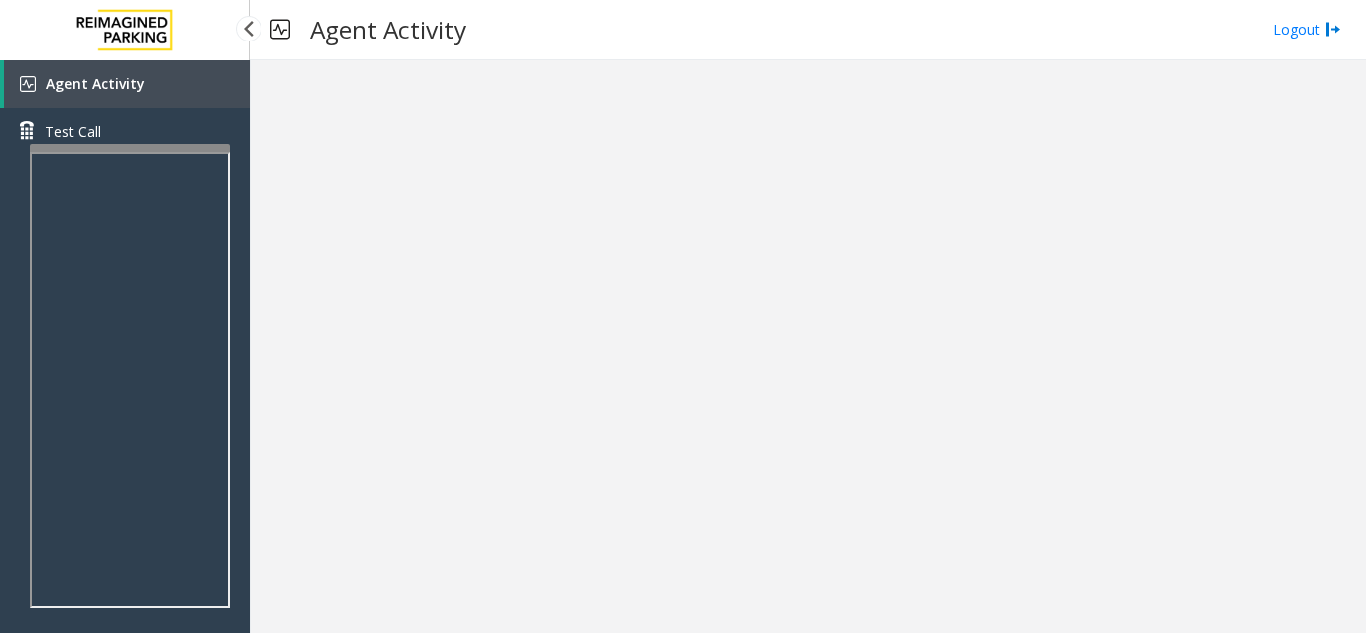 click on "Agent Activity" at bounding box center [127, 84] 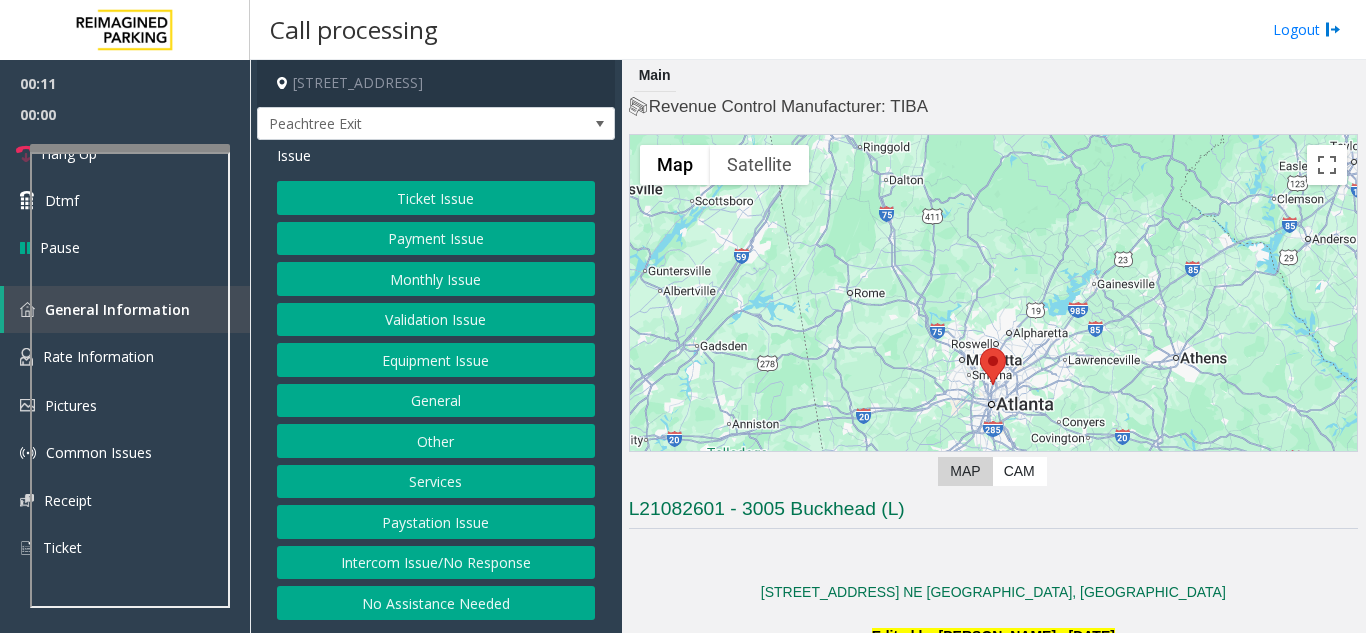 click on "Call processing Logout" at bounding box center [808, 30] 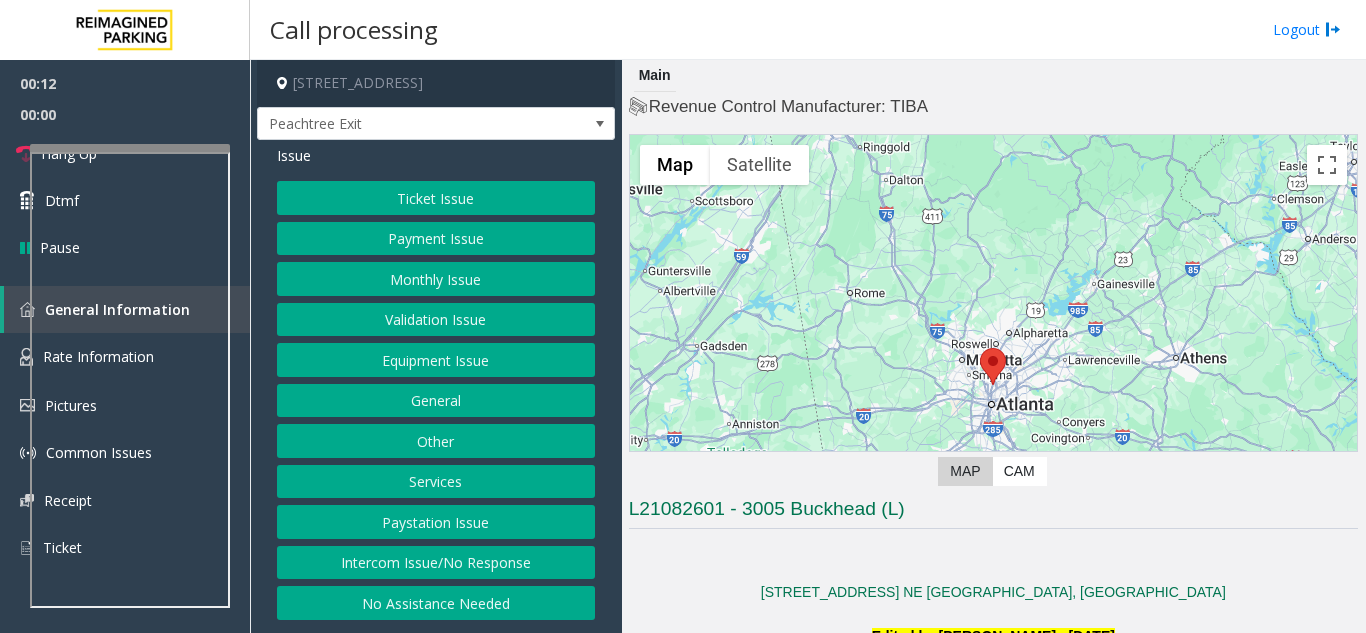 click on "Call processing Logout" at bounding box center (808, 30) 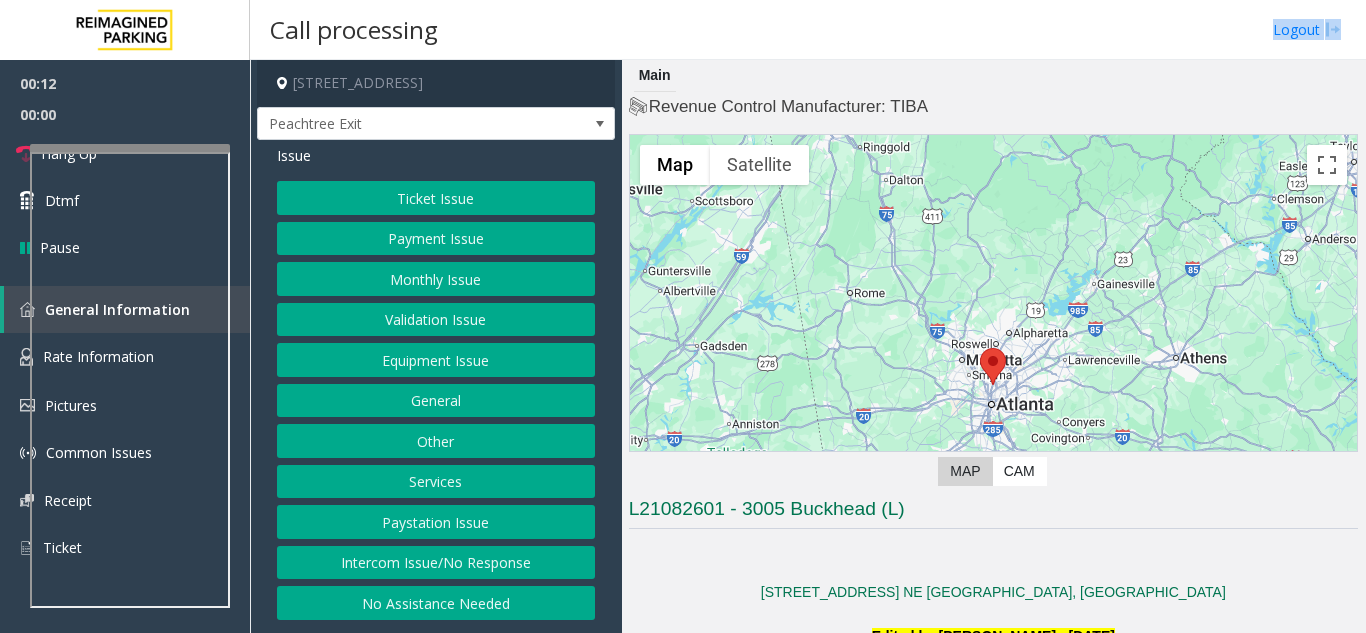click on "Call processing Logout" at bounding box center [808, 30] 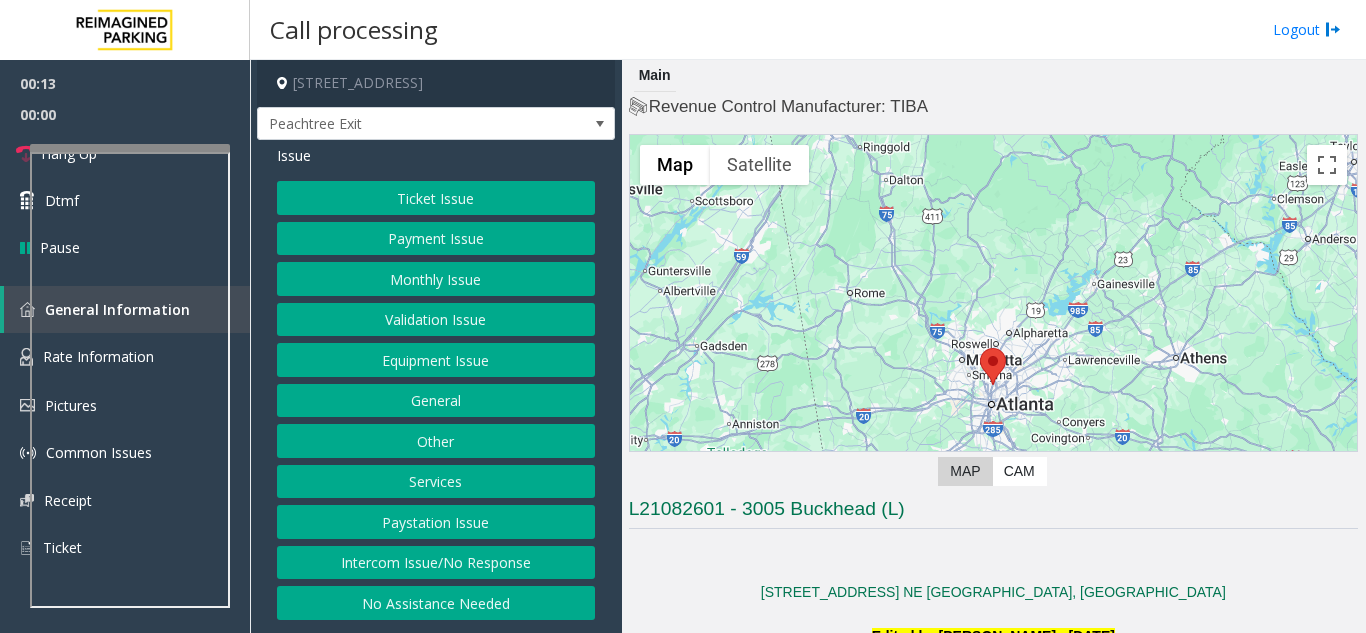 click 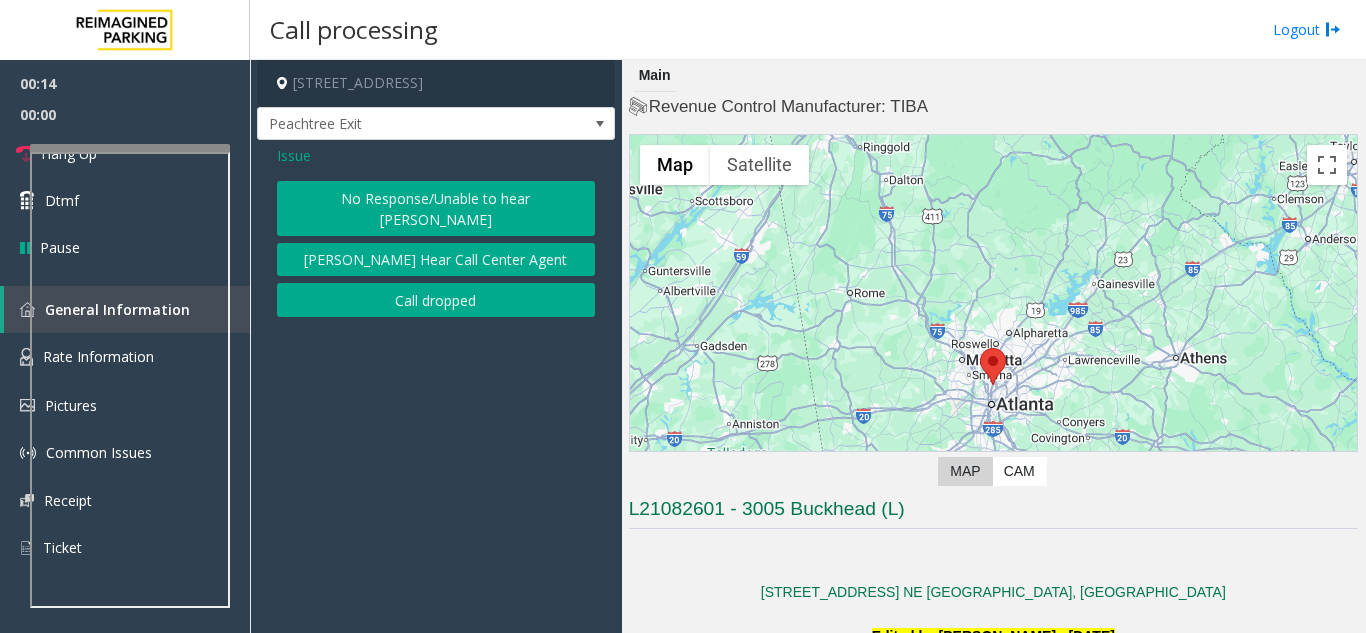 click on "No Response/Unable to hear [PERSON_NAME]" 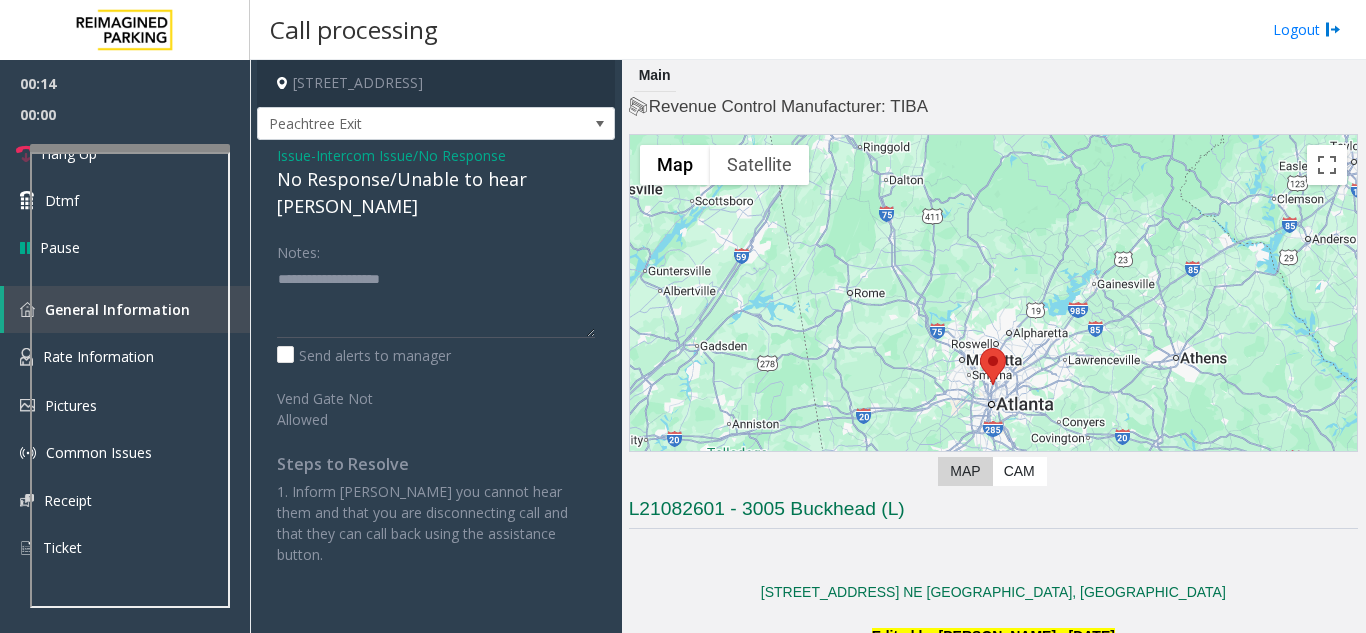 click on "Issue  -  Intercom Issue/No Response No Response/Unable to hear [PERSON_NAME] Notes:                      Send alerts to manager  Vend Gate Not Allowed  Steps to Resolve 1. Inform [PERSON_NAME] you cannot hear them and that you are disconnecting call and that they can call back using the assistance button." 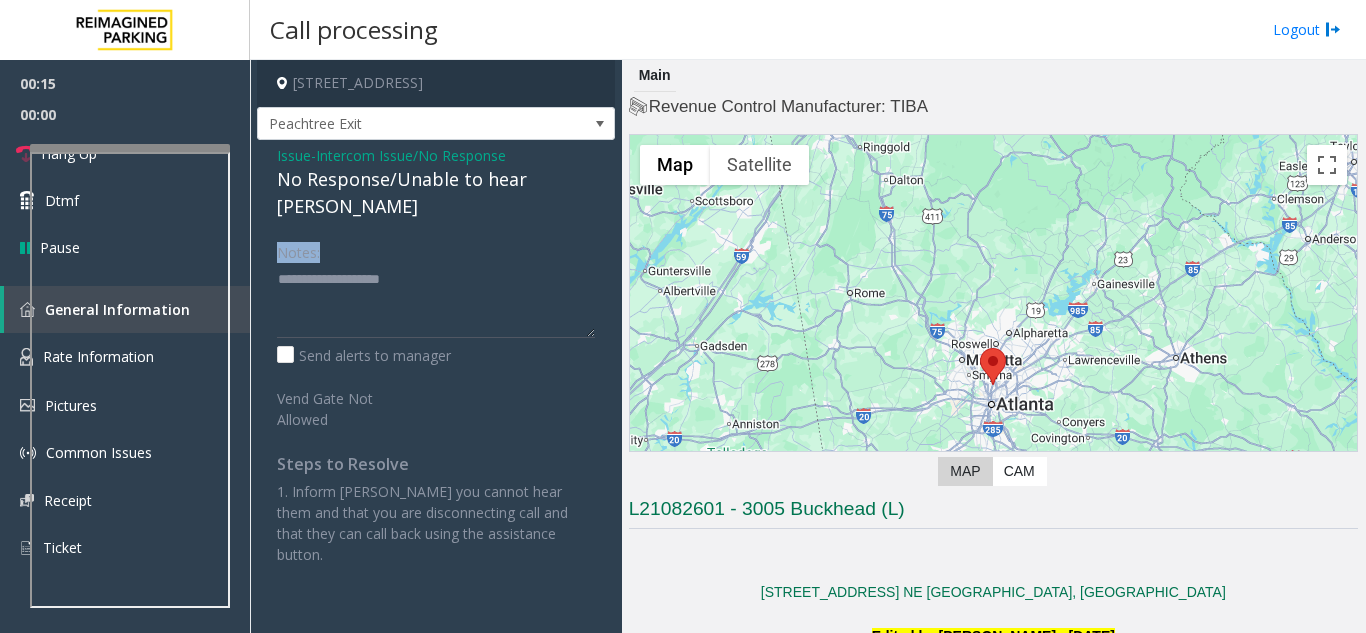 click on "Issue  -  Intercom Issue/No Response No Response/Unable to hear [PERSON_NAME] Notes:                      Send alerts to manager  Vend Gate Not Allowed  Steps to Resolve 1. Inform [PERSON_NAME] you cannot hear them and that you are disconnecting call and that they can call back using the assistance button." 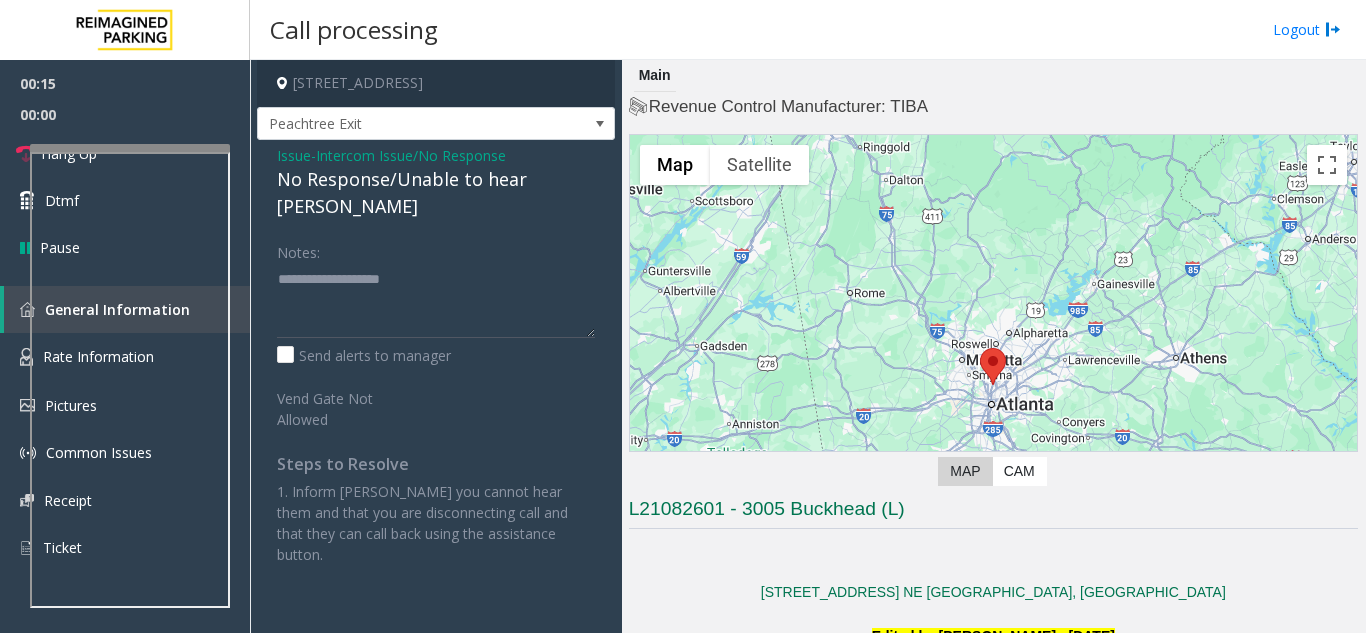 click on "Issue  -  Intercom Issue/No Response No Response/Unable to hear [PERSON_NAME] Notes:                      Send alerts to manager  Vend Gate Not Allowed  Steps to Resolve 1. Inform [PERSON_NAME] you cannot hear them and that you are disconnecting call and that they can call back using the assistance button." 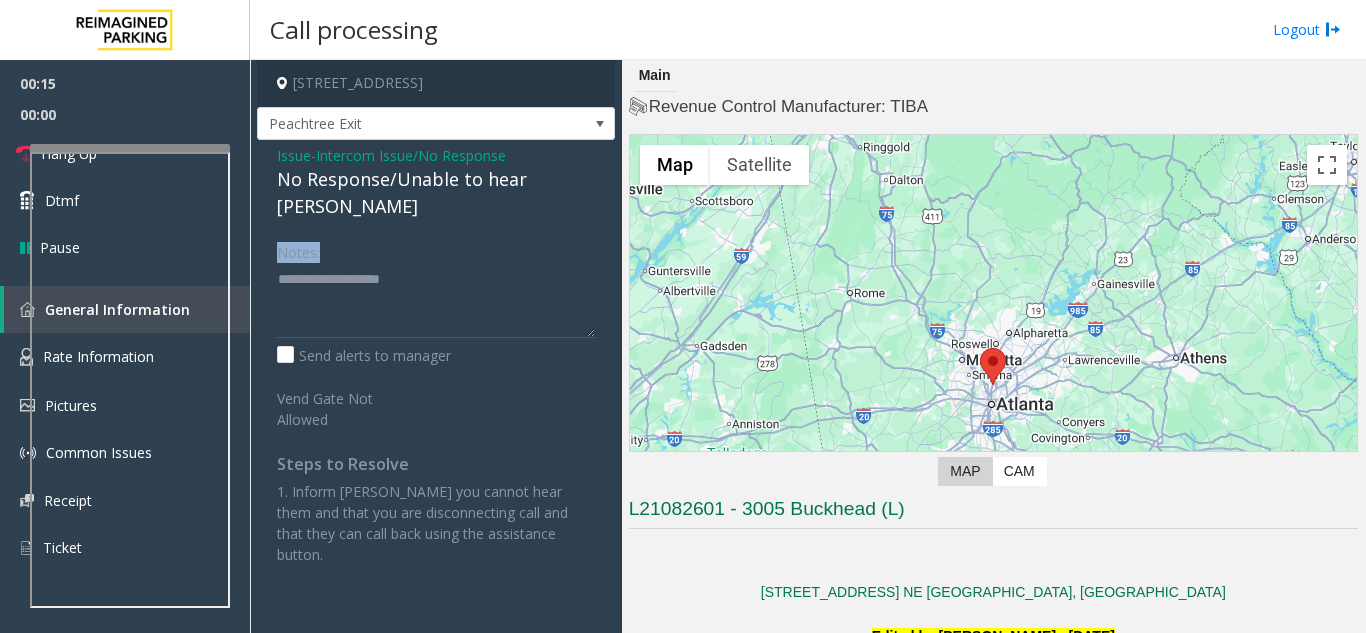 click on "Issue  -  Intercom Issue/No Response No Response/Unable to hear [PERSON_NAME] Notes:                      Send alerts to manager  Vend Gate Not Allowed  Steps to Resolve 1. Inform [PERSON_NAME] you cannot hear them and that you are disconnecting call and that they can call back using the assistance button." 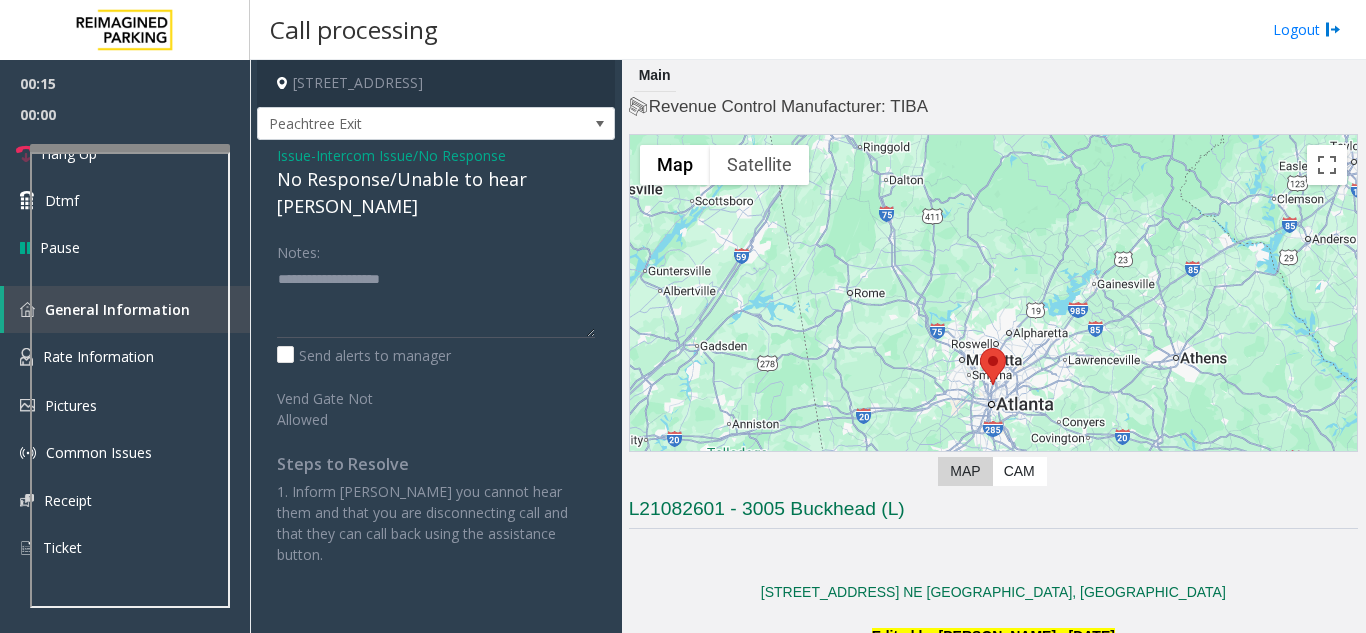 click on "Issue  -  Intercom Issue/No Response No Response/Unable to hear [PERSON_NAME] Notes:                      Send alerts to manager  Vend Gate Not Allowed  Steps to Resolve 1. Inform [PERSON_NAME] you cannot hear them and that you are disconnecting call and that they can call back using the assistance button." 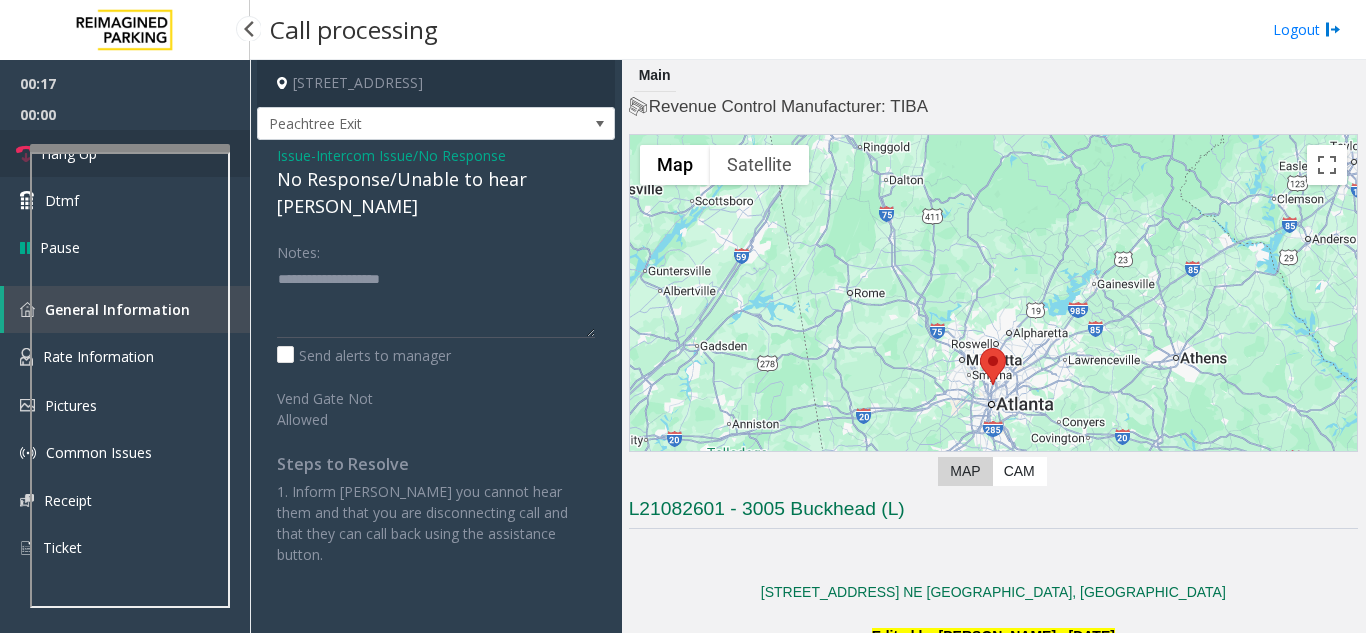 click at bounding box center (26, 154) 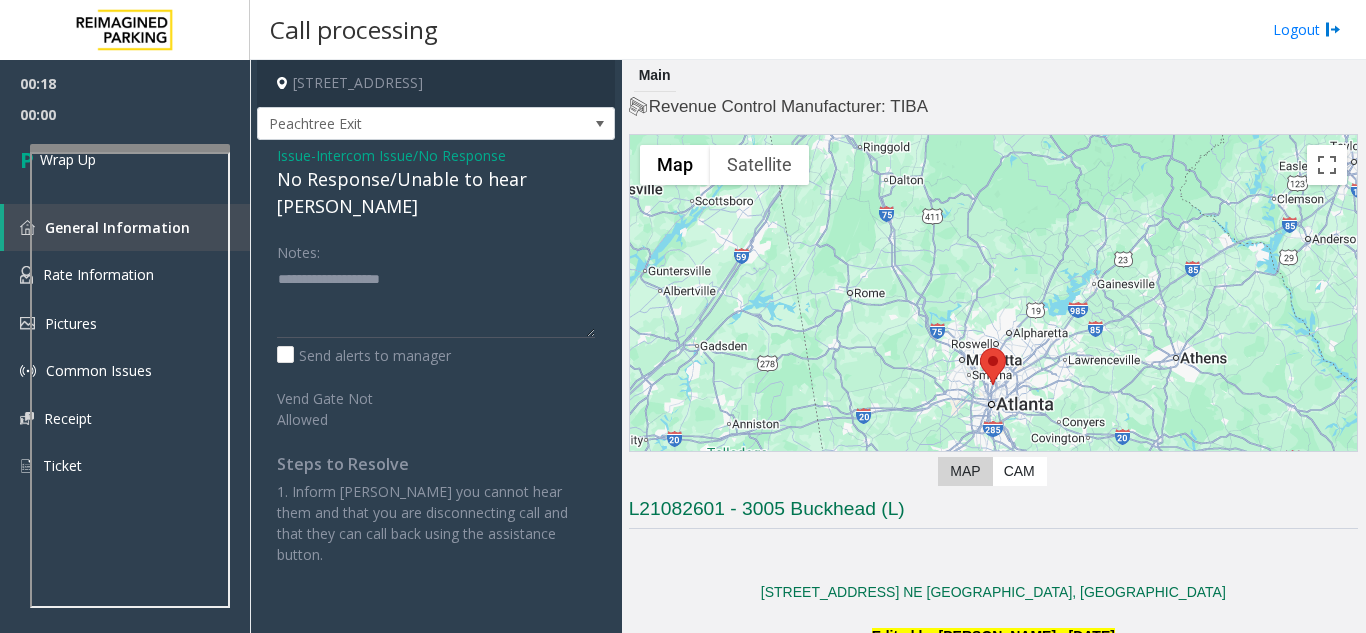click on "No Response/Unable to hear [PERSON_NAME]" 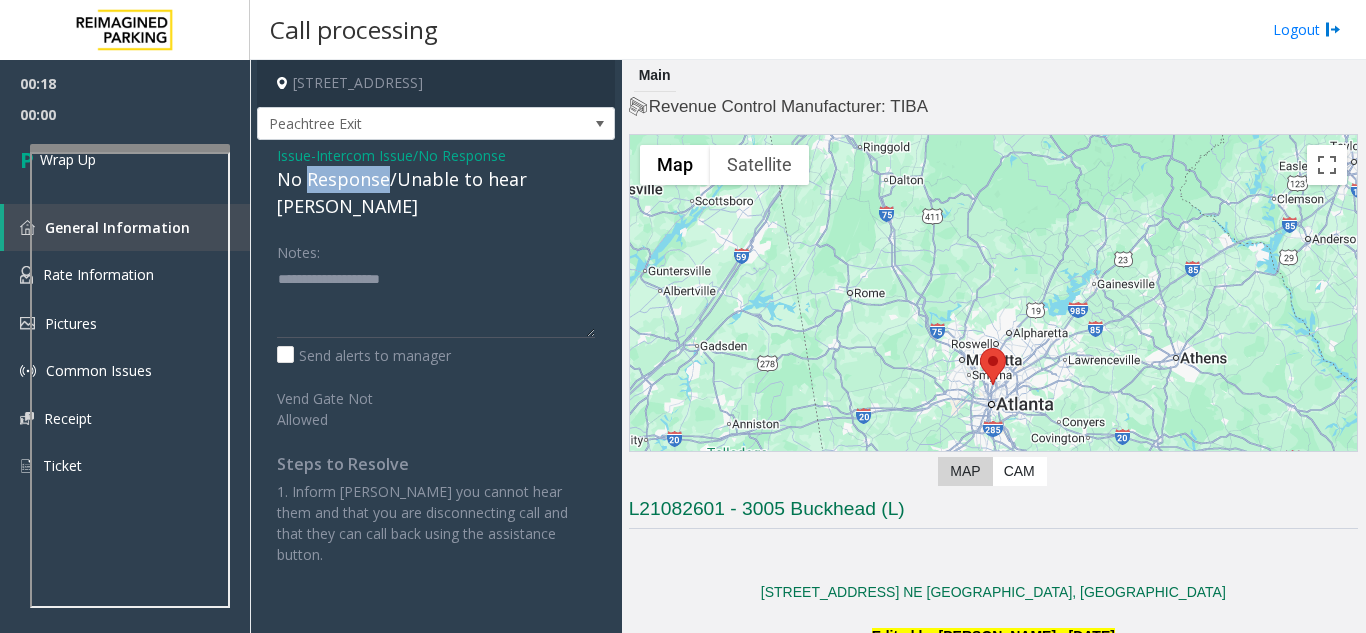 click on "No Response/Unable to hear [PERSON_NAME]" 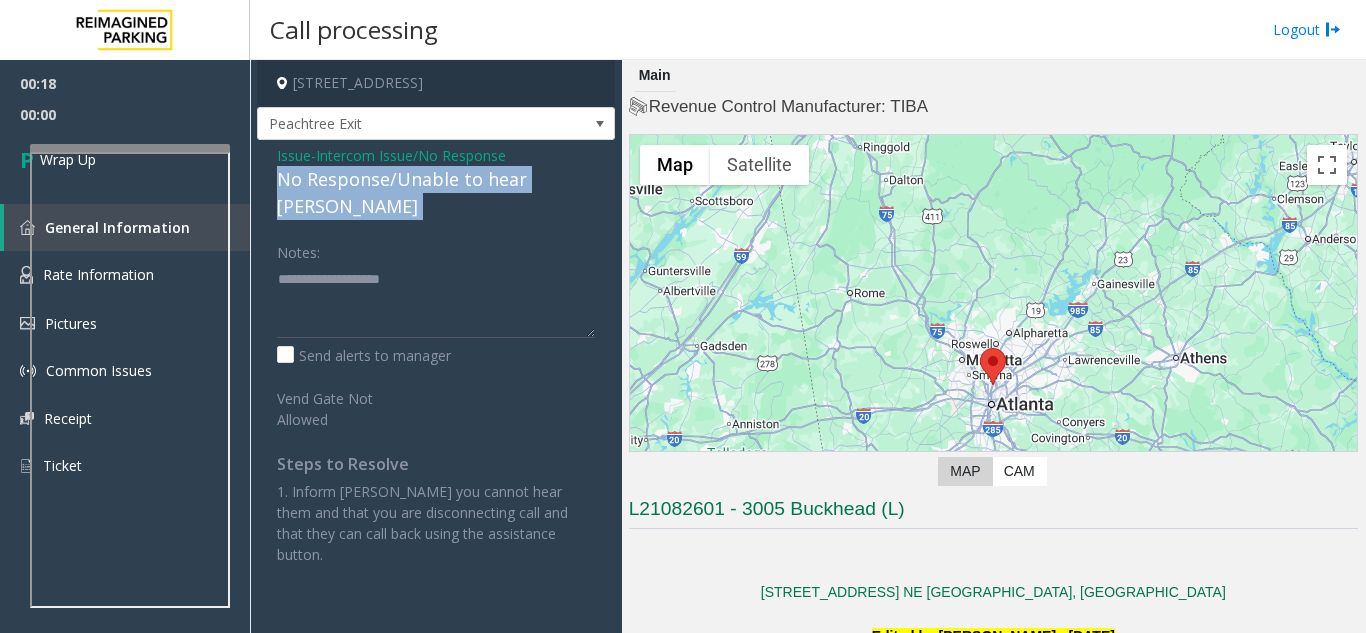 click on "No Response/Unable to hear [PERSON_NAME]" 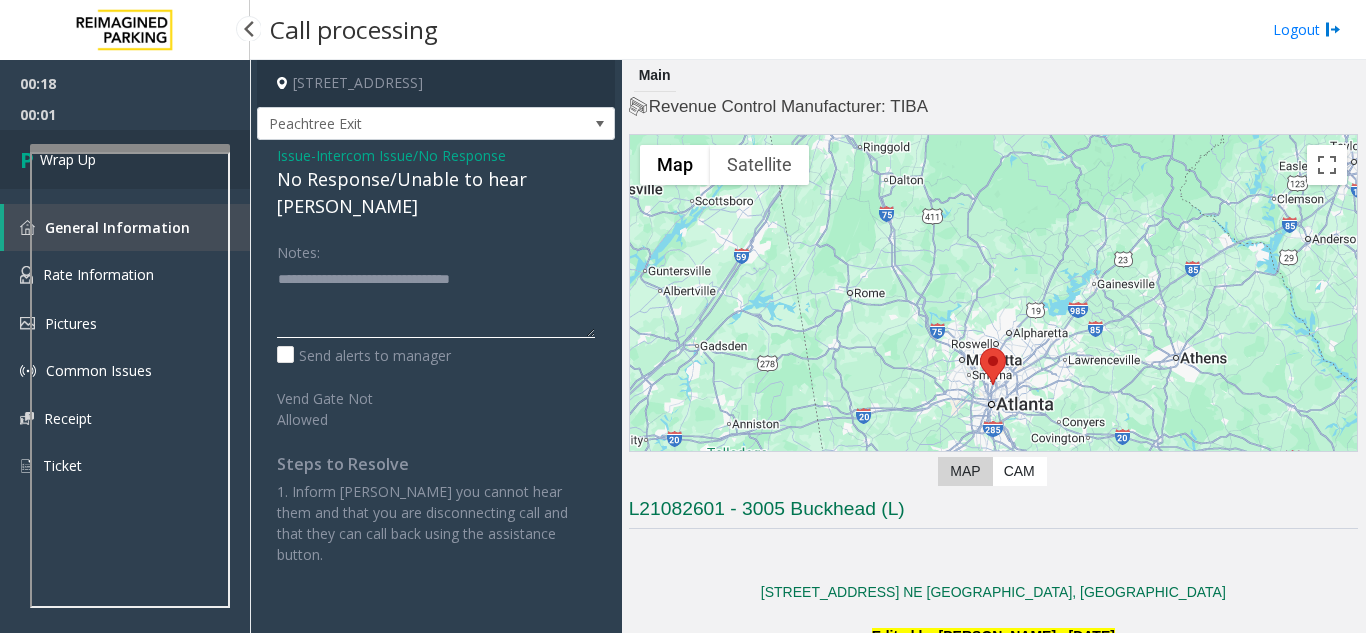 type on "**********" 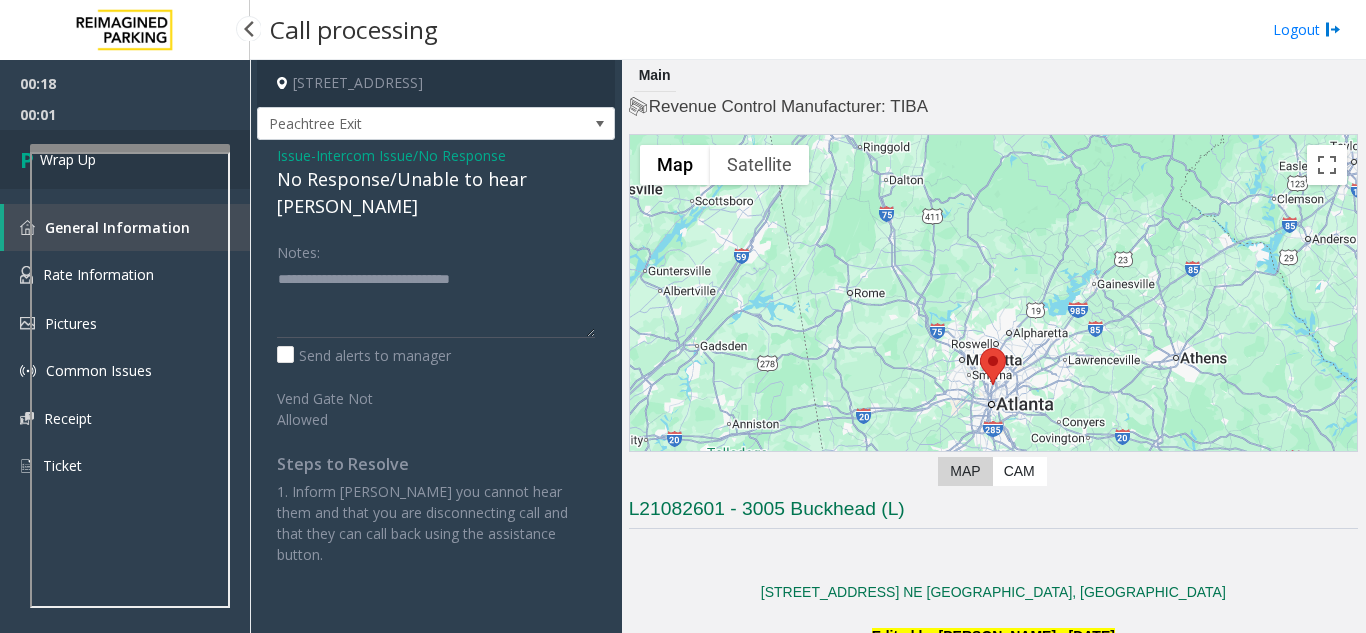 click at bounding box center (30, 159) 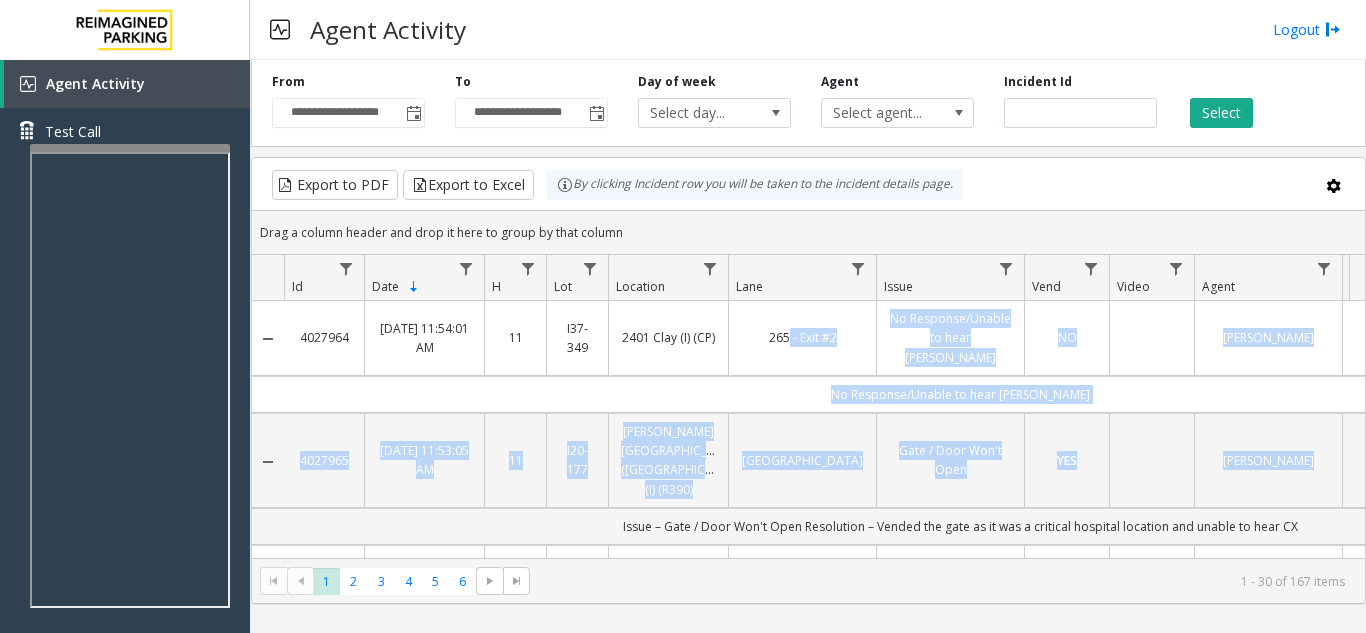 scroll, scrollTop: 0, scrollLeft: 131, axis: horizontal 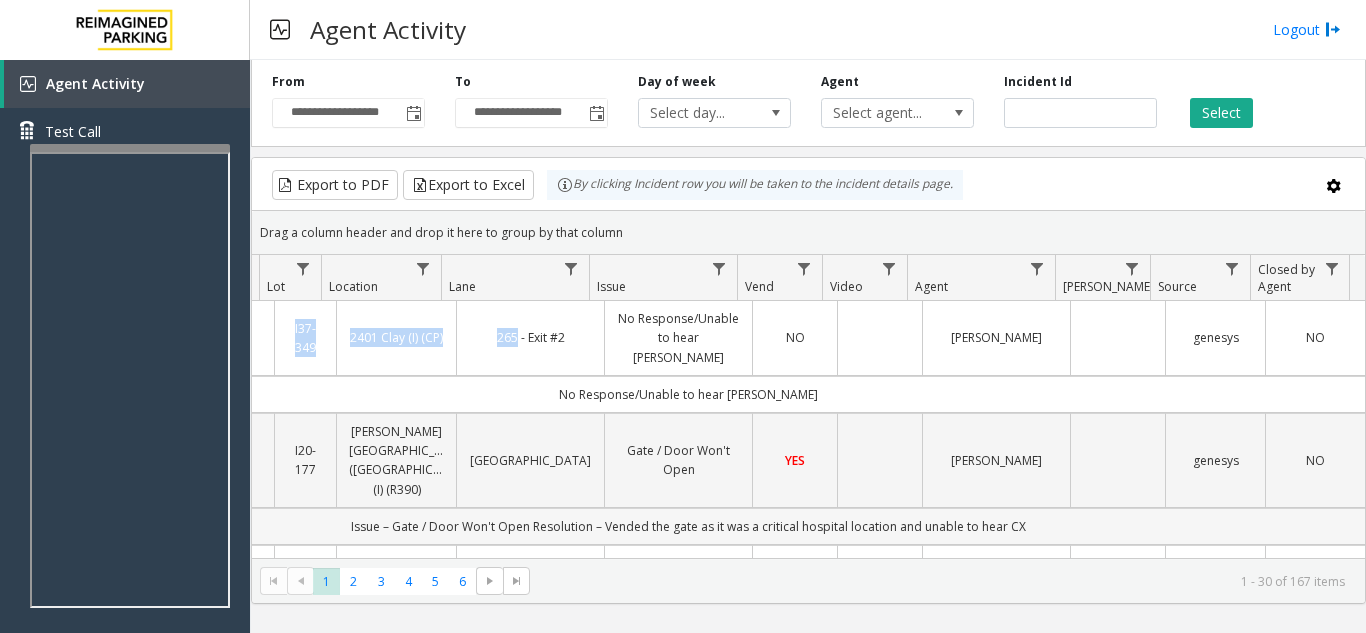 drag, startPoint x: 785, startPoint y: 346, endPoint x: 1309, endPoint y: 502, distance: 546.72845 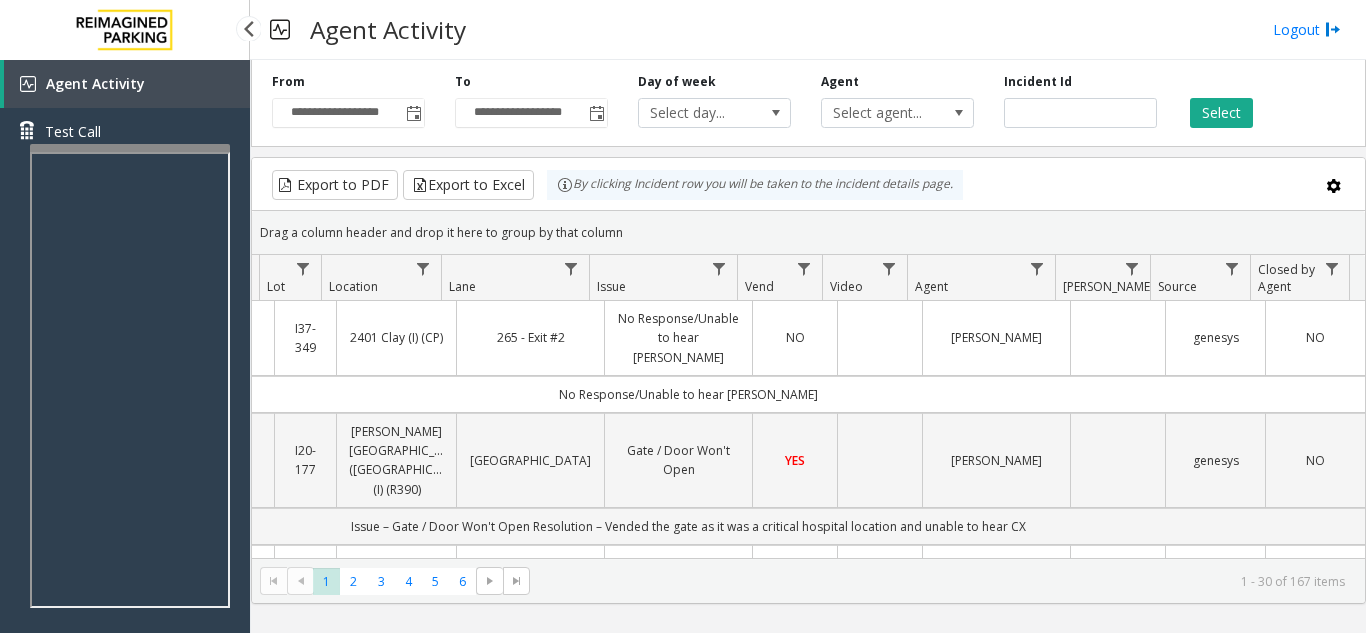 scroll, scrollTop: 0, scrollLeft: 0, axis: both 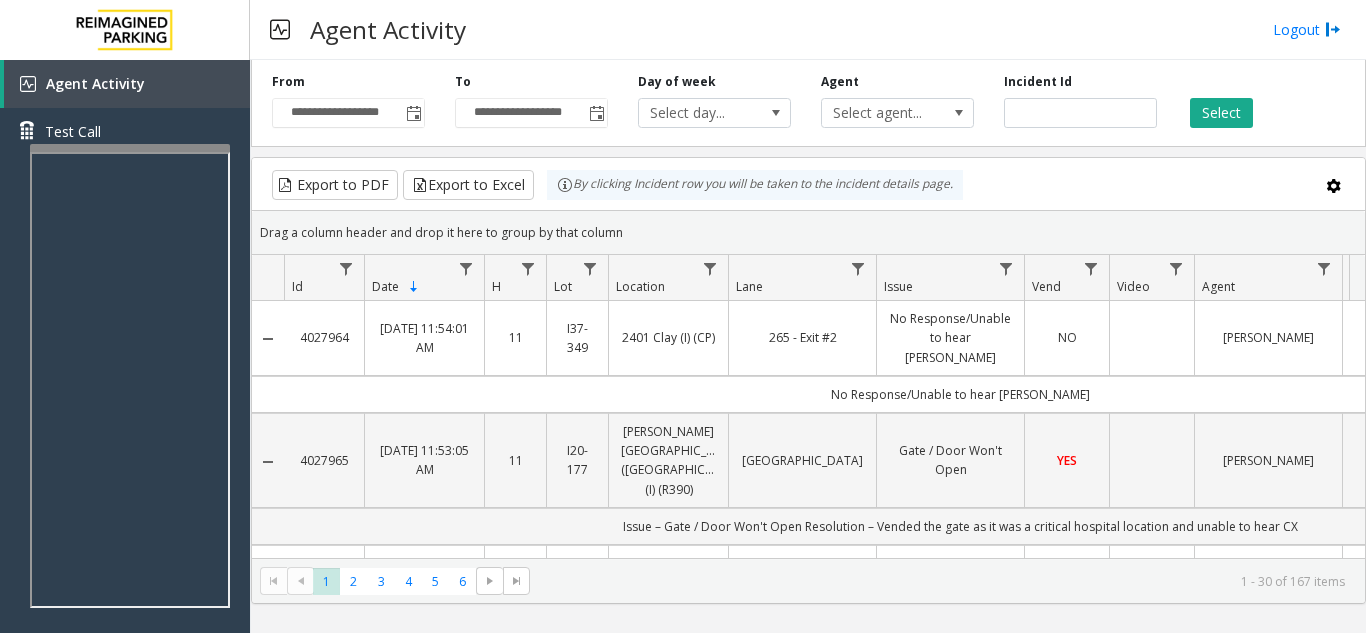 drag, startPoint x: 1227, startPoint y: 493, endPoint x: -81, endPoint y: 105, distance: 1364.3342 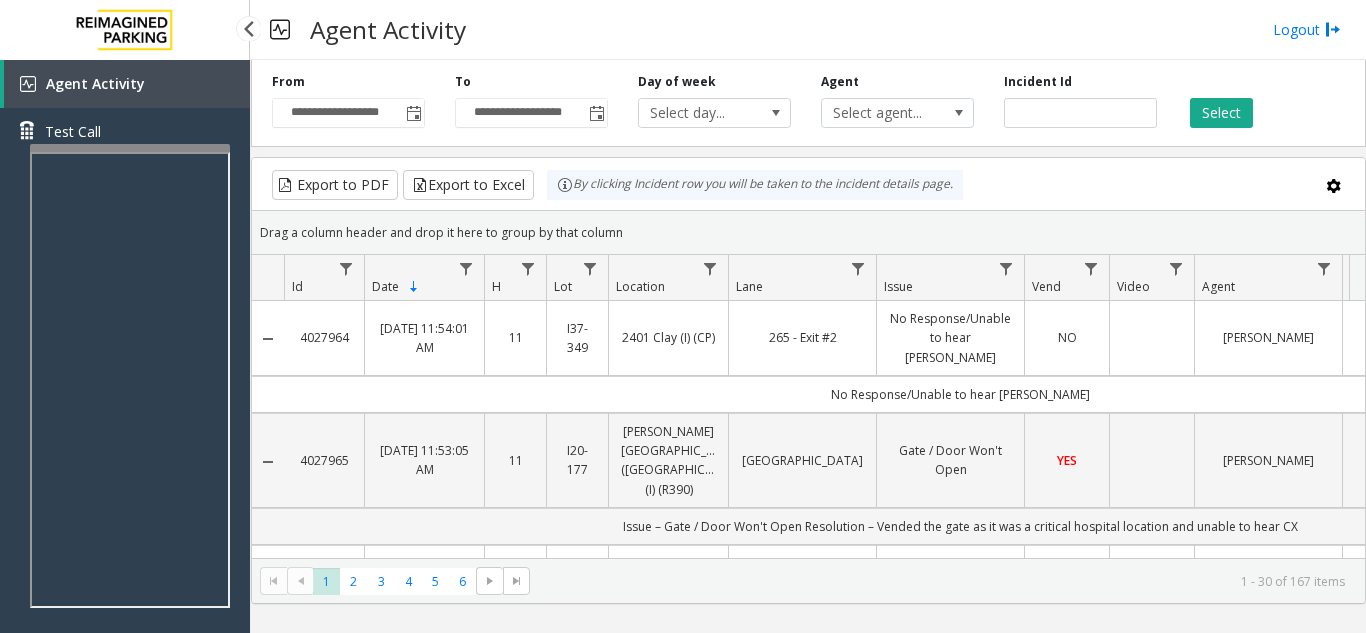 click on "Agent Activity Test Call" at bounding box center (125, 376) 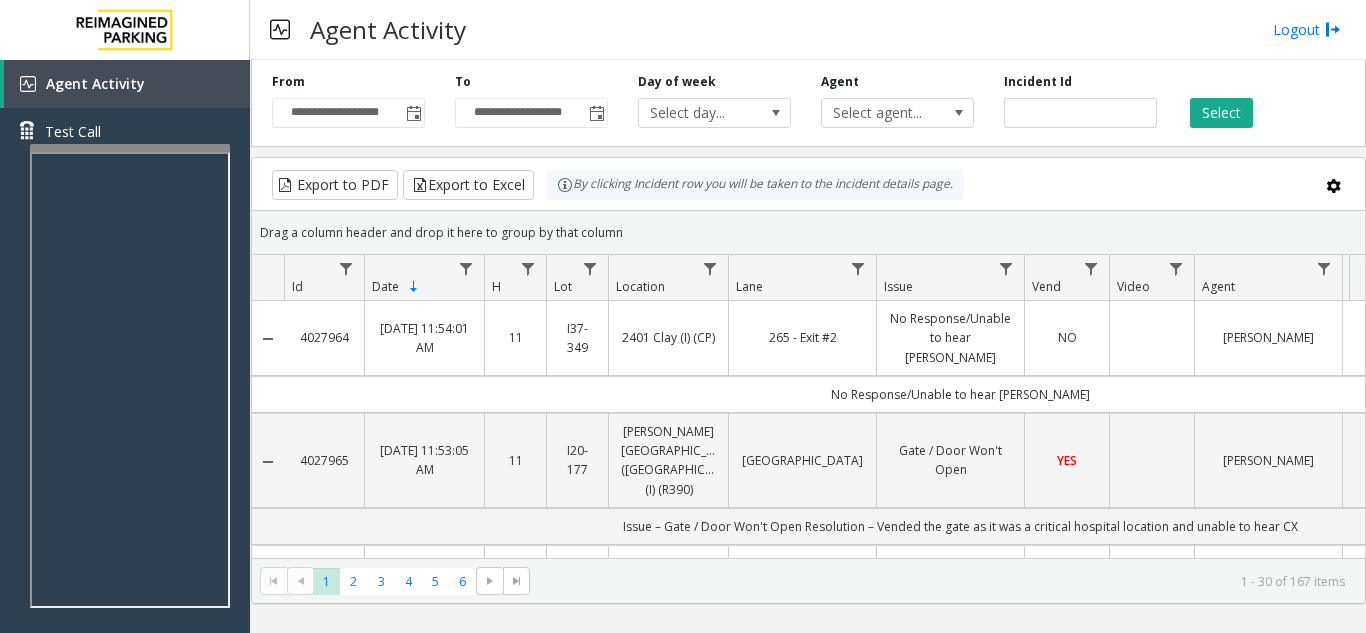 click on "Drag a column header and drop it here to group by that column" 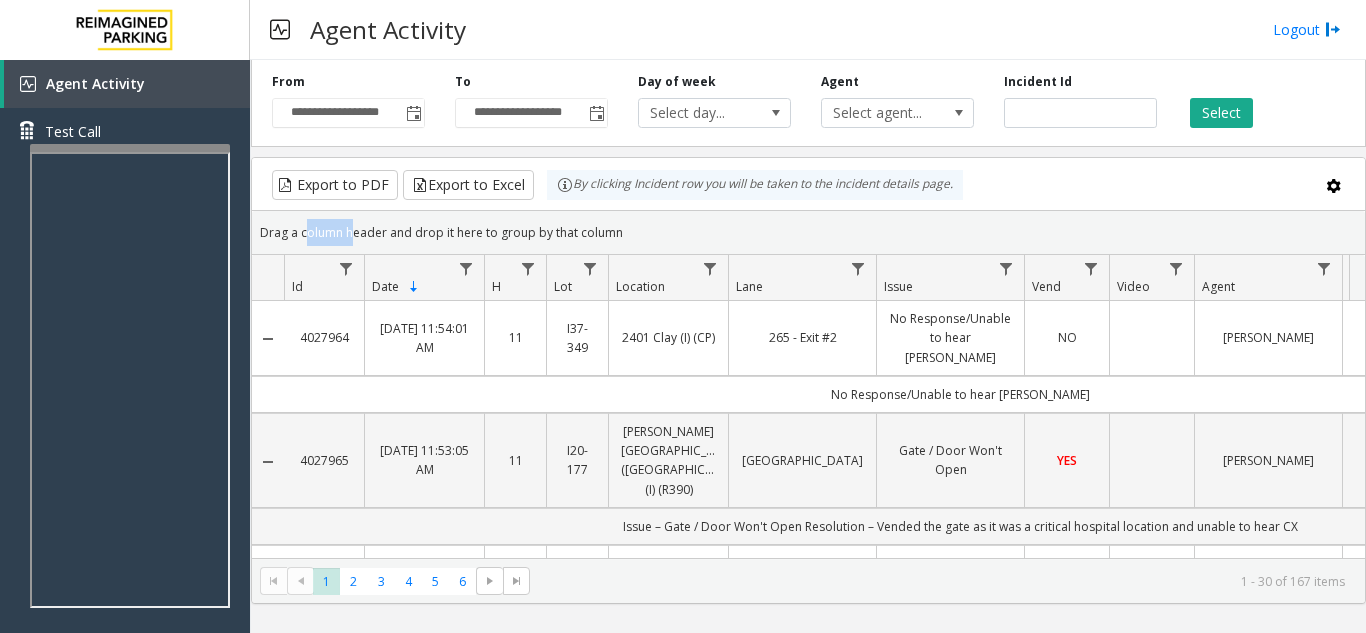 click on "Drag a column header and drop it here to group by that column" 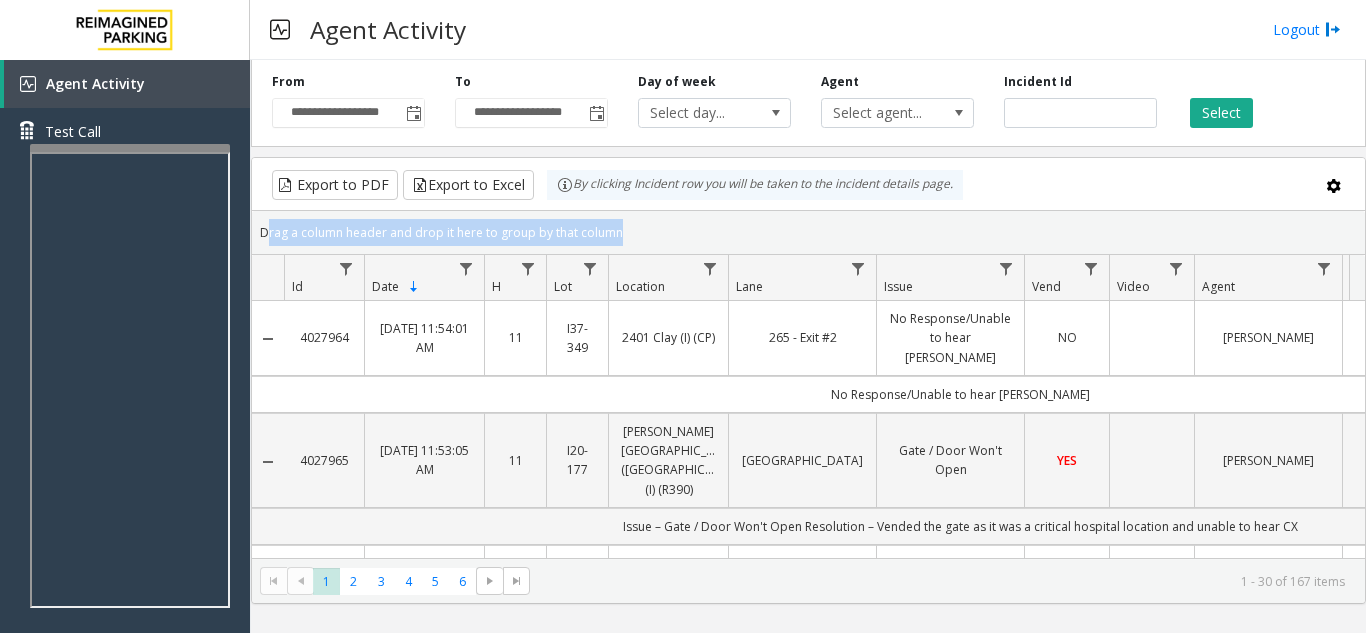click on "Drag a column header and drop it here to group by that column" 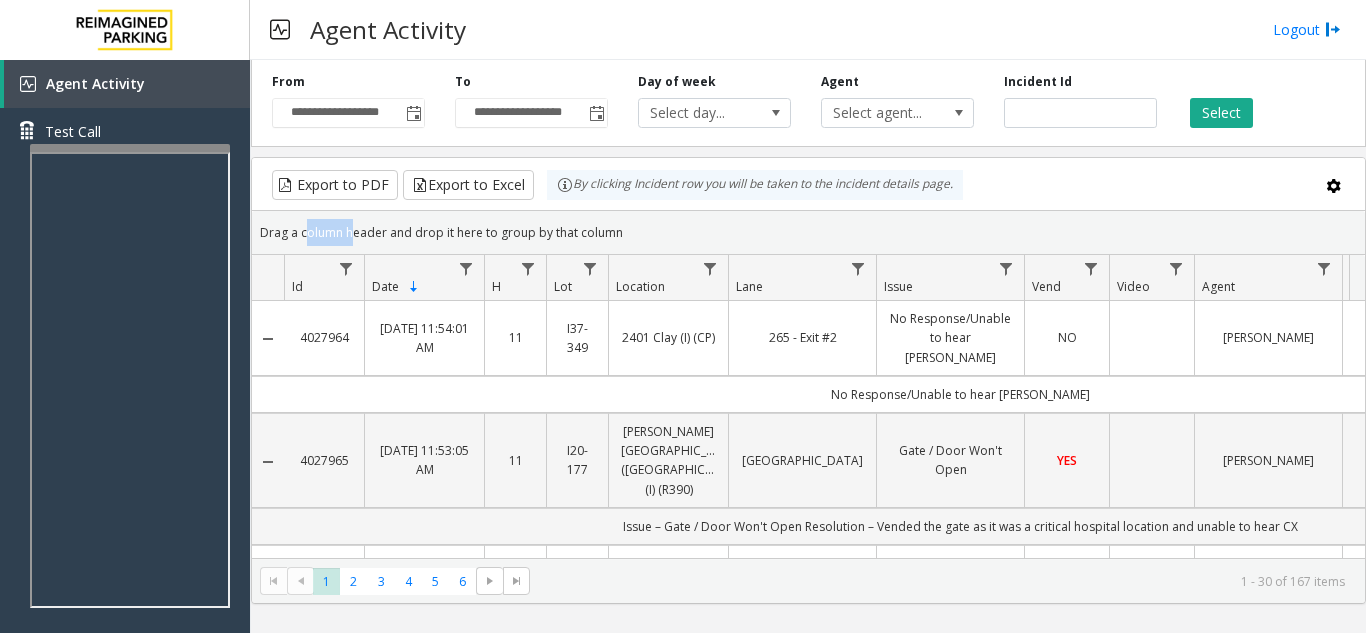 click on "Drag a column header and drop it here to group by that column" 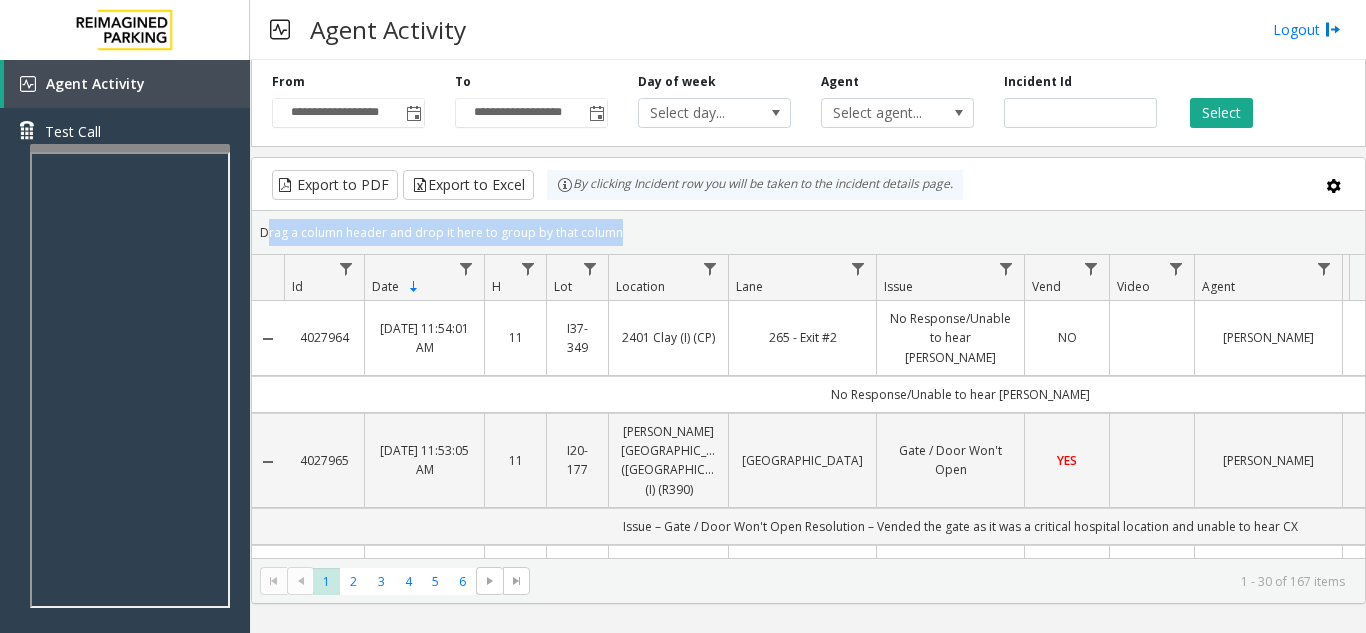 click on "Drag a column header and drop it here to group by that column" 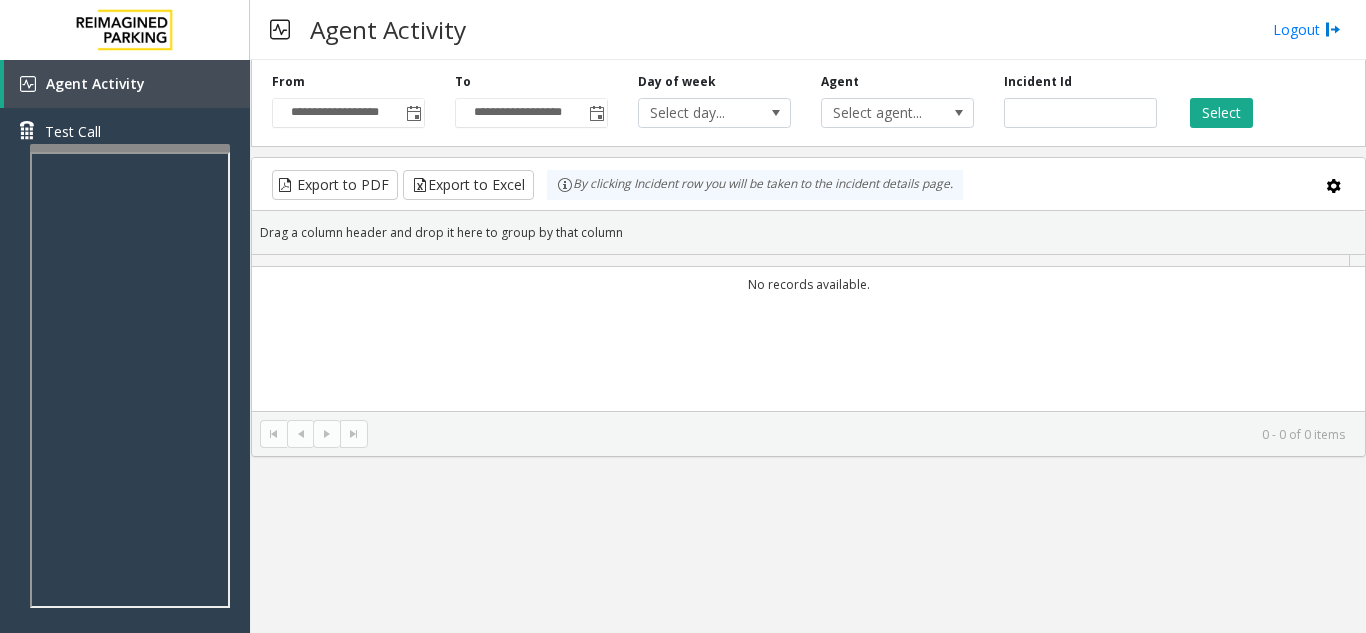 scroll, scrollTop: 0, scrollLeft: 0, axis: both 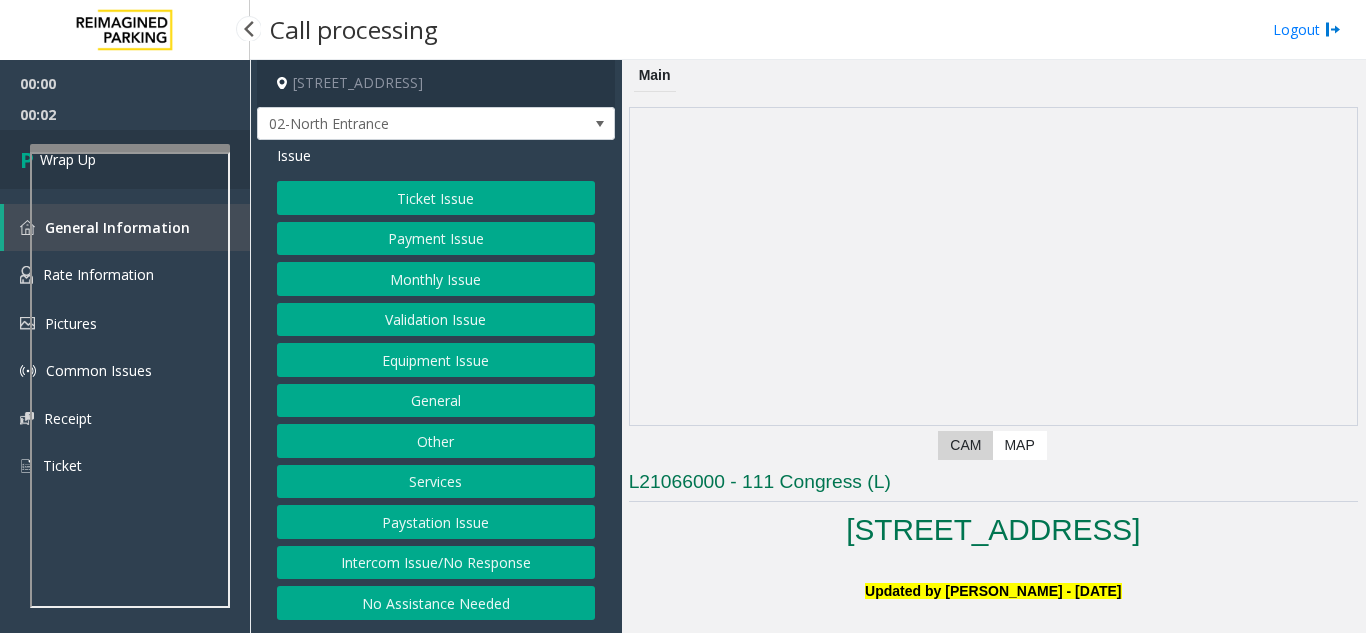 click on "Wrap Up" at bounding box center (125, 159) 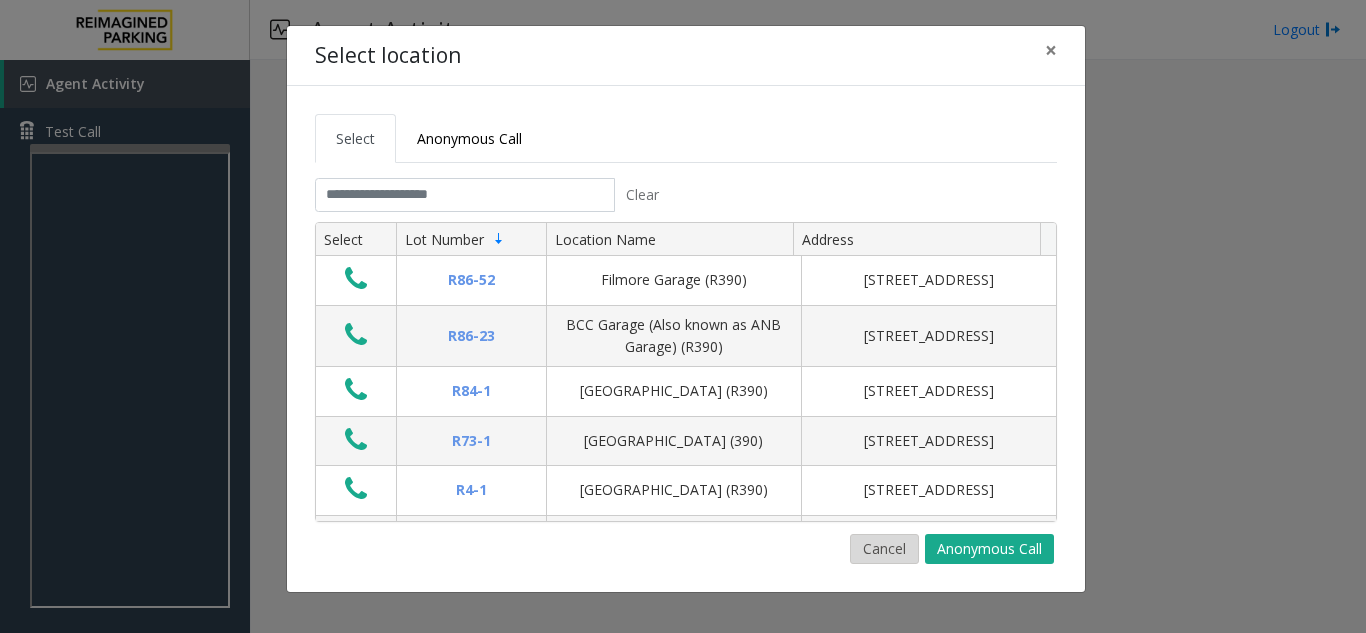 click on "Cancel" 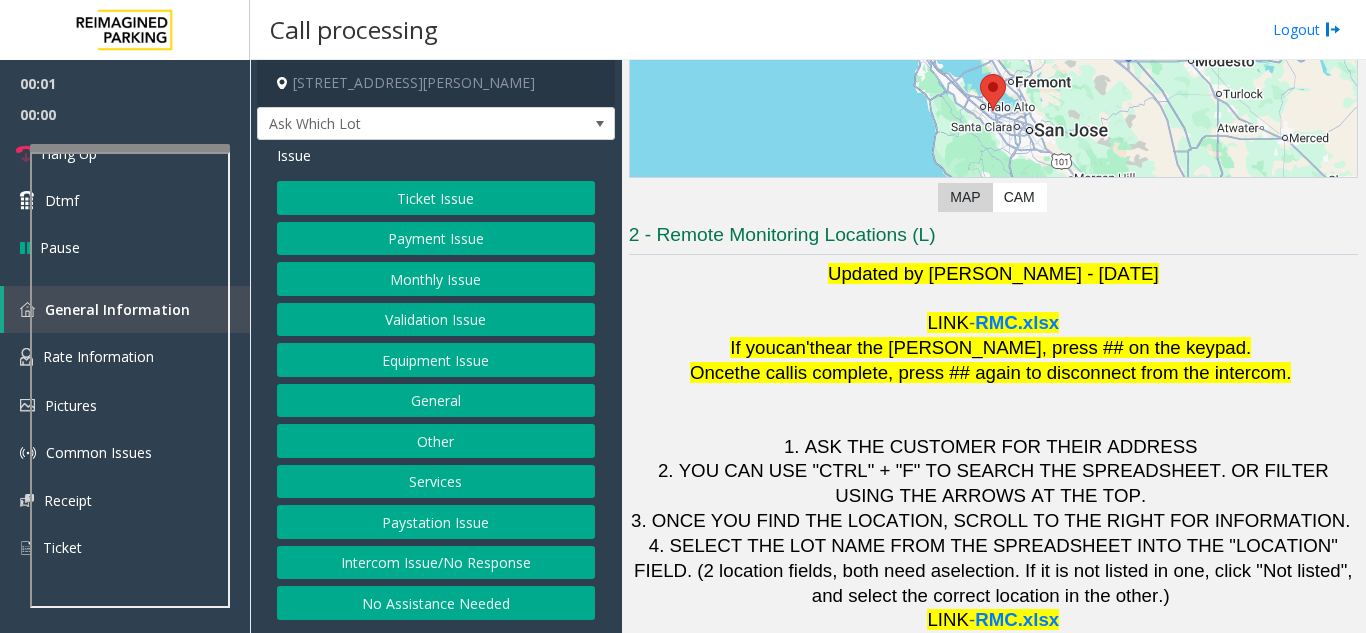 scroll, scrollTop: 294, scrollLeft: 0, axis: vertical 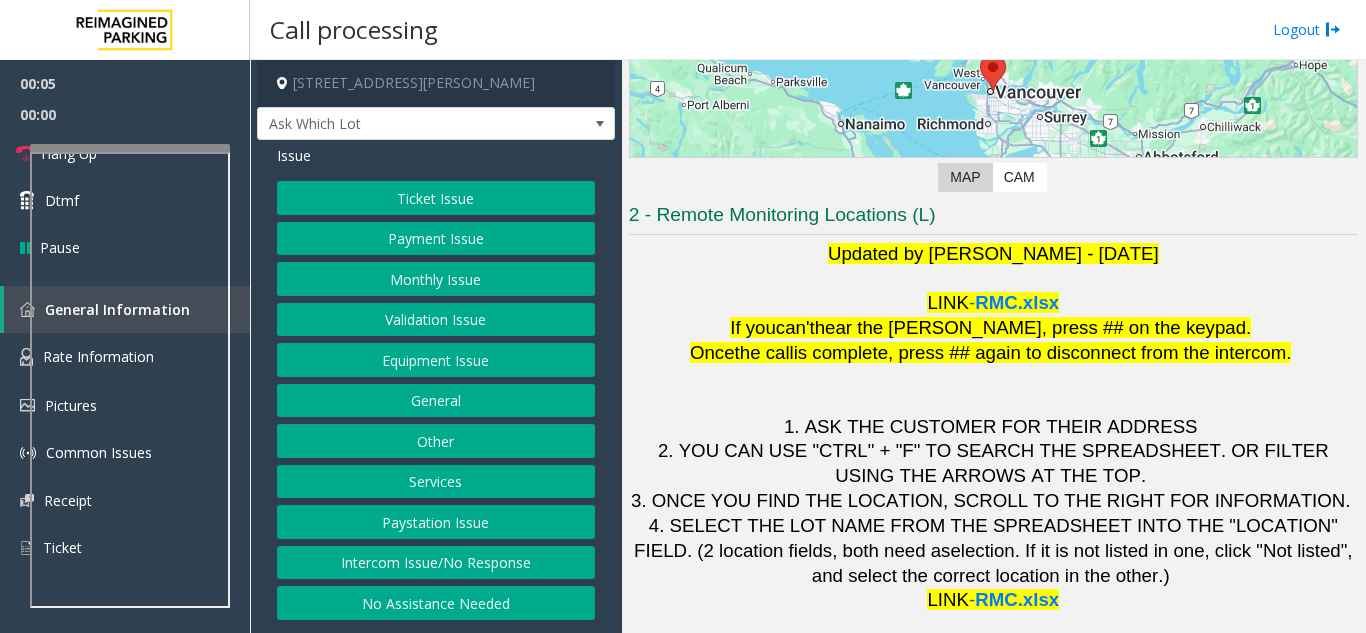 click on "Intercom Issue/No Response" 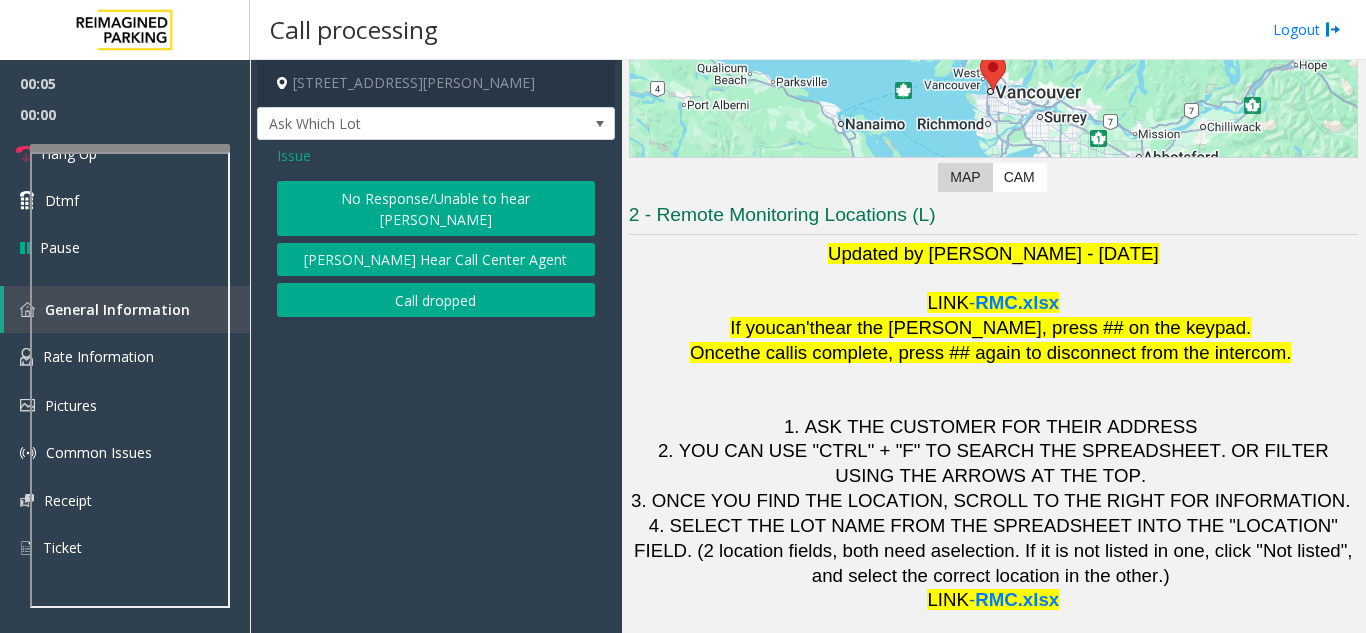 click on "No Response/Unable to hear [PERSON_NAME]" 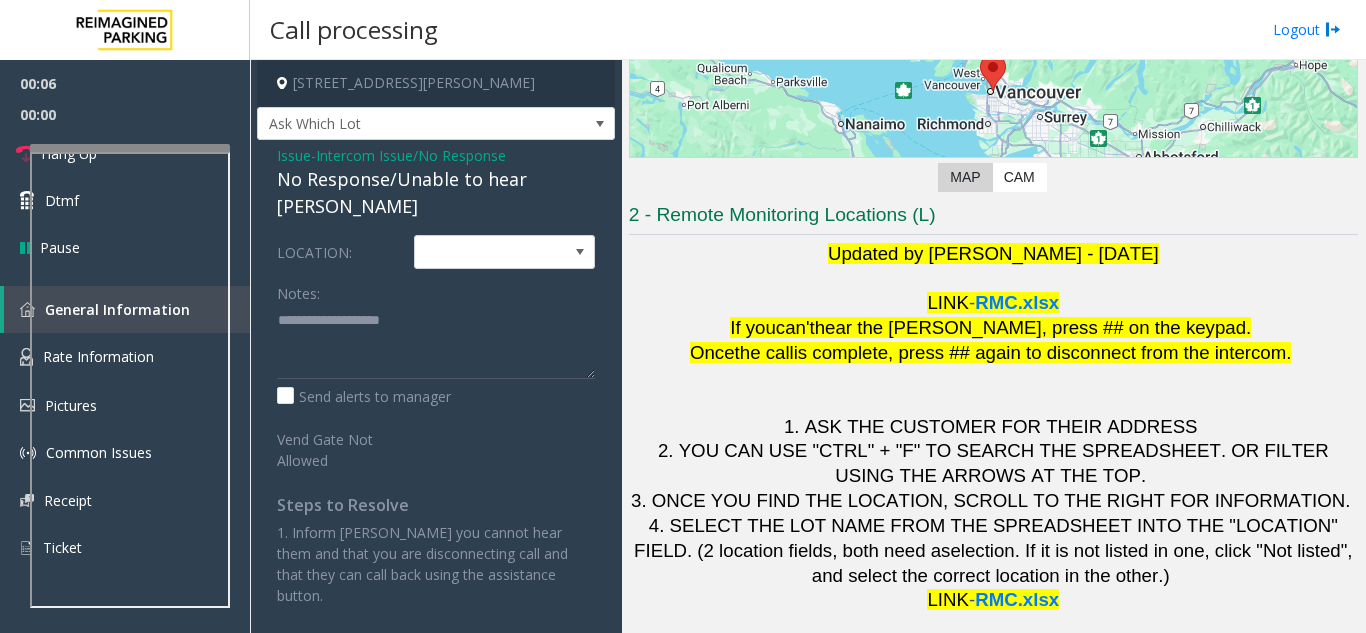 click on "No Response/Unable to hear [PERSON_NAME]" 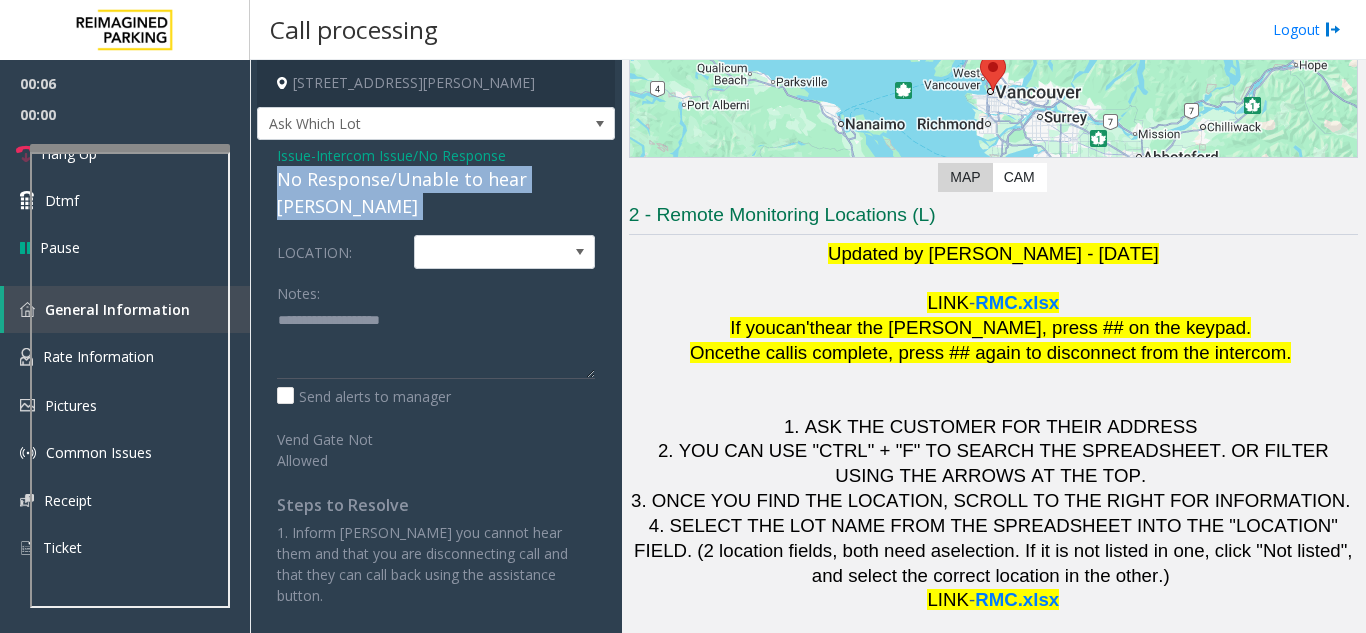 click on "No Response/Unable to hear [PERSON_NAME]" 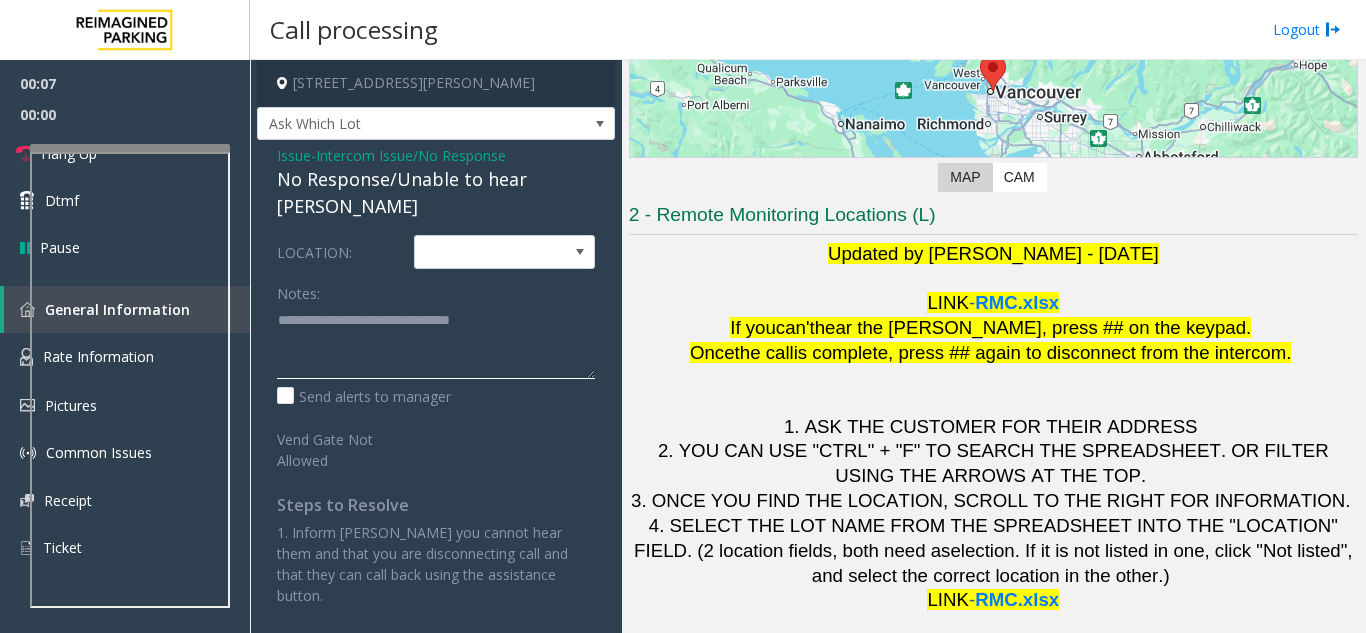 click 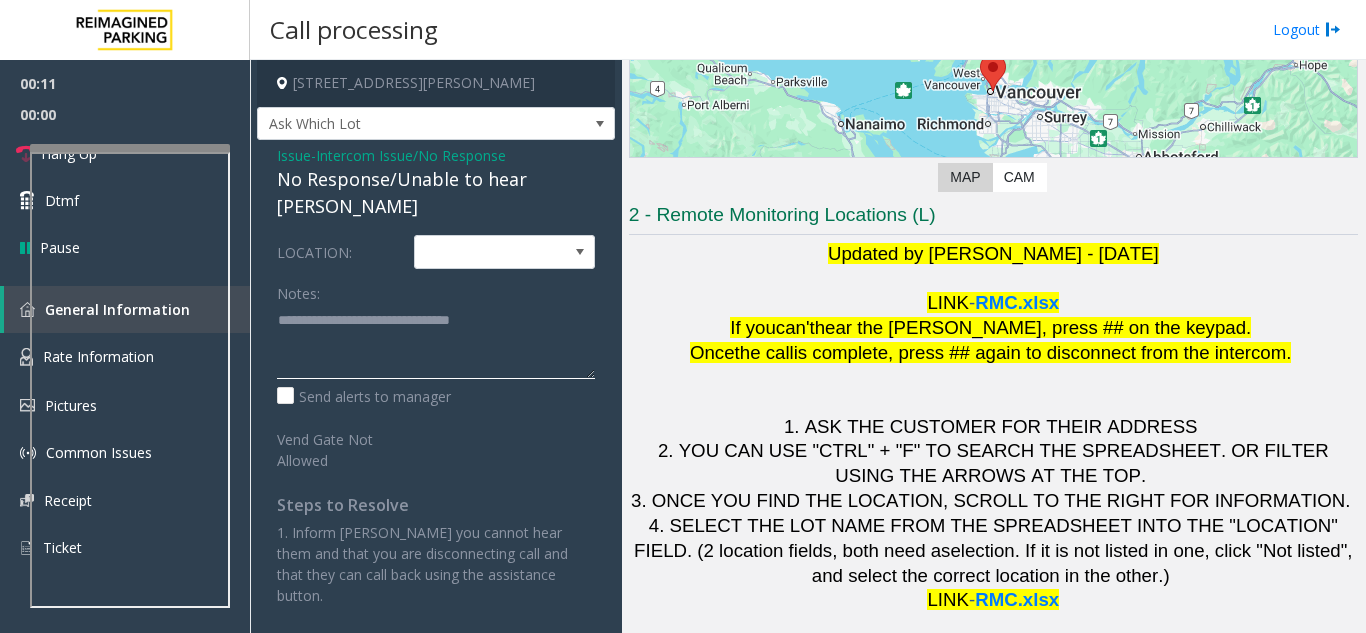 type on "**********" 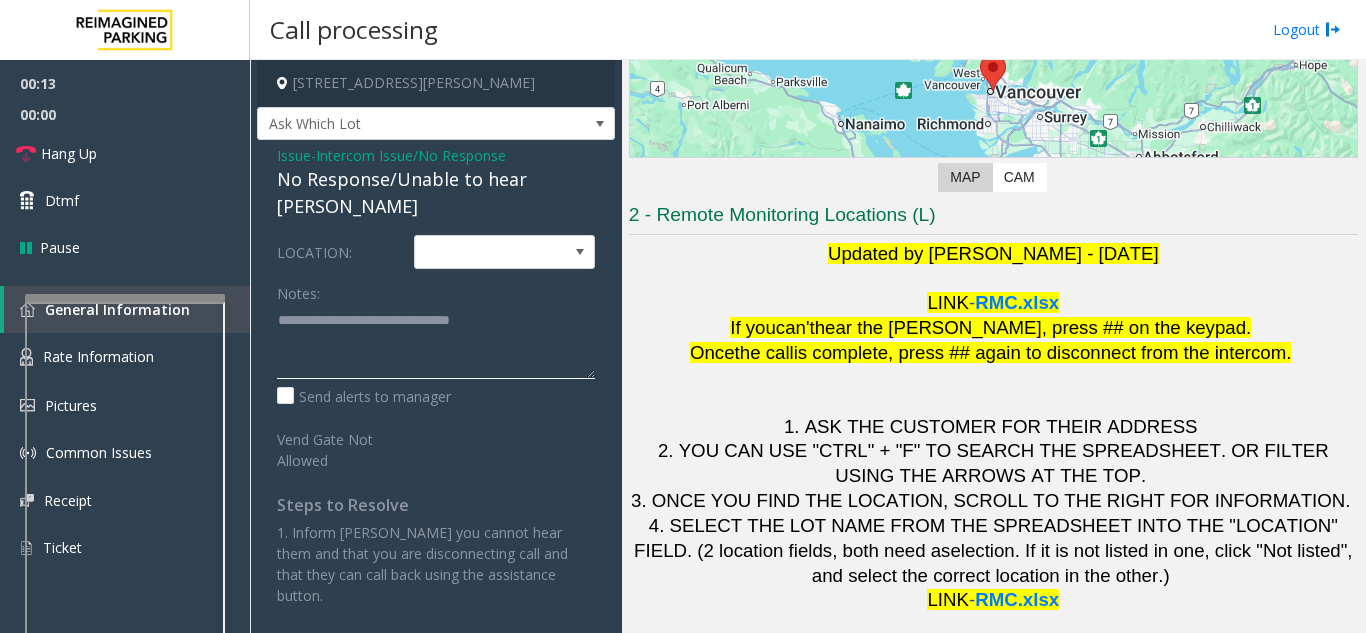 click at bounding box center (125, 528) 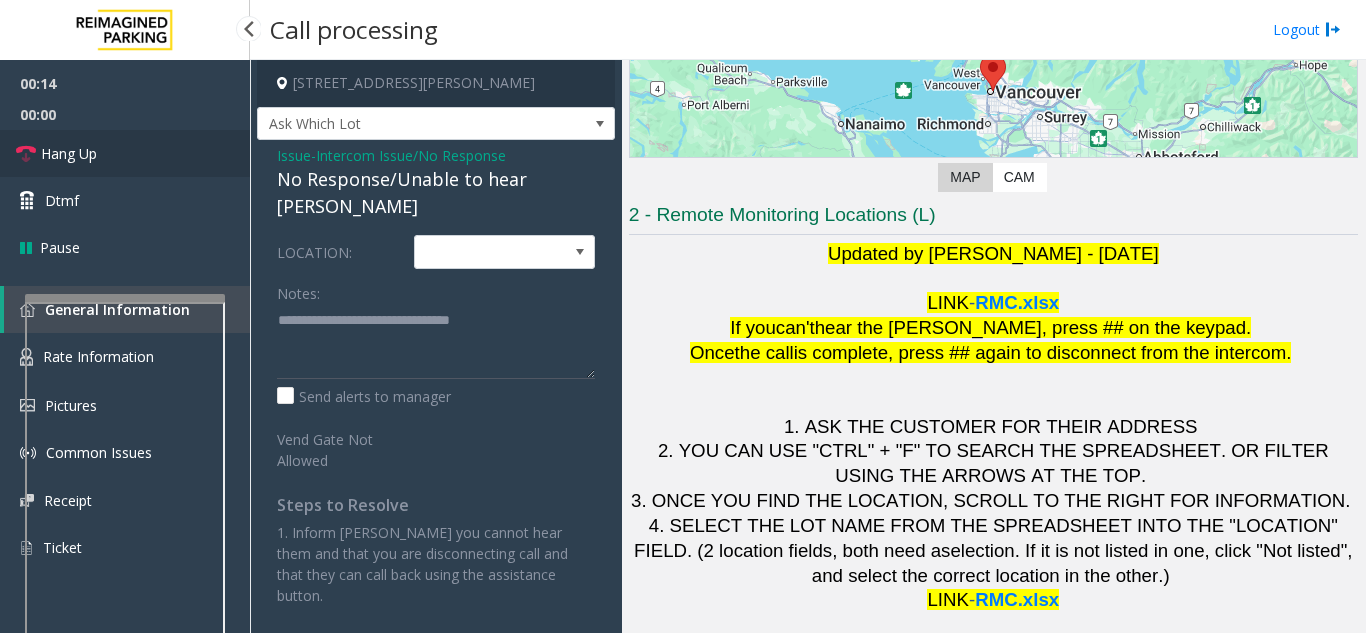 click on "Hang Up" at bounding box center (125, 153) 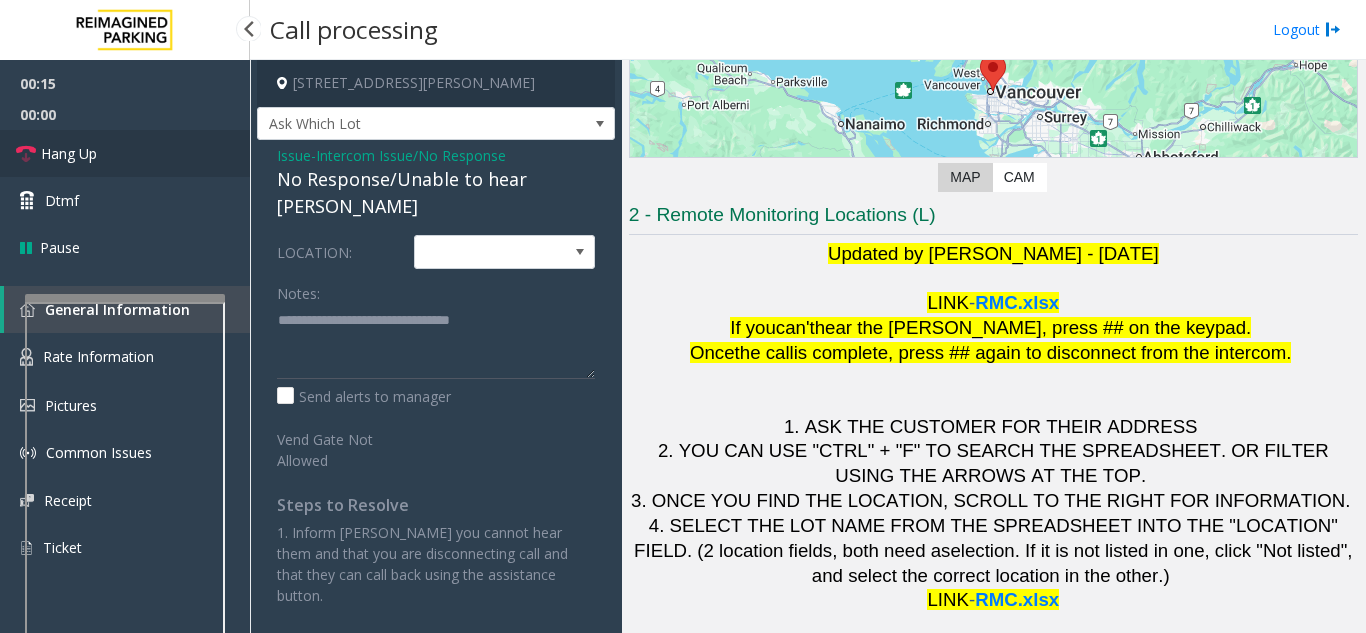 click on "Hang Up" at bounding box center (125, 153) 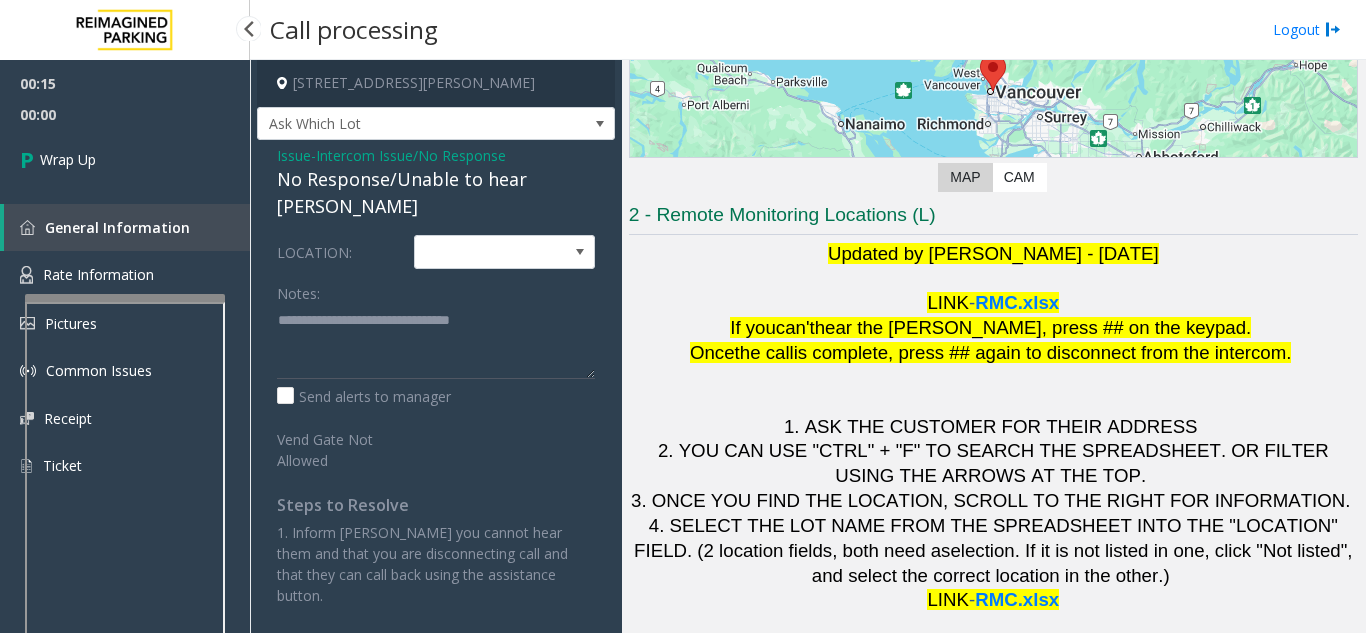 click on "Wrap Up" at bounding box center (125, 159) 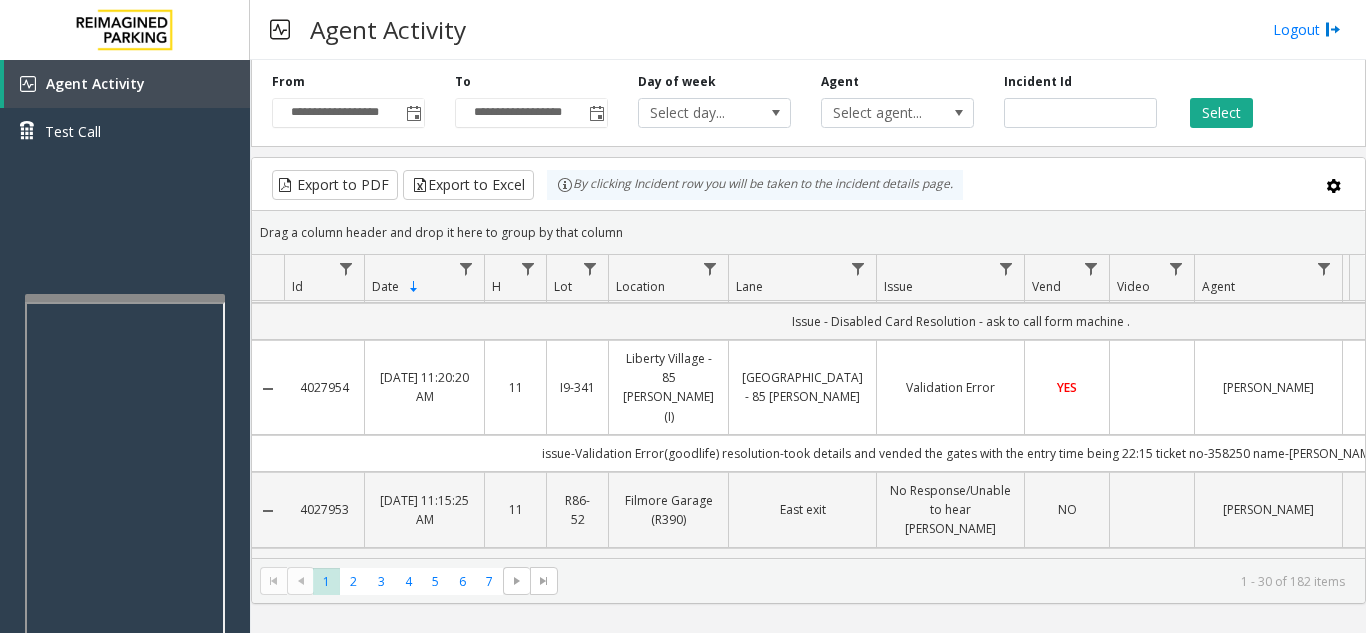 scroll, scrollTop: 2900, scrollLeft: 0, axis: vertical 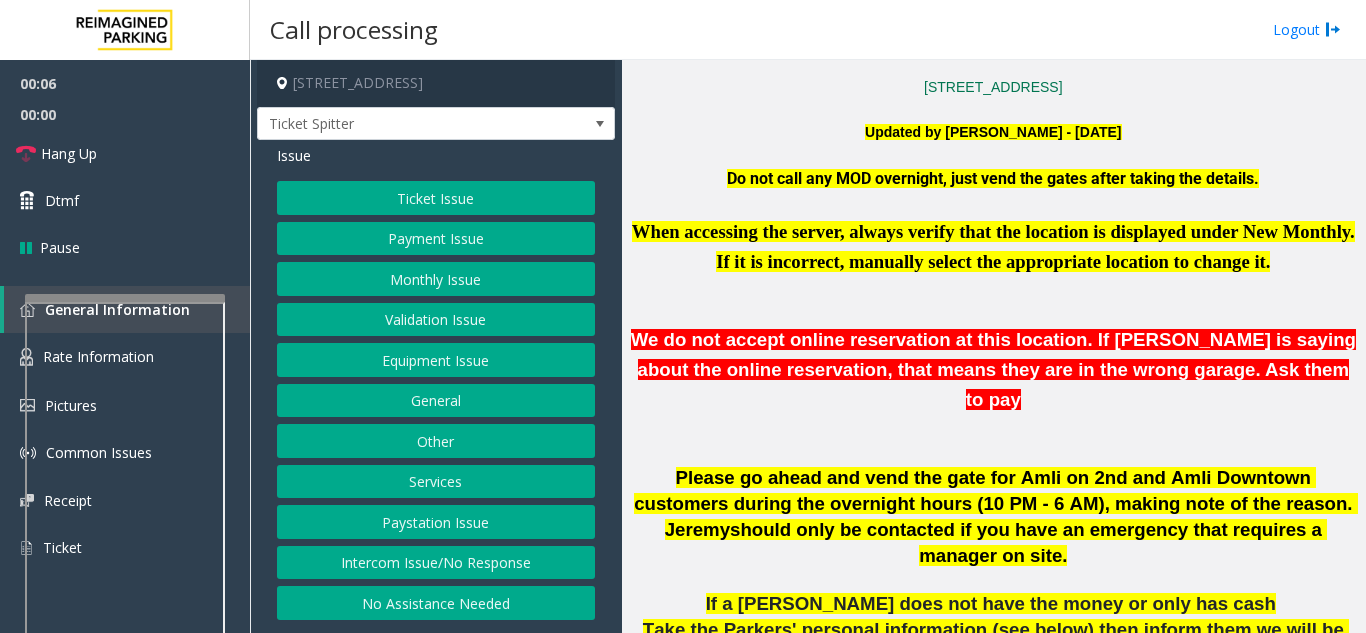 click 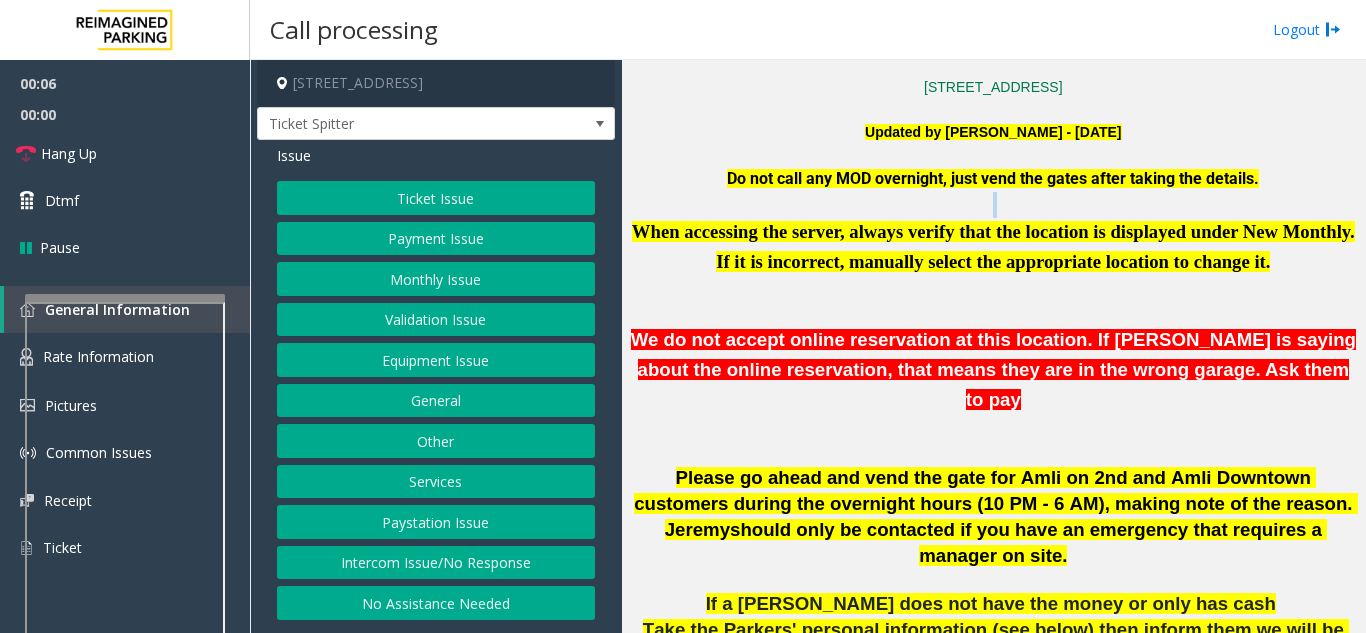 click 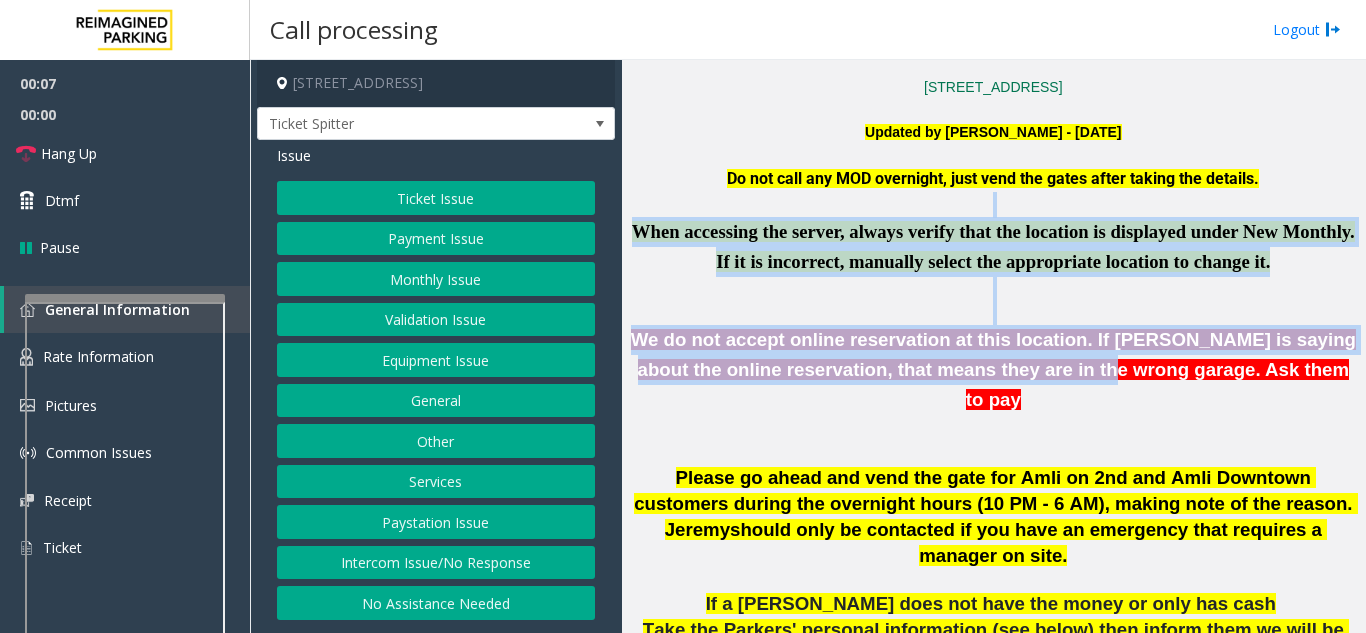 drag, startPoint x: 746, startPoint y: 200, endPoint x: 1043, endPoint y: 384, distance: 349.37802 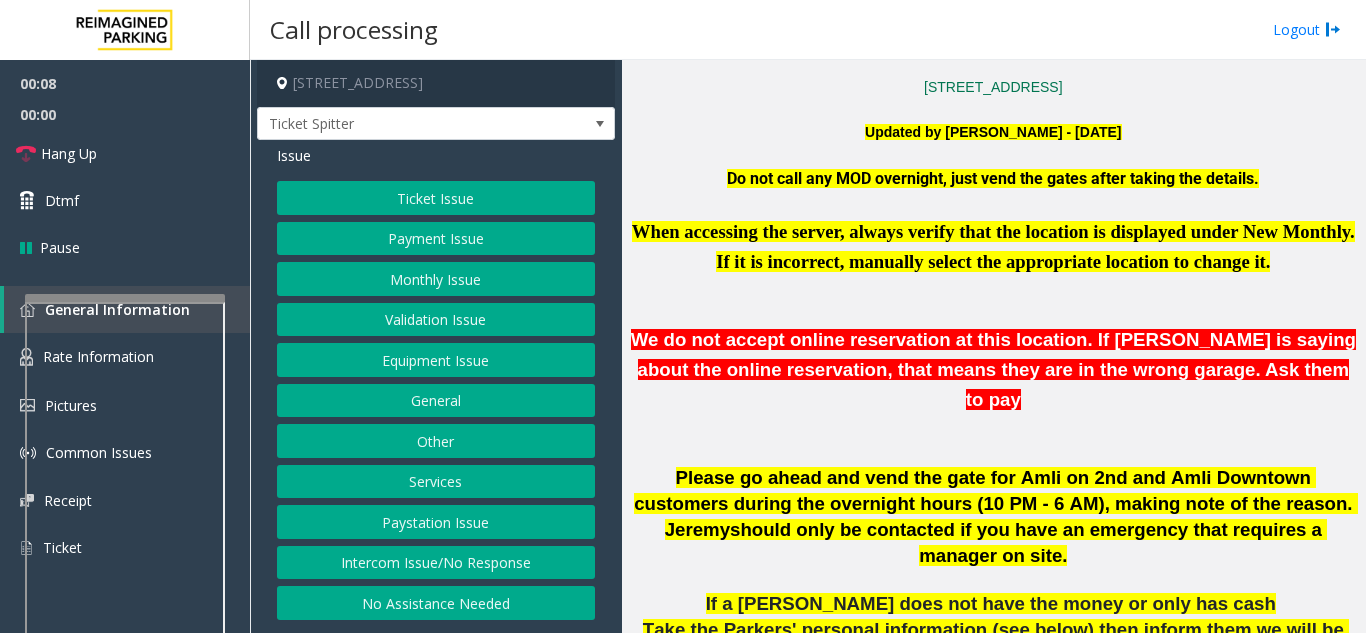 click on "Ticket Issue" 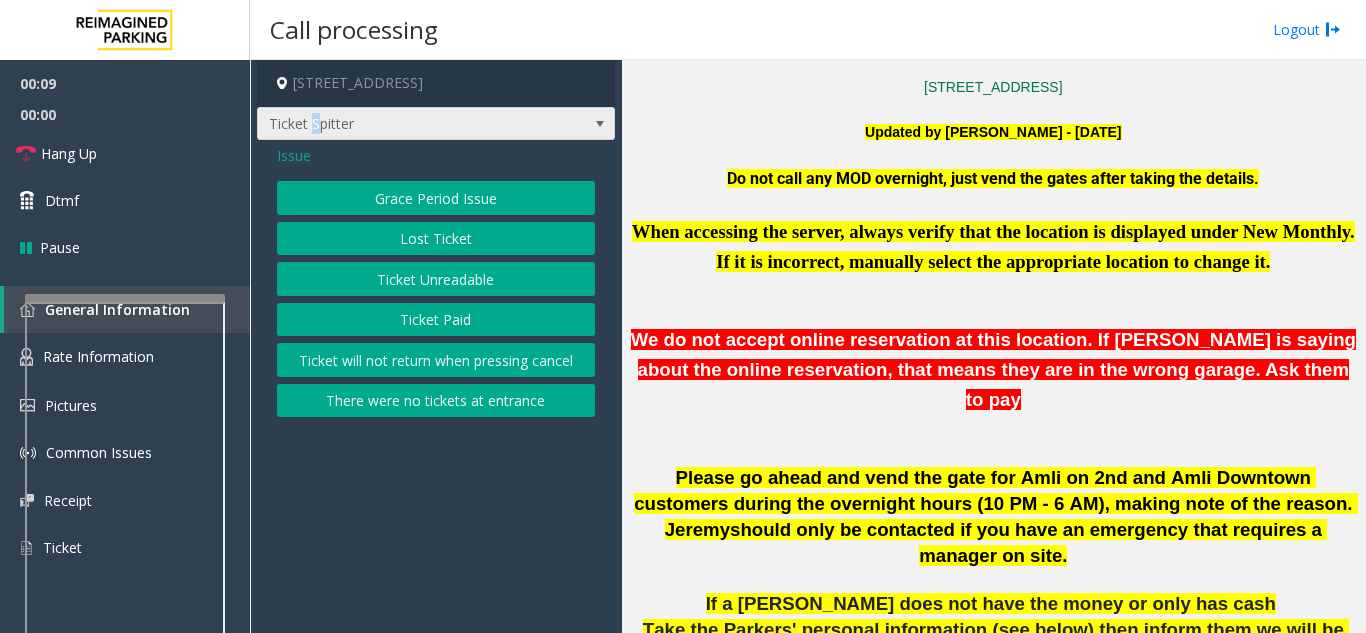 click on "Ticket Spitter" at bounding box center (436, 124) 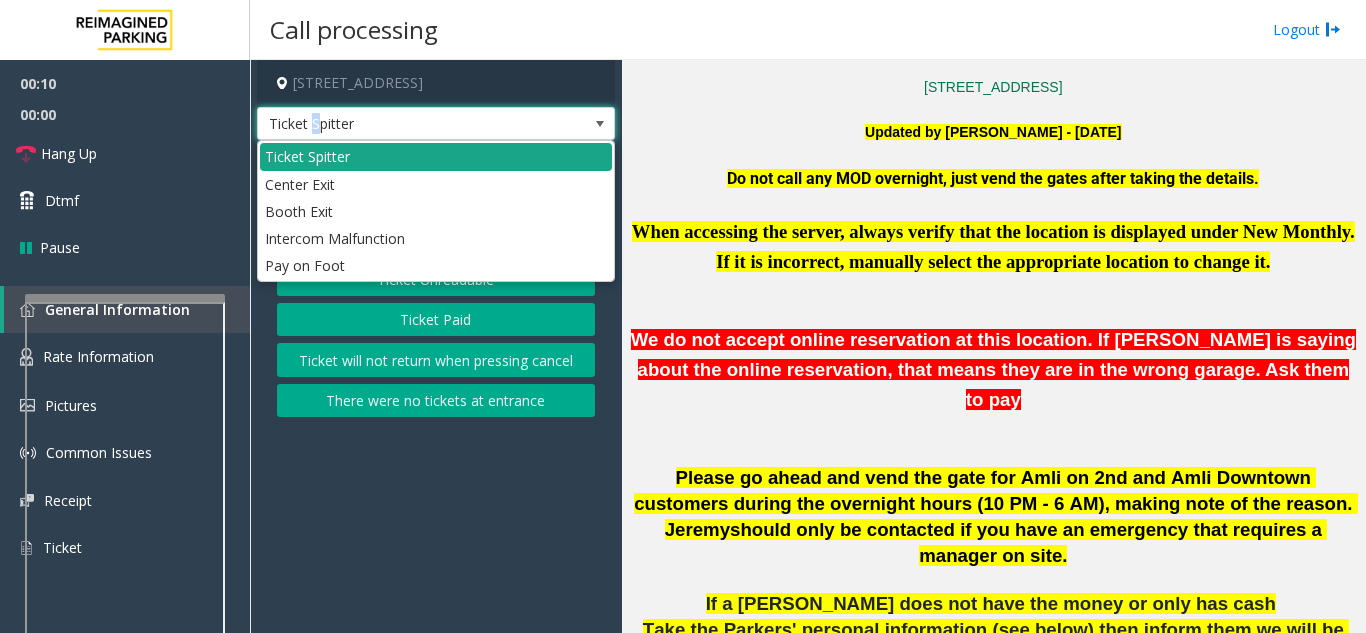 click on "Ticket Spitter" at bounding box center [436, 156] 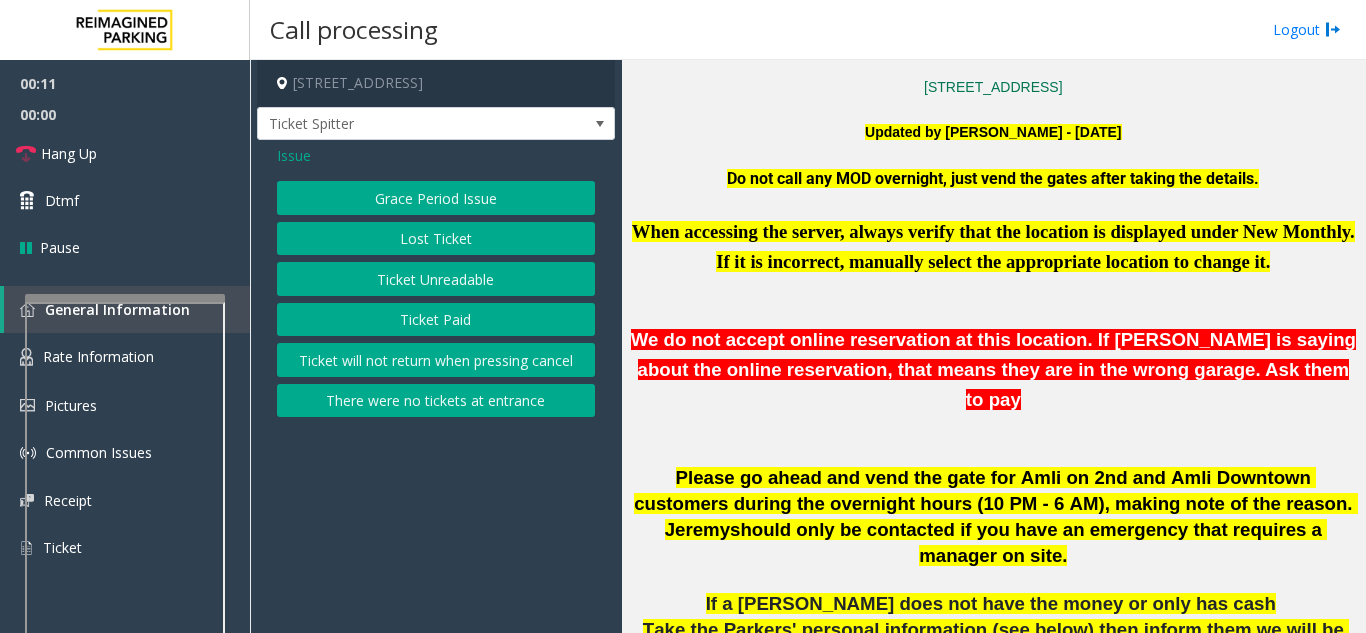 click on "Issue" 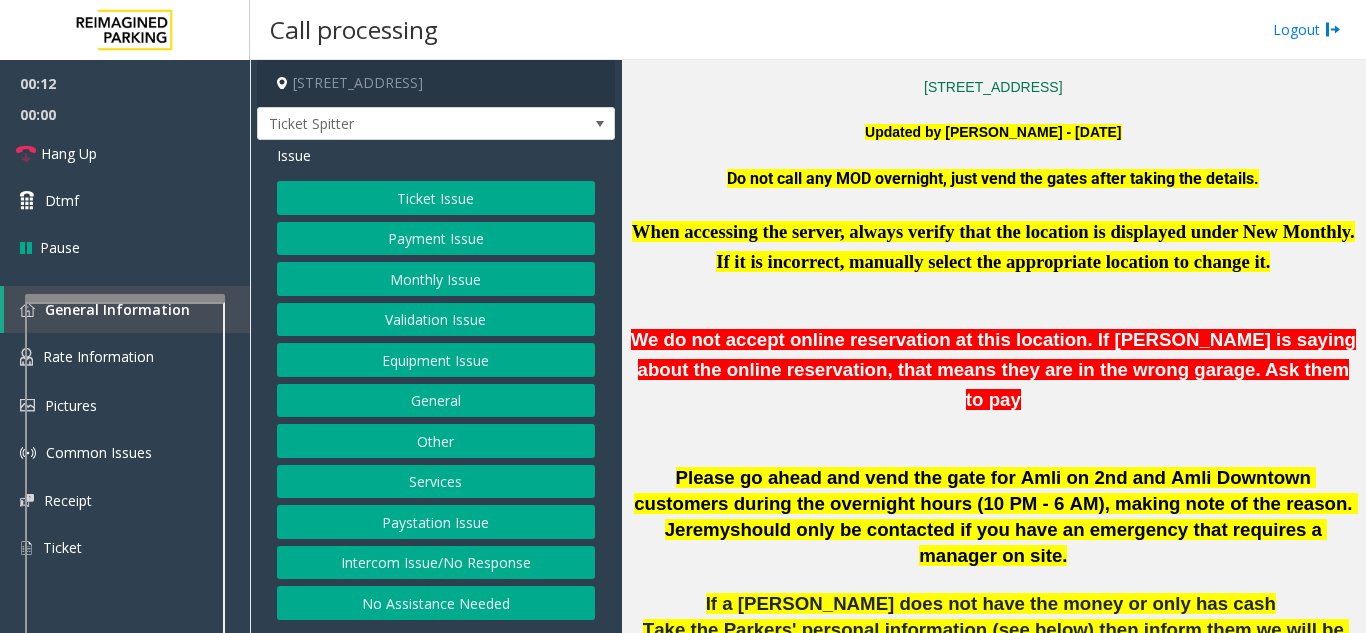 click on "Equipment Issue" 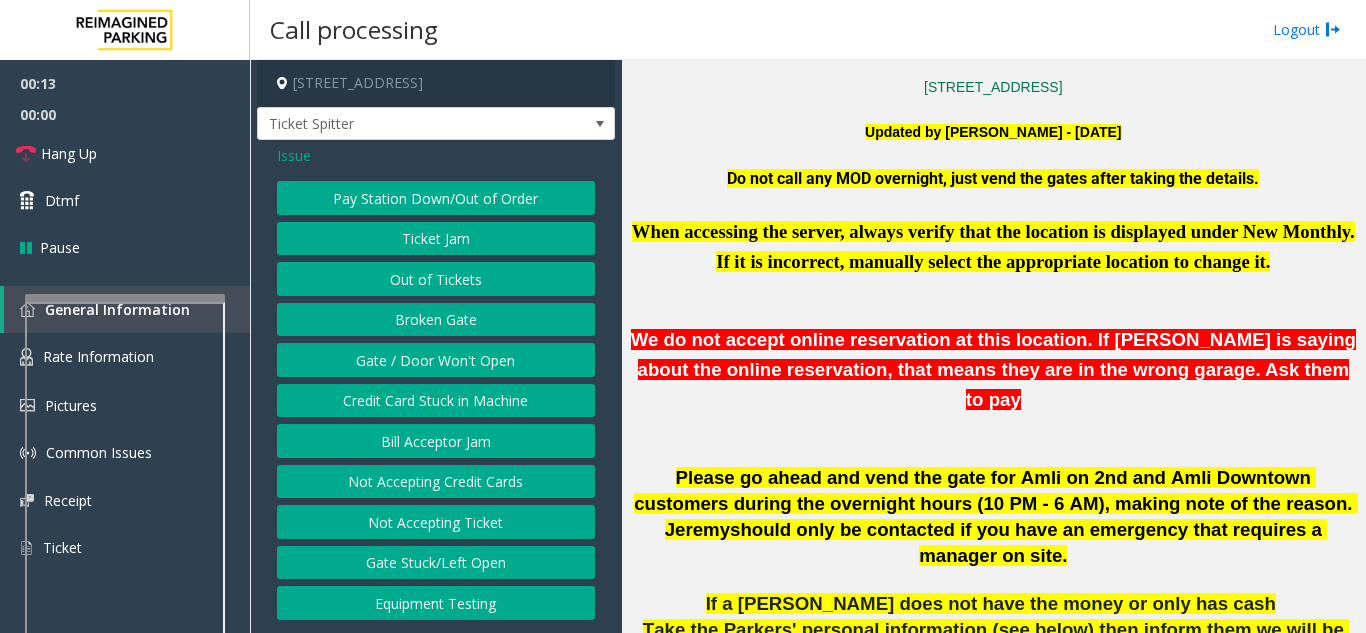 click on "Out of Tickets" 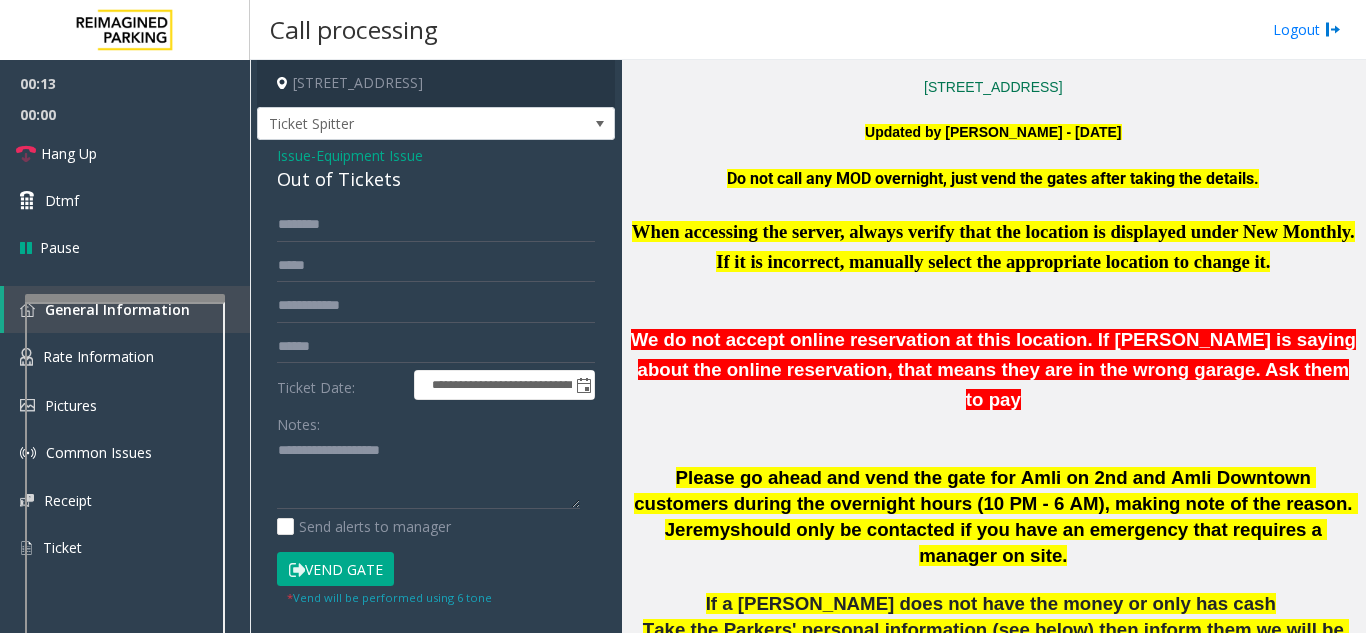 click on "Out of Tickets" 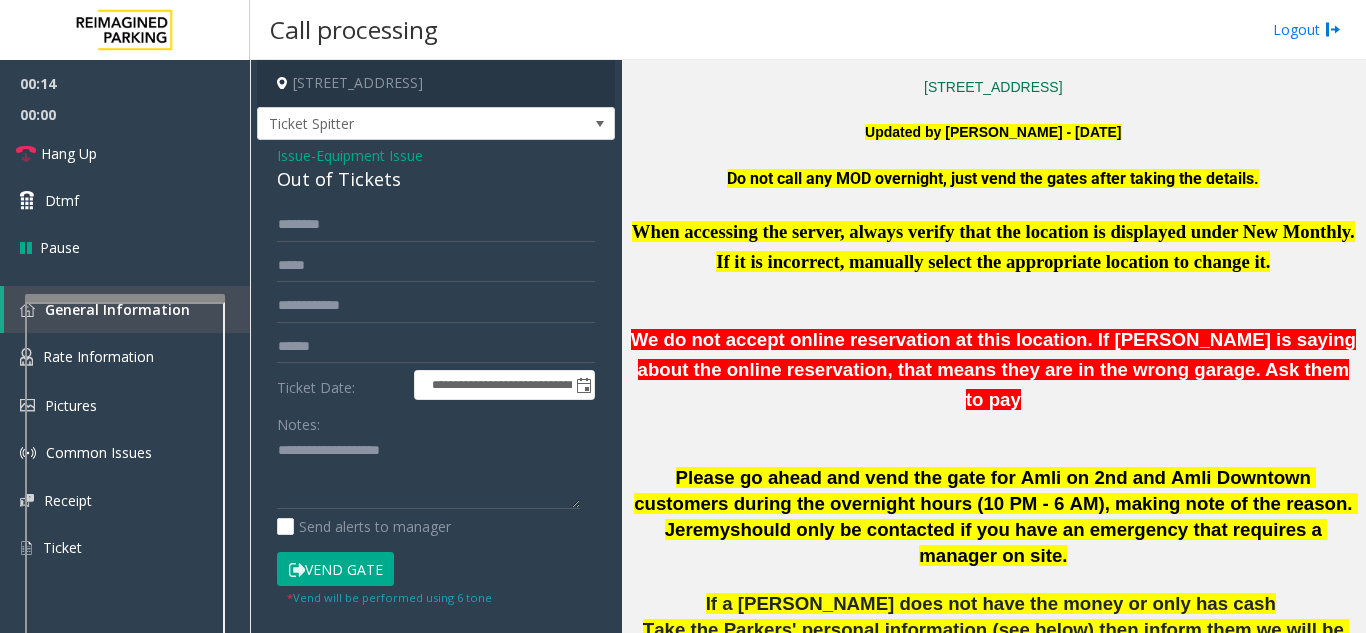click on "Out of Tickets" 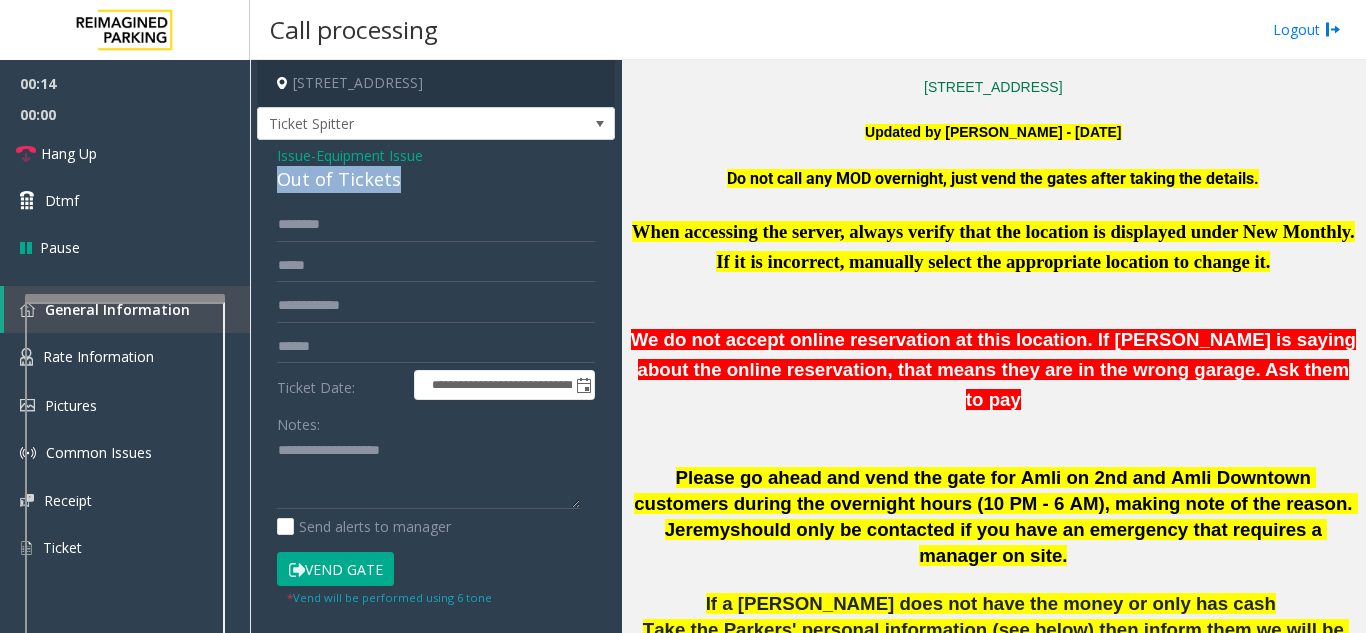 click on "Out of Tickets" 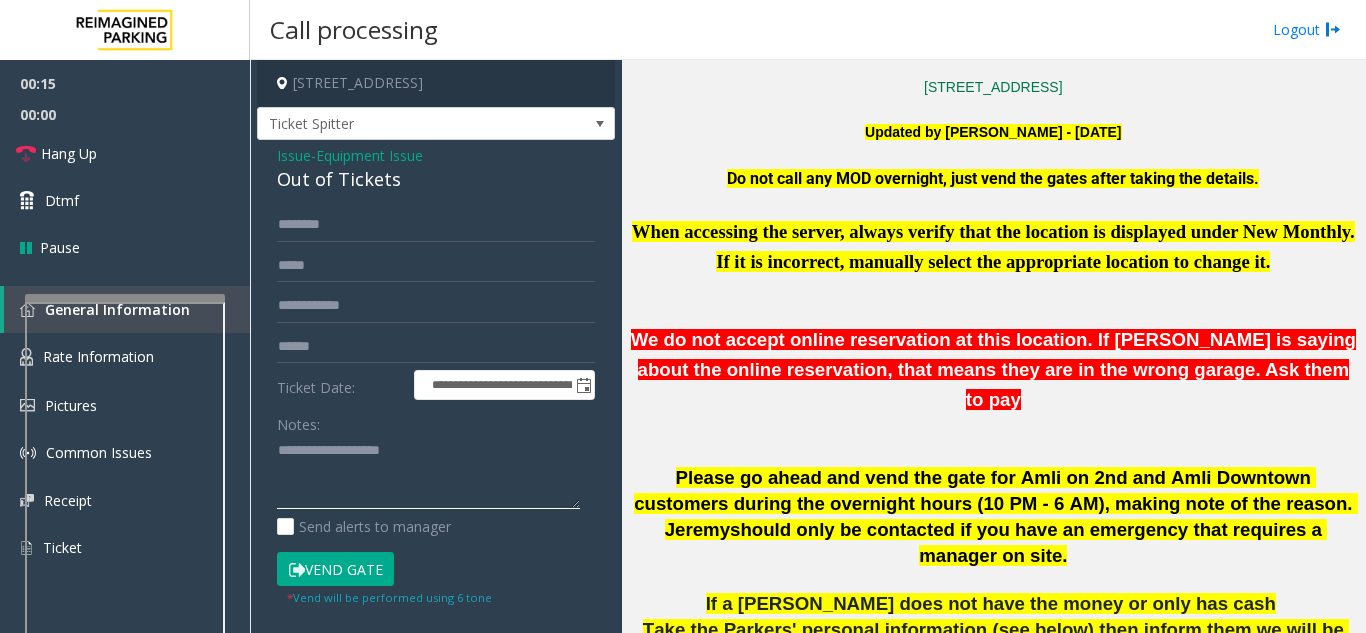click 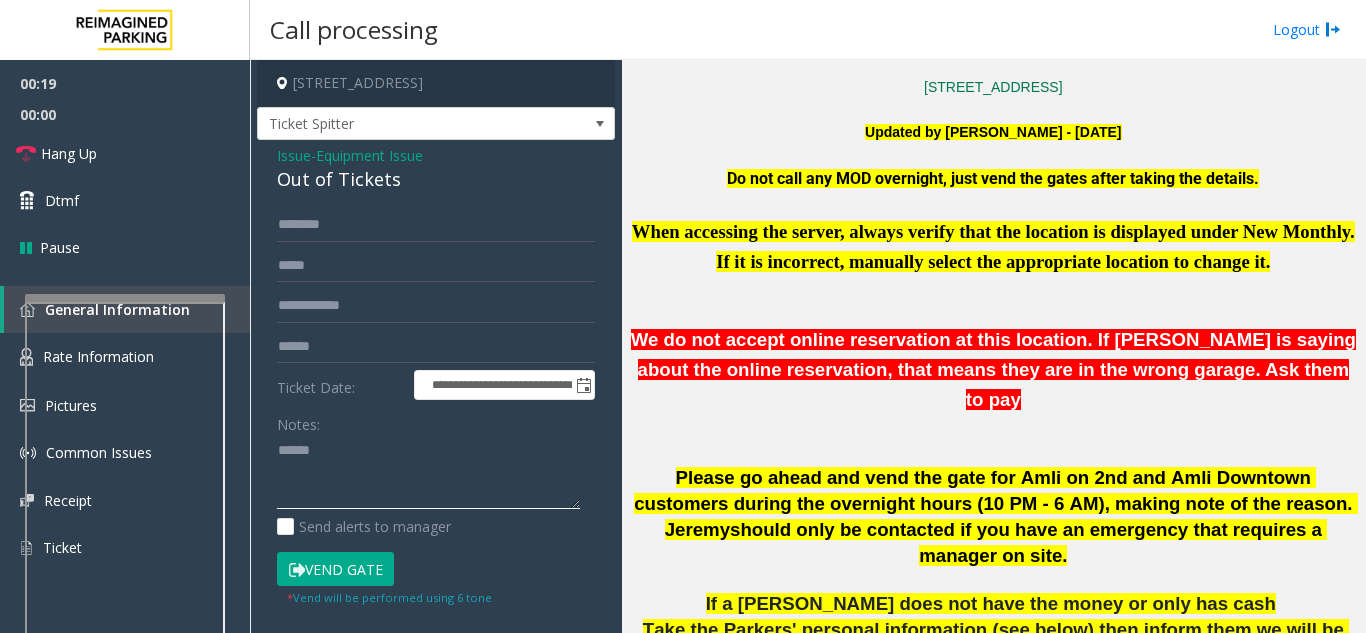 paste on "**********" 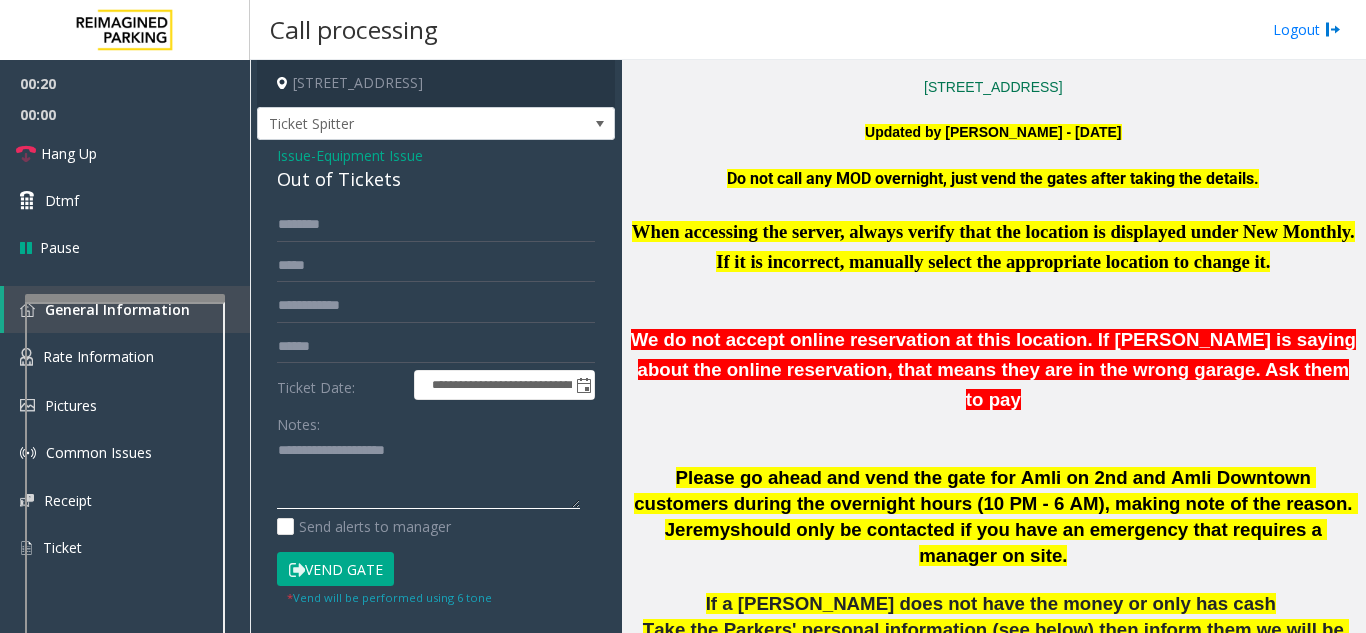 type on "**********" 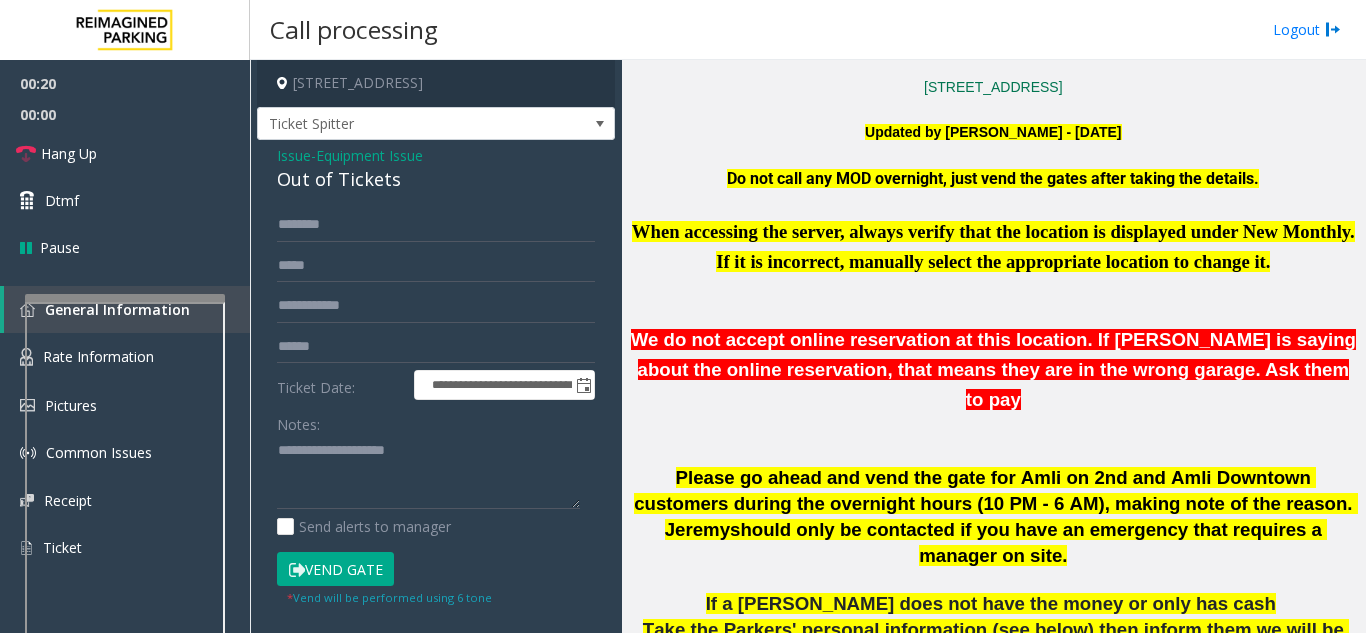 click on "Vend Gate" 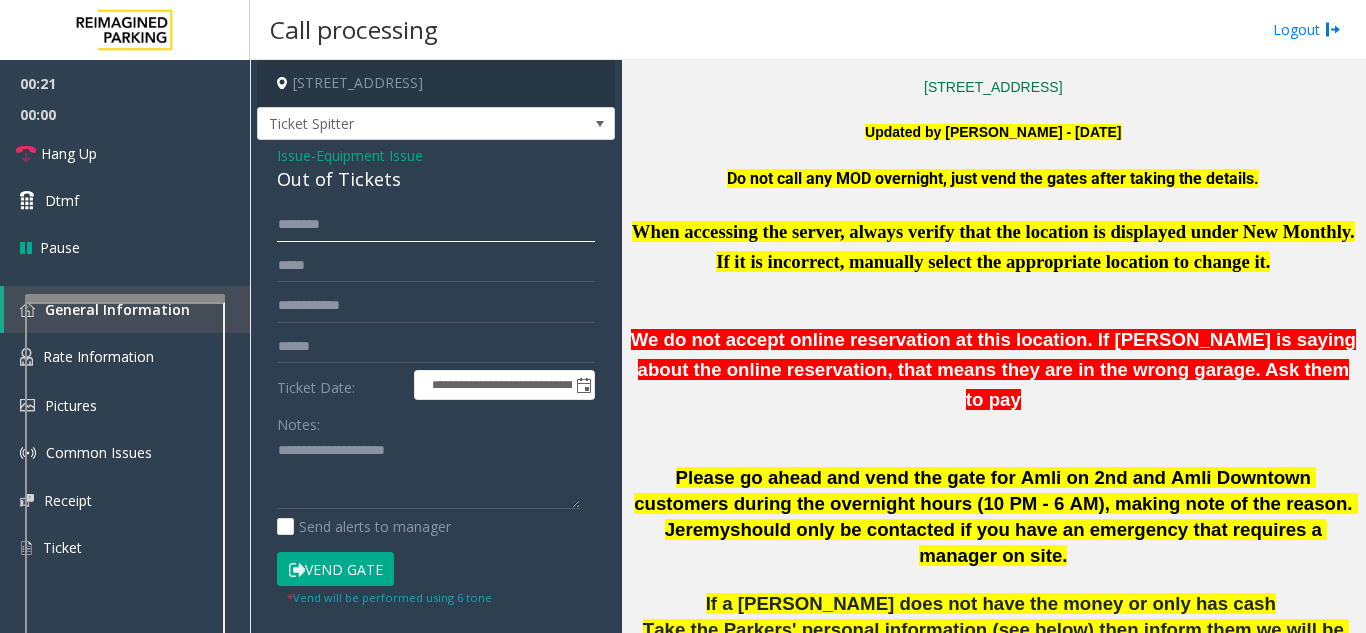 click 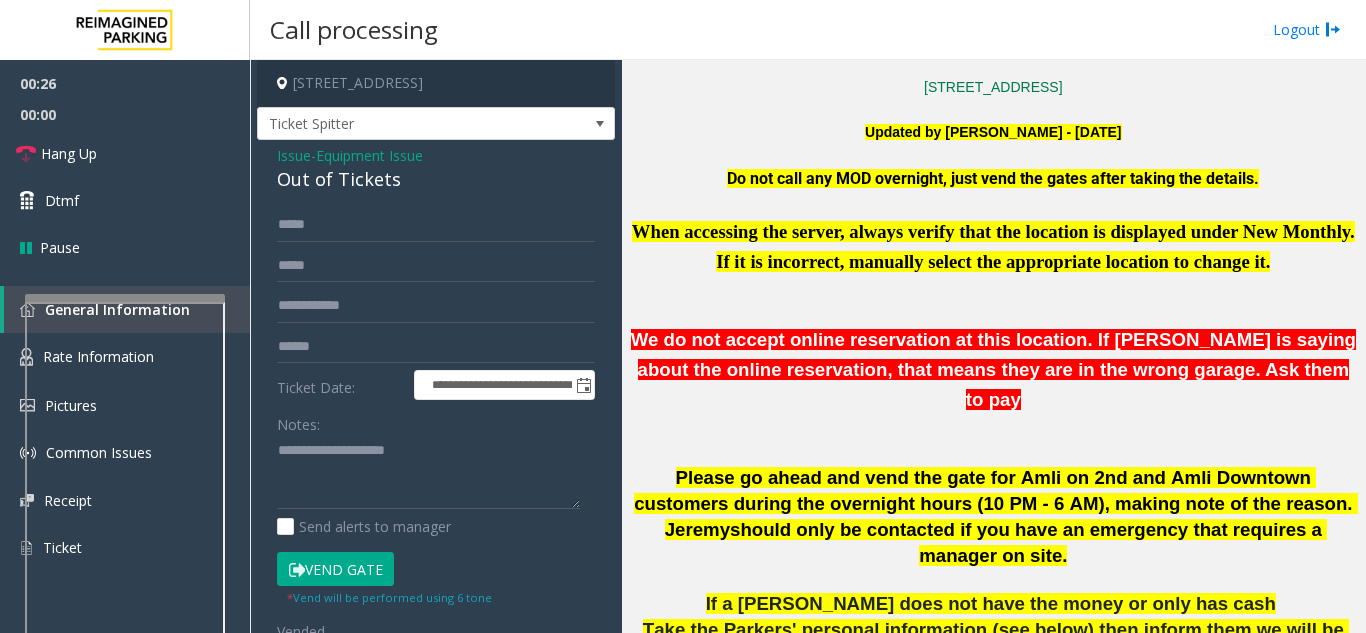 click on "Notes:                      Send alerts to manager" 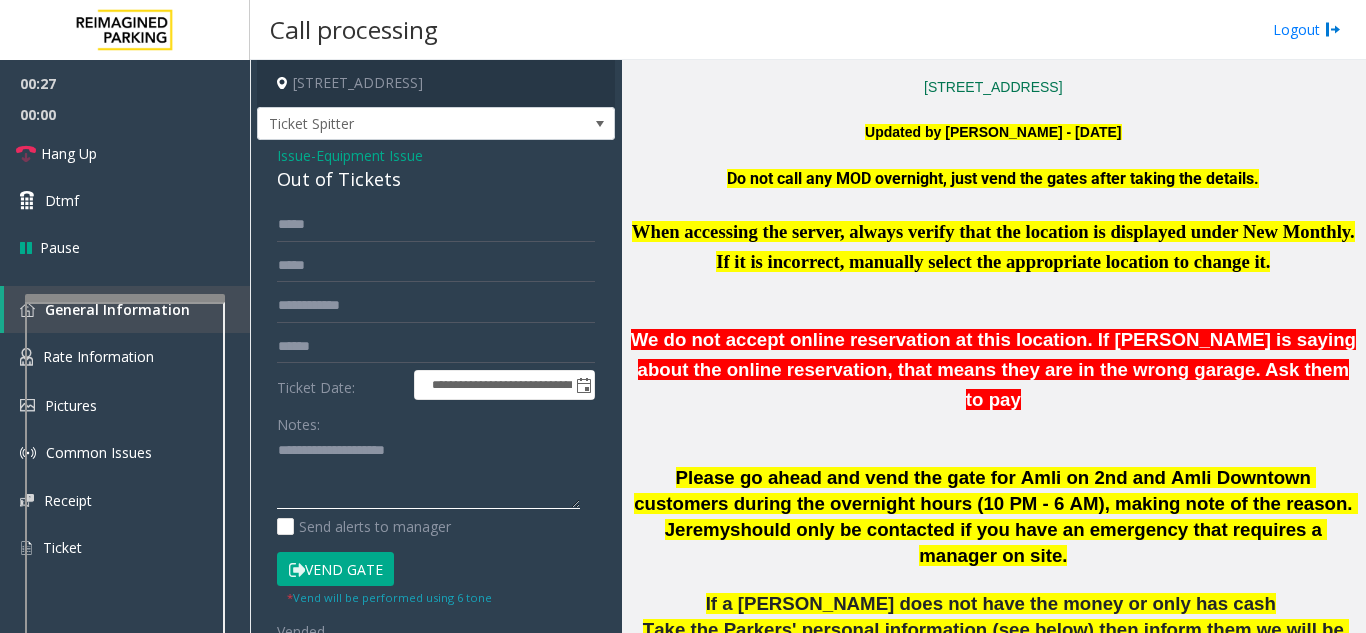 click 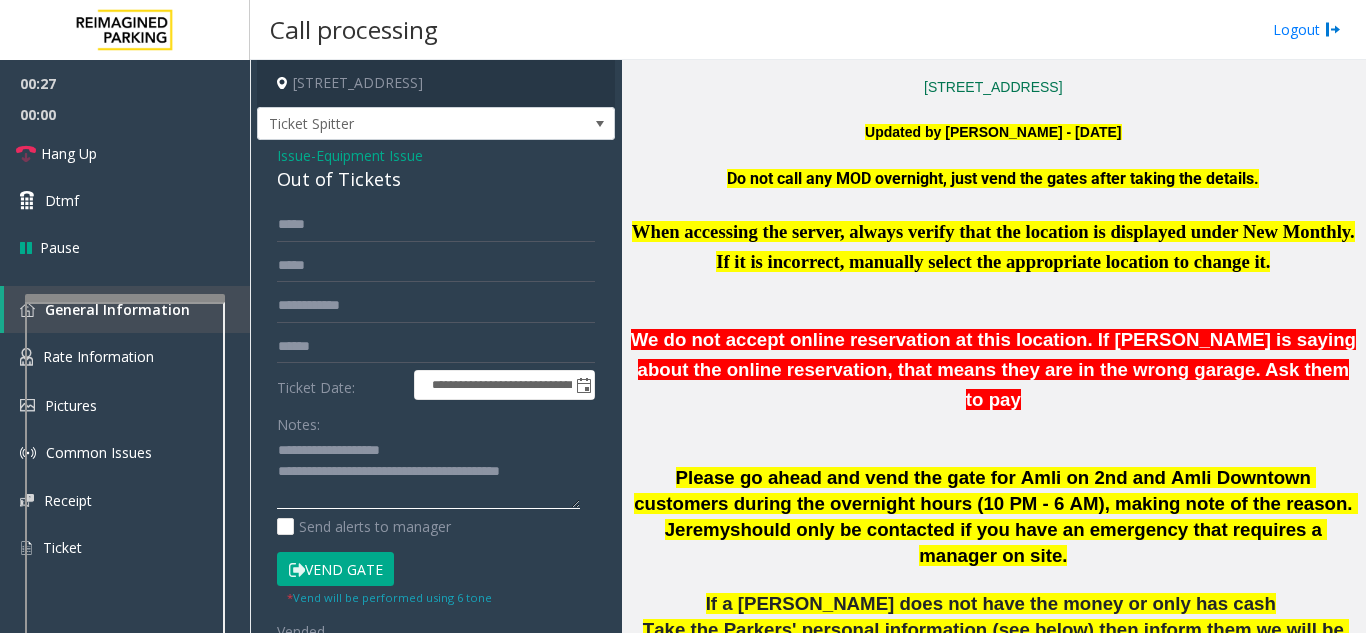 type on "**********" 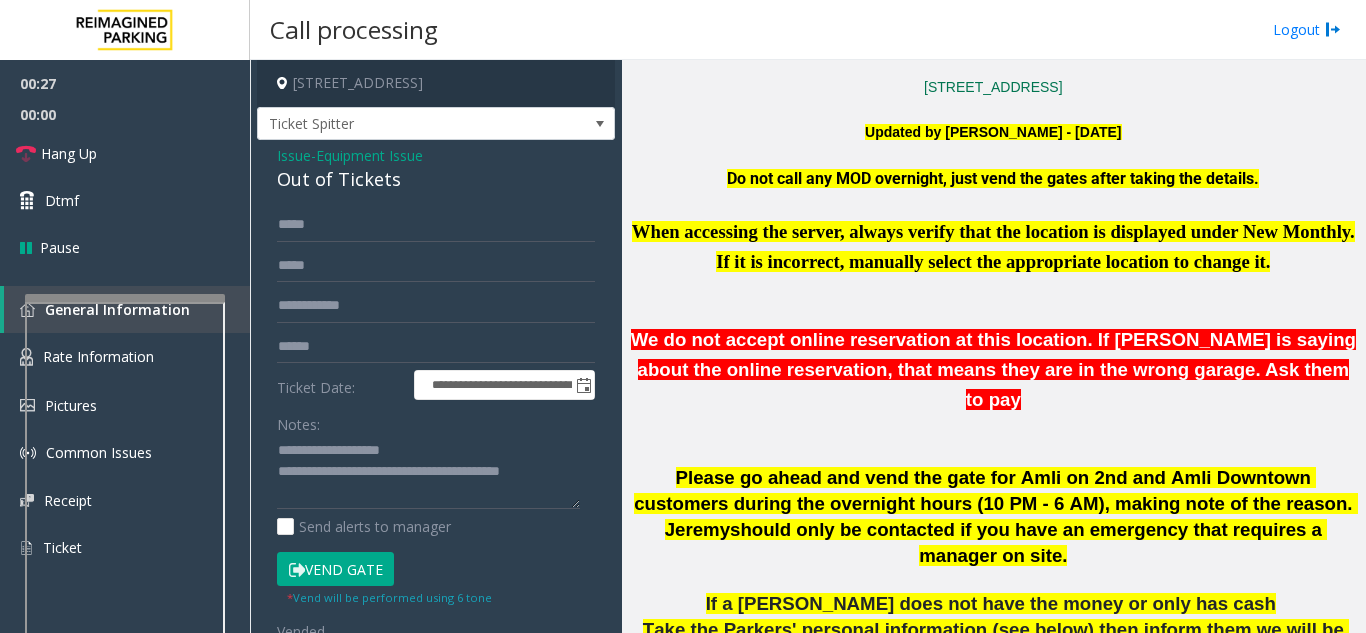 click on "**********" 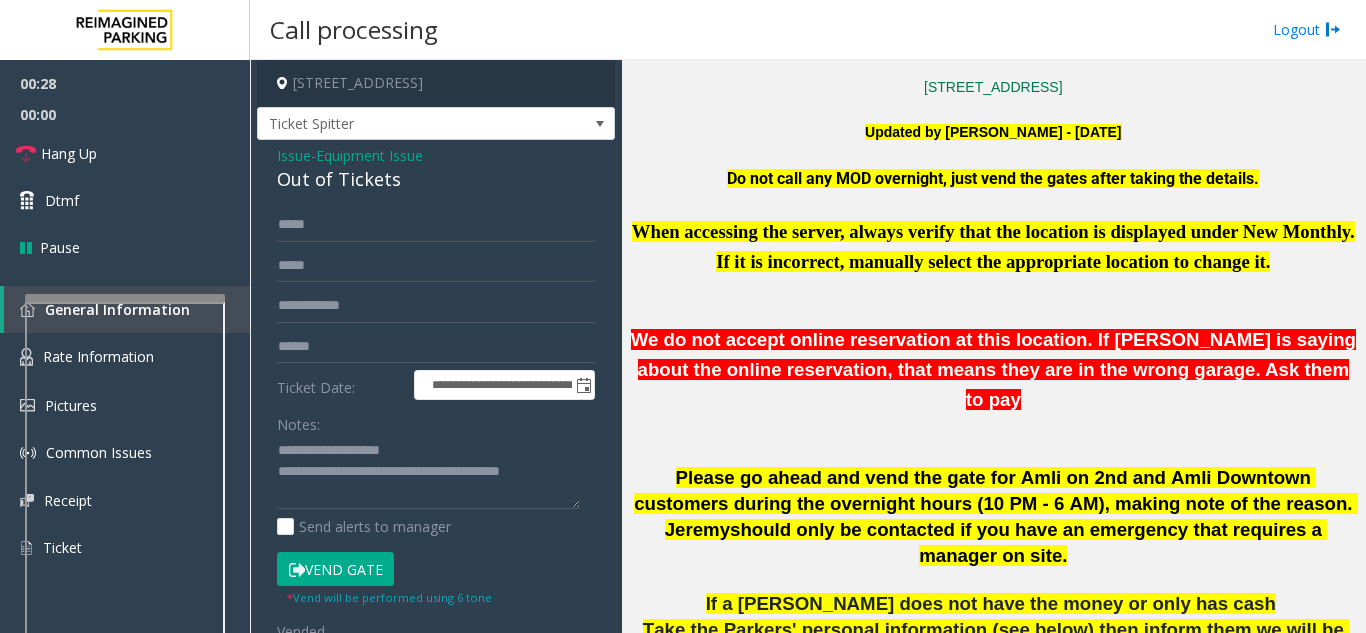 scroll, scrollTop: 1000, scrollLeft: 0, axis: vertical 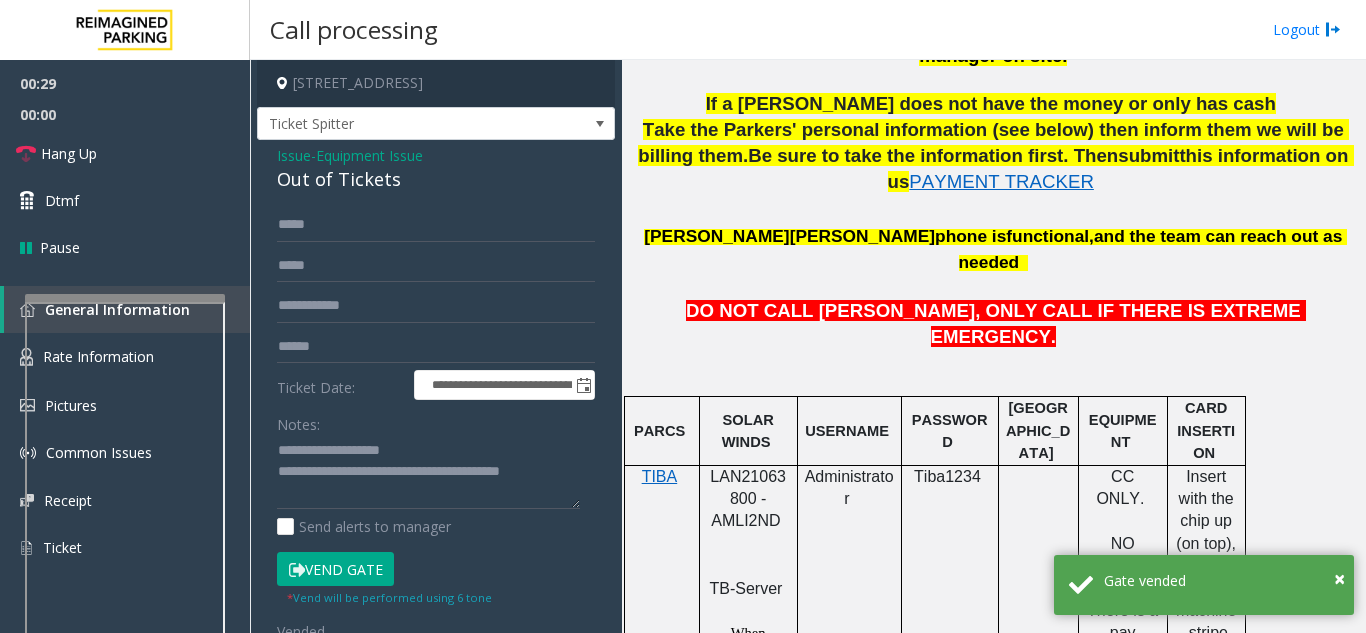 click on "LAN21063800 - AMLI2ND" 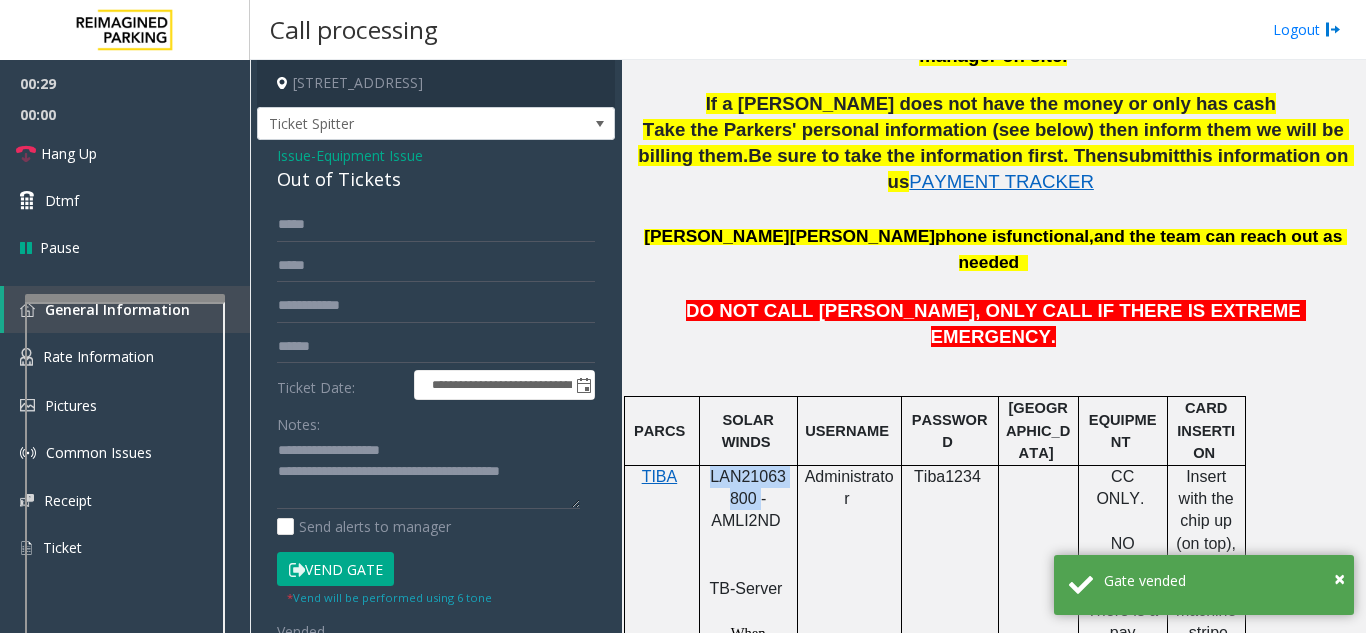 click on "LAN21063800 - AMLI2ND" 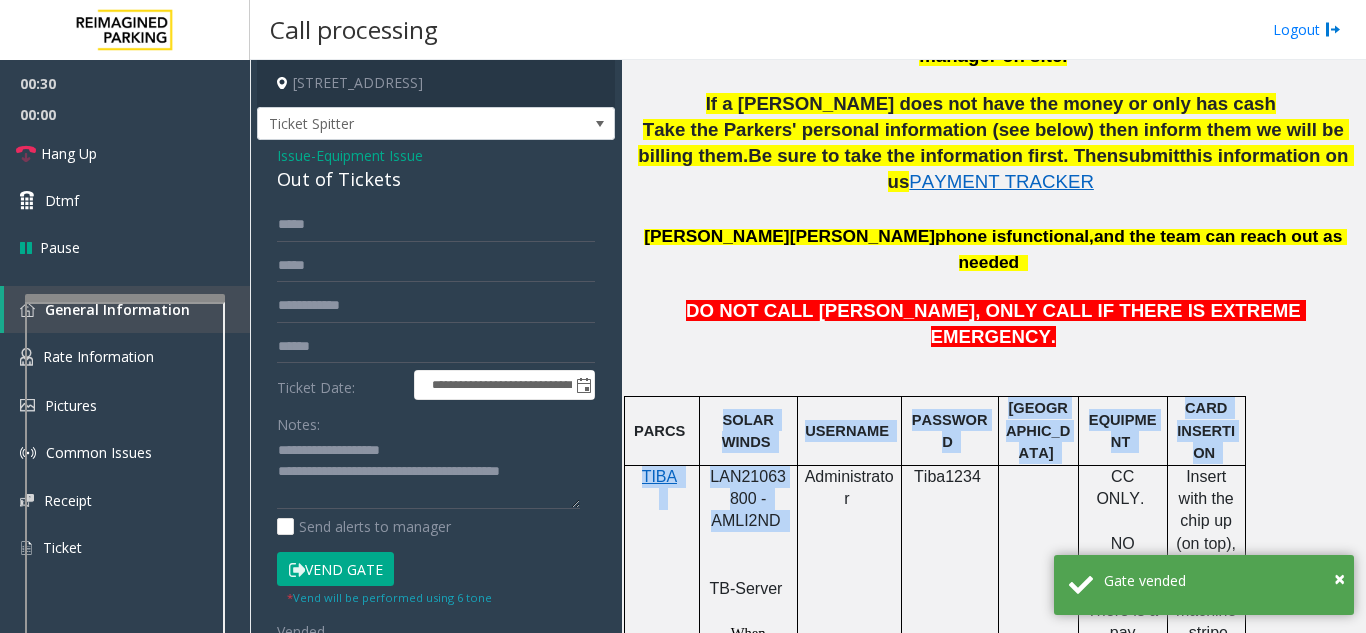 click on "PARCS   SOLAR WINDS   USERNAME   PASSWORD   PARIS   EQUIPMENT   CARD INSERTION   TIBA     LAN21063800 - AMLI2ND       TB-Server     When accessing the server, always verify that the location is displayed under New Monthly. If it is incorrect, manually select  the appropriate location to change it. Administrator   Tiba1234     CC ONLY .      NO CASH     There is a   pay station  in the ground floor elevator lobby- see below for pictures.   I nsert with the chip up   (on top), closest to the machine .  stripe down, to the right.     MANDATORY FIELDS   VALIDATIONS   APPROVED VALIDATION LIST   TICKET   MONTHLY CARDS/TENANTS   GARAGE LAYOUT   LOCATION TIME     Validations are stickers. See list of validators below.       The ticket is scanned in the upper right corner of the machine, it does not get inserted.  It reads a bar code that is printed on the ticket.           Click Here for the local time   APPROVED VENDOR   DO NOT VEND FOR   ENTRANCE/EXIT LANE INFO" 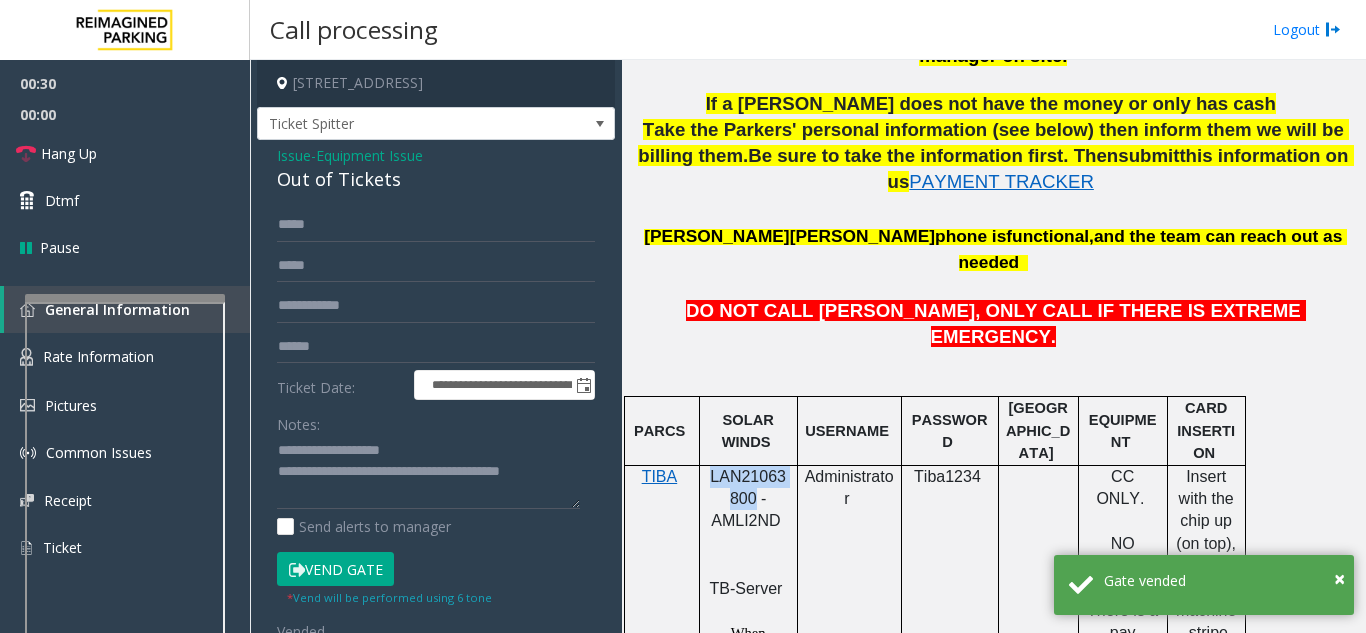 drag, startPoint x: 728, startPoint y: 368, endPoint x: 718, endPoint y: 362, distance: 11.661903 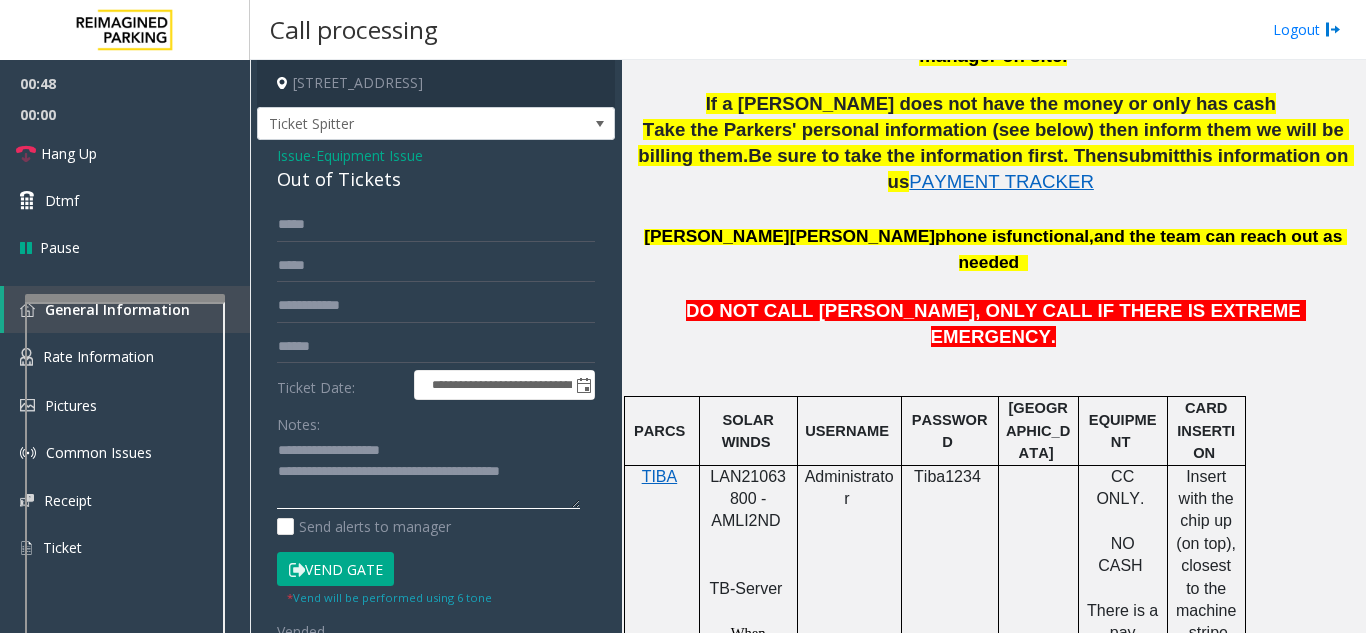 click 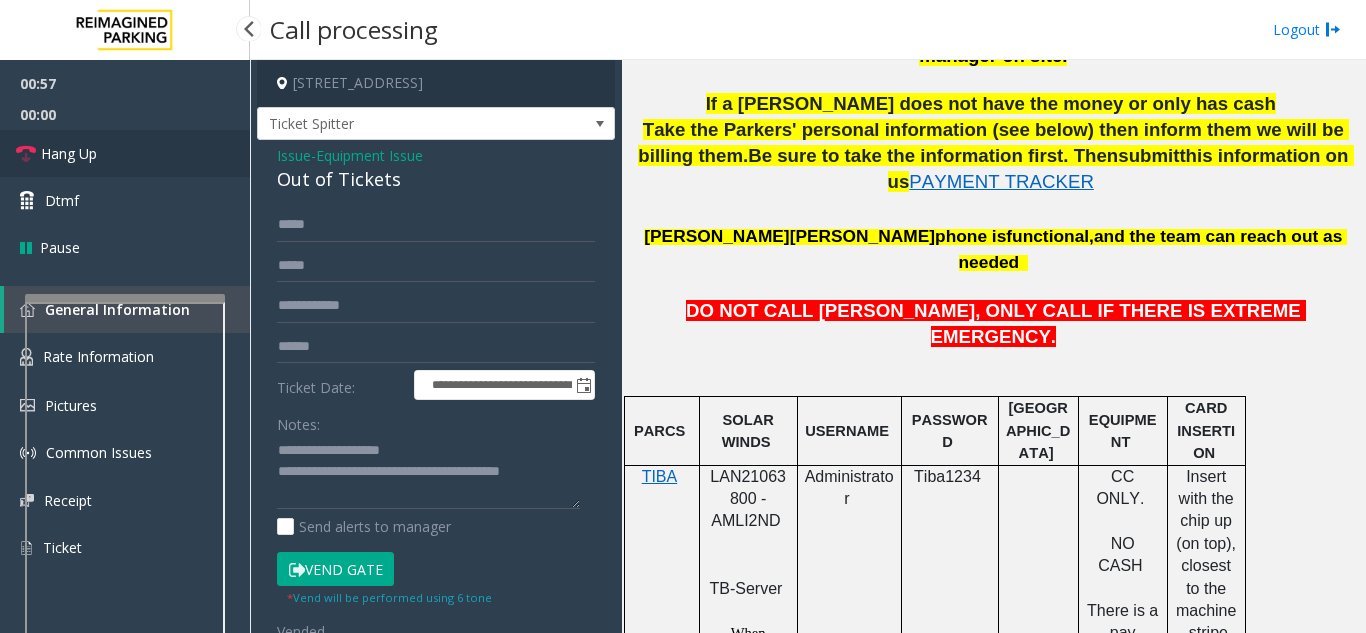 click on "Hang Up" at bounding box center [125, 153] 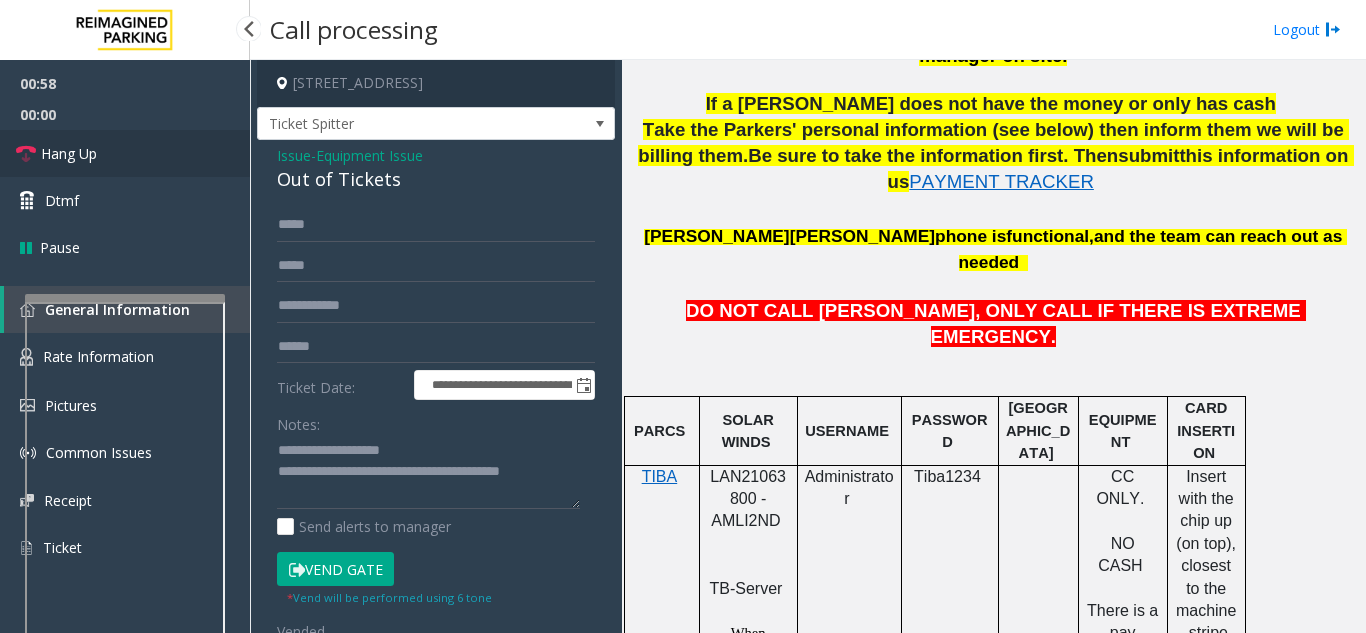 click on "Hang Up" at bounding box center [125, 153] 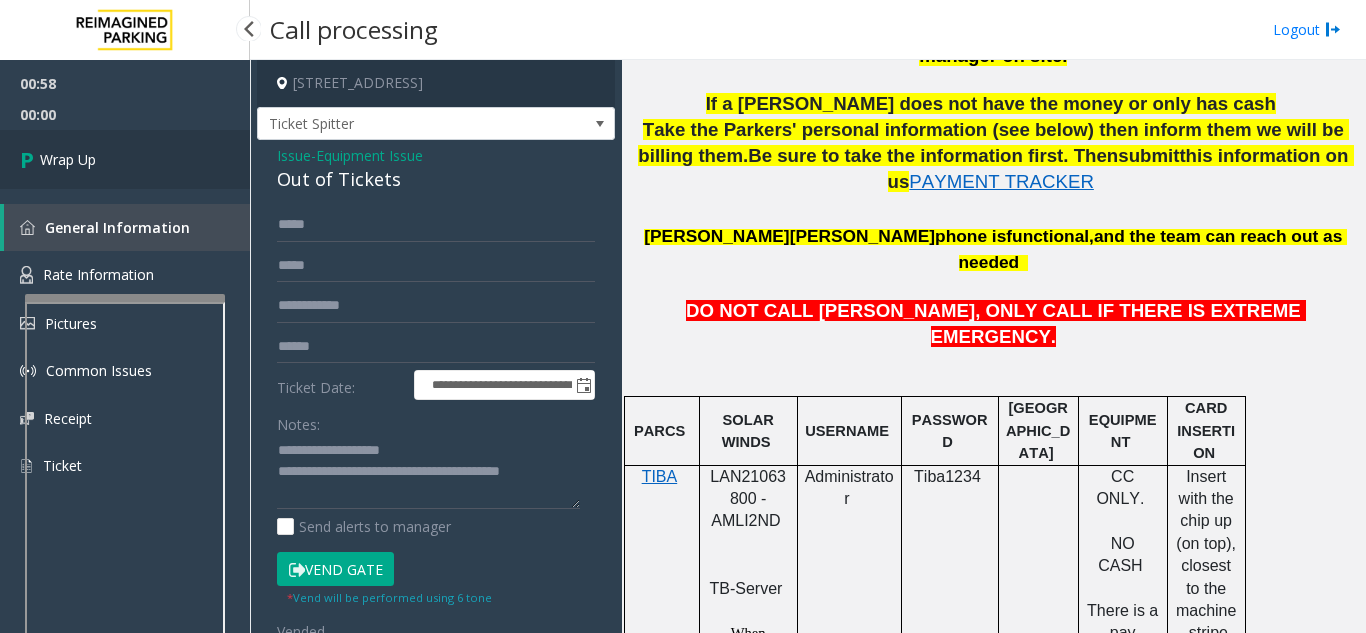 click on "Wrap Up" at bounding box center [125, 159] 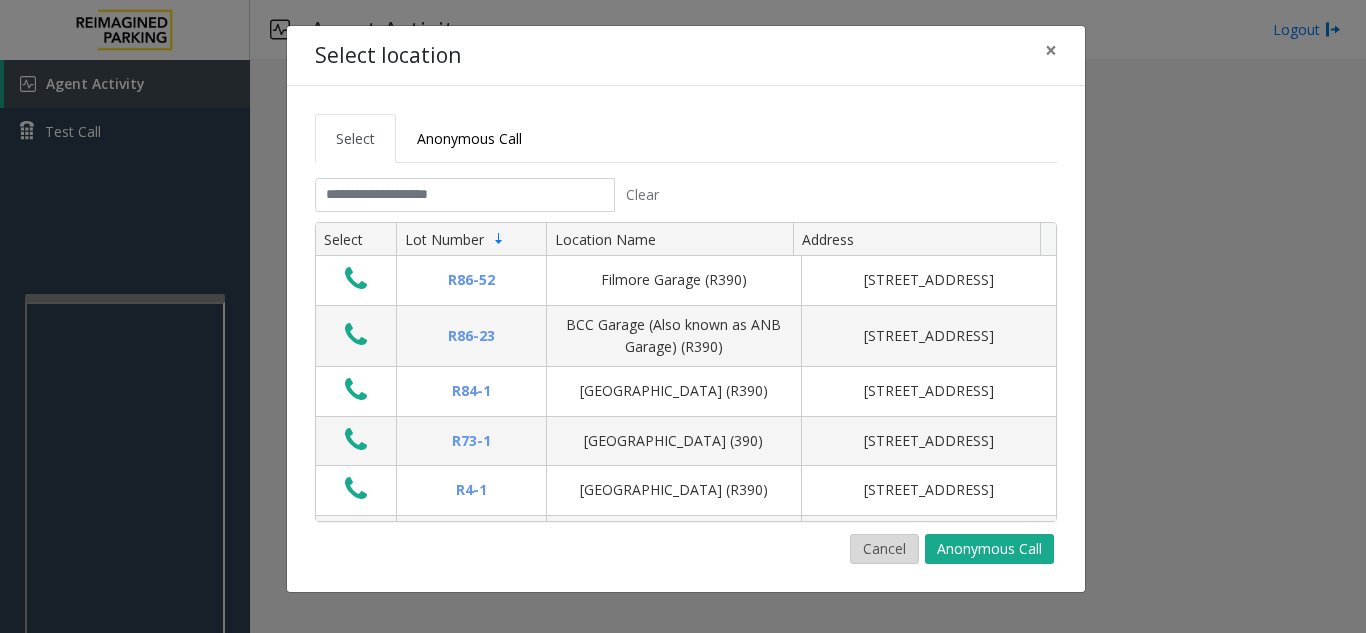 click on "Cancel" 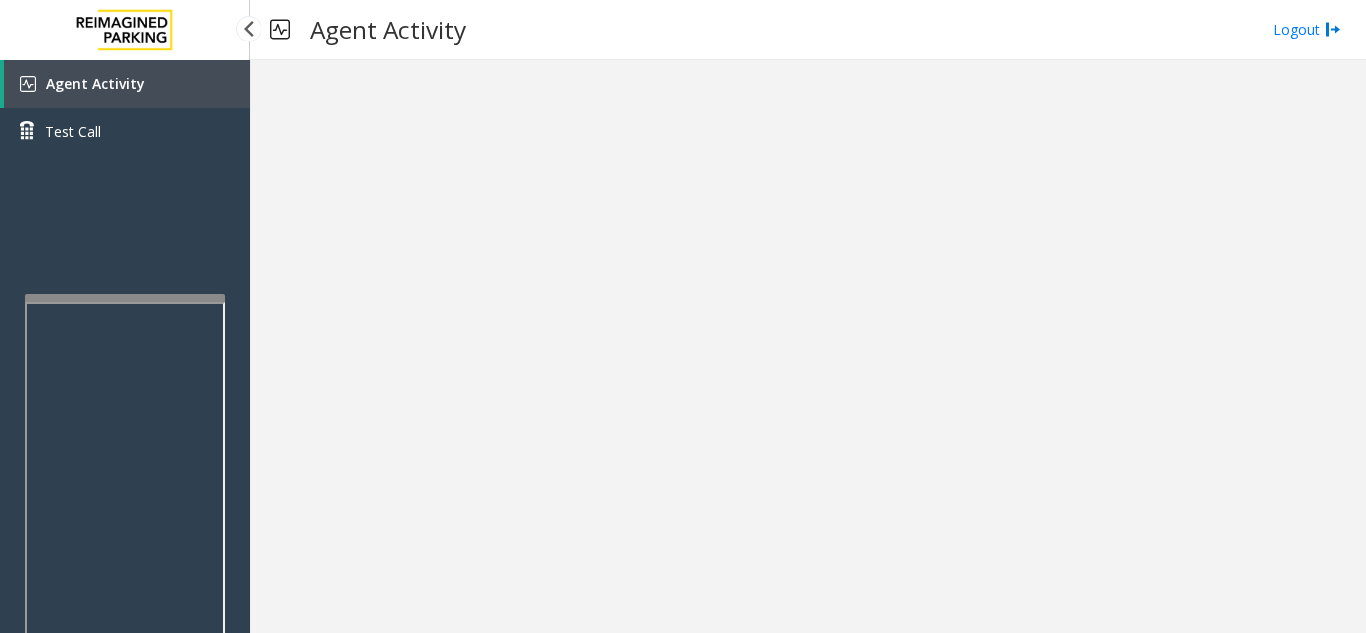 click on "Agent Activity" at bounding box center [127, 84] 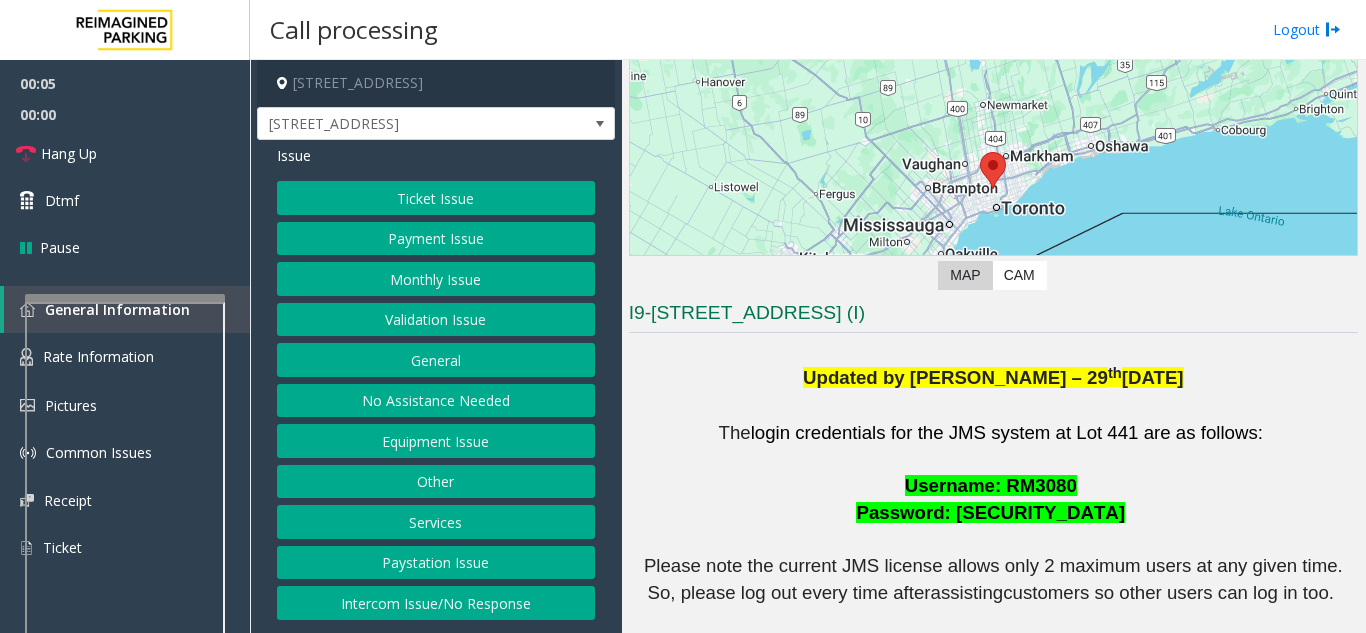 scroll, scrollTop: 200, scrollLeft: 0, axis: vertical 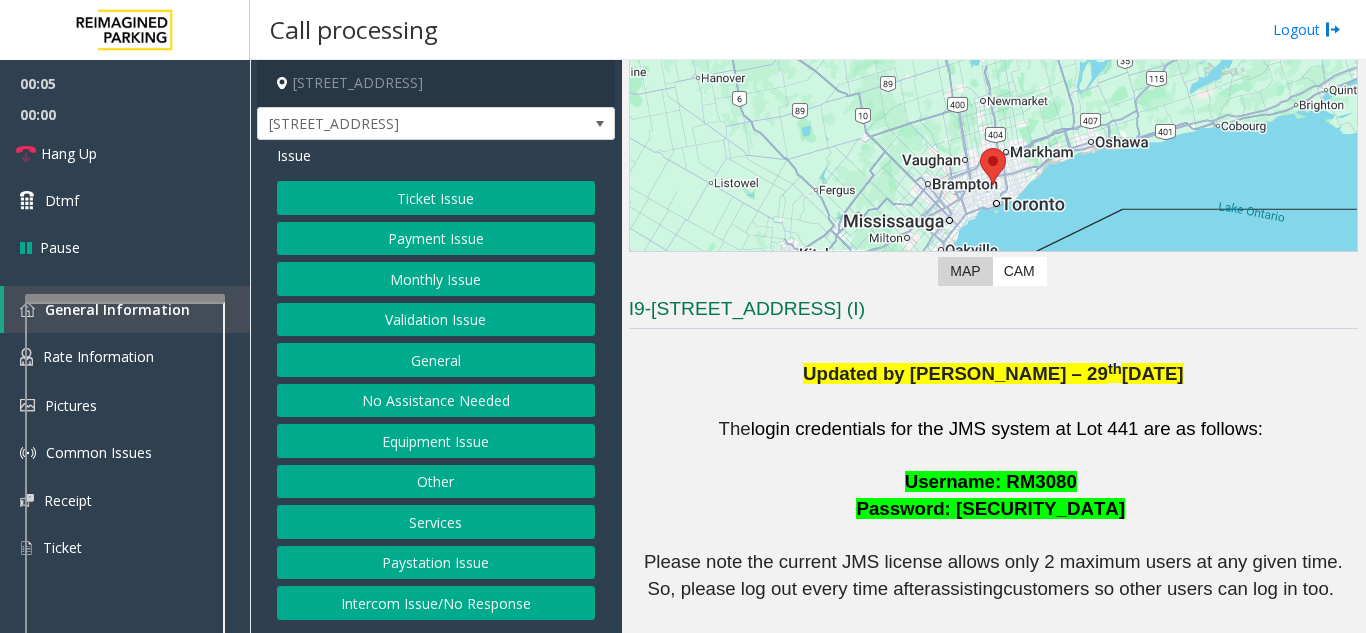 click on "Updated by [PERSON_NAME] – 29" 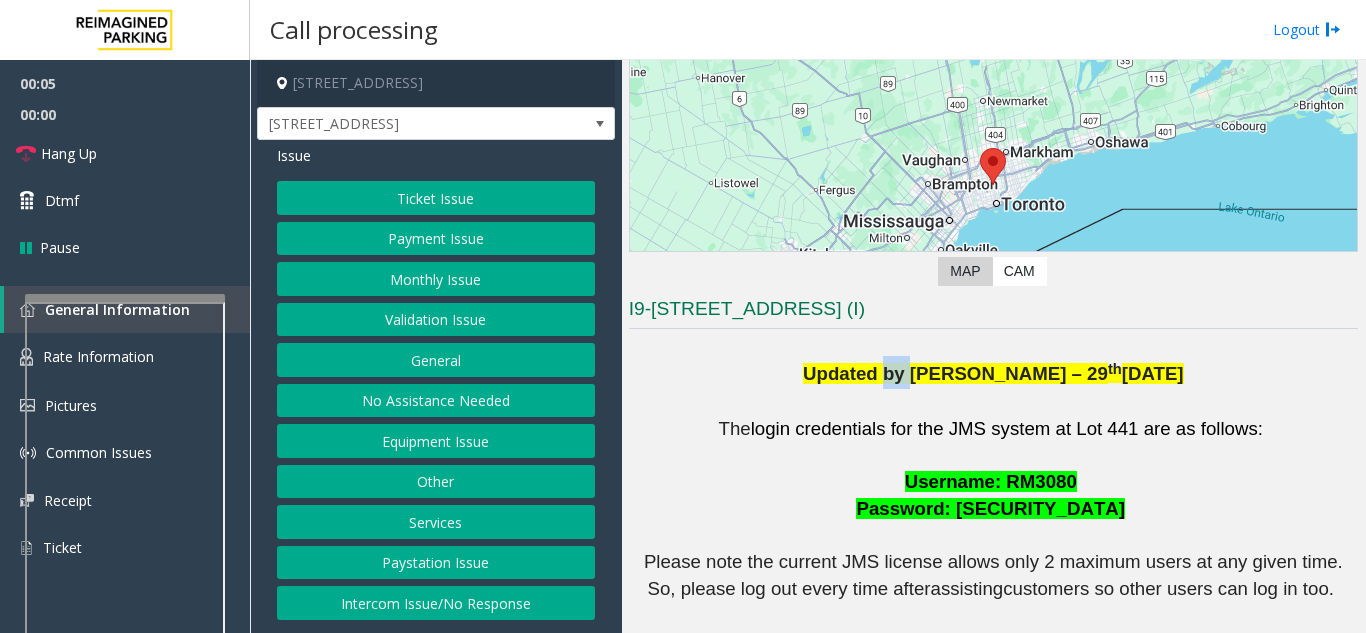click on "Updated by [PERSON_NAME] – 29" 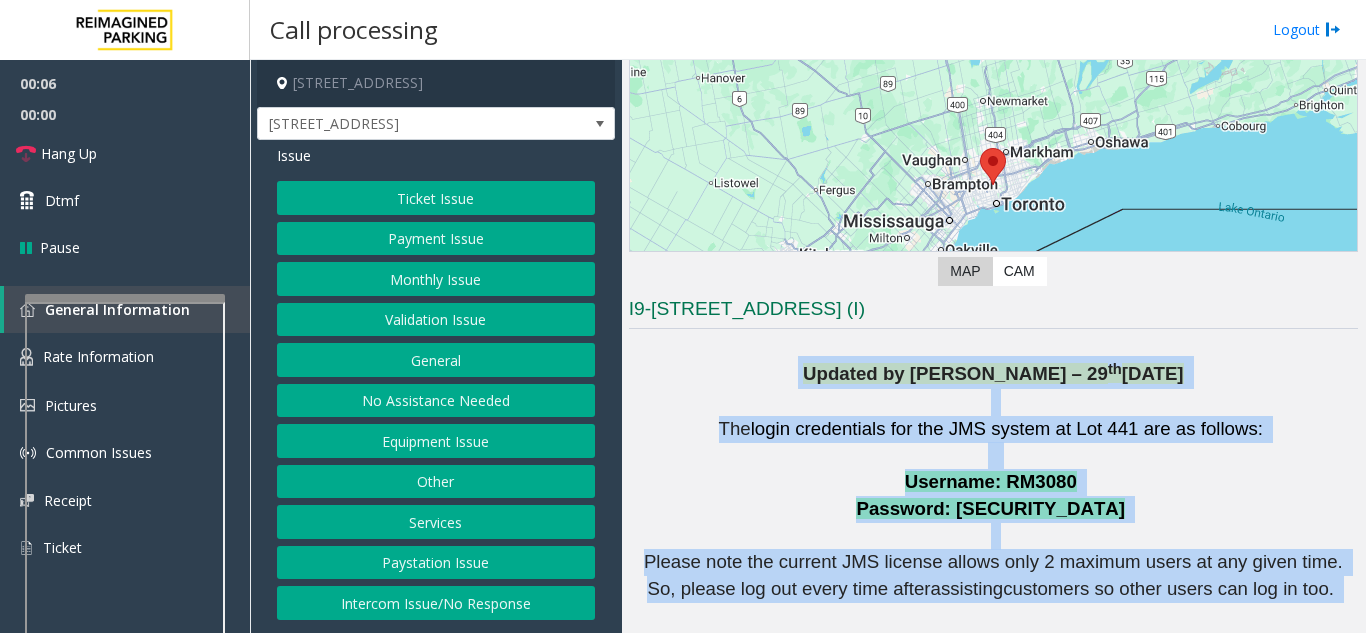 drag, startPoint x: 910, startPoint y: 382, endPoint x: 1105, endPoint y: 554, distance: 260.0173 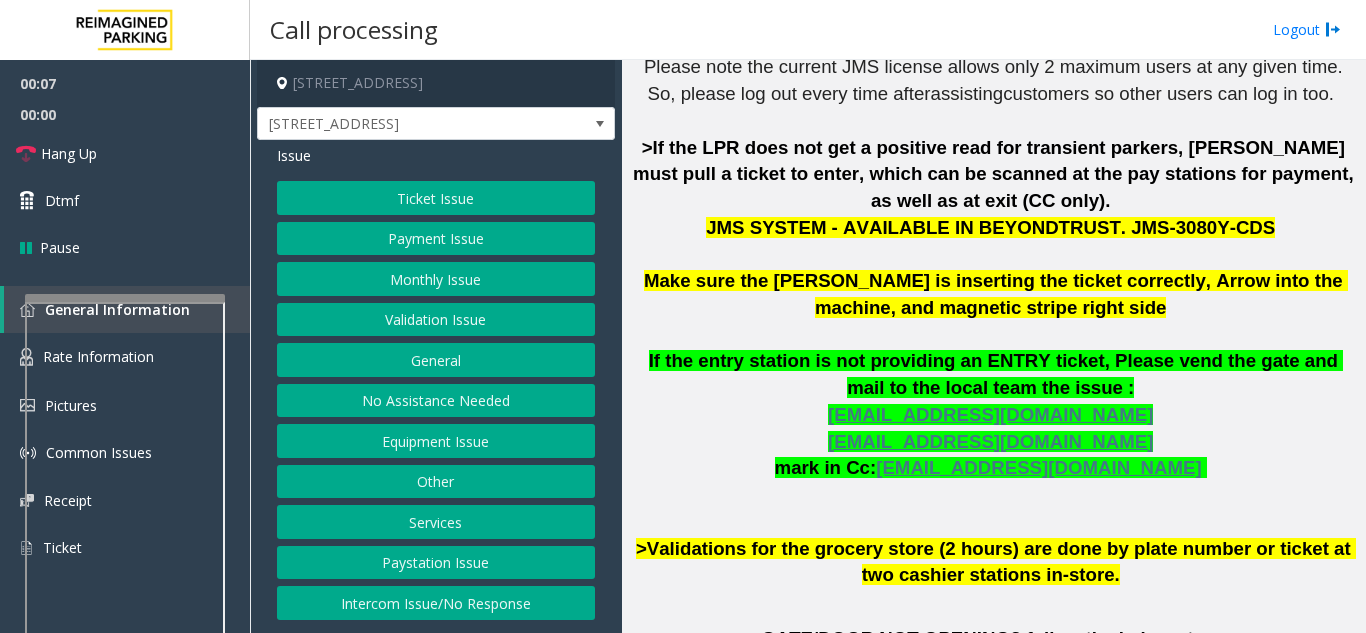 scroll, scrollTop: 700, scrollLeft: 0, axis: vertical 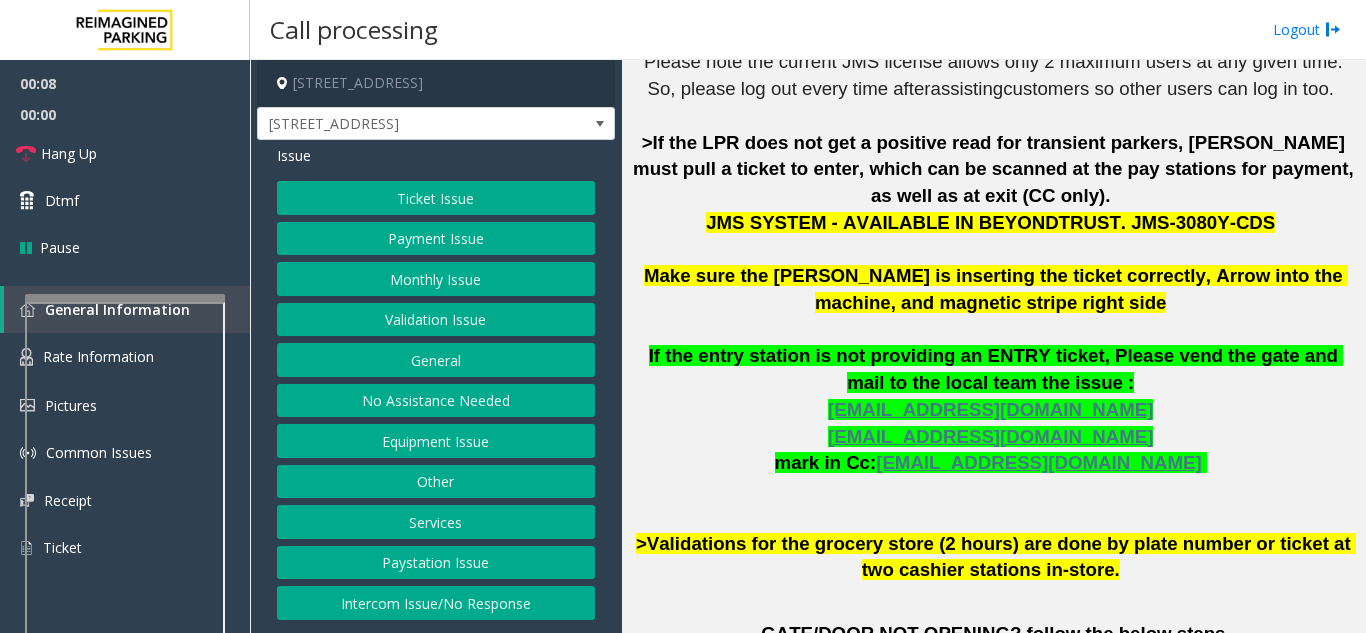 click on "Make sure the [PERSON_NAME] is inserting the ticket correctly, Arrow into the machine, and magnetic stripe right side" 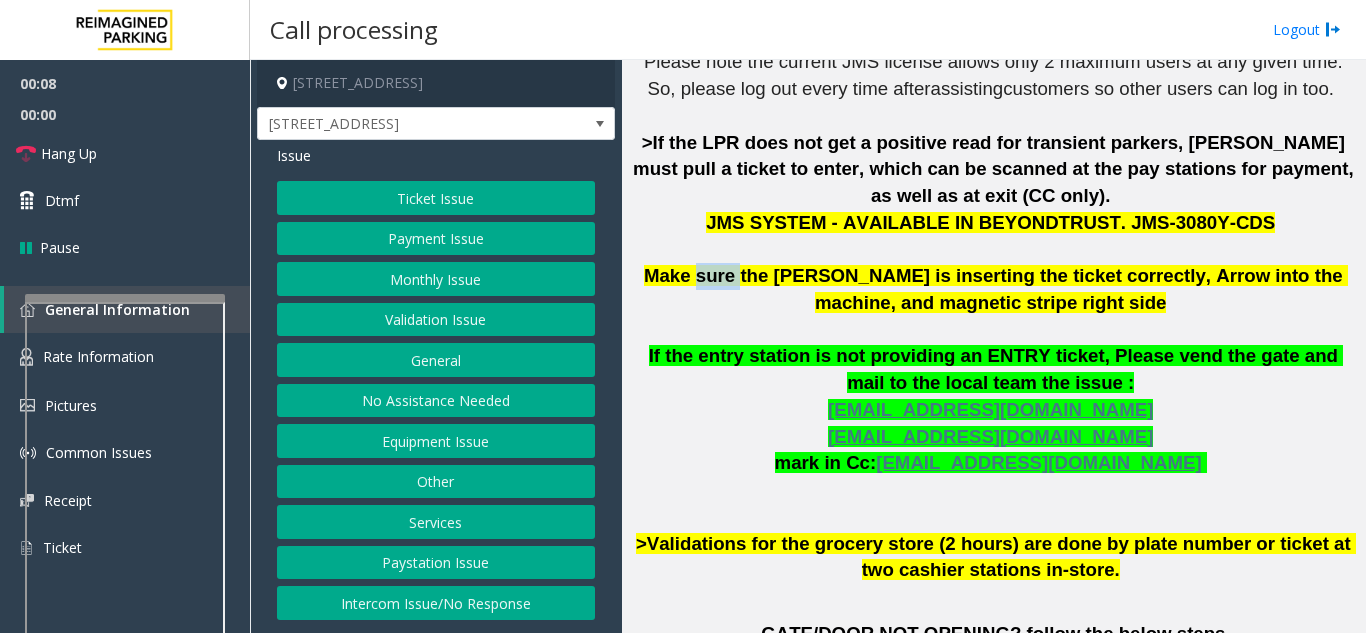 click on "Make sure the [PERSON_NAME] is inserting the ticket correctly, Arrow into the machine, and magnetic stripe right side" 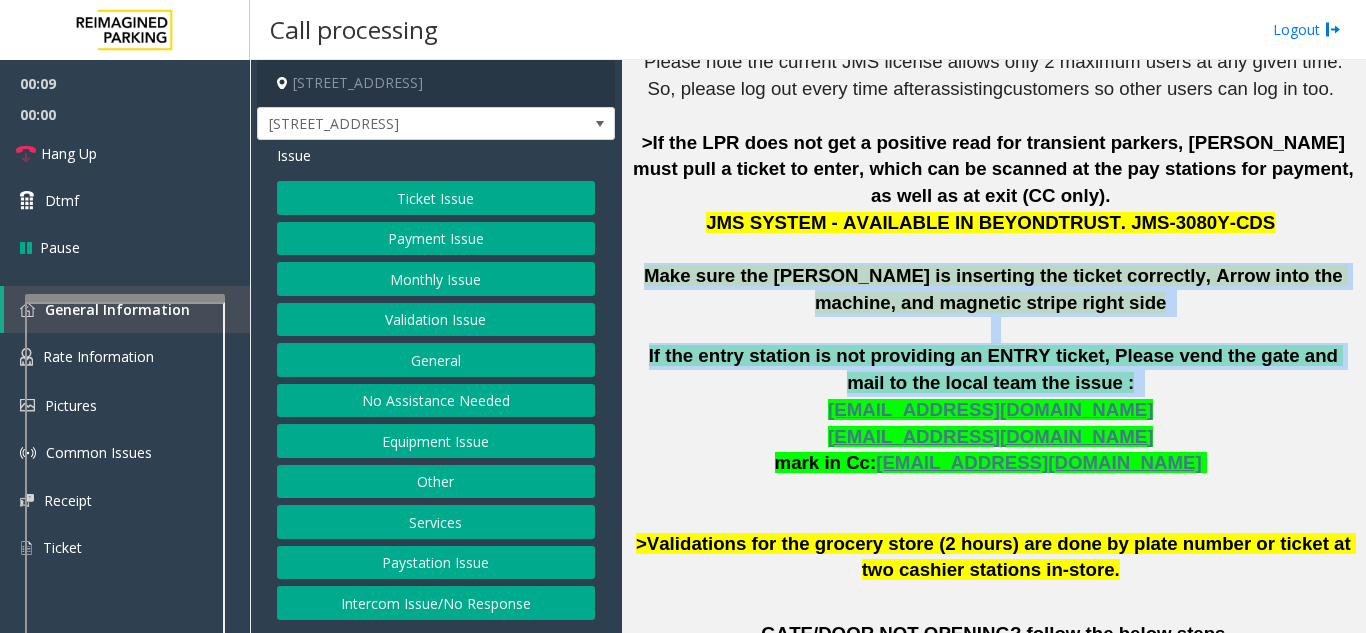 drag, startPoint x: 695, startPoint y: 248, endPoint x: 1233, endPoint y: 321, distance: 542.93 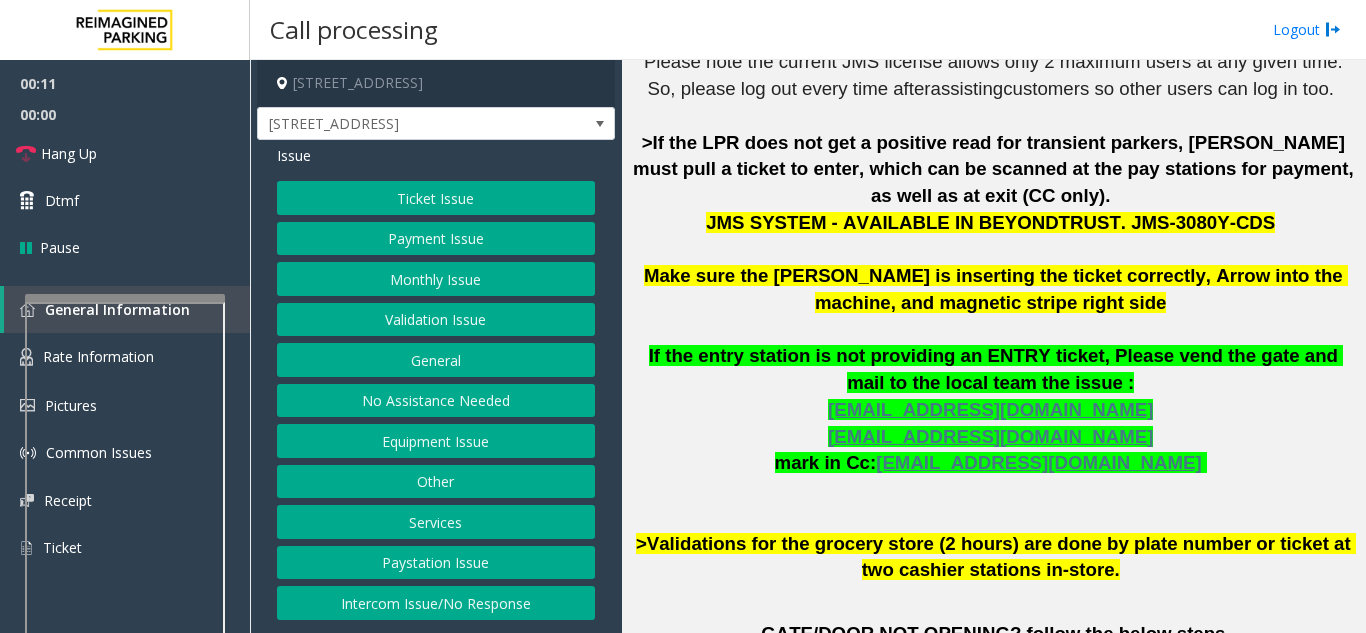 click on "Validation Issue" 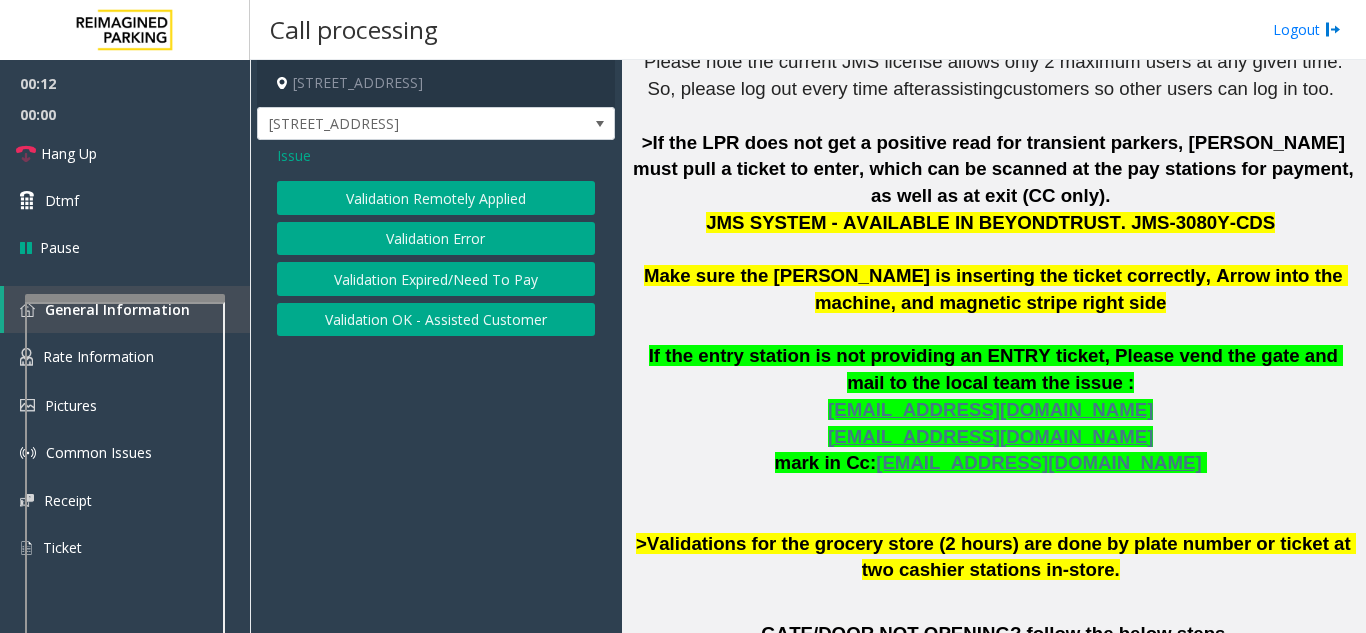 click on "Issue" 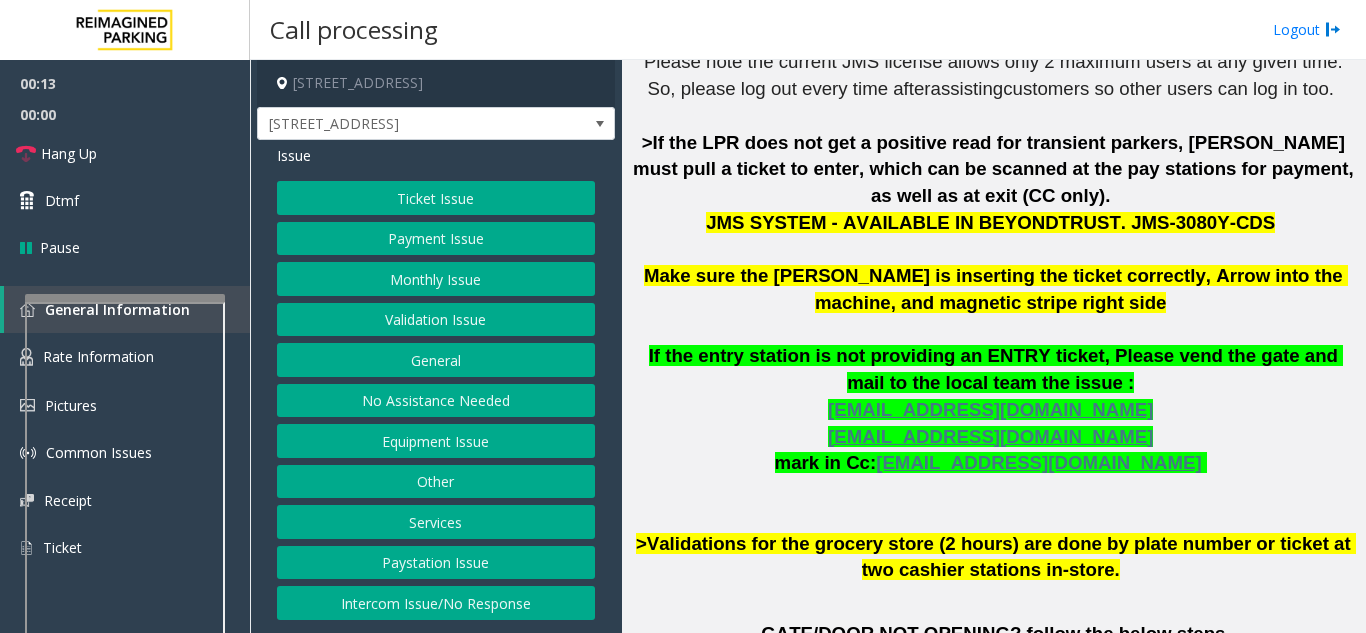 click on ">If the LPR does not get a positive read for transient parkers, [PERSON_NAME] must pull a ticket to enter, which can be scanned at the pay stations for payment, as well as at exit (CC only)." 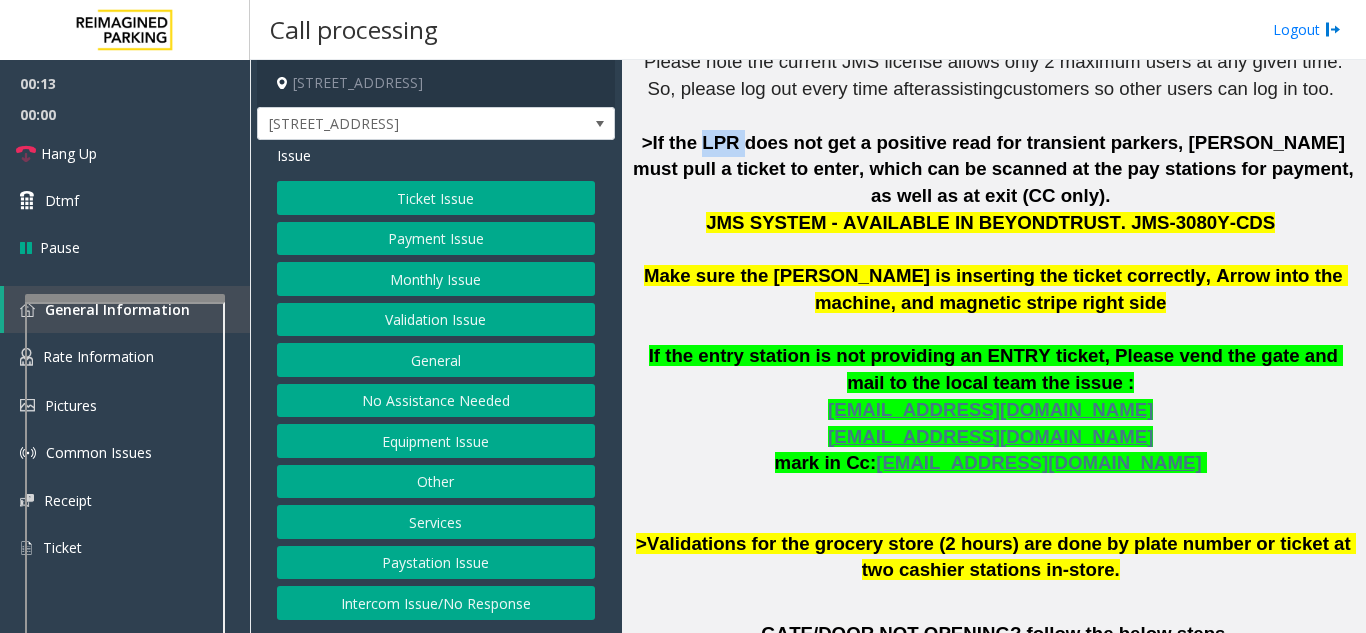 click on ">If the LPR does not get a positive read for transient parkers, [PERSON_NAME] must pull a ticket to enter, which can be scanned at the pay stations for payment, as well as at exit (CC only)." 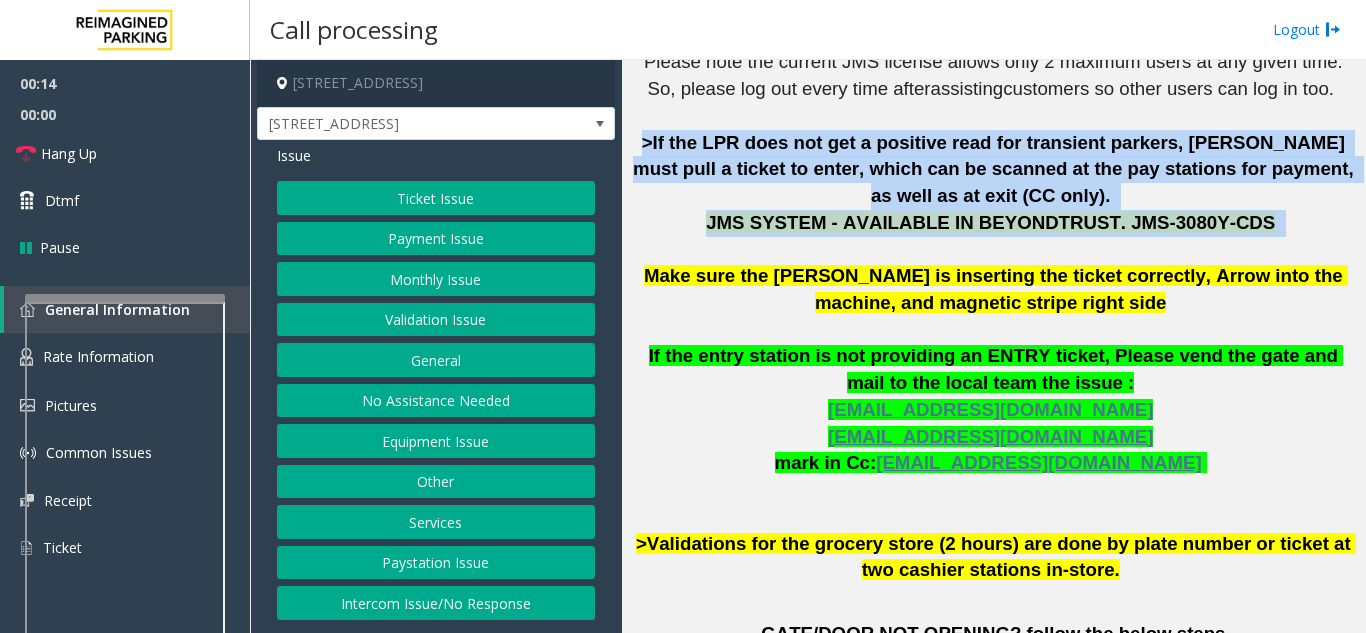 drag, startPoint x: 717, startPoint y: 139, endPoint x: 1258, endPoint y: 192, distance: 543.5899 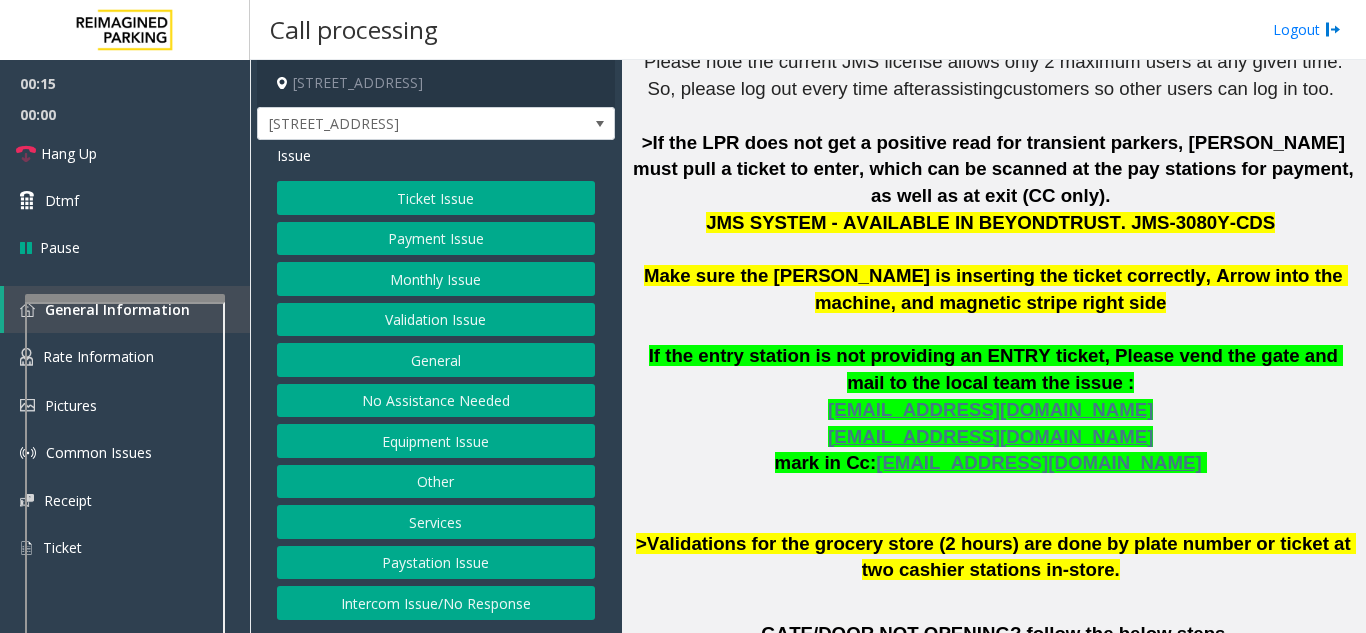 click on ">If the LPR does not get a positive read for transient parkers, [PERSON_NAME] must pull a ticket to enter, which can be scanned at the pay stations for payment, as well as at exit (CC only)." 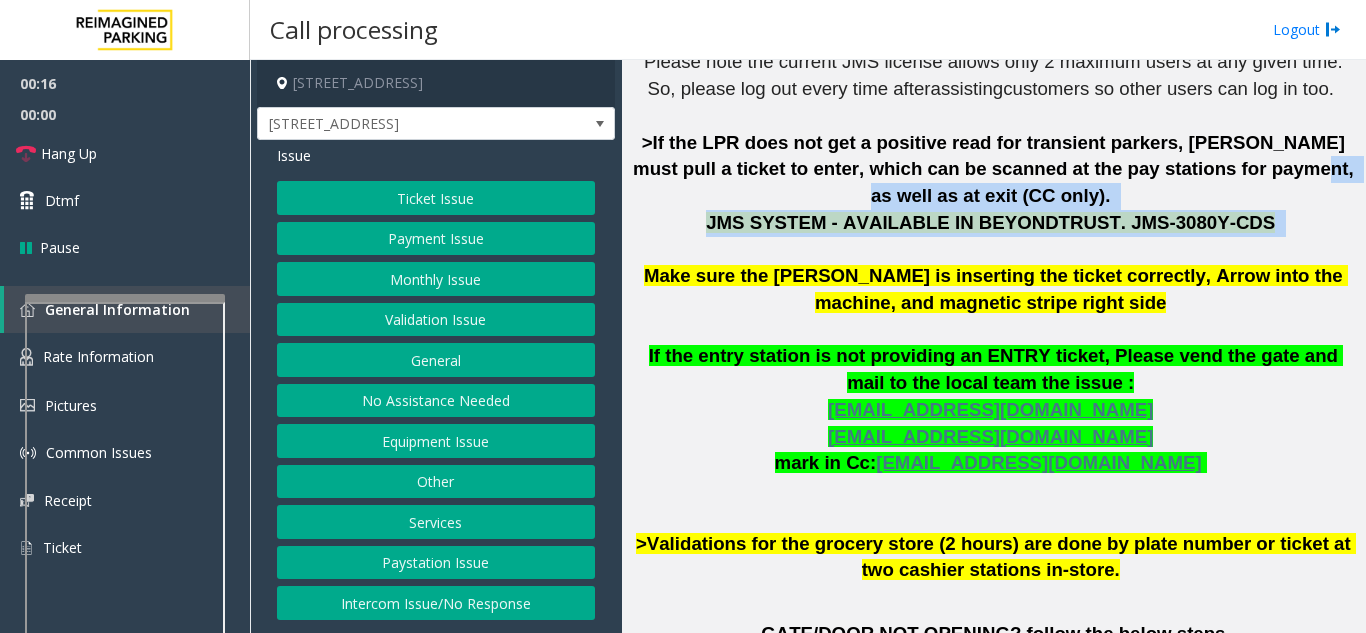drag, startPoint x: 1141, startPoint y: 164, endPoint x: 1365, endPoint y: 191, distance: 225.62137 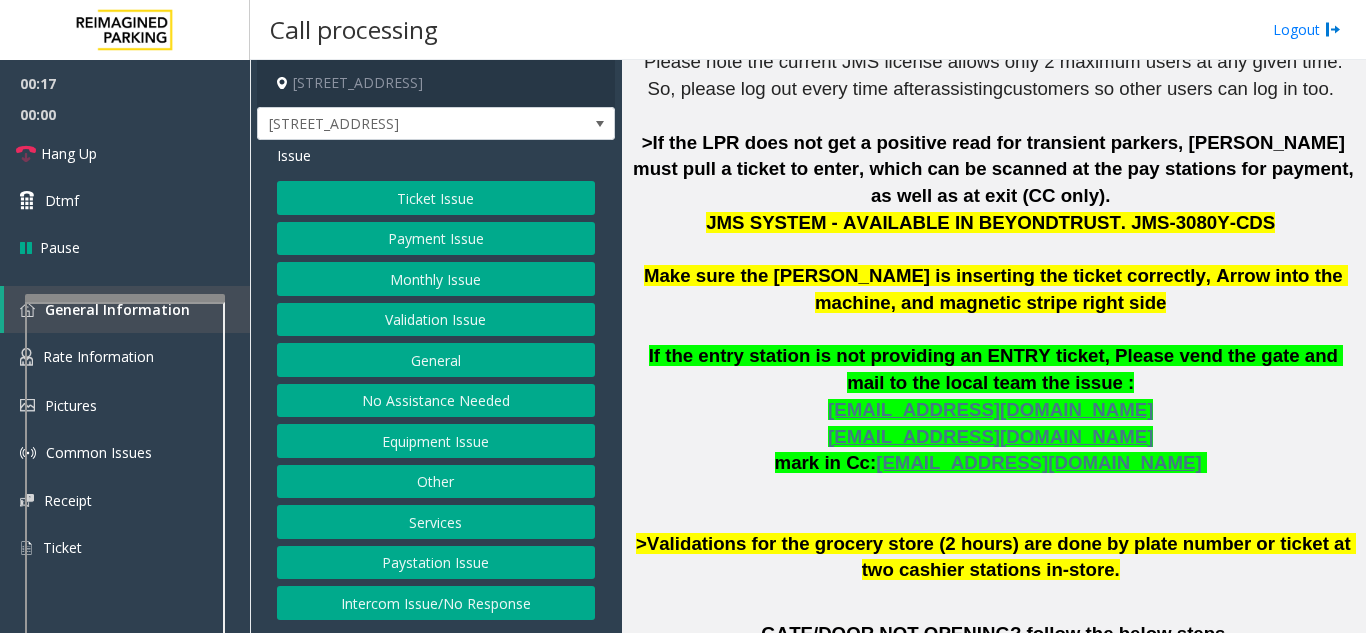click on ">If the LPR does not get a positive read for transient parkers, [PERSON_NAME] must pull a ticket to enter, which can be scanned at the pay stations for payment, as well as at exit (CC only)." 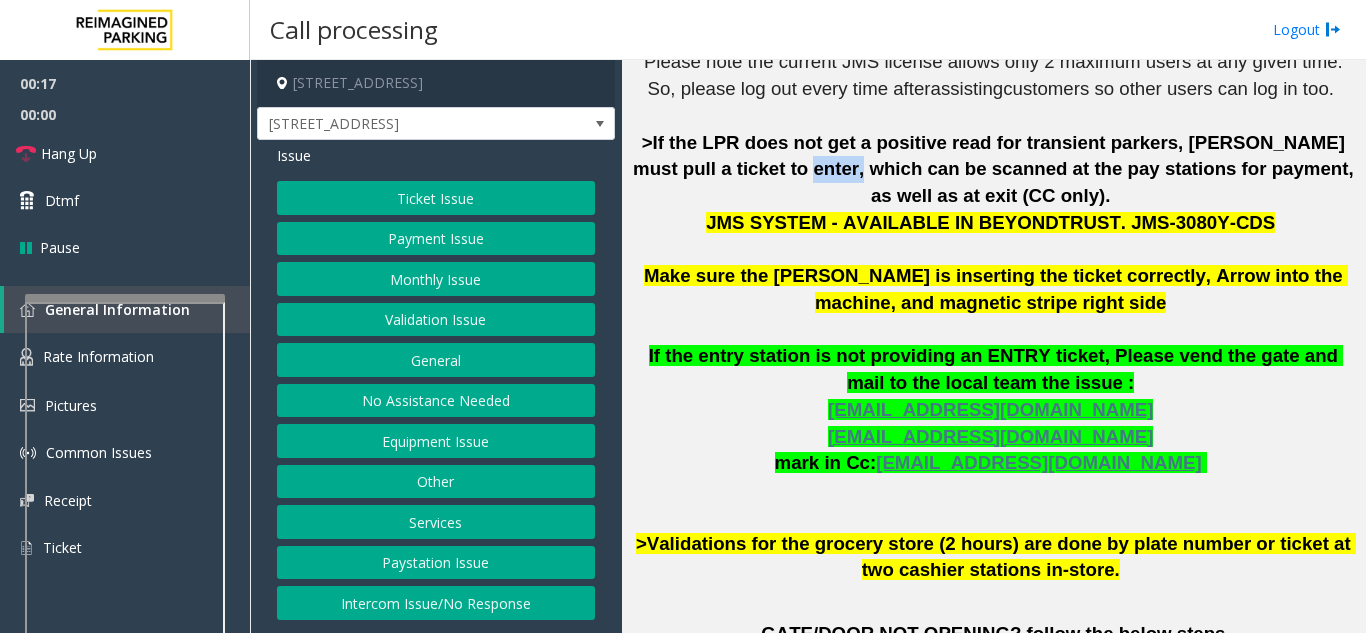 click on ">If the LPR does not get a positive read for transient parkers, [PERSON_NAME] must pull a ticket to enter, which can be scanned at the pay stations for payment, as well as at exit (CC only)." 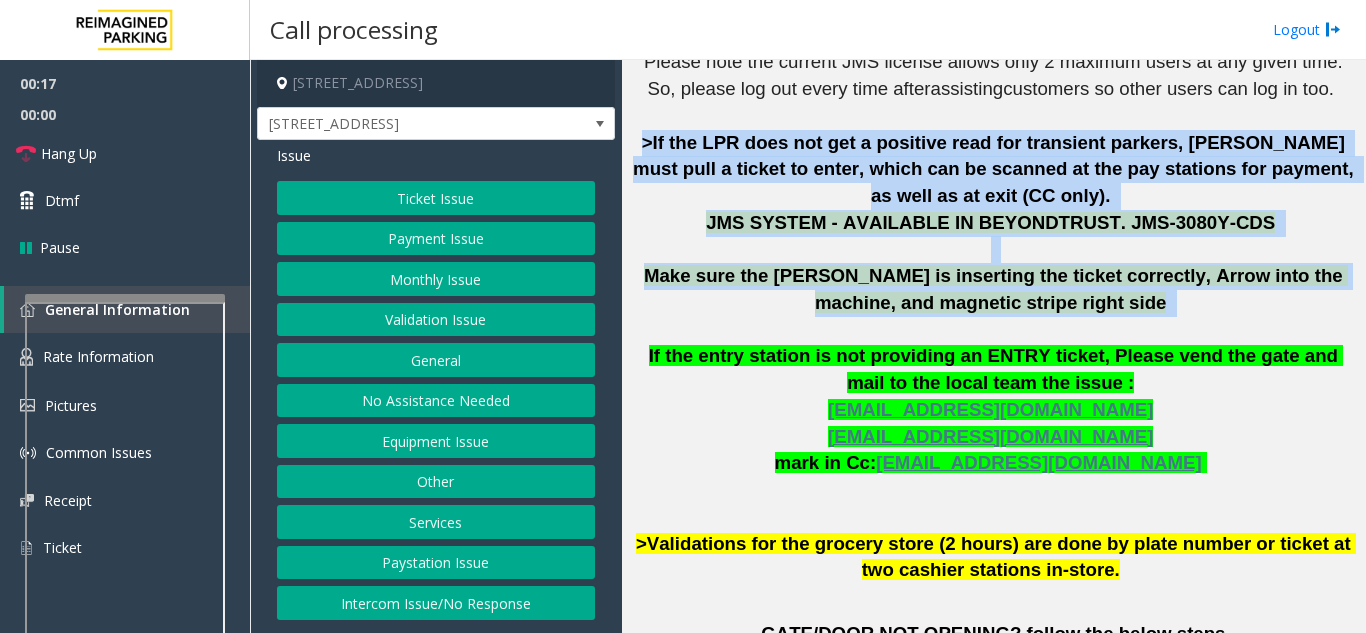 drag, startPoint x: 715, startPoint y: 178, endPoint x: 1155, endPoint y: 245, distance: 445.0719 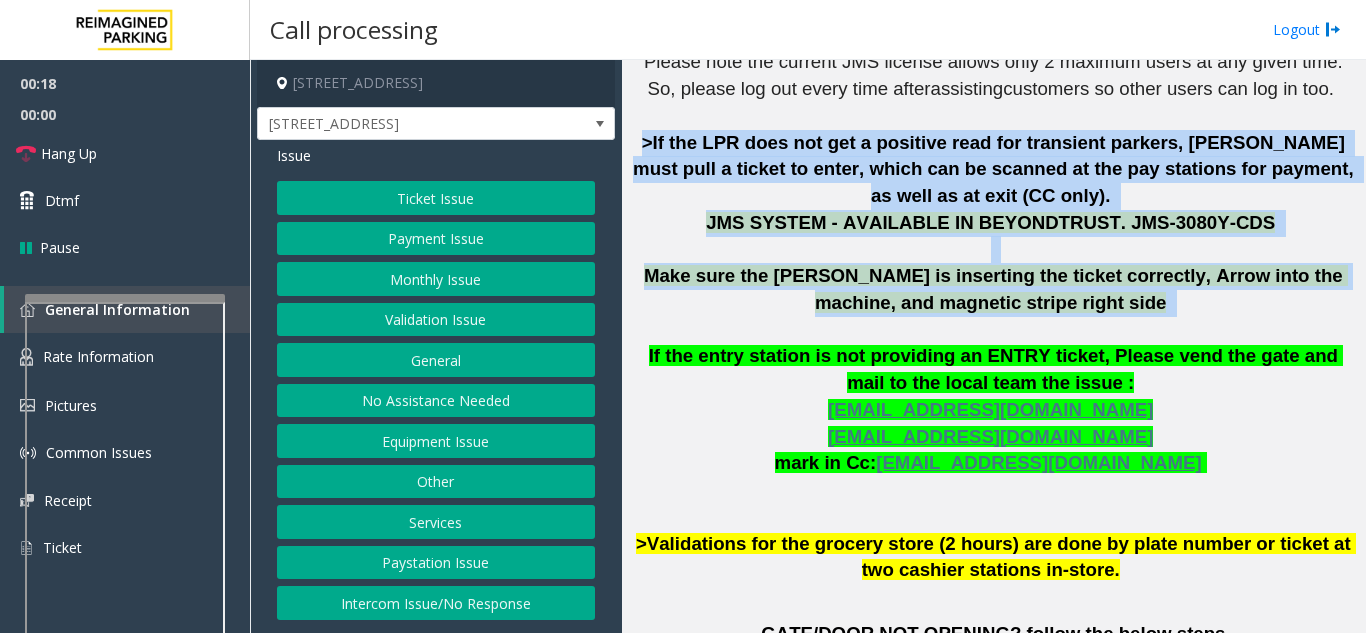 click on "Make sure the [PERSON_NAME] is inserting the ticket correctly, Arrow into the machine, and magnetic stripe right side" 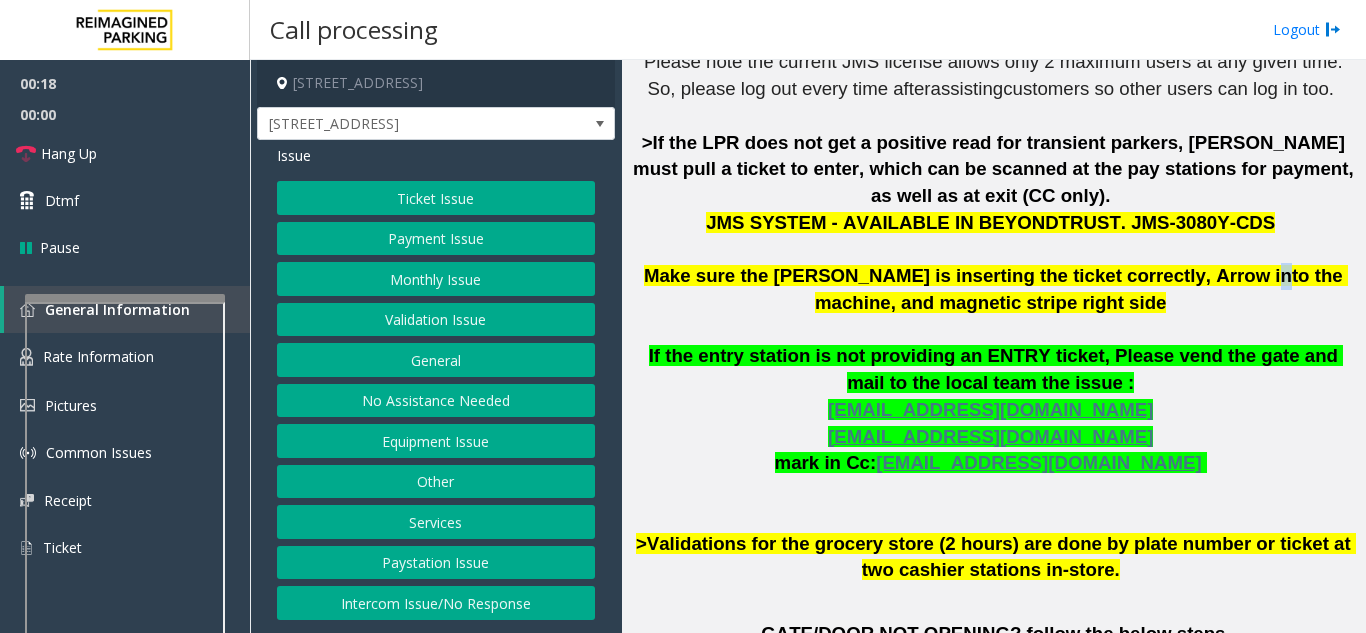 click on "Make sure the [PERSON_NAME] is inserting the ticket correctly, Arrow into the machine, and magnetic stripe right side" 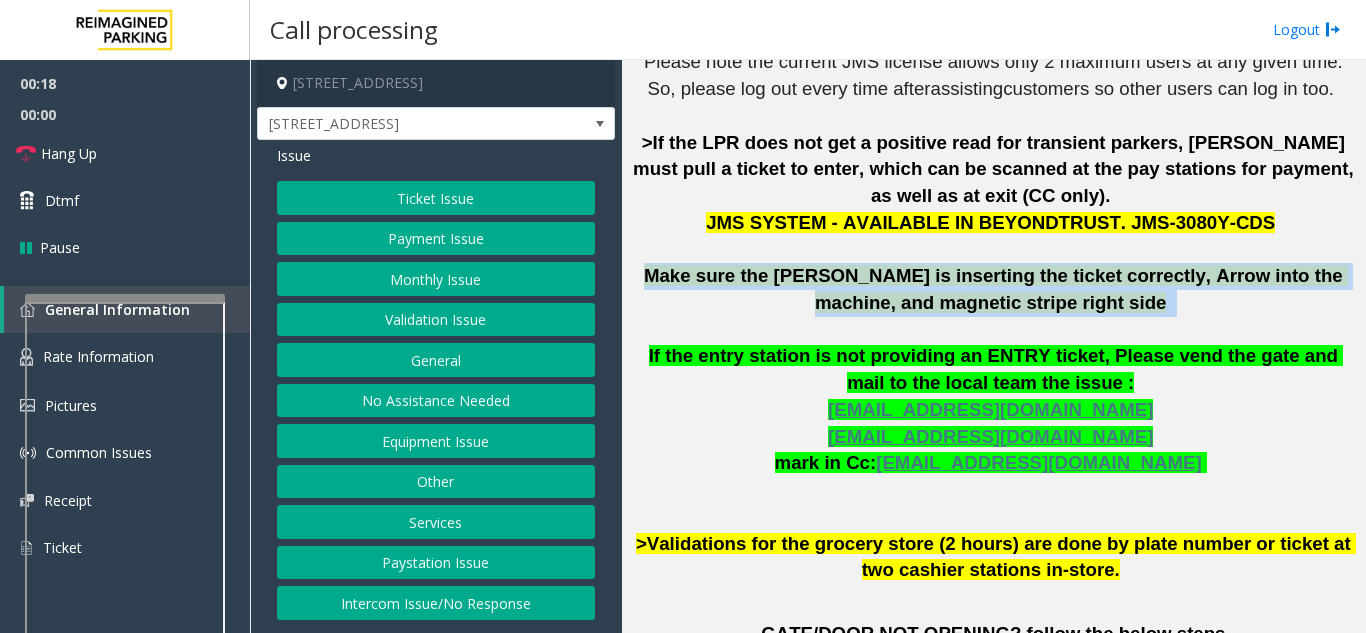 click on "Make sure the [PERSON_NAME] is inserting the ticket correctly, Arrow into the machine, and magnetic stripe right side" 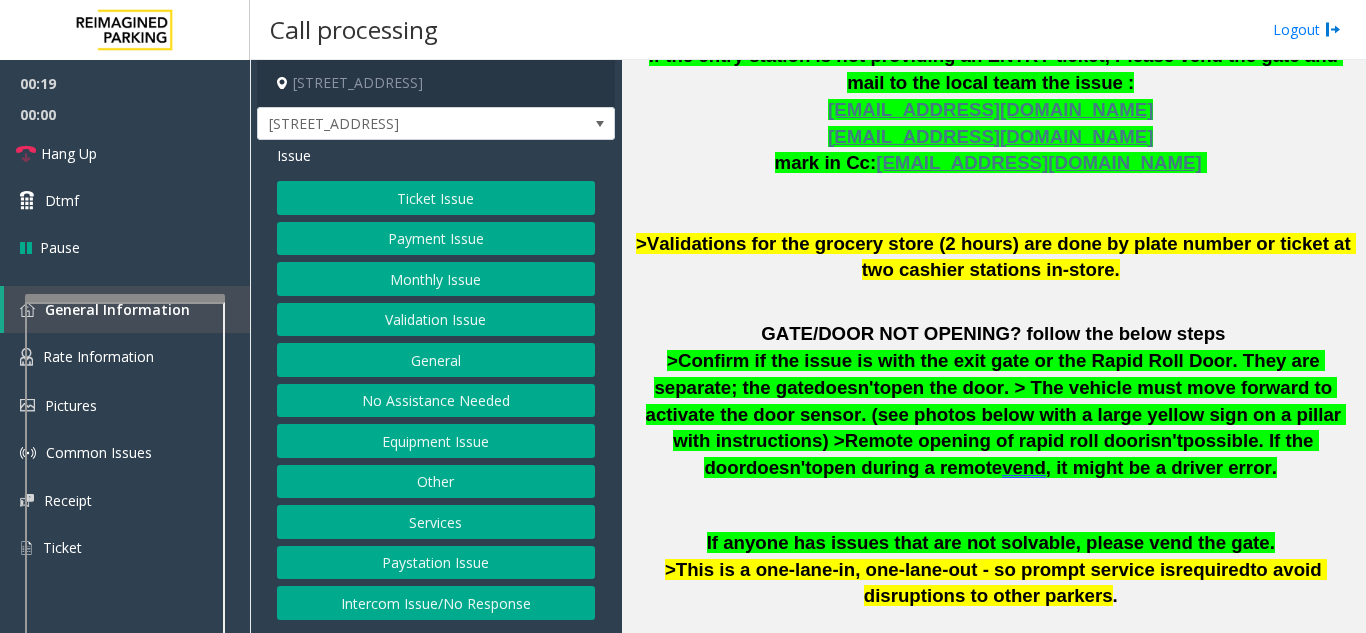 scroll, scrollTop: 1100, scrollLeft: 0, axis: vertical 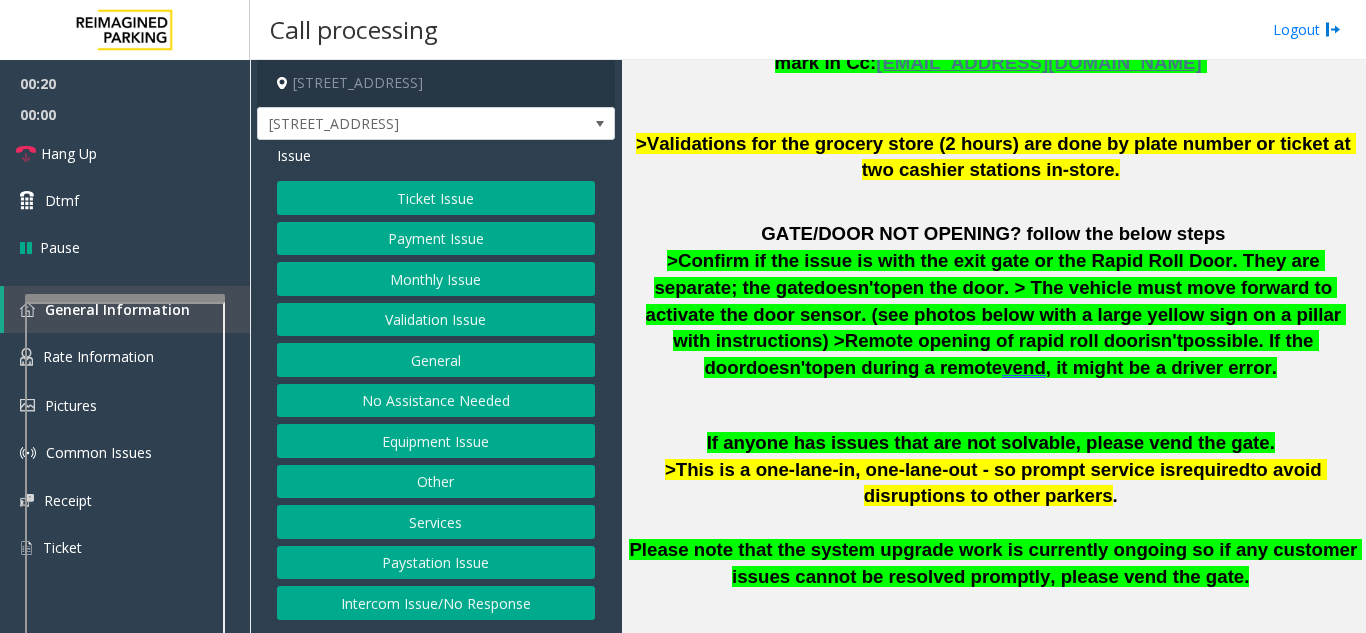 click on "doesn't" 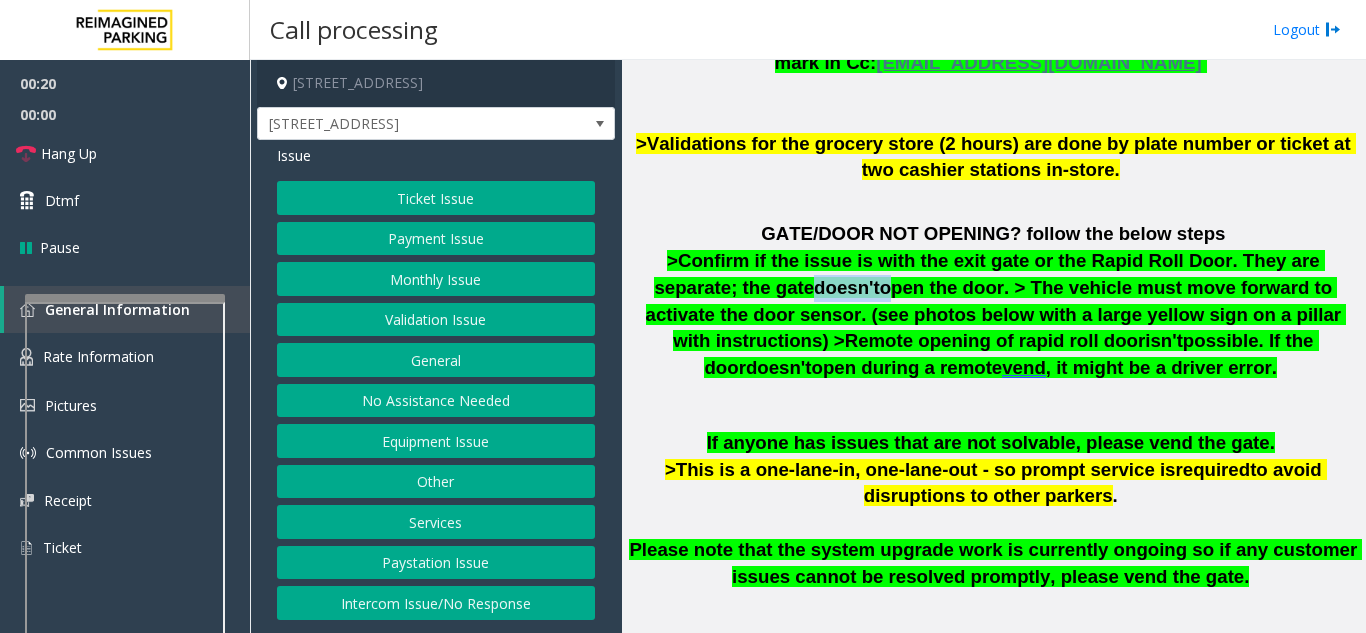 click on "doesn't" 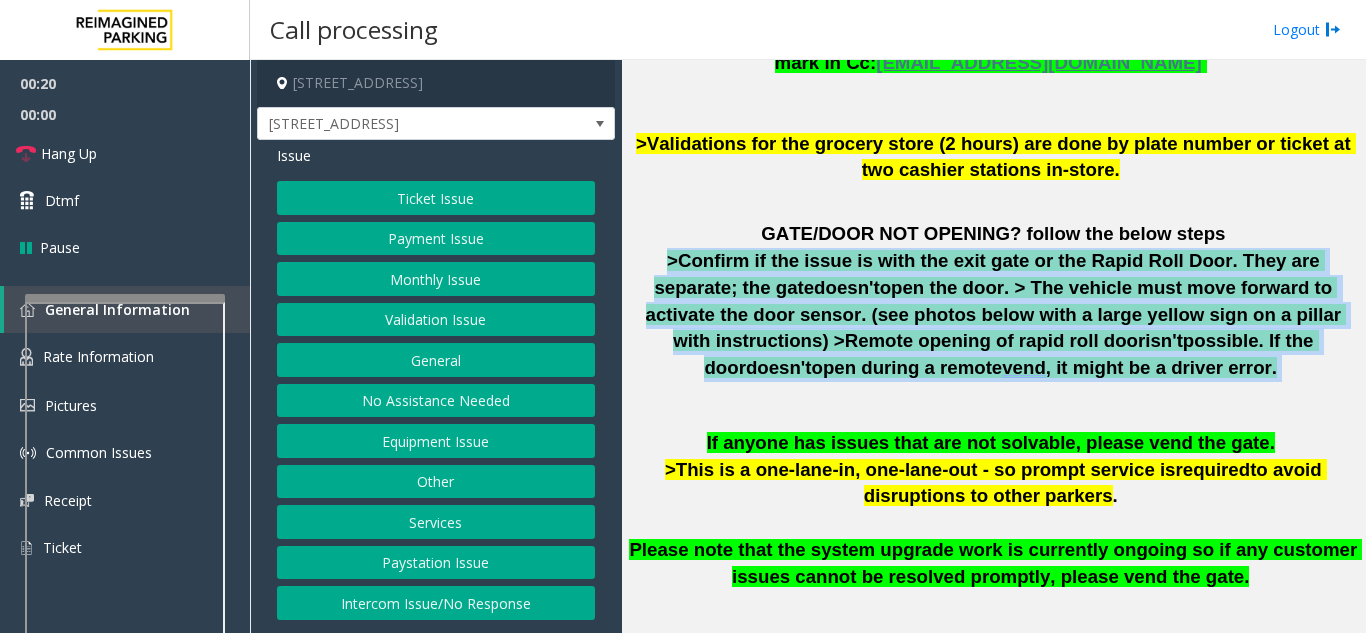 drag, startPoint x: 671, startPoint y: 249, endPoint x: 958, endPoint y: 313, distance: 294.04932 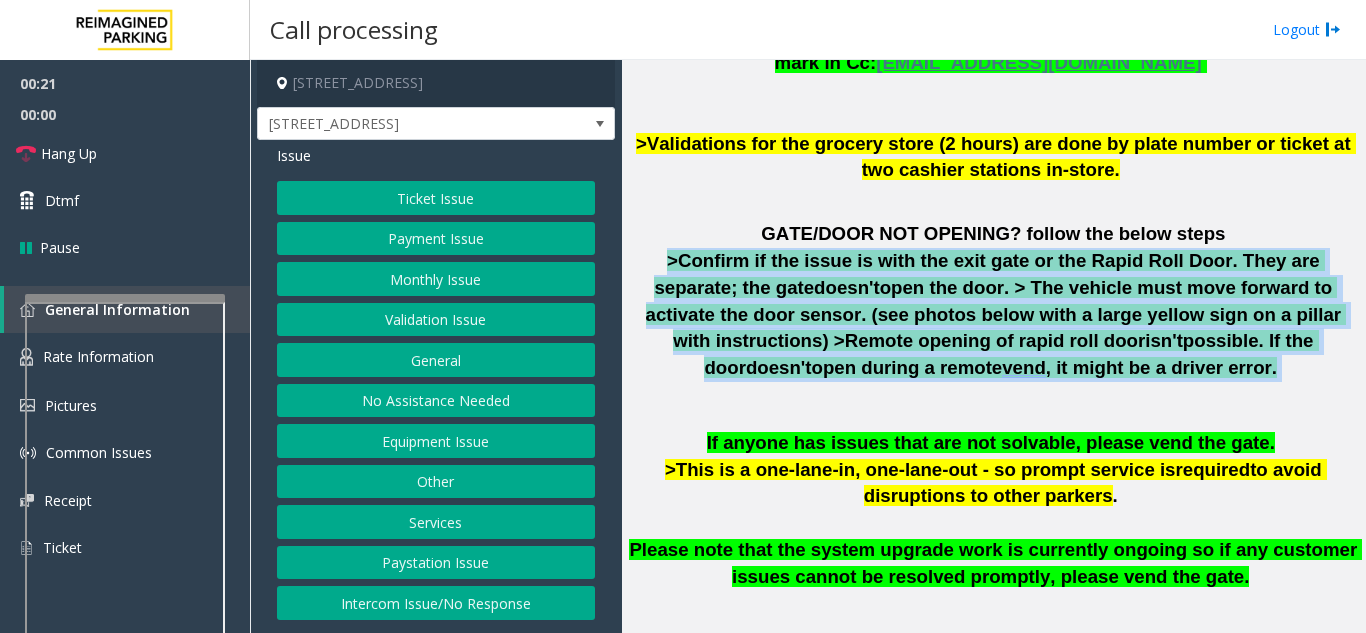 click on "doesn't" 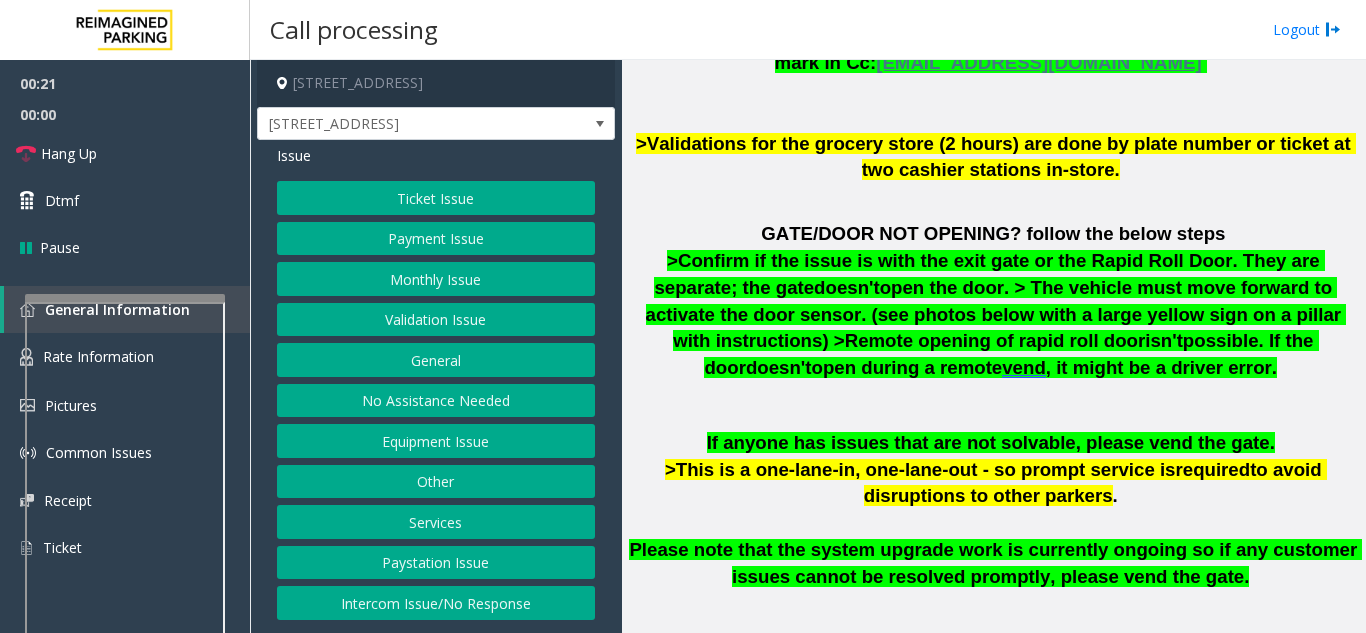 click on "If anyone has issues that are not solvable, please vend the gate.   >This is a one-lane-in, one-lane-out - so prompt service is  required  to avoid disruptions to other parkers .     Please note that the system upgrade work is currently ongoing so if any customer issues cannot be resolved promptly, please vend the gate." 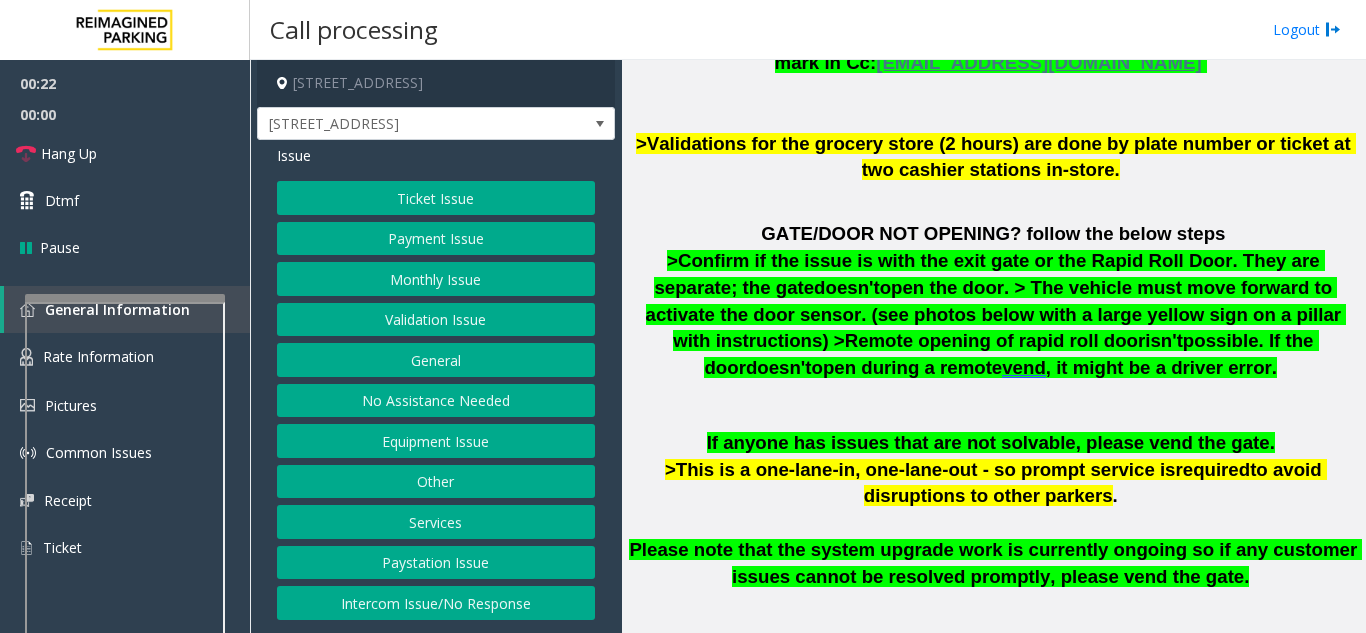 drag, startPoint x: 710, startPoint y: 427, endPoint x: 1020, endPoint y: 476, distance: 313.8487 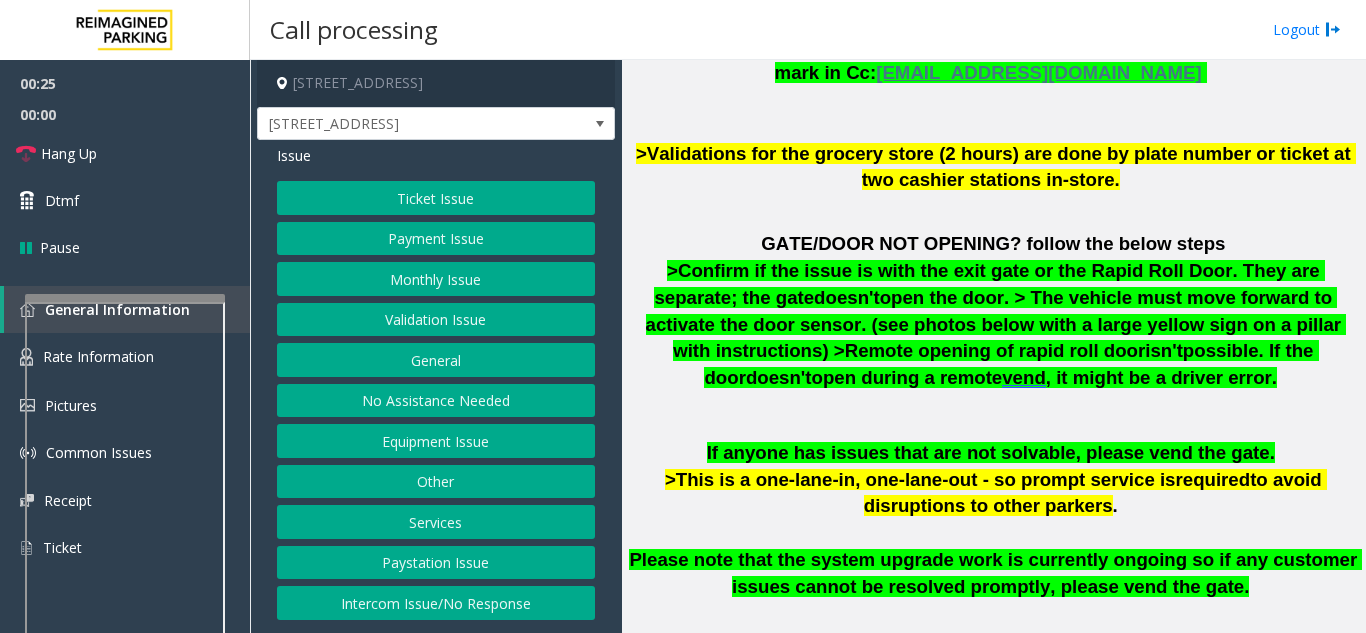 scroll, scrollTop: 1100, scrollLeft: 0, axis: vertical 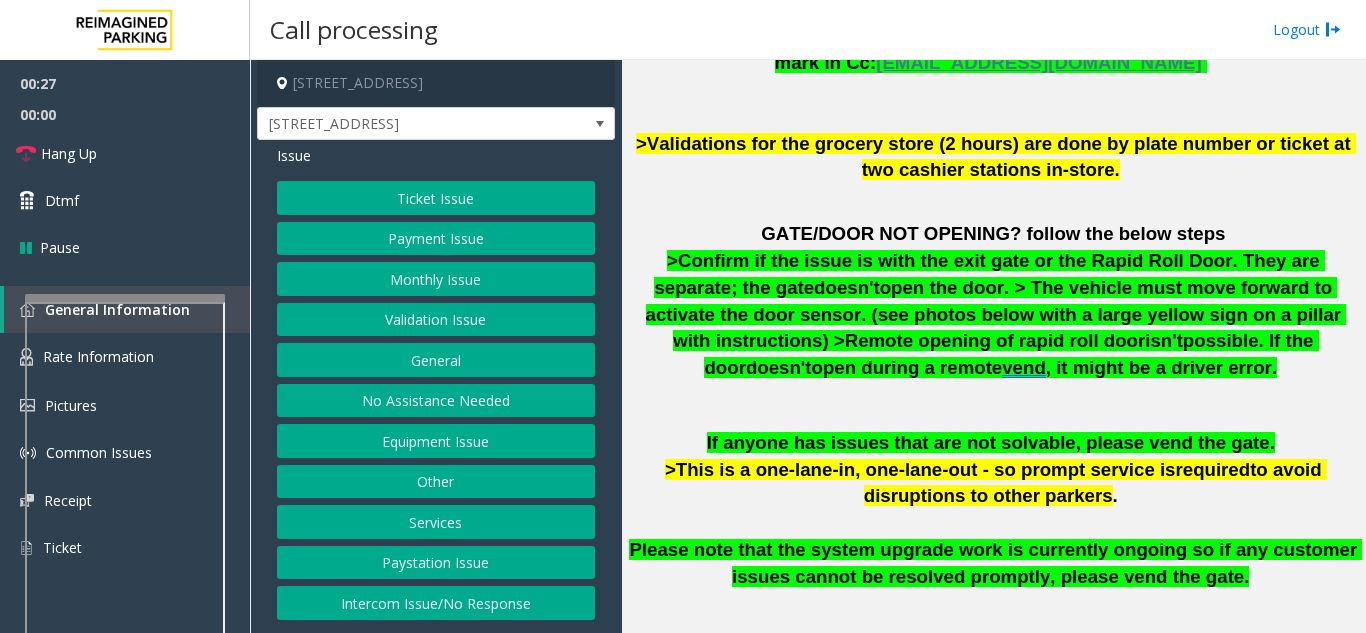 click on "Equipment Issue" 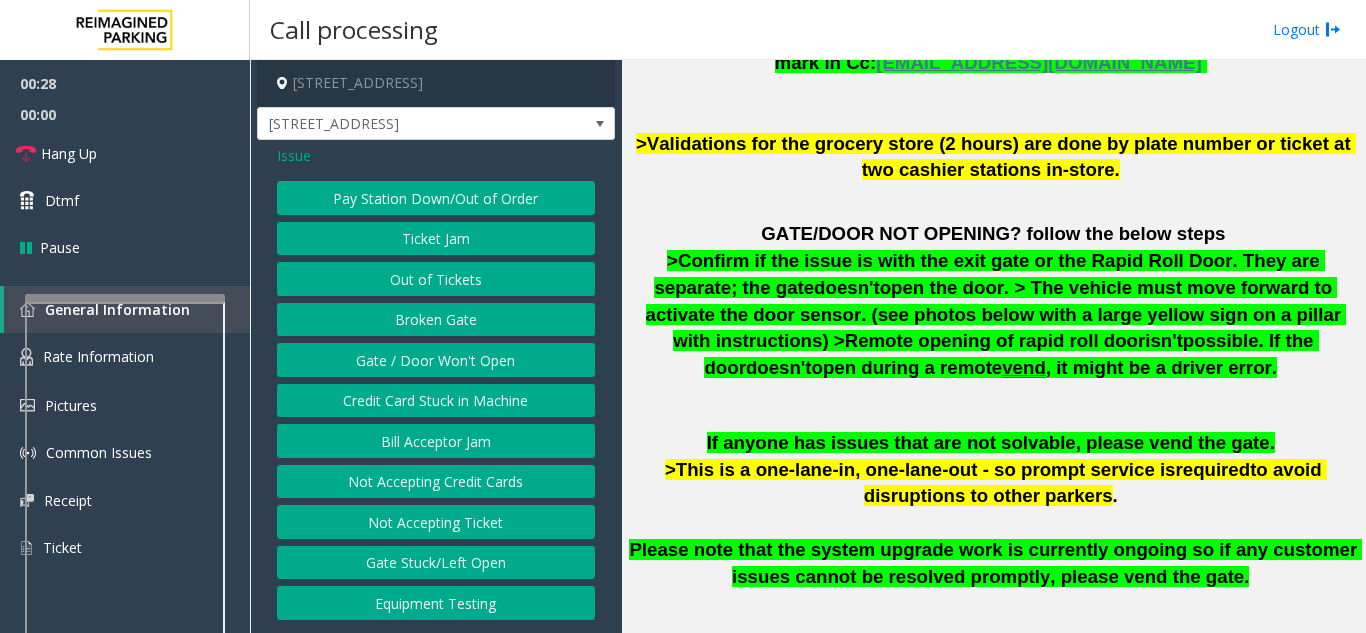 click on "Gate / Door Won't Open" 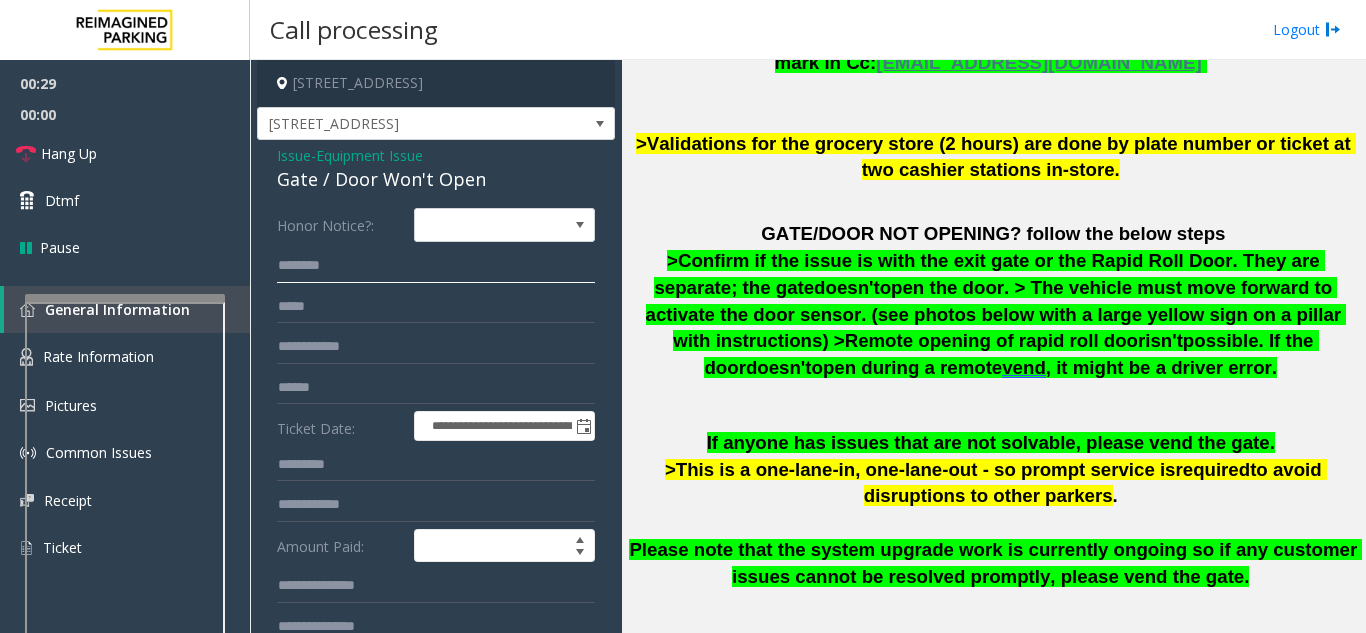 click 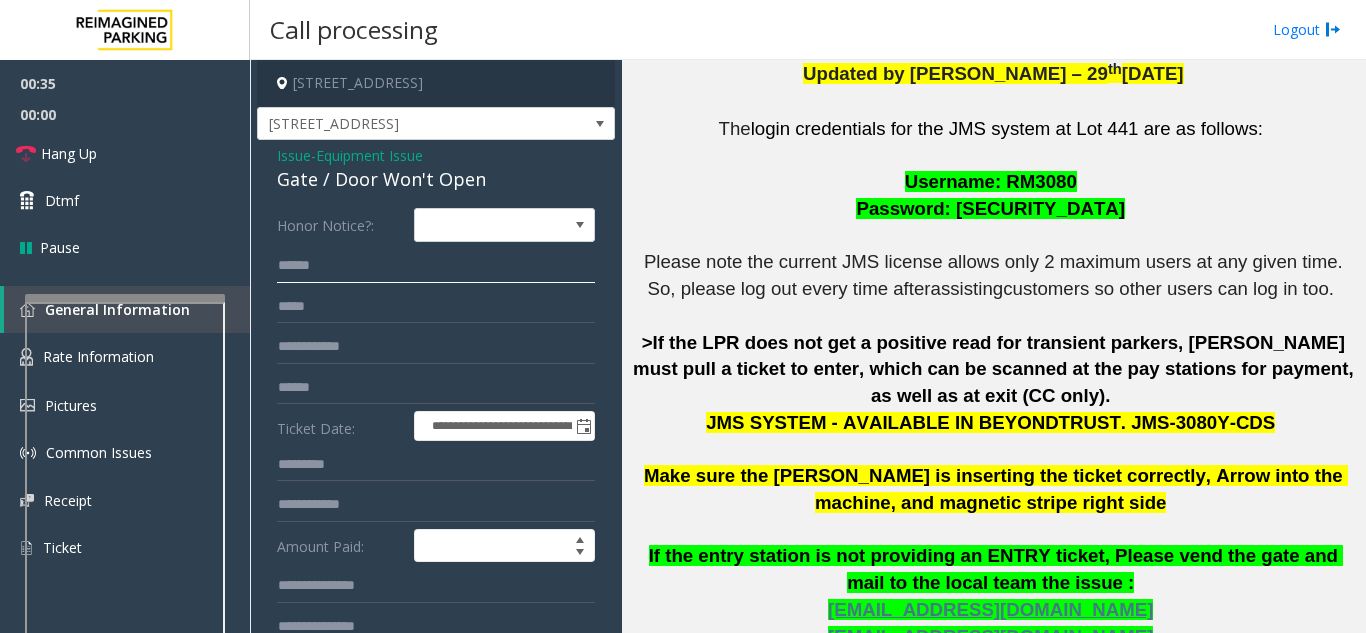 scroll, scrollTop: 600, scrollLeft: 0, axis: vertical 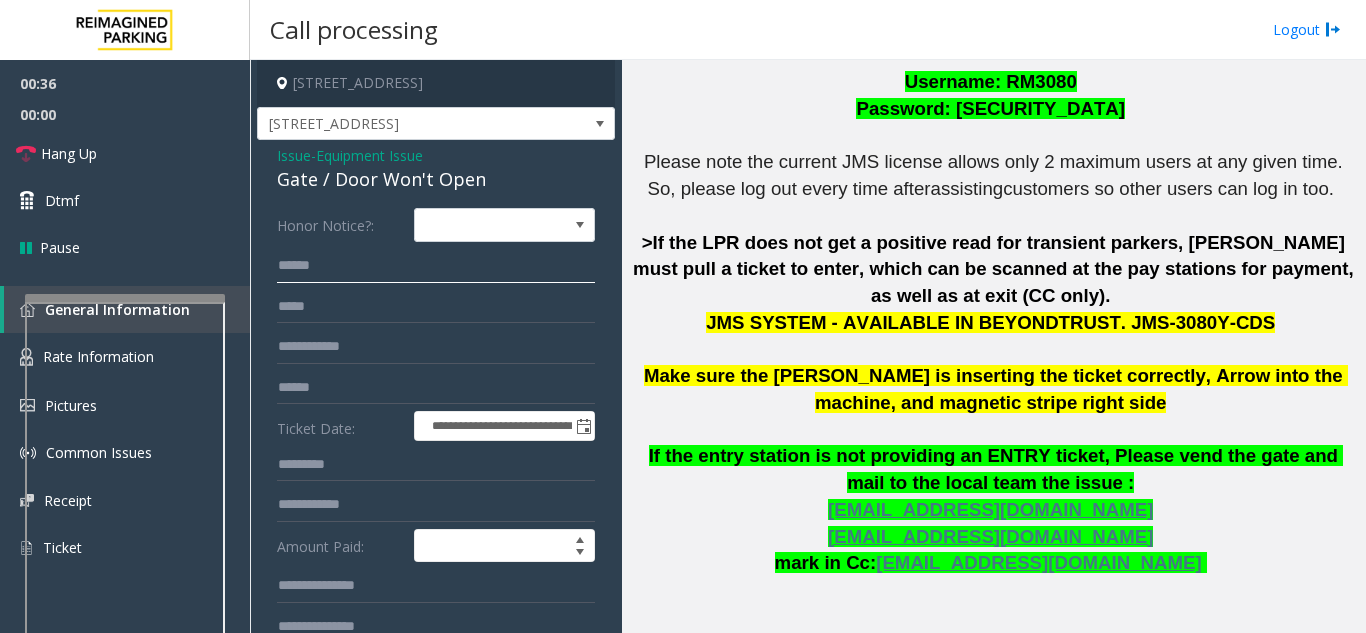 type on "*****" 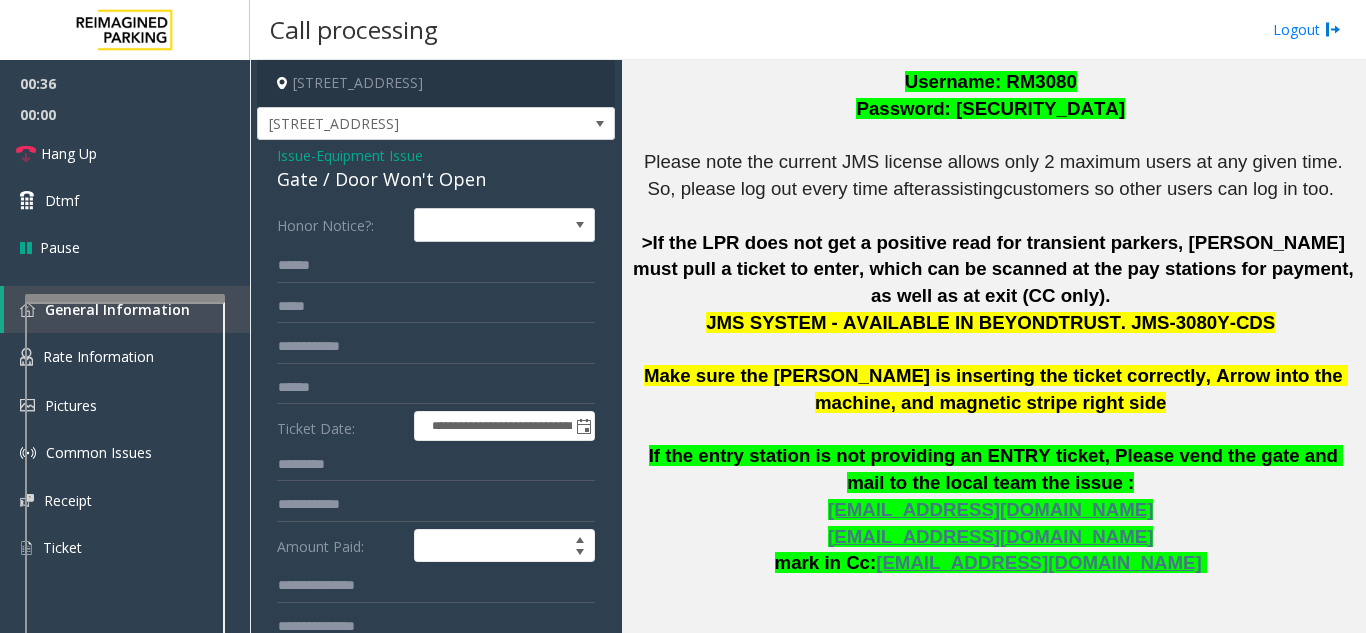click on "The  login credentials for the JMS system at Lot 441 are as follows:       Username: RM3080   Password: [SECURITY_DATA]     Please note the current JMS license allows only 2 maximum users at any given time. So, please log out every time after  assisting  customers so other users can log in too.     >If the LPR does not get a positive read for transient parkers, [PERSON_NAME] must pull a ticket to enter, which can be scanned at the pay stations for payment, as well as at exit (CC only).   JMS SYSTEM - AVAILABLE IN BEYONDTRUST. JMS-3080Y-CDS      Make sure the [PERSON_NAME] is inserting the ticket correctly, Arrow into the machine, and magnetic stripe right side     If the entry station is not providing an ENTRY ticket, Please vend the gate and mail to the local team the issue :    [EMAIL_ADDRESS][DOMAIN_NAME]   [DOMAIN_NAME][EMAIL_ADDRESS][DOMAIN_NAME]   mark in Cc:  [EMAIL_ADDRESS][DOMAIN_NAME]         >Validations for the grocery store (2 hours) are done by plate number or ticket at two cashier stations in-store." 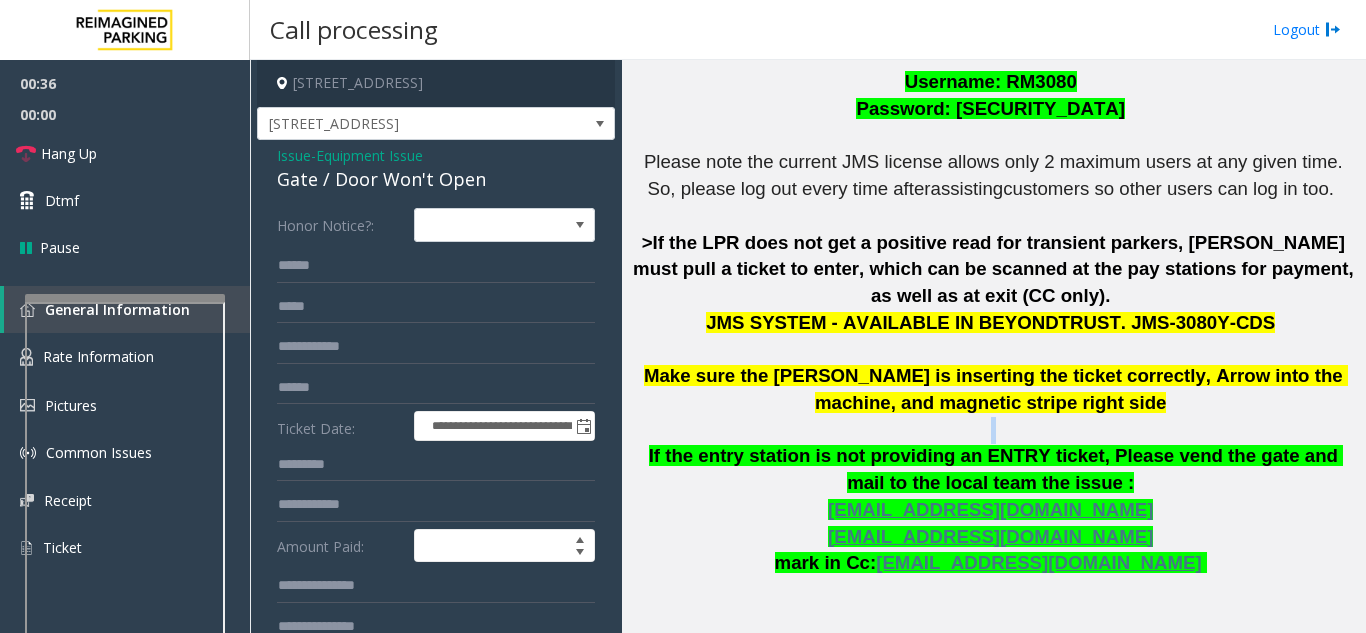 click on "The  login credentials for the JMS system at Lot 441 are as follows:       Username: RM3080   Password: [SECURITY_DATA]     Please note the current JMS license allows only 2 maximum users at any given time. So, please log out every time after  assisting  customers so other users can log in too.     >If the LPR does not get a positive read for transient parkers, [PERSON_NAME] must pull a ticket to enter, which can be scanned at the pay stations for payment, as well as at exit (CC only).   JMS SYSTEM - AVAILABLE IN BEYONDTRUST. JMS-3080Y-CDS      Make sure the [PERSON_NAME] is inserting the ticket correctly, Arrow into the machine, and magnetic stripe right side     If the entry station is not providing an ENTRY ticket, Please vend the gate and mail to the local team the issue :    [EMAIL_ADDRESS][DOMAIN_NAME]   [DOMAIN_NAME][EMAIL_ADDRESS][DOMAIN_NAME]   mark in Cc:  [EMAIL_ADDRESS][DOMAIN_NAME]         >Validations for the grocery store (2 hours) are done by plate number or ticket at two cashier stations in-store." 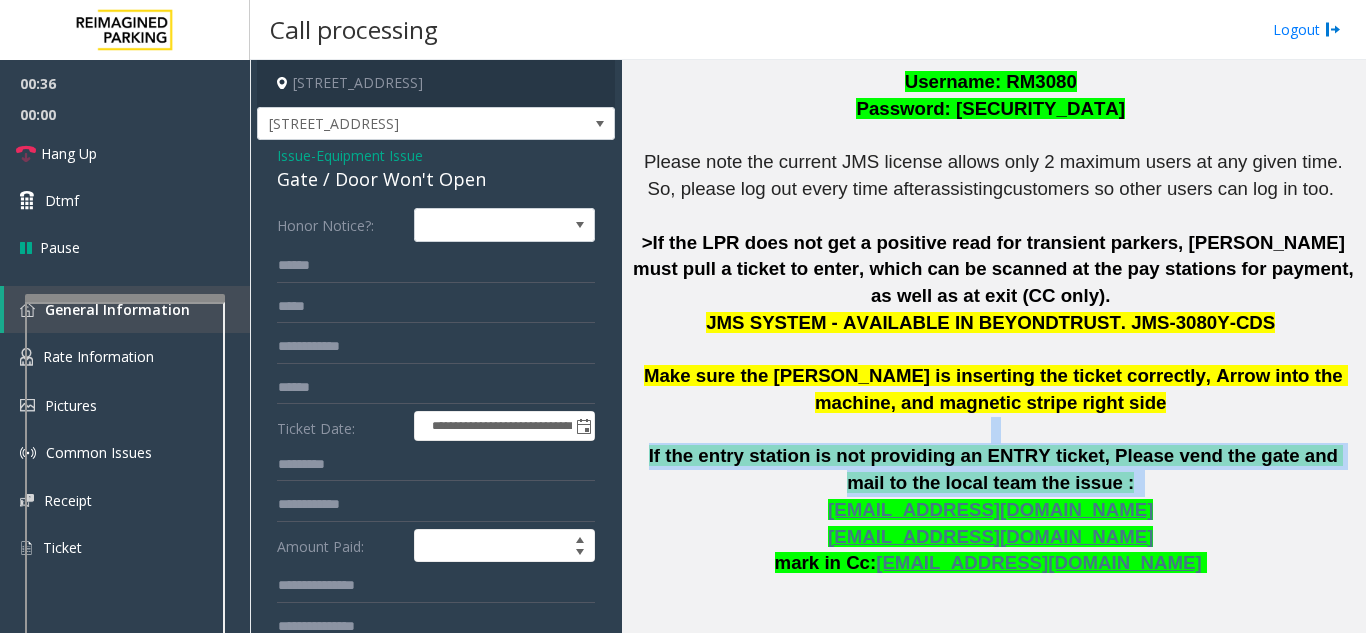 drag, startPoint x: 676, startPoint y: 414, endPoint x: 1086, endPoint y: 423, distance: 410.09875 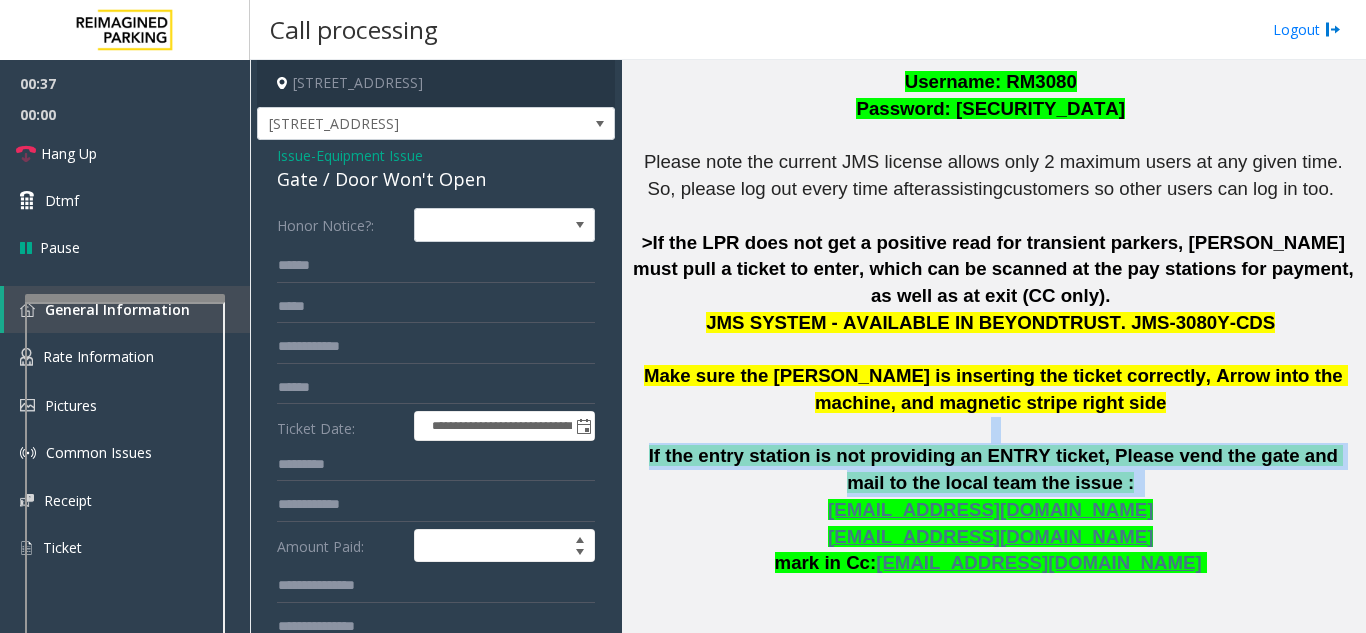 click on "If the entry station is not providing an ENTRY ticket, Please vend the gate and mail to the local team the issue :" 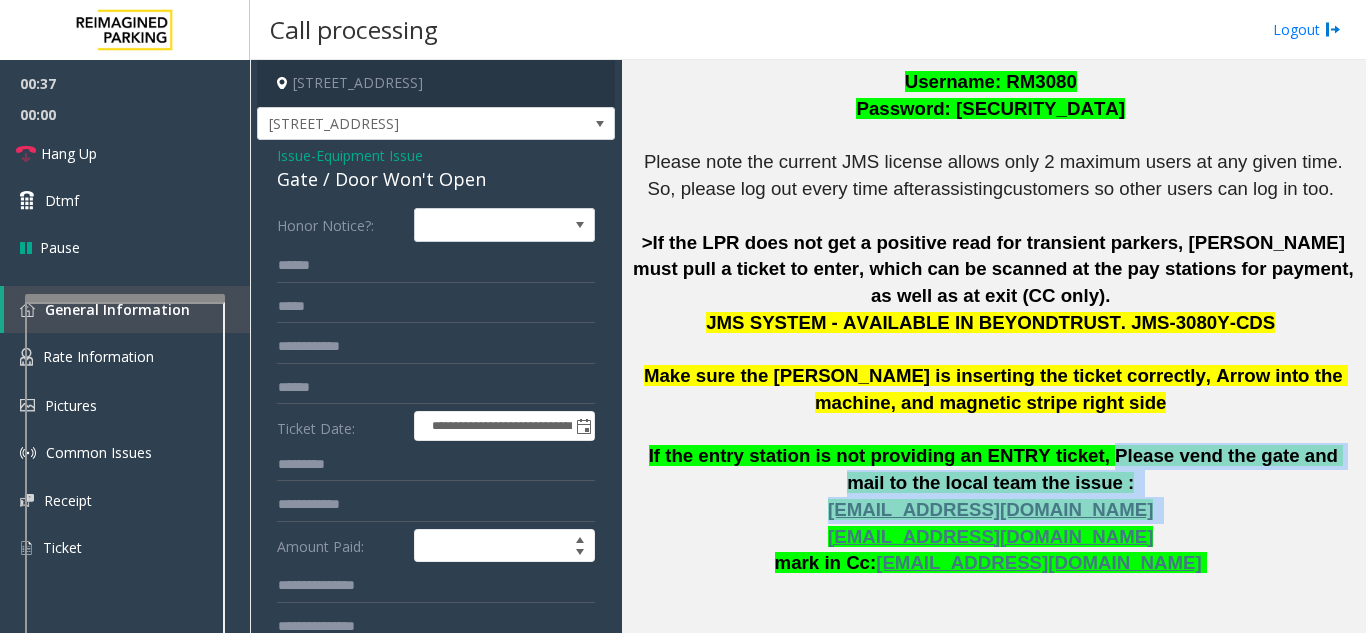 drag, startPoint x: 1086, startPoint y: 423, endPoint x: 1233, endPoint y: 477, distance: 156.6046 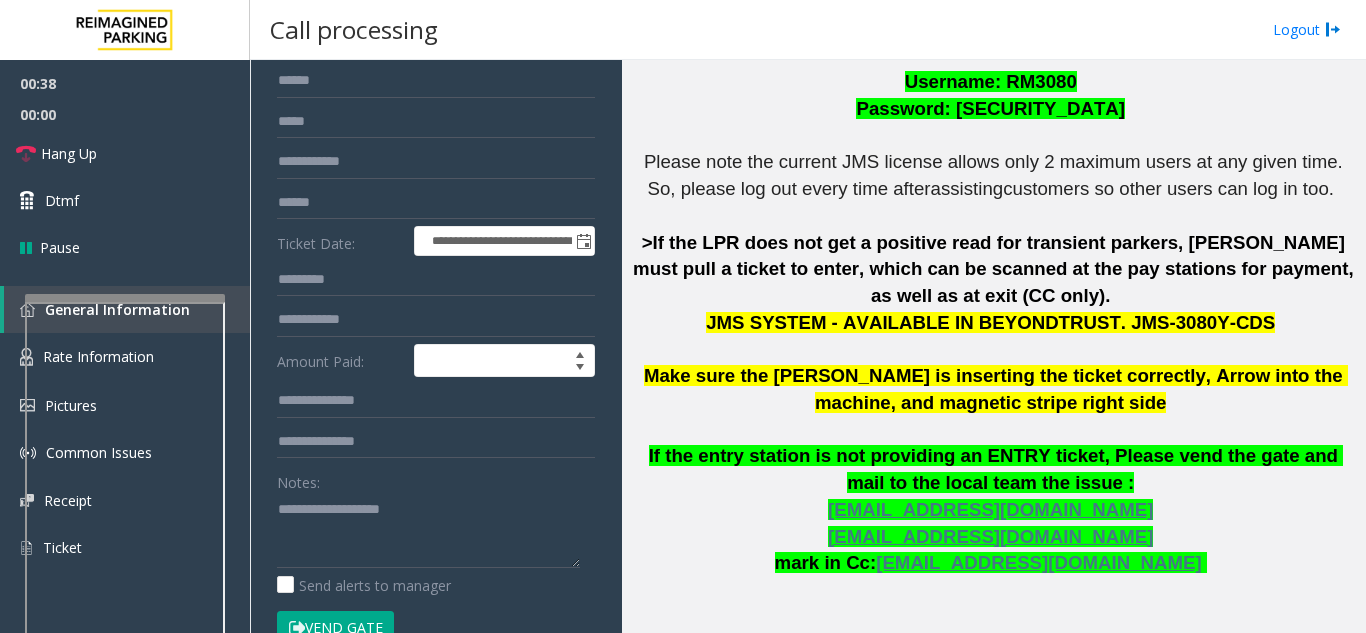 scroll, scrollTop: 300, scrollLeft: 0, axis: vertical 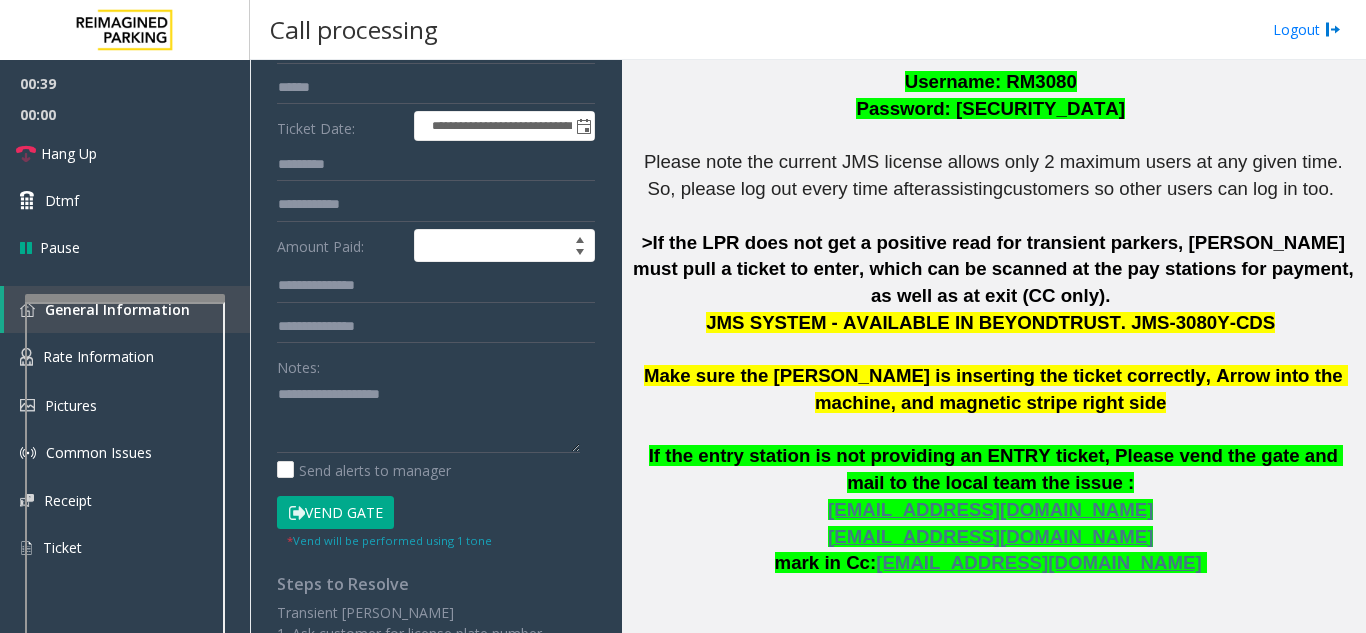 click on "Vend Gate" 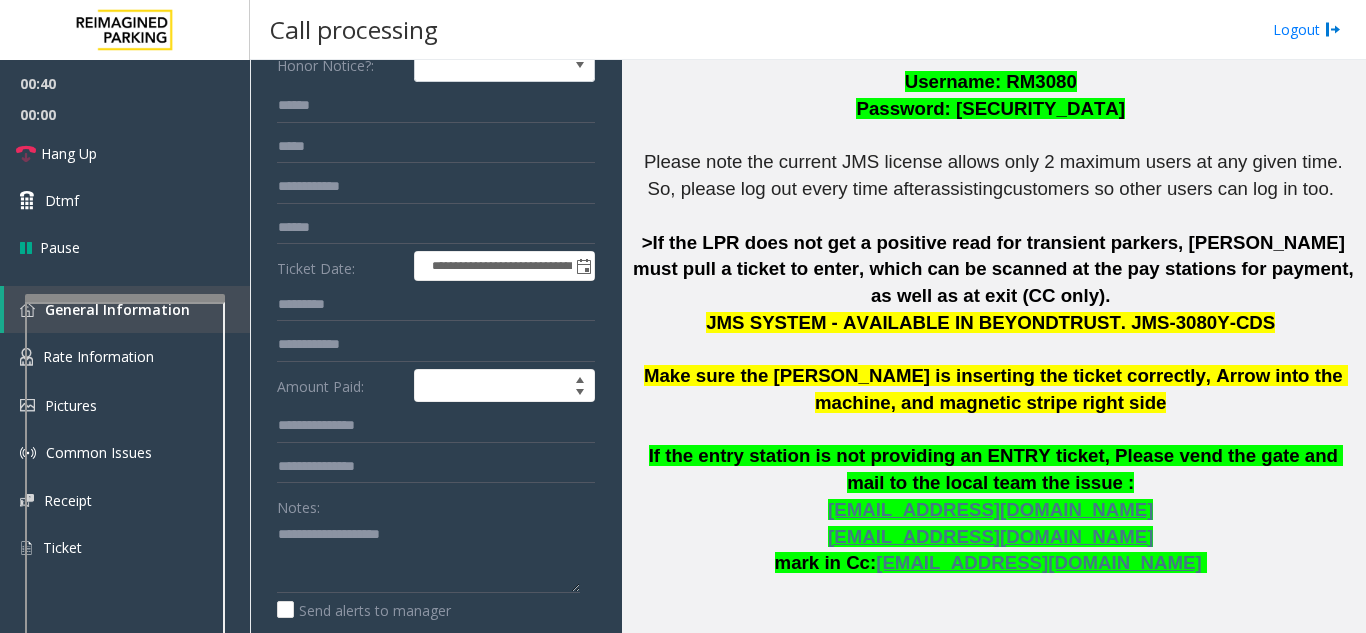 scroll, scrollTop: 0, scrollLeft: 0, axis: both 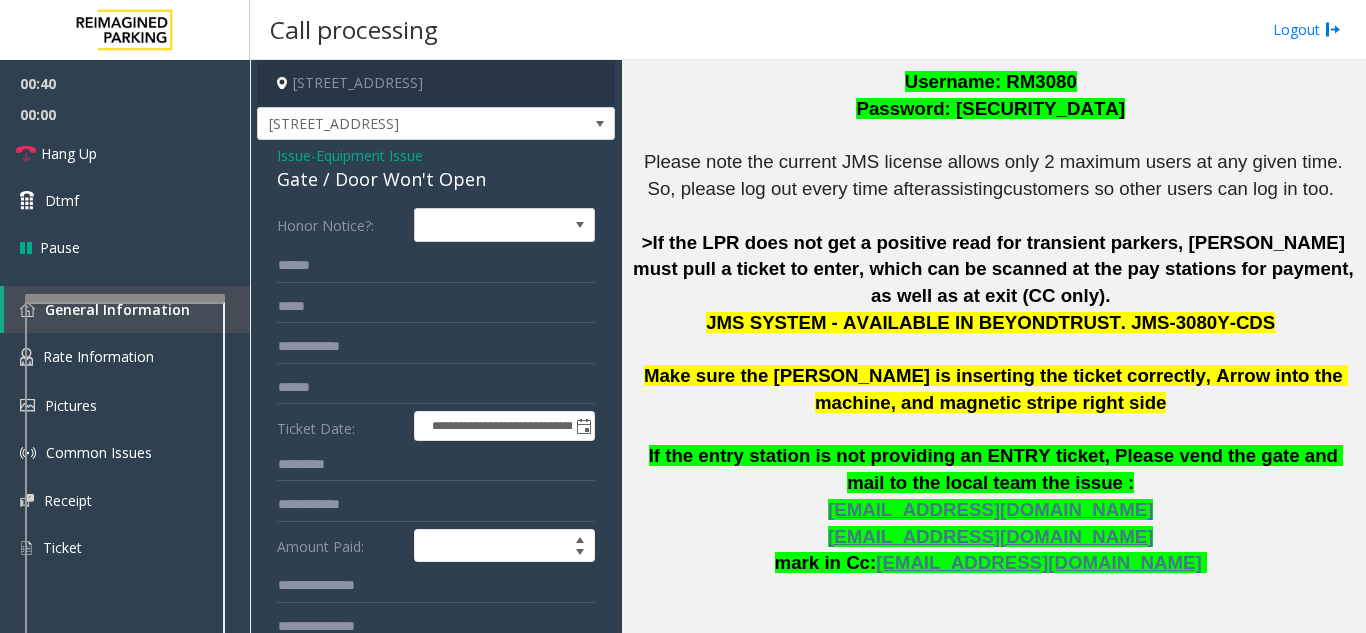 click on "Gate / Door Won't Open" 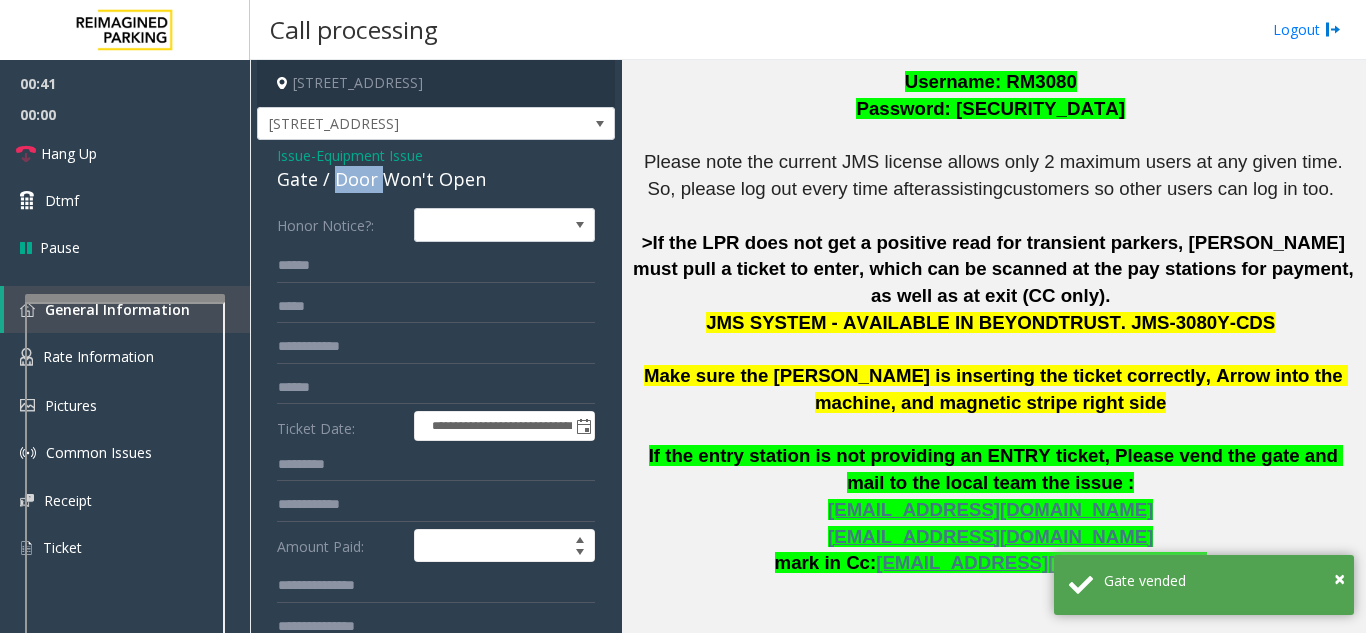 click on "Gate / Door Won't Open" 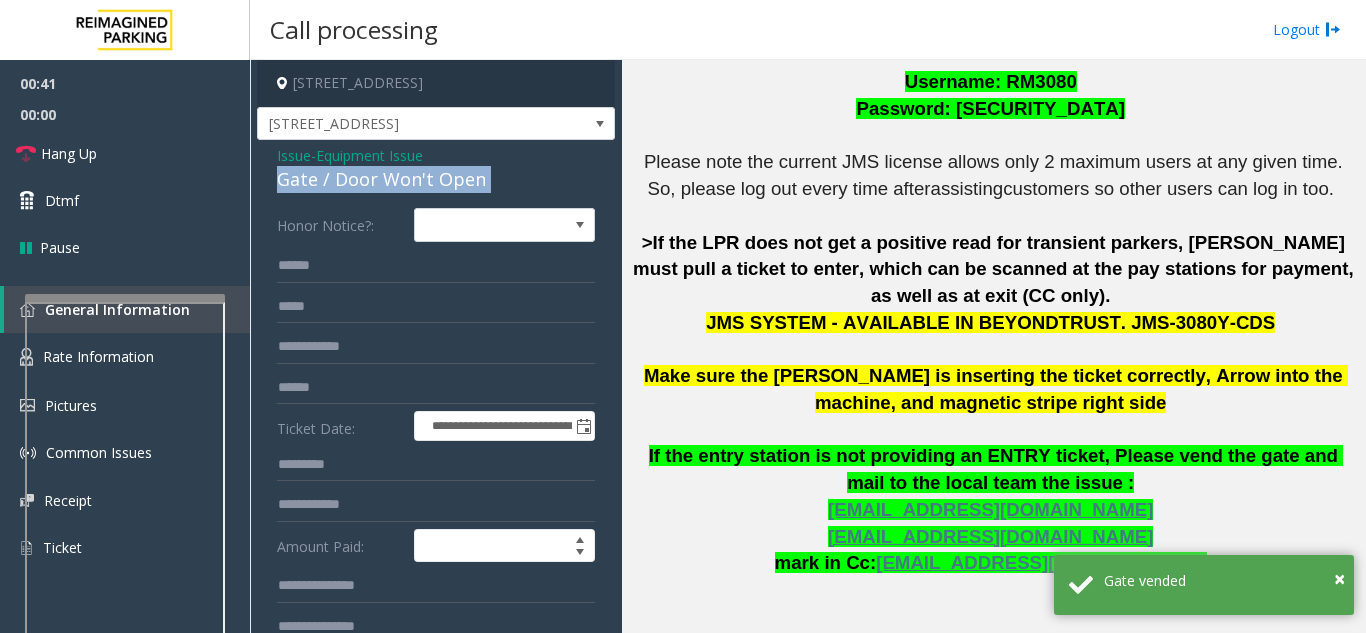 click on "Gate / Door Won't Open" 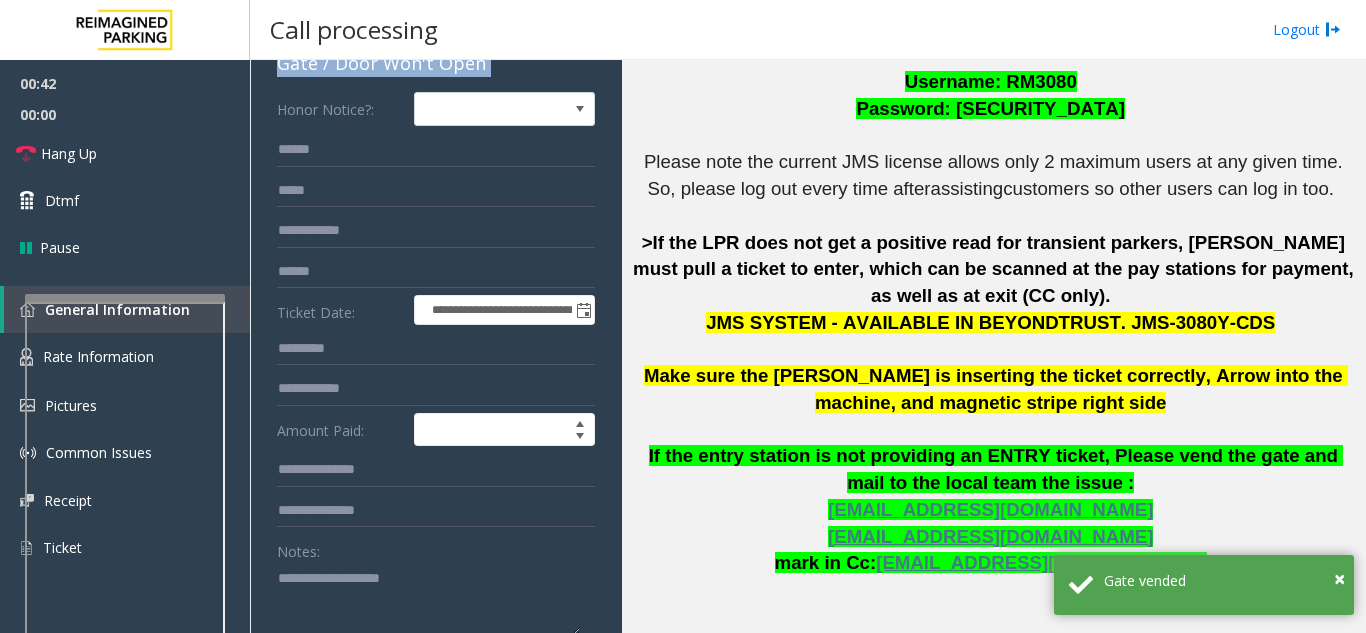 scroll, scrollTop: 200, scrollLeft: 0, axis: vertical 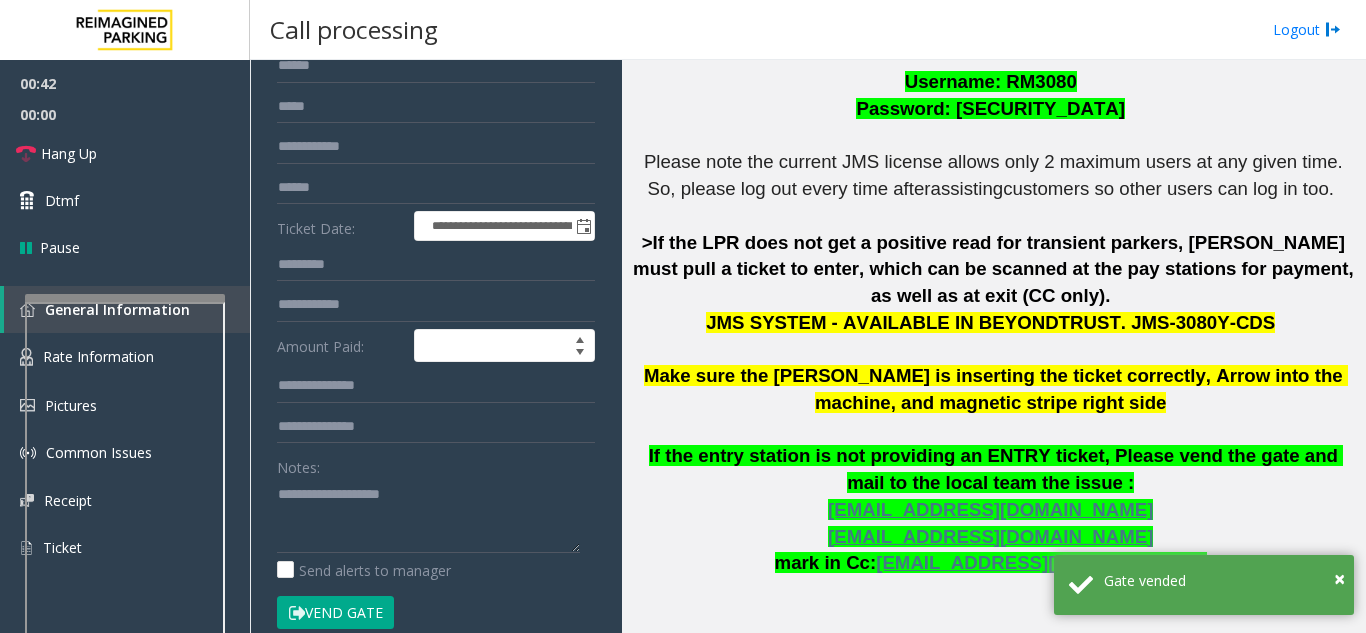 click on "Notes:" 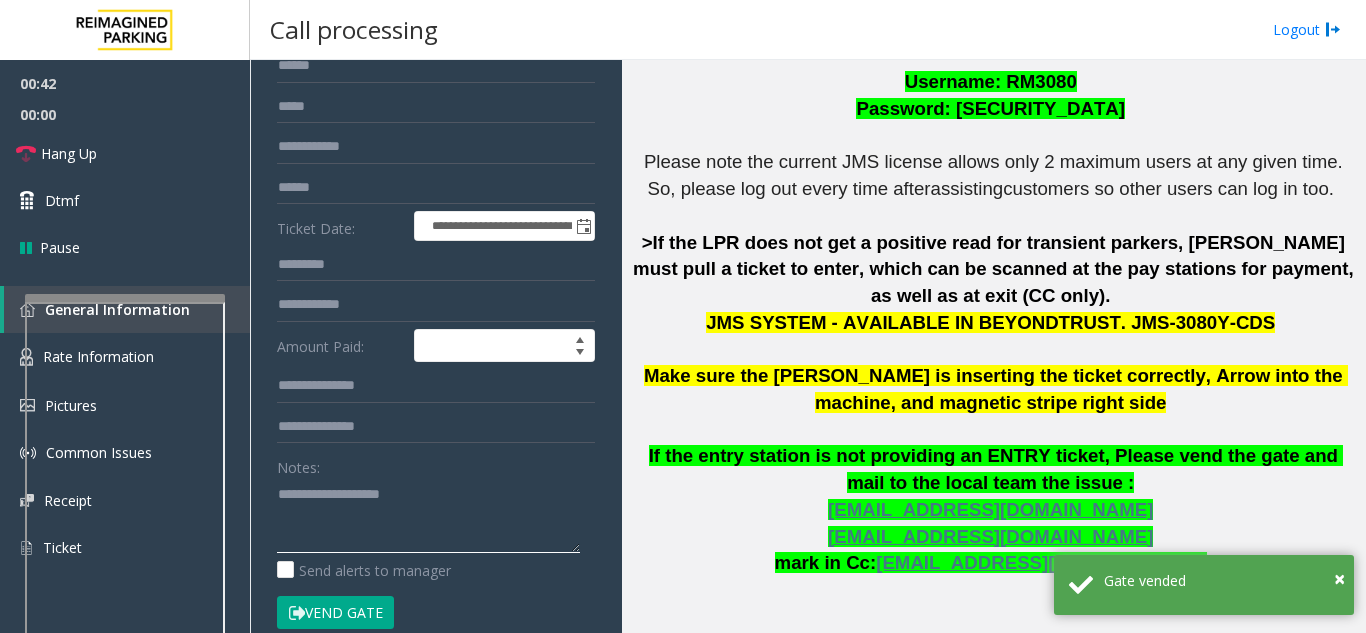 click 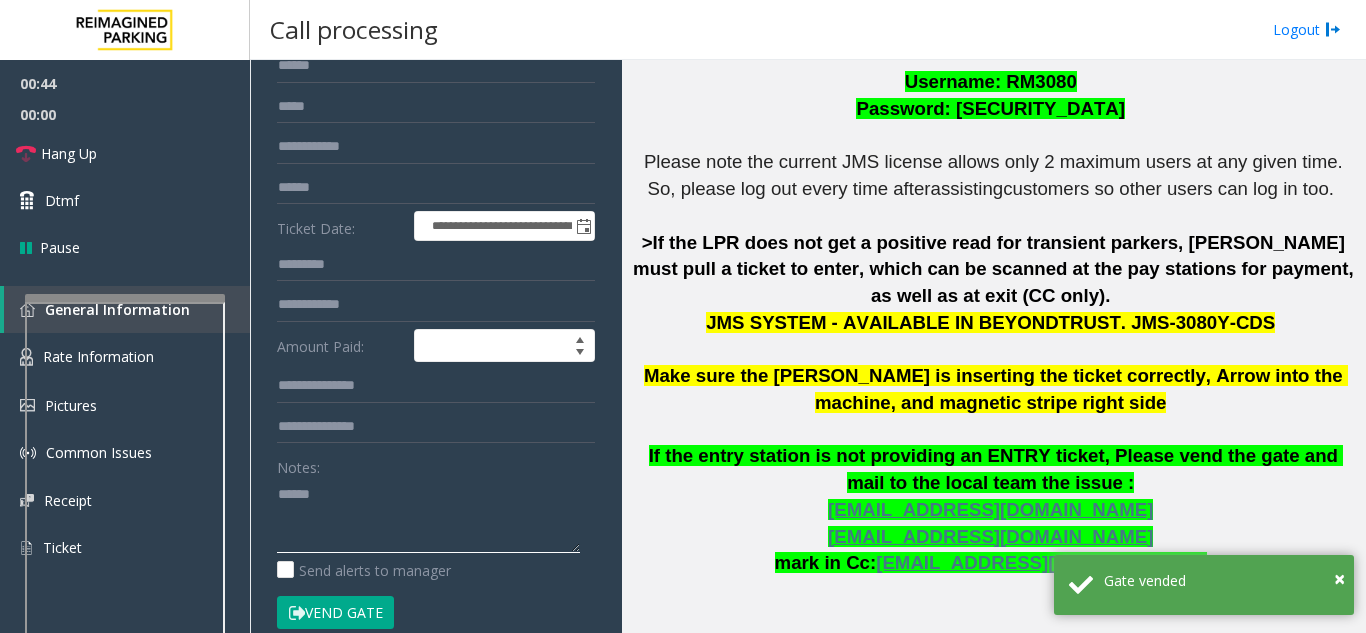 paste on "**********" 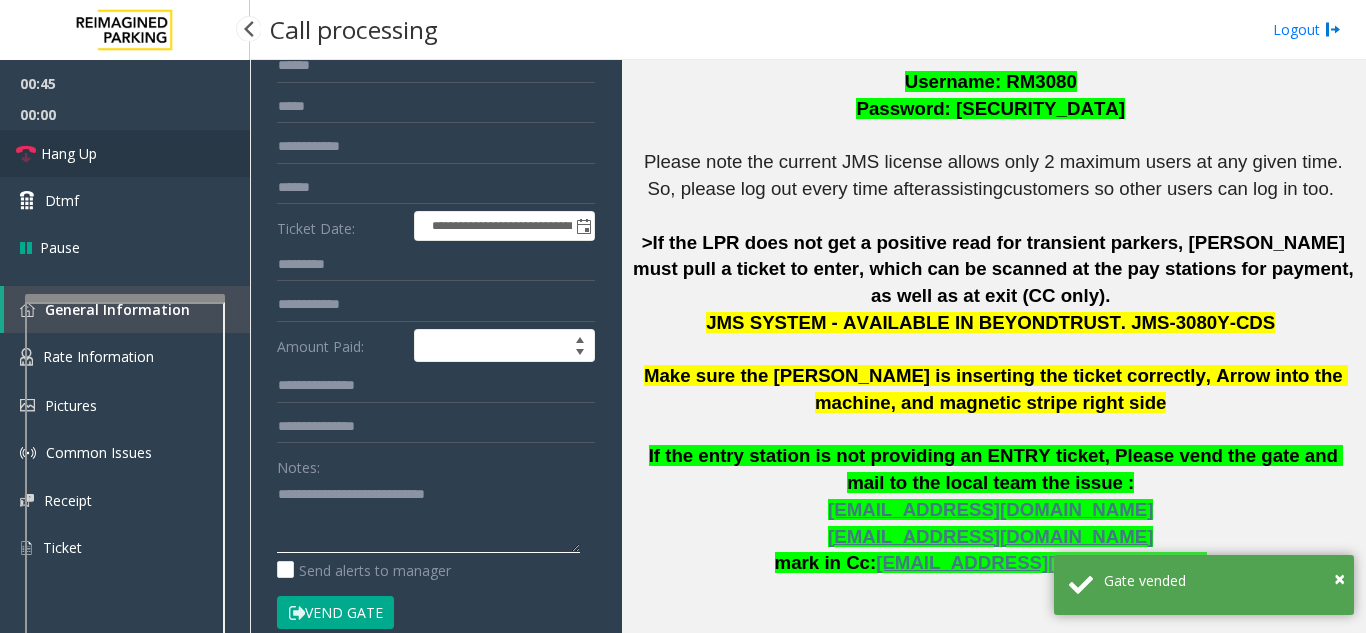type on "**********" 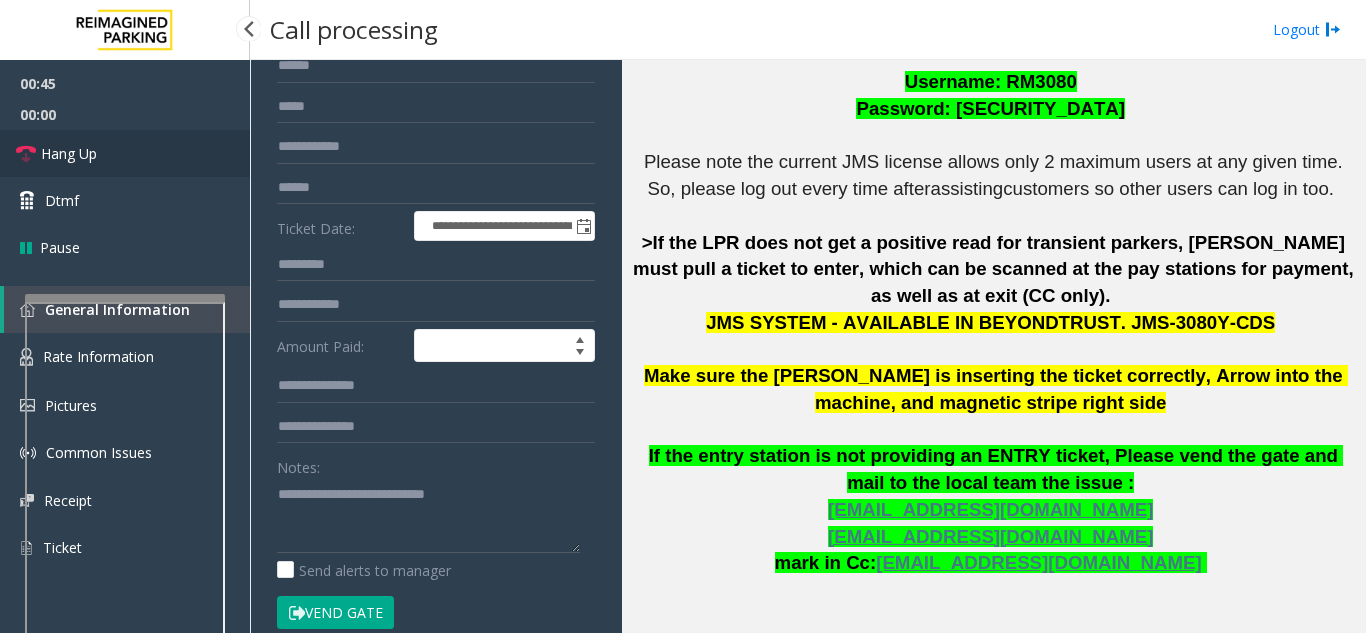 click on "Hang Up" at bounding box center [125, 153] 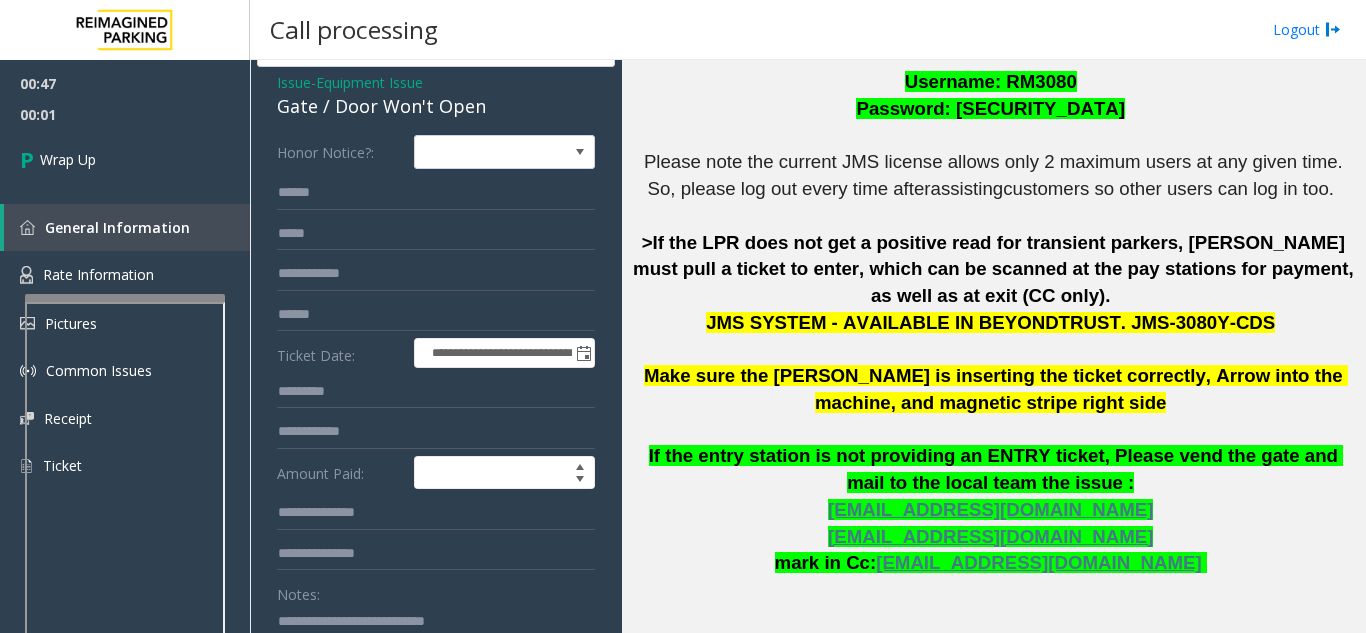 scroll, scrollTop: 0, scrollLeft: 0, axis: both 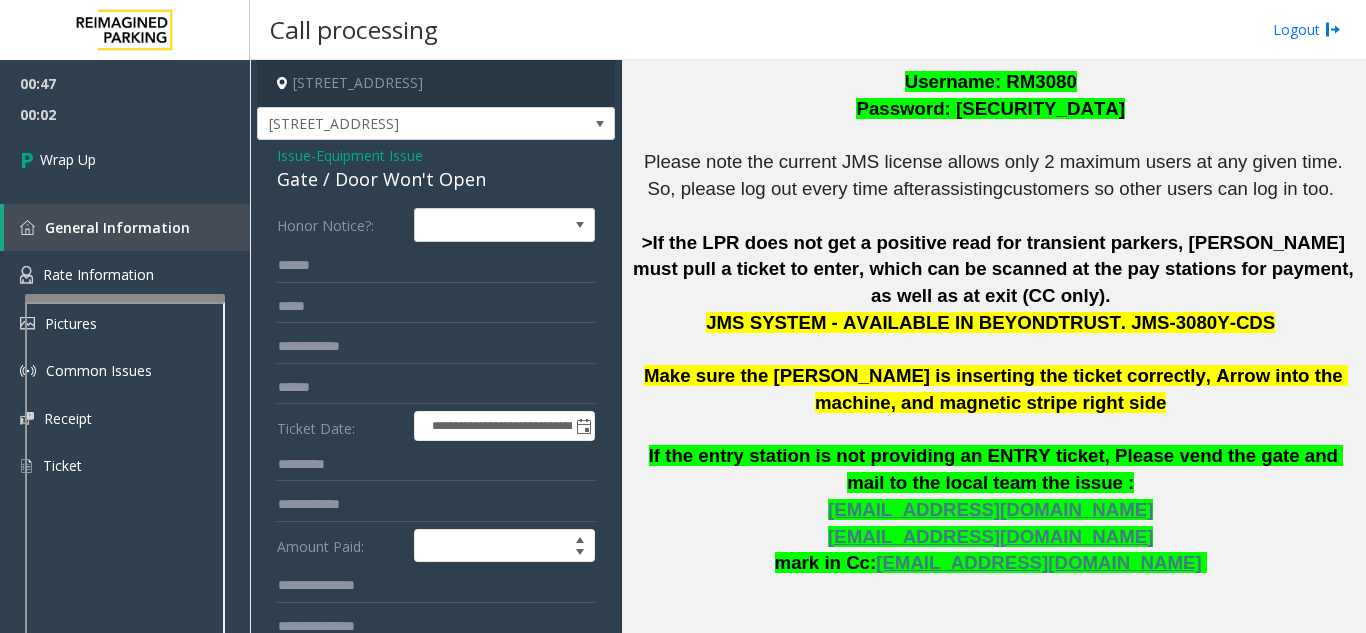click on "Issue" 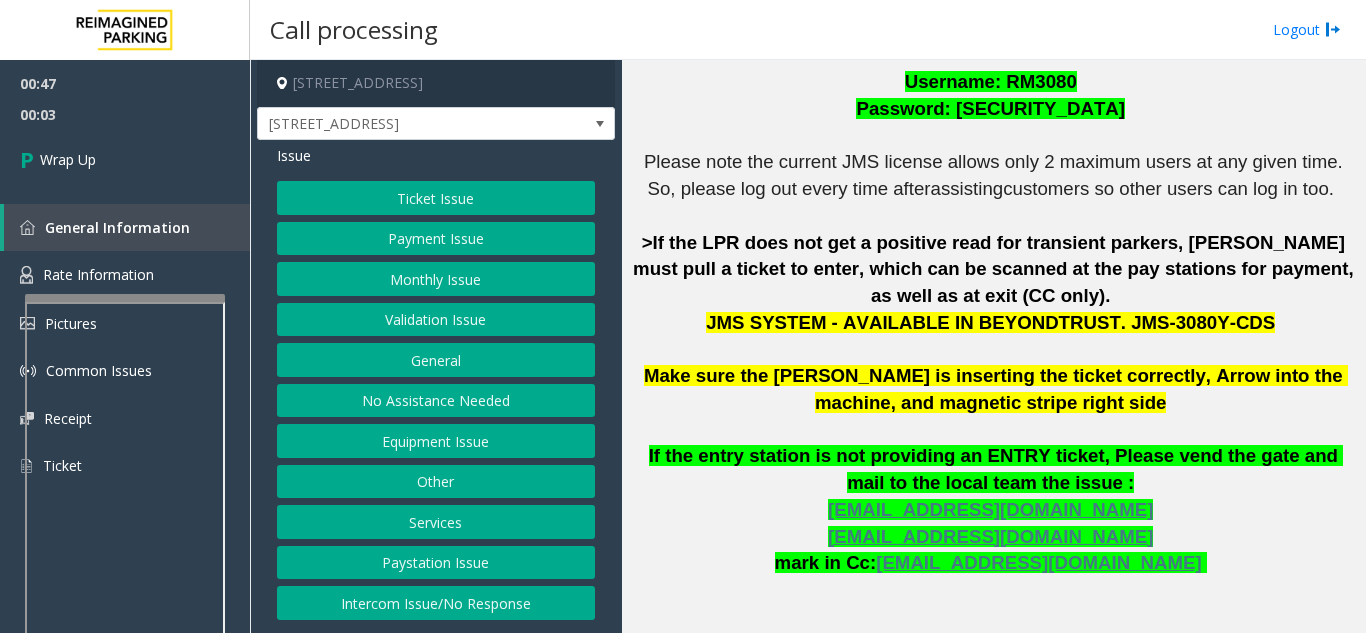 click on "Equipment Issue" 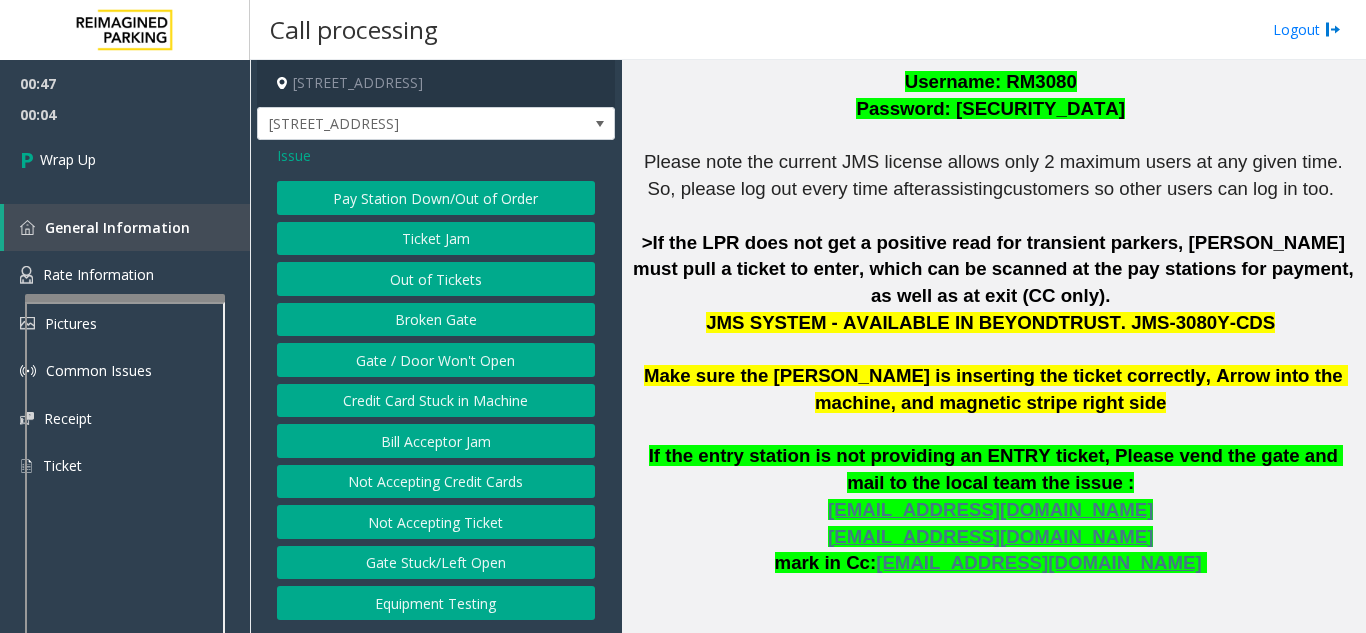 drag, startPoint x: 488, startPoint y: 295, endPoint x: 428, endPoint y: 219, distance: 96.82975 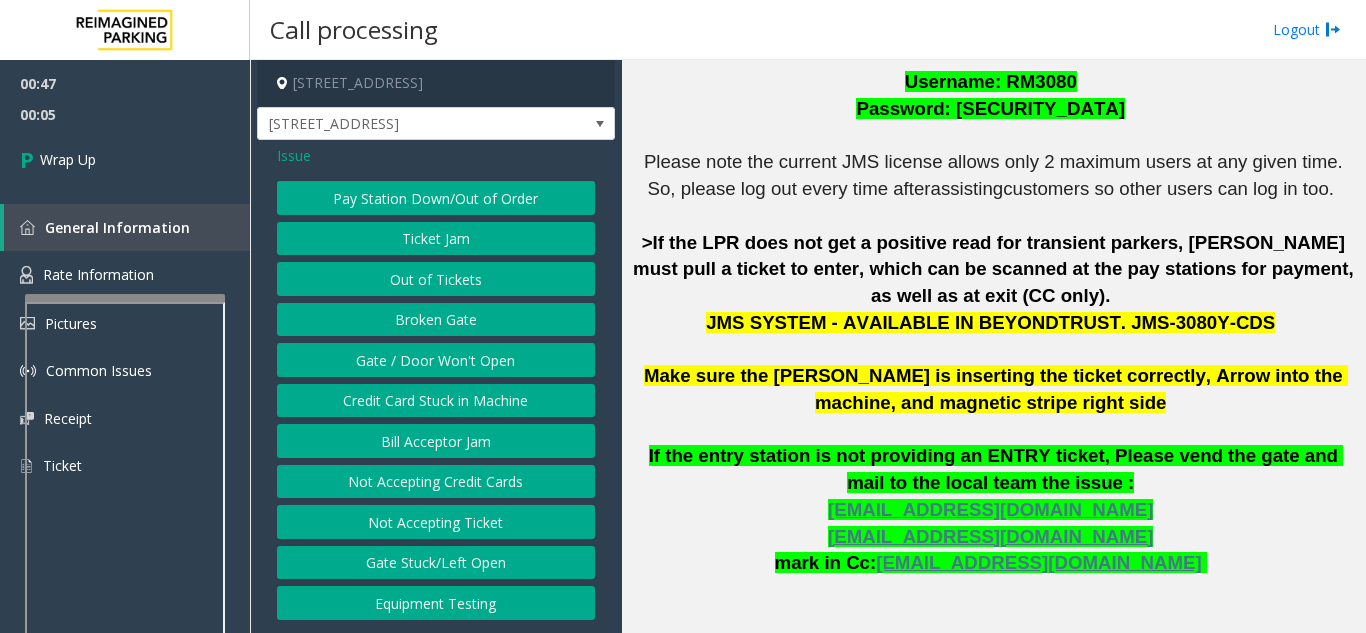 click on "Out of Tickets" 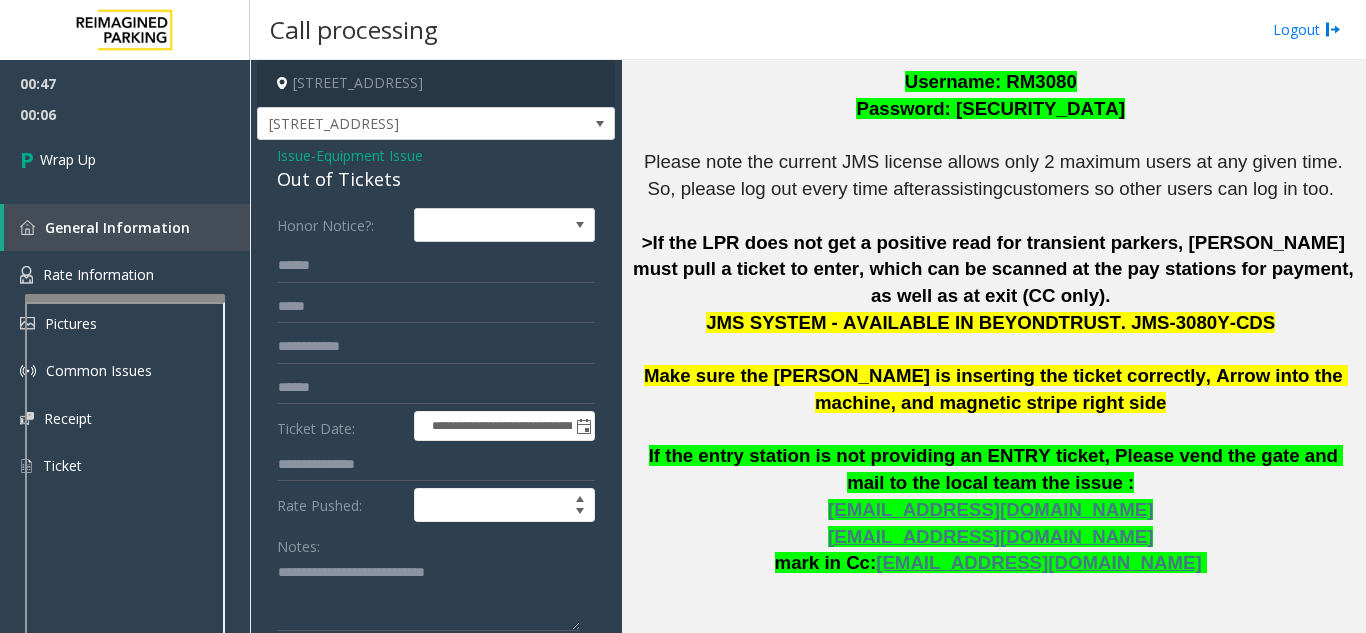 click on "Out of Tickets" 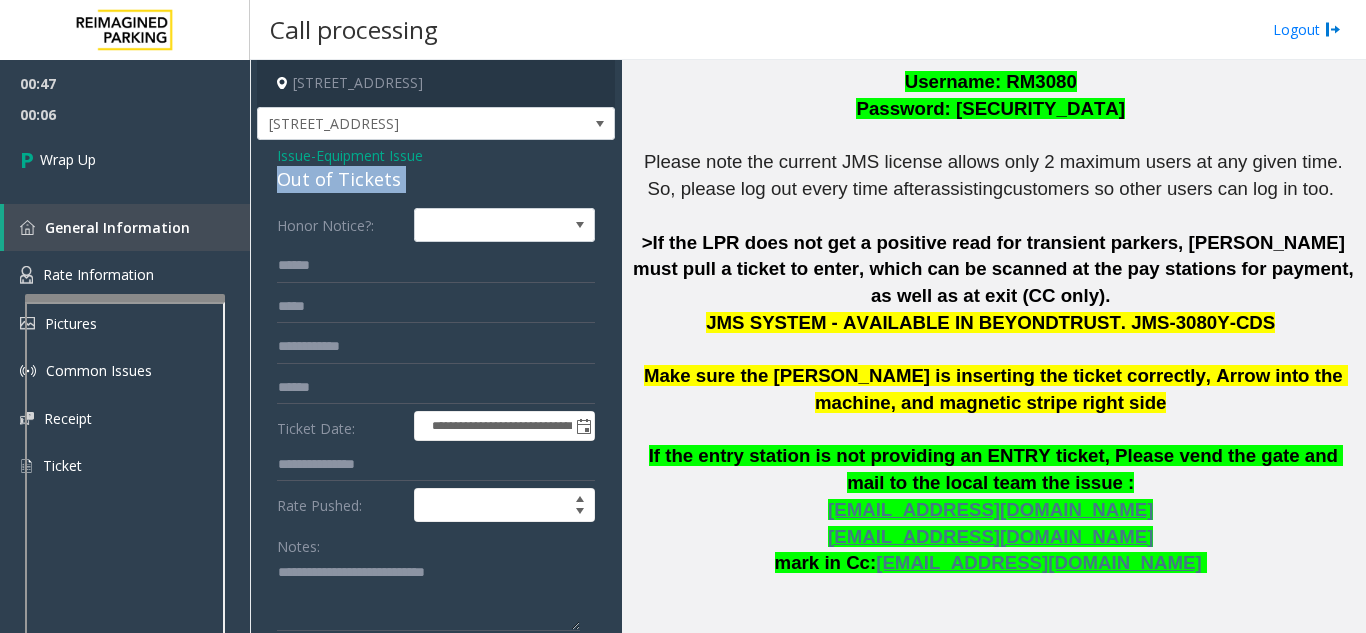click on "Out of Tickets" 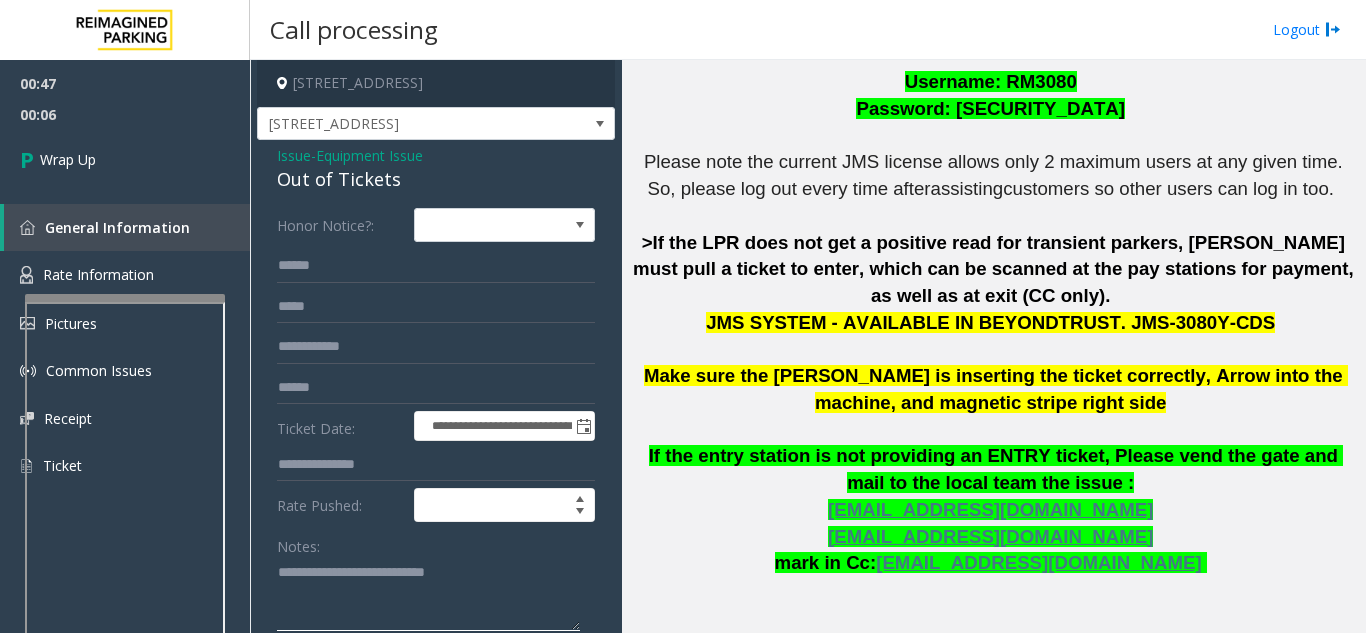 click 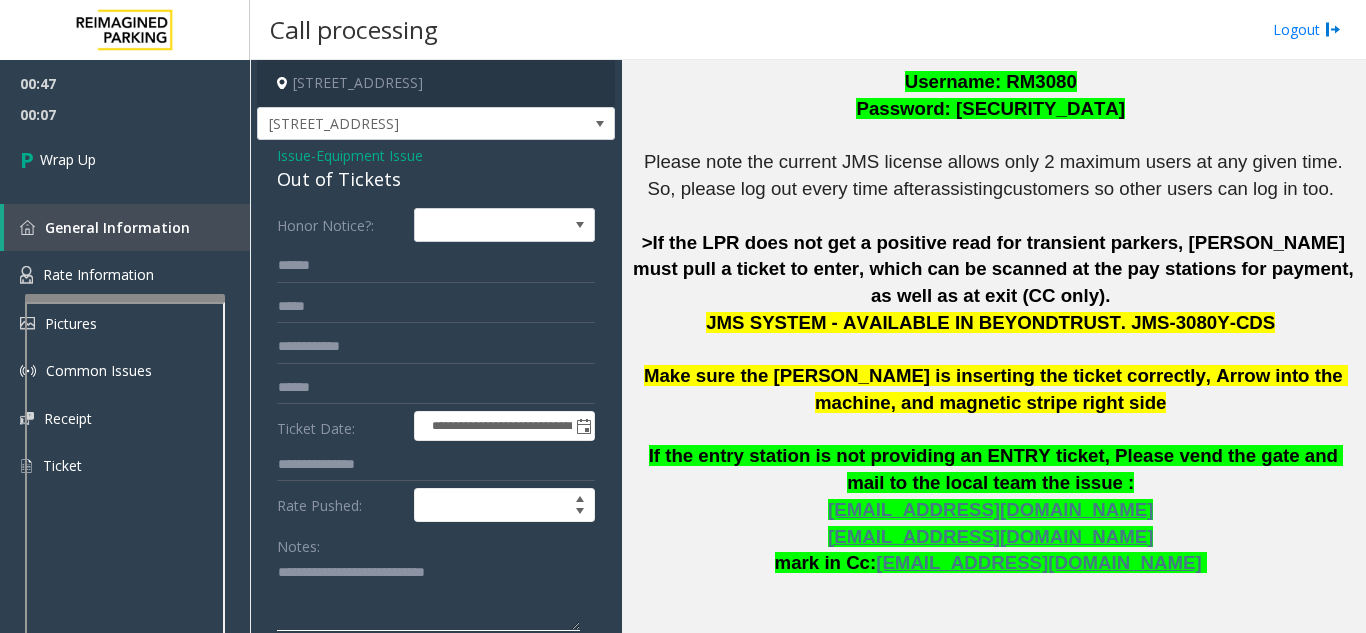drag, startPoint x: 339, startPoint y: 572, endPoint x: 525, endPoint y: 574, distance: 186.01076 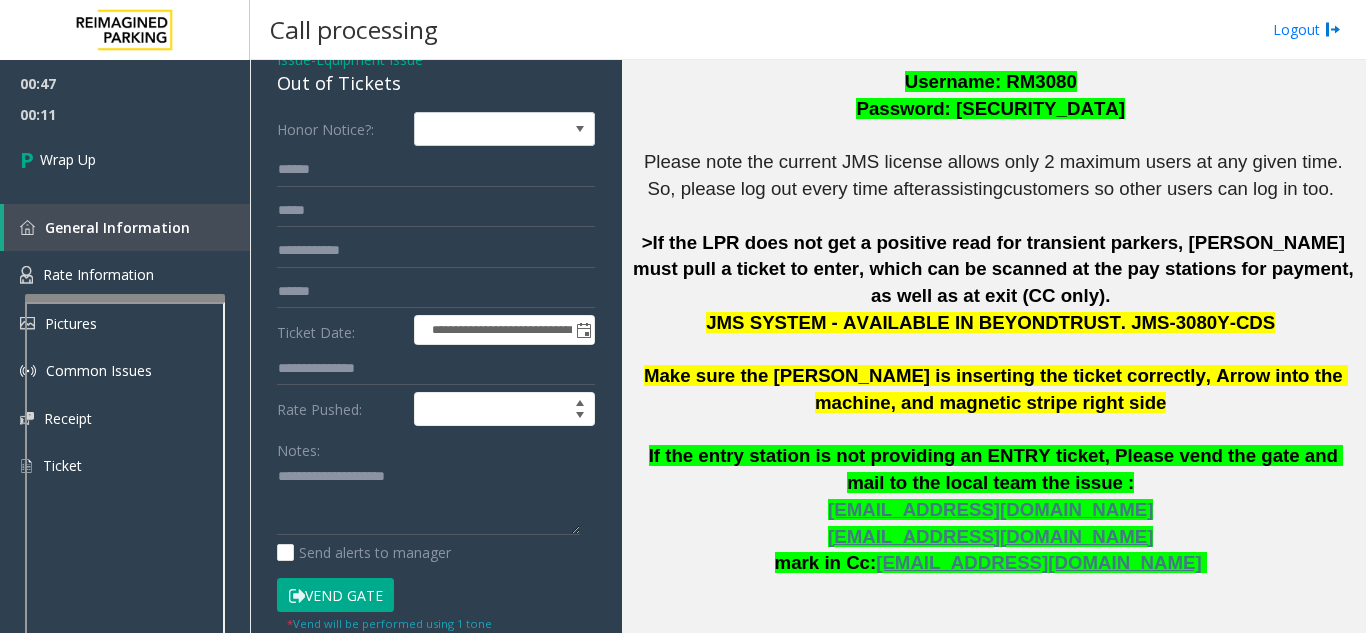 scroll, scrollTop: 100, scrollLeft: 0, axis: vertical 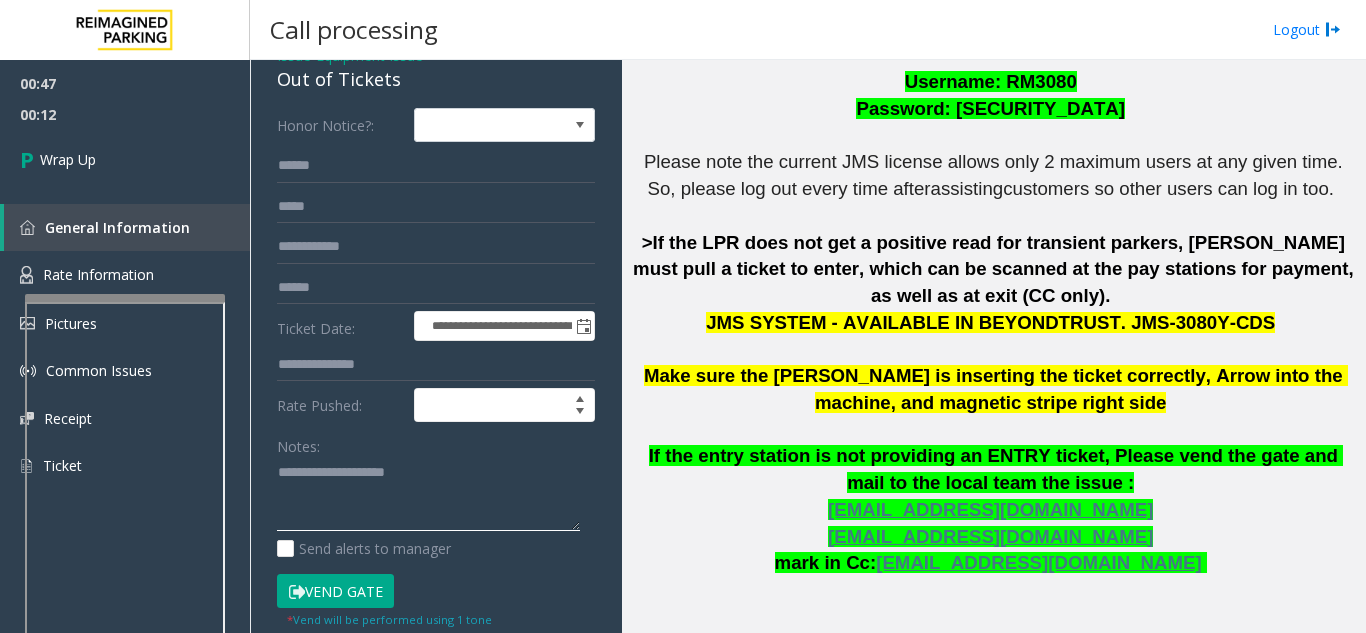paste on "**********" 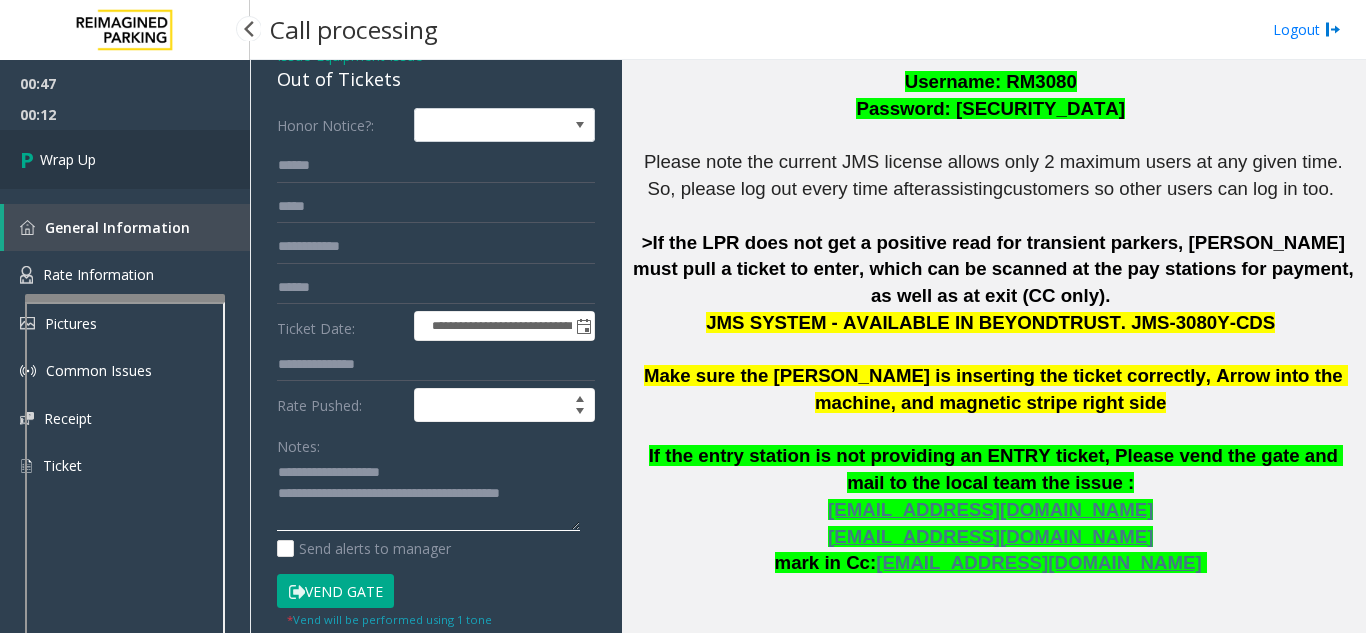type on "**********" 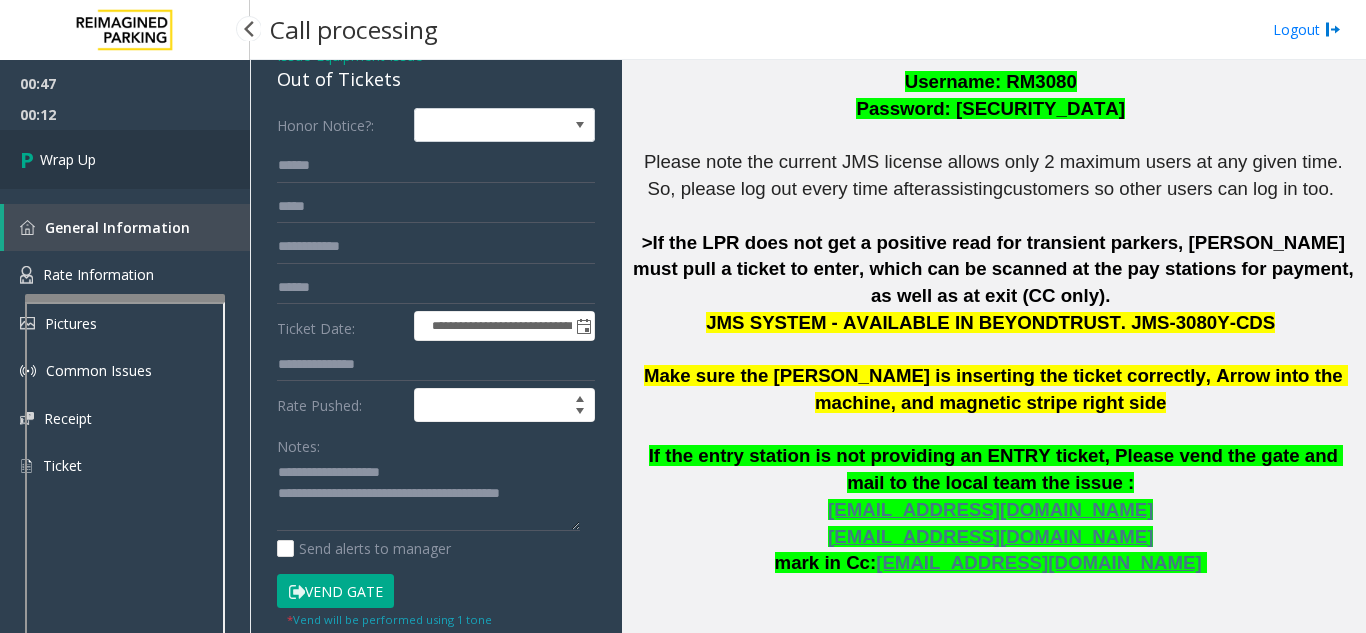 click on "Wrap Up" at bounding box center (125, 159) 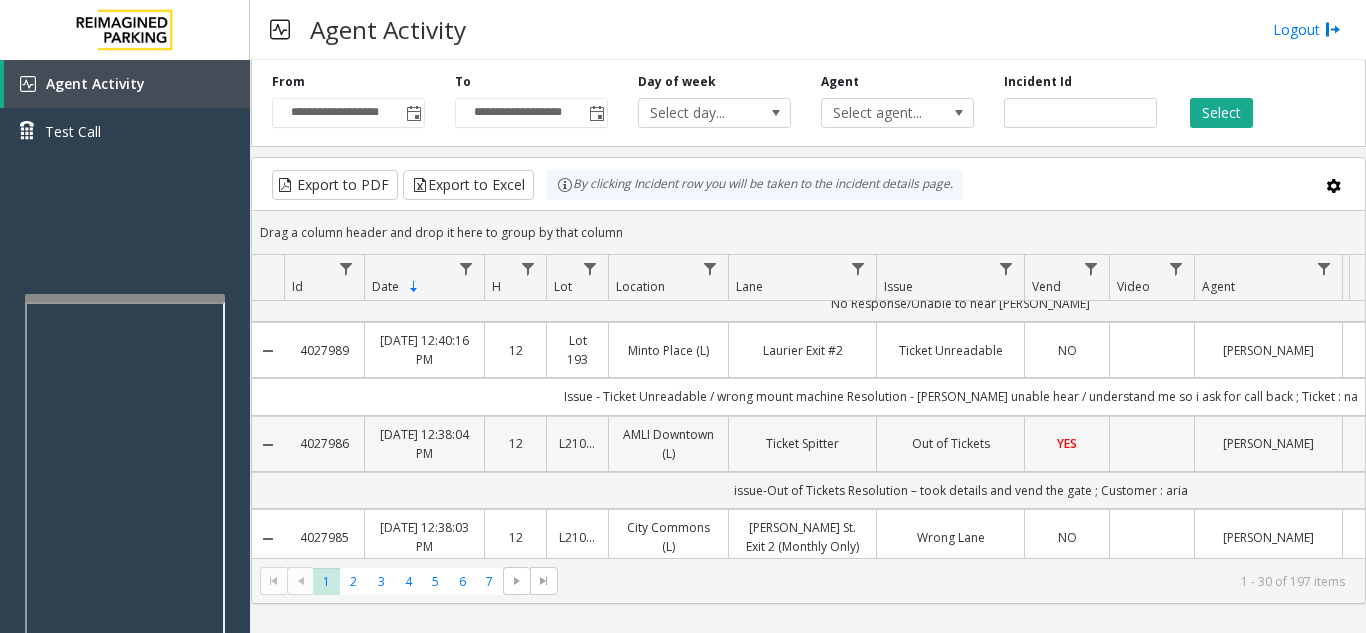 scroll, scrollTop: 1000, scrollLeft: 0, axis: vertical 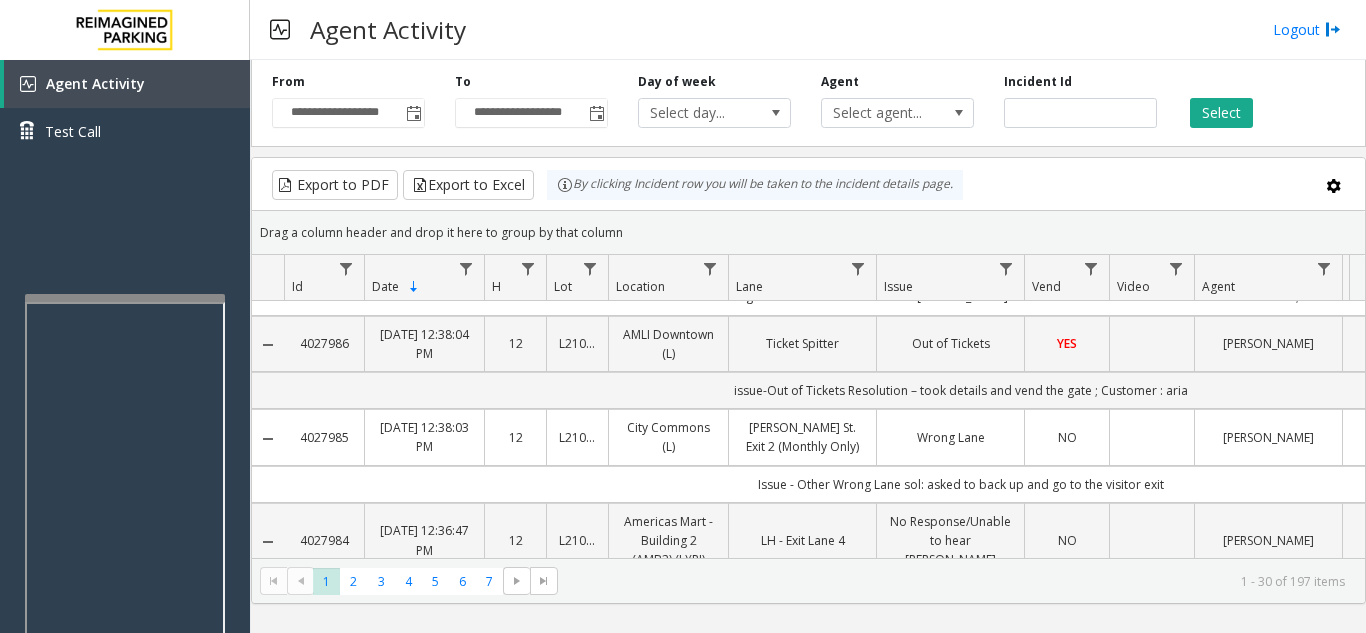 click on "Issue - Other
Wrong Lane
sol: asked to back up and go to the visitor exit" 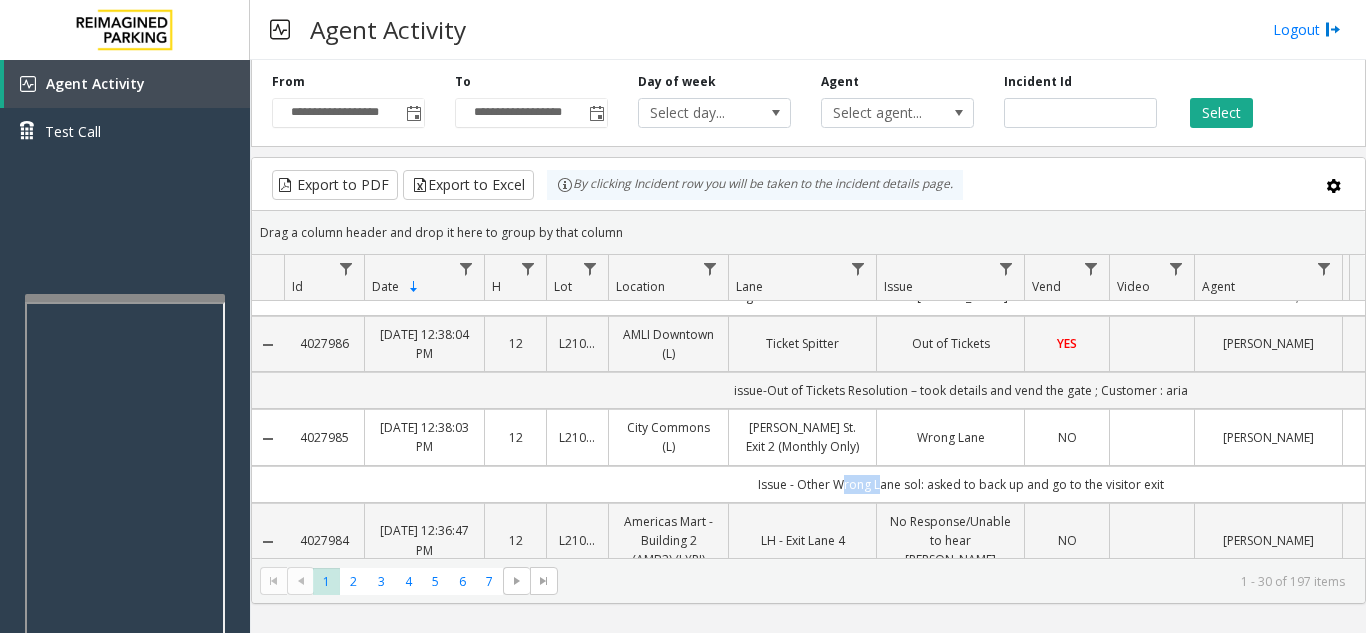 click on "Issue - Other
Wrong Lane
sol: asked to back up and go to the visitor exit" 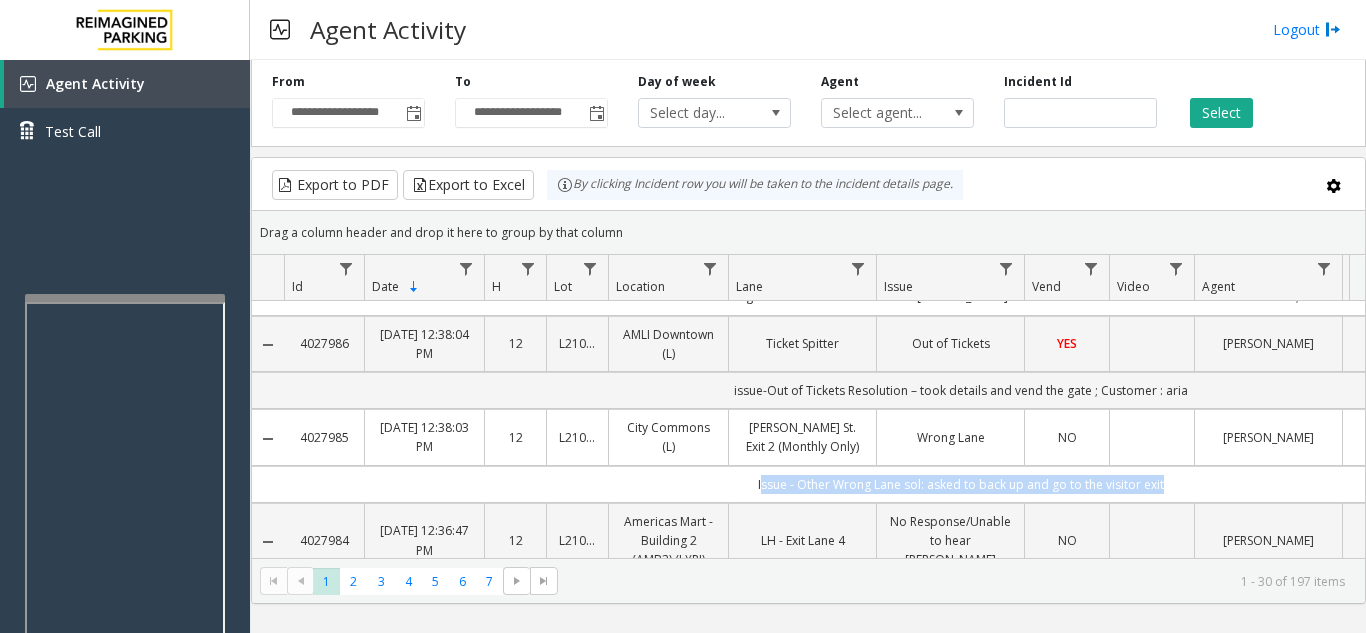drag, startPoint x: 861, startPoint y: 436, endPoint x: 1073, endPoint y: 425, distance: 212.28519 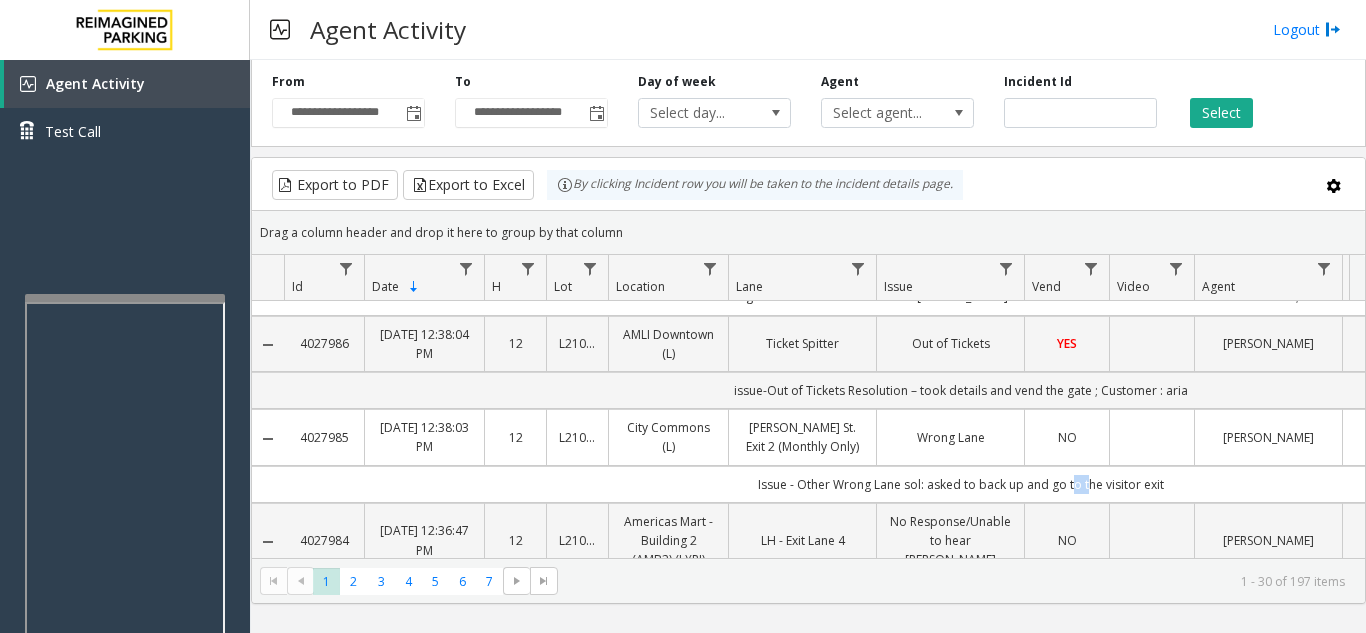 click on "Issue - Other
Wrong Lane
sol: asked to back up and go to the visitor exit" 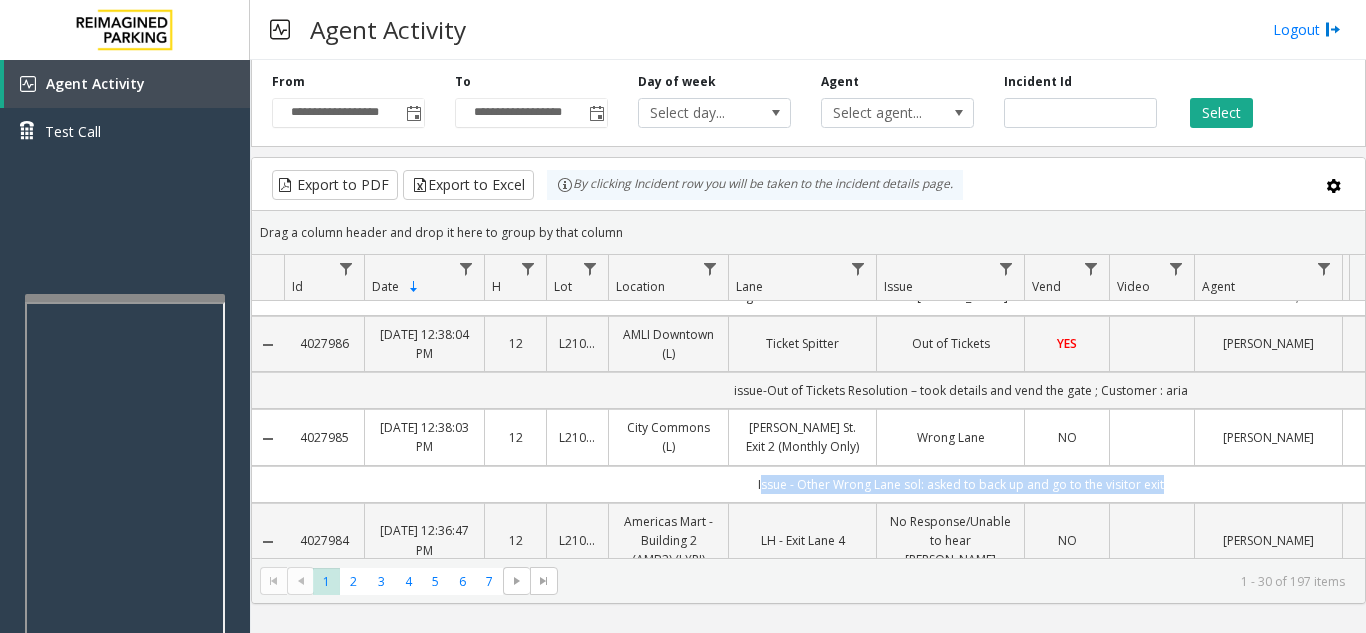 click on "Issue - Other
Wrong Lane
sol: asked to back up and go to the visitor exit" 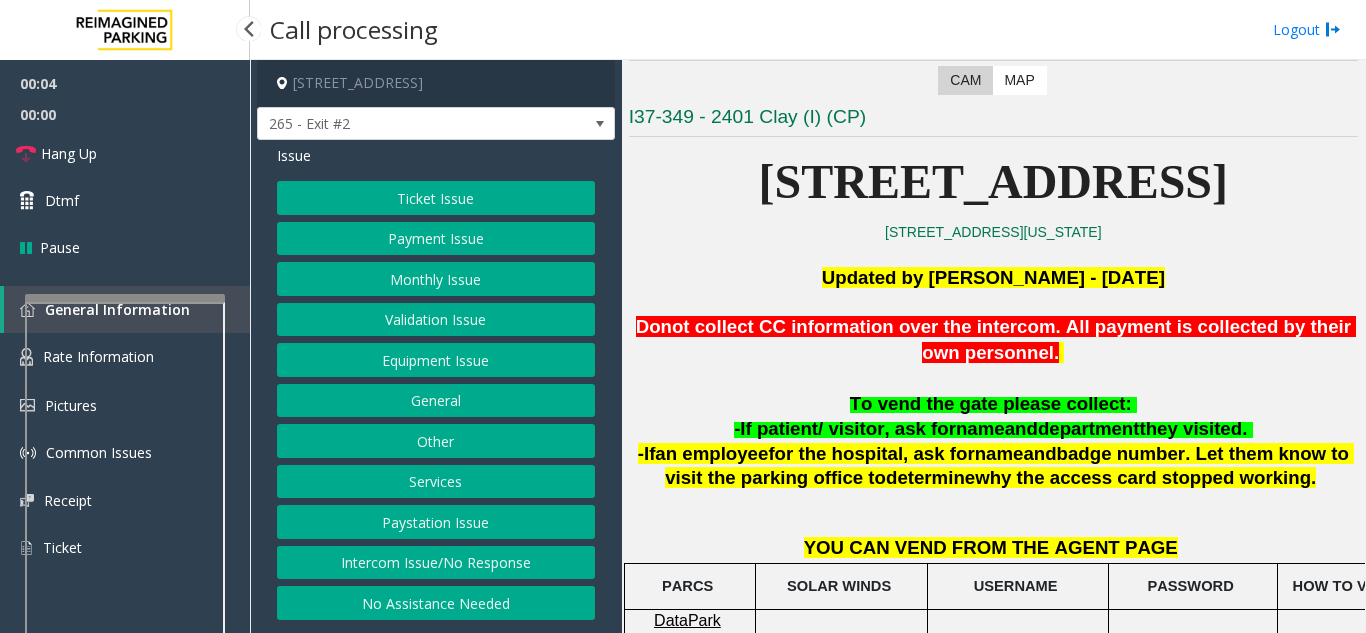 scroll, scrollTop: 400, scrollLeft: 0, axis: vertical 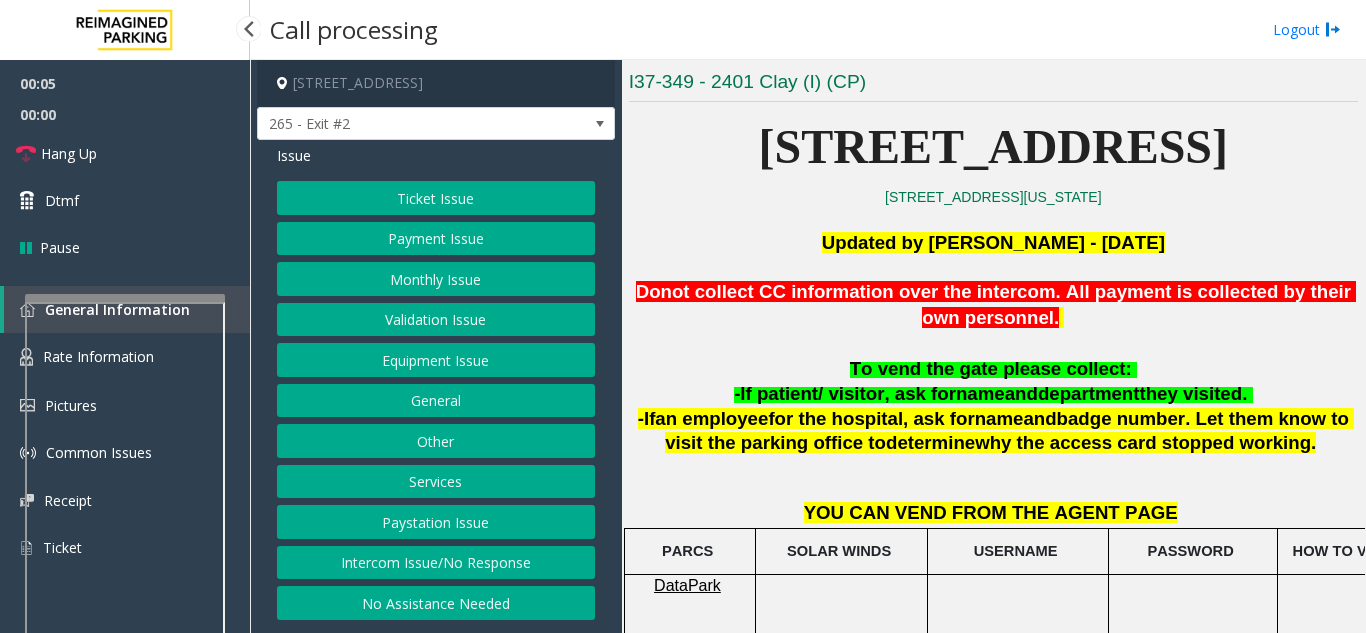 click on "To vend the gate please collect:" 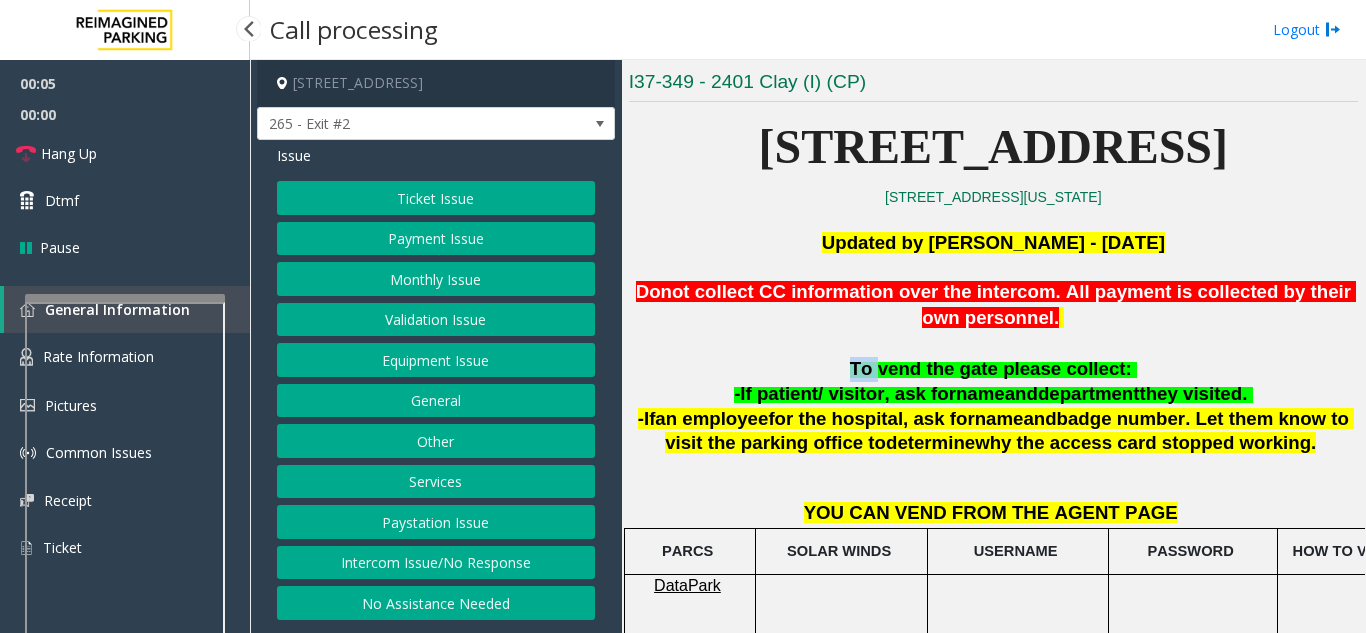 click on "To vend the gate please collect:" 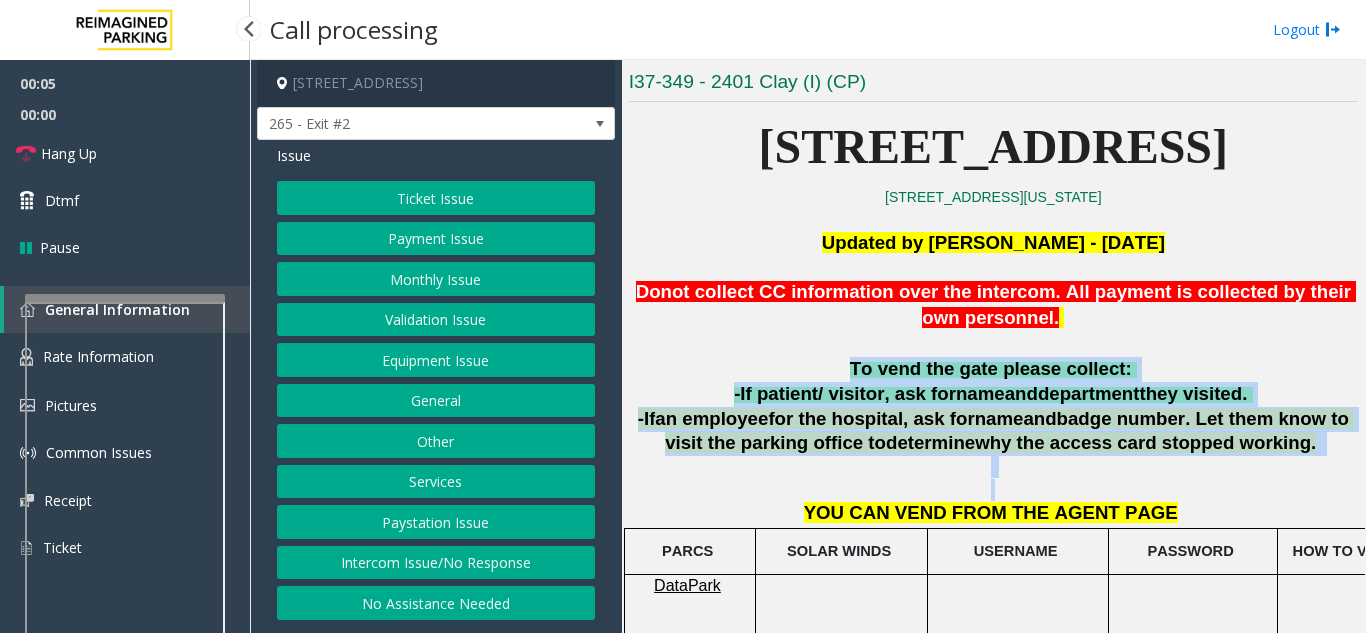 drag, startPoint x: 697, startPoint y: 378, endPoint x: 1007, endPoint y: 491, distance: 329.95303 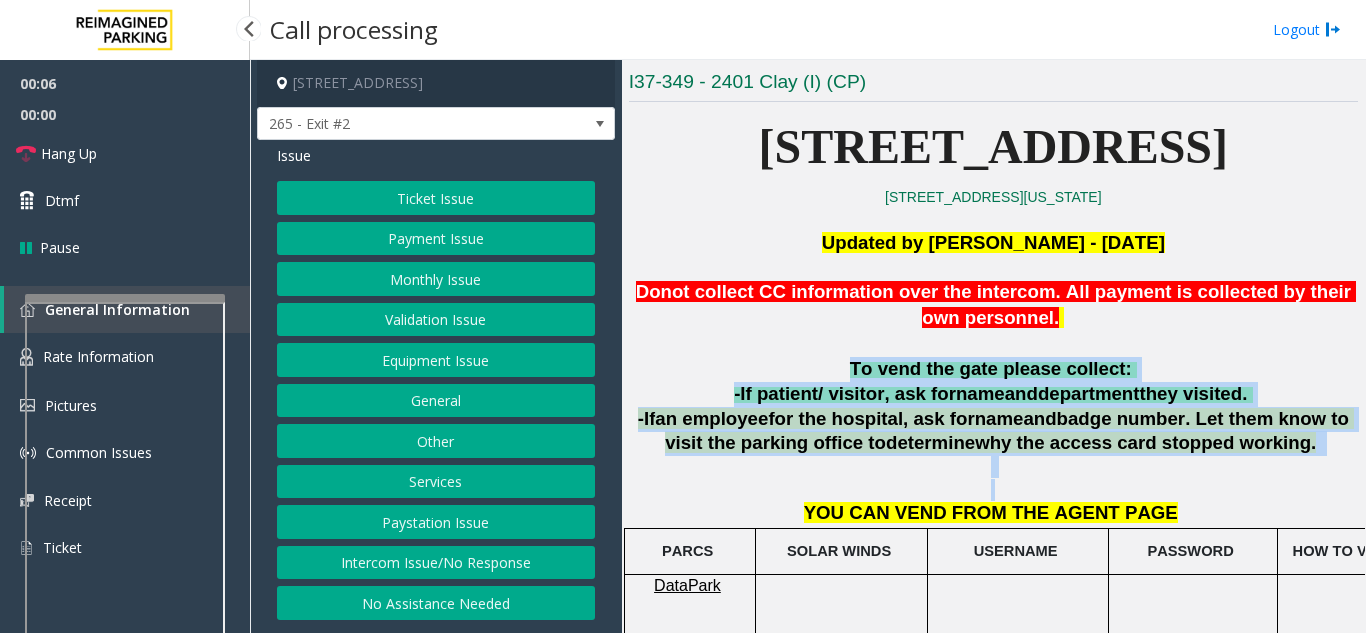 click 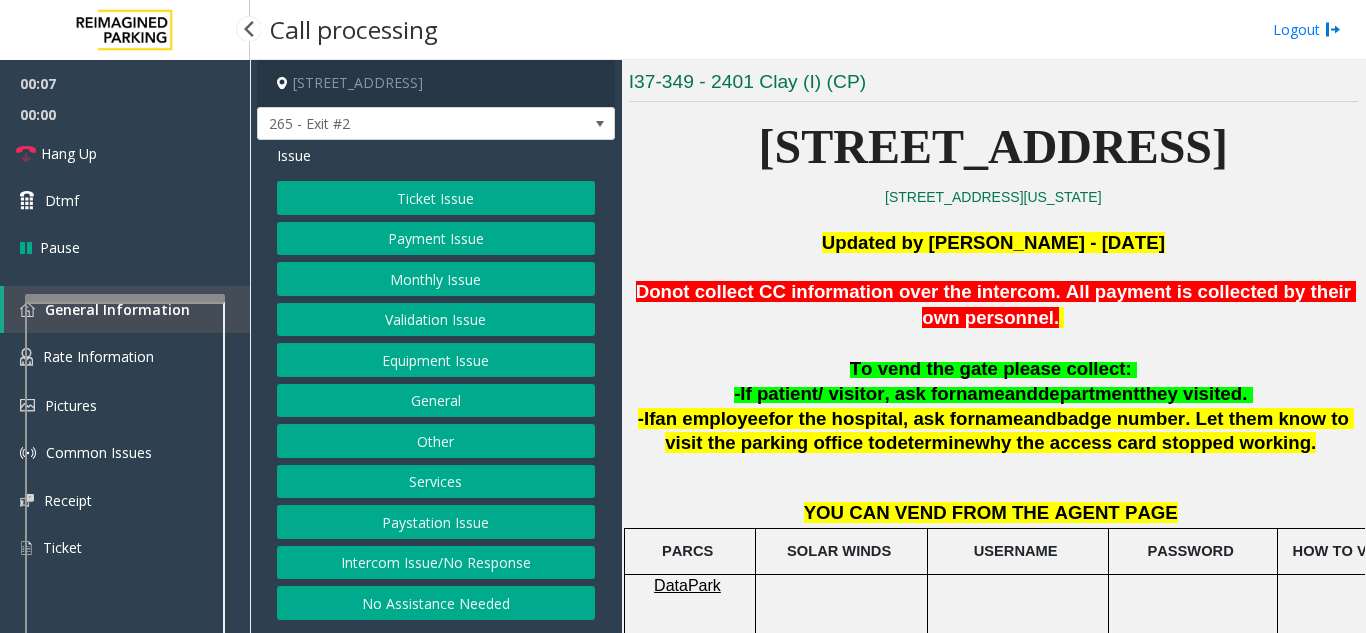 click on "Ticket Issue   Payment Issue   Monthly Issue   Validation Issue   Equipment Issue   General   Other   Services   Paystation Issue   Intercom Issue/No Response   No Assistance Needed" 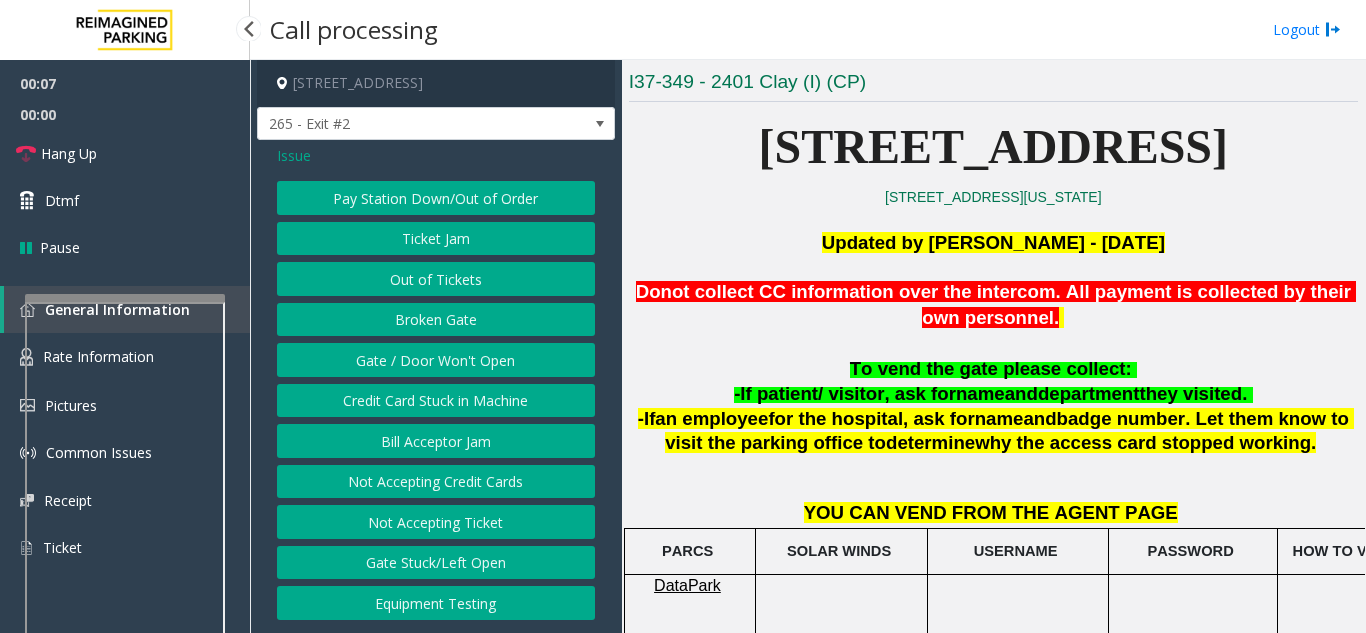 click on "Gate / Door Won't Open" 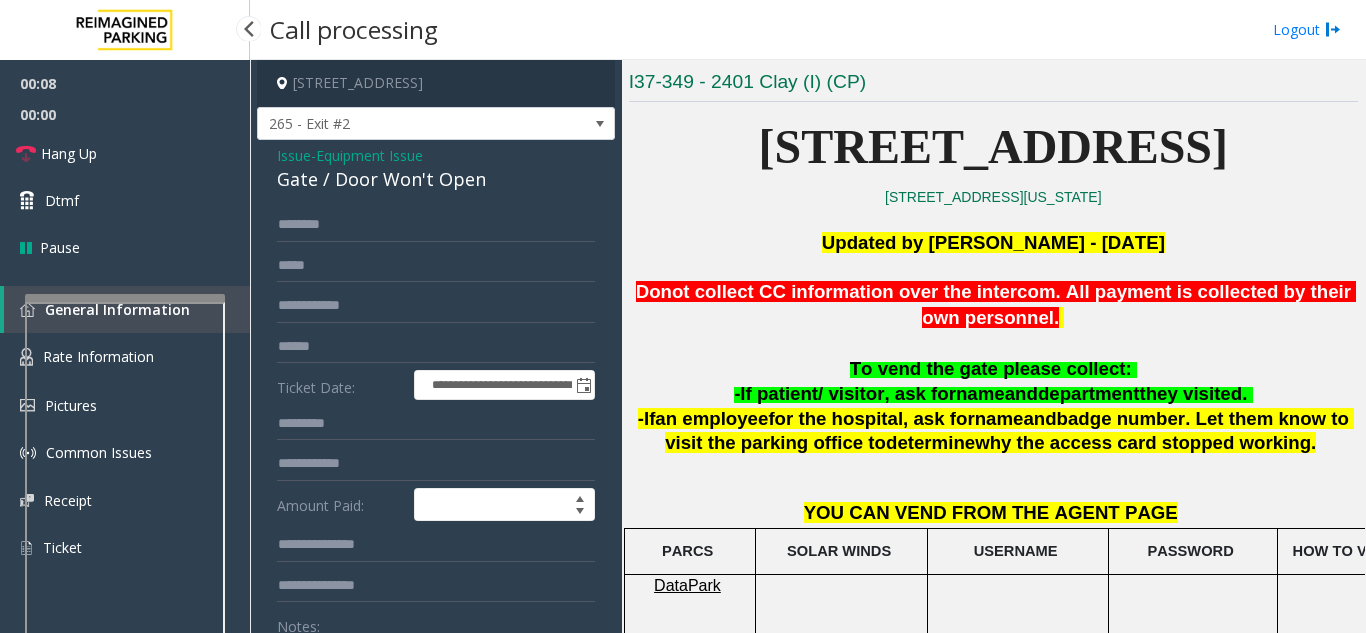 click on "Equipment Issue" 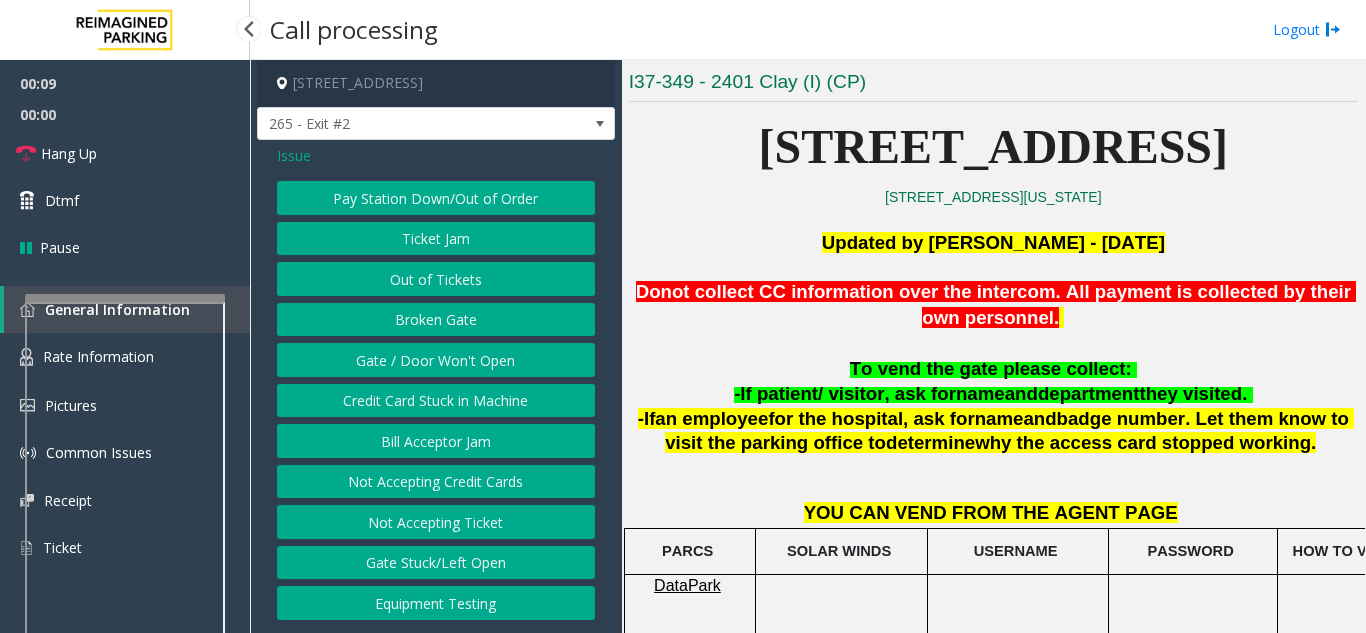 click on "Gate / Door Won't Open" 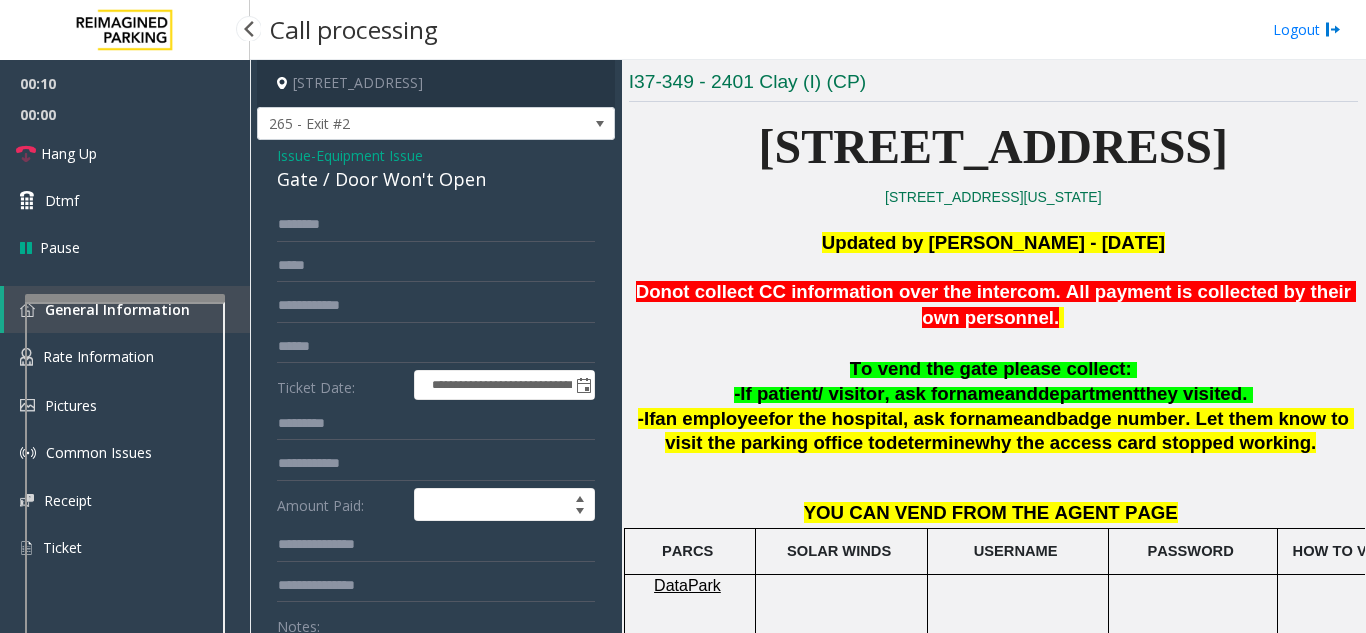 click on "Issue  -  Equipment Issue Gate / Door Won't Open" 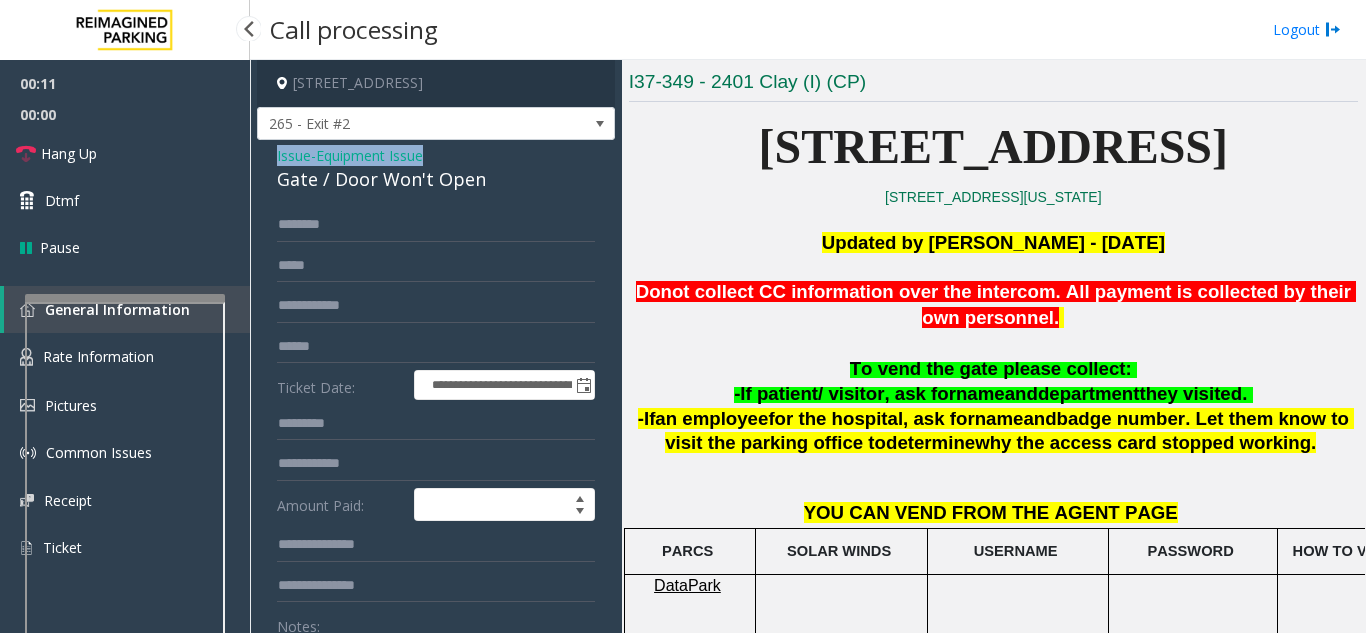 click on "Issue  -  Equipment Issue Gate / Door Won't Open" 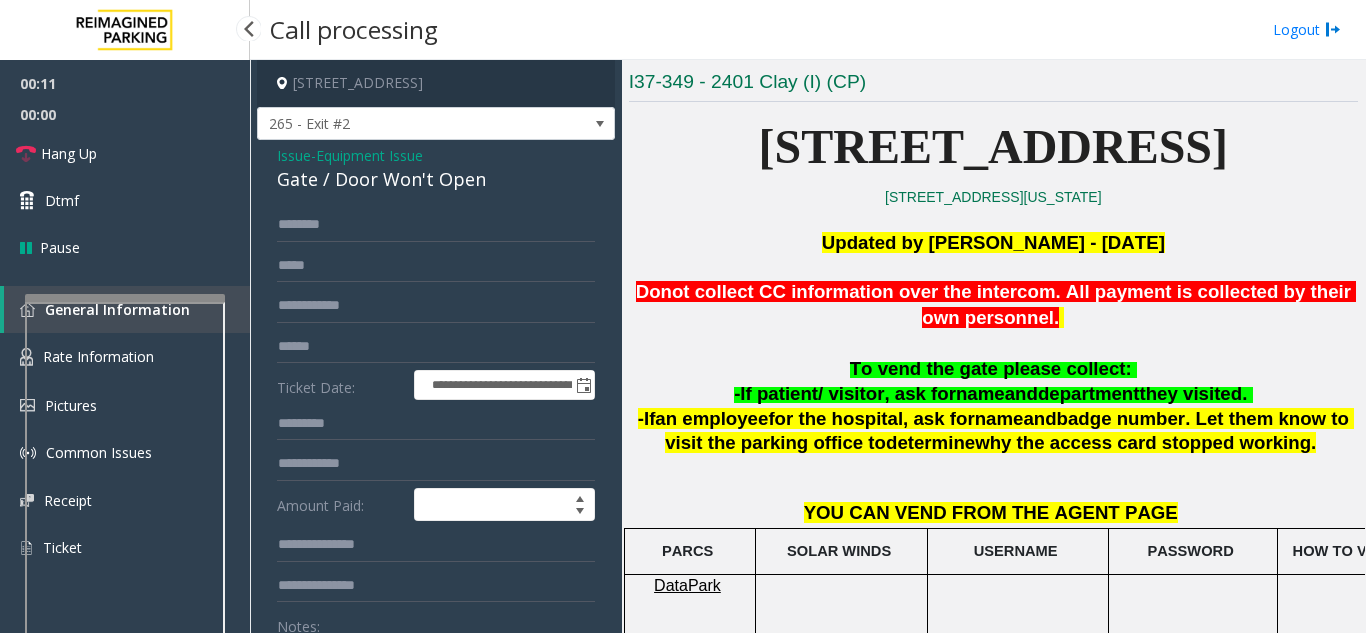 click on "Issue  -  Equipment Issue Gate / Door Won't Open" 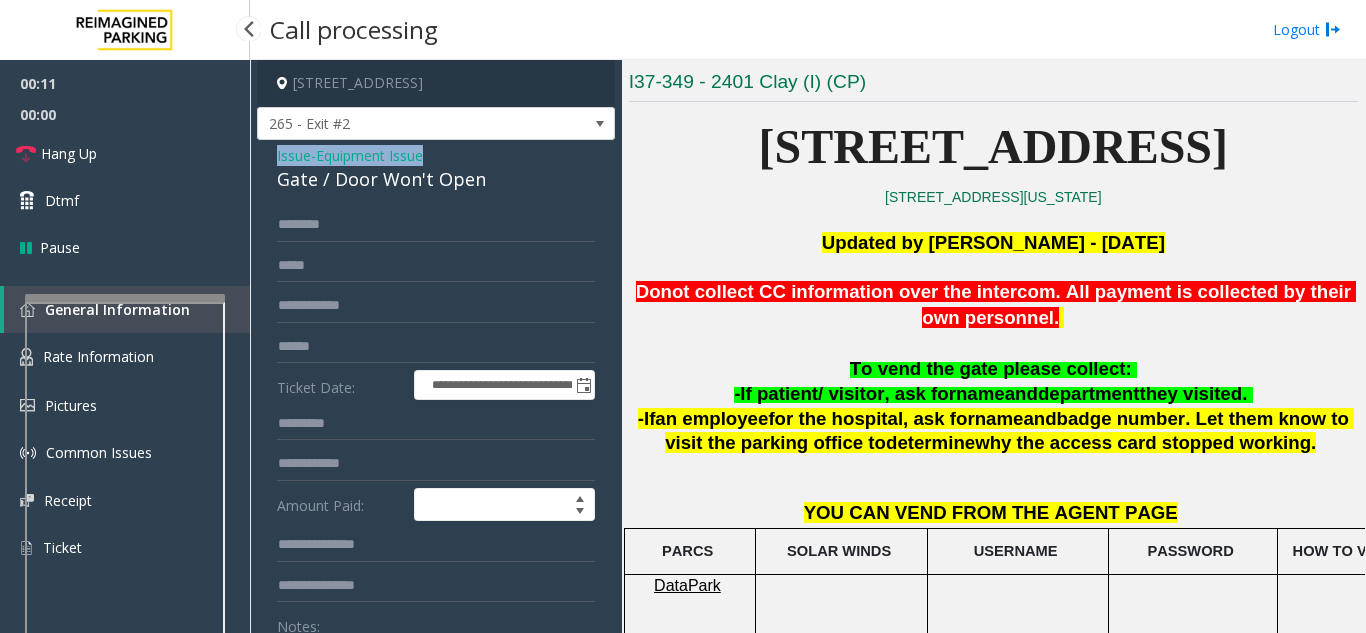 click on "Issue  -  Equipment Issue Gate / Door Won't Open" 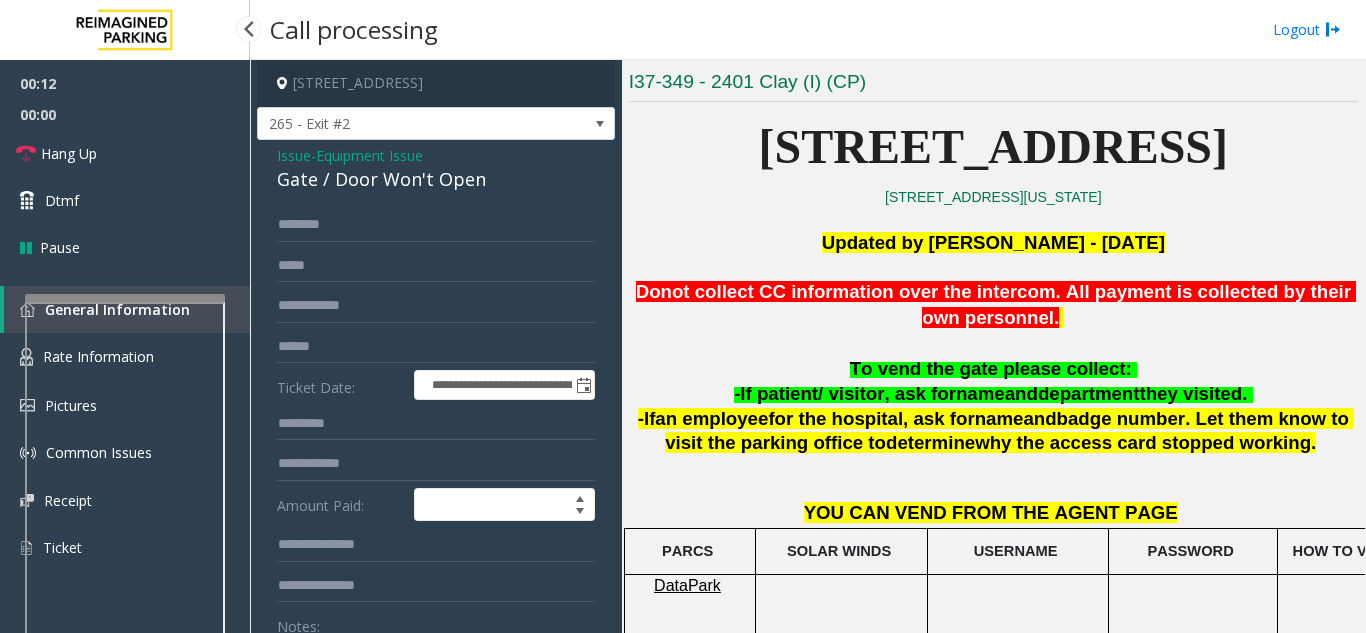 click on "Gate / Door Won't Open" 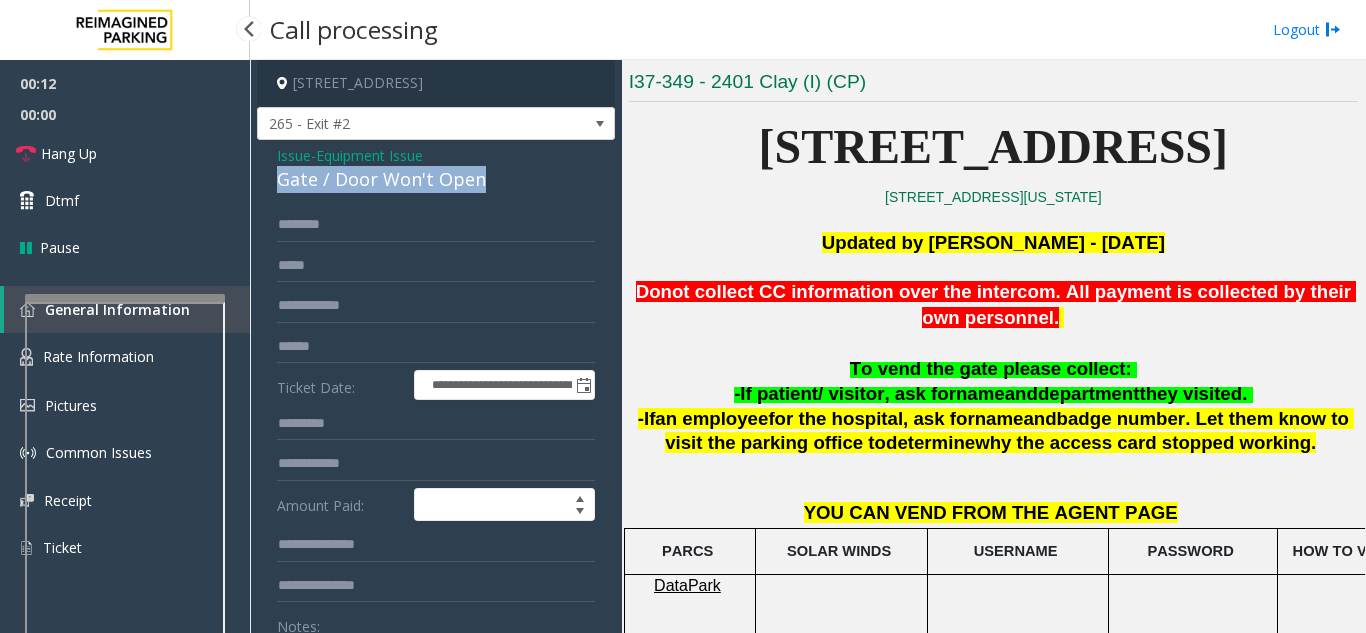 click on "Gate / Door Won't Open" 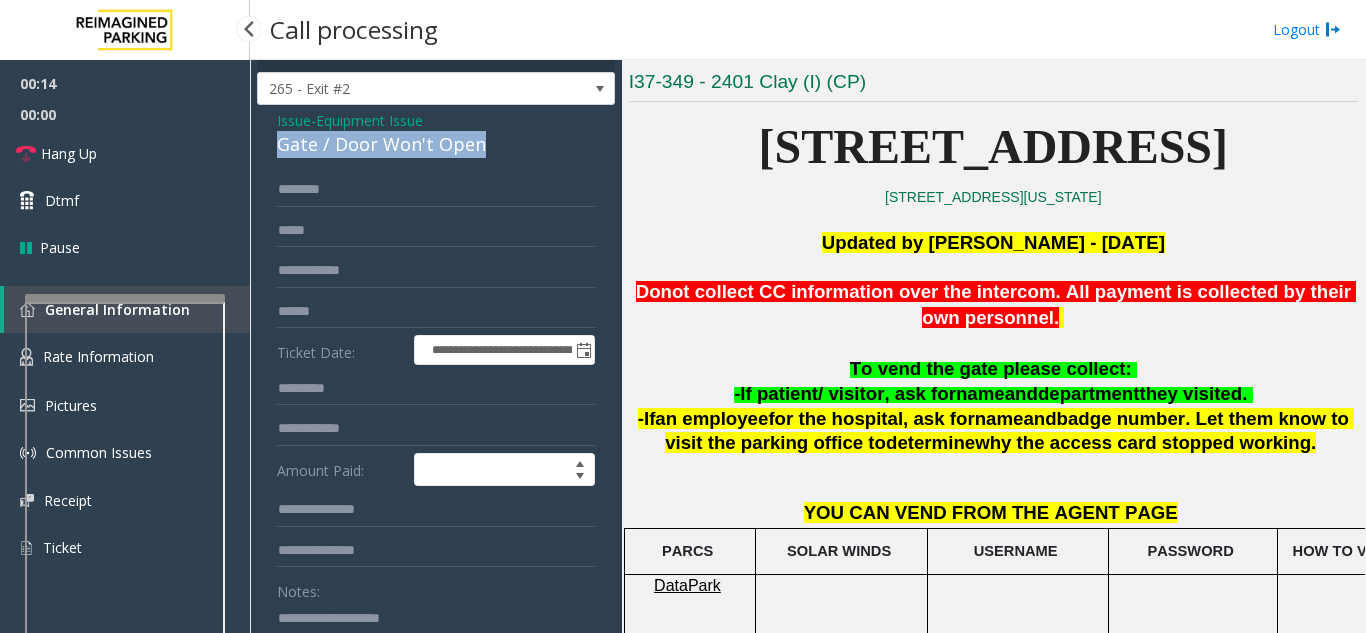 scroll, scrollTop: 0, scrollLeft: 0, axis: both 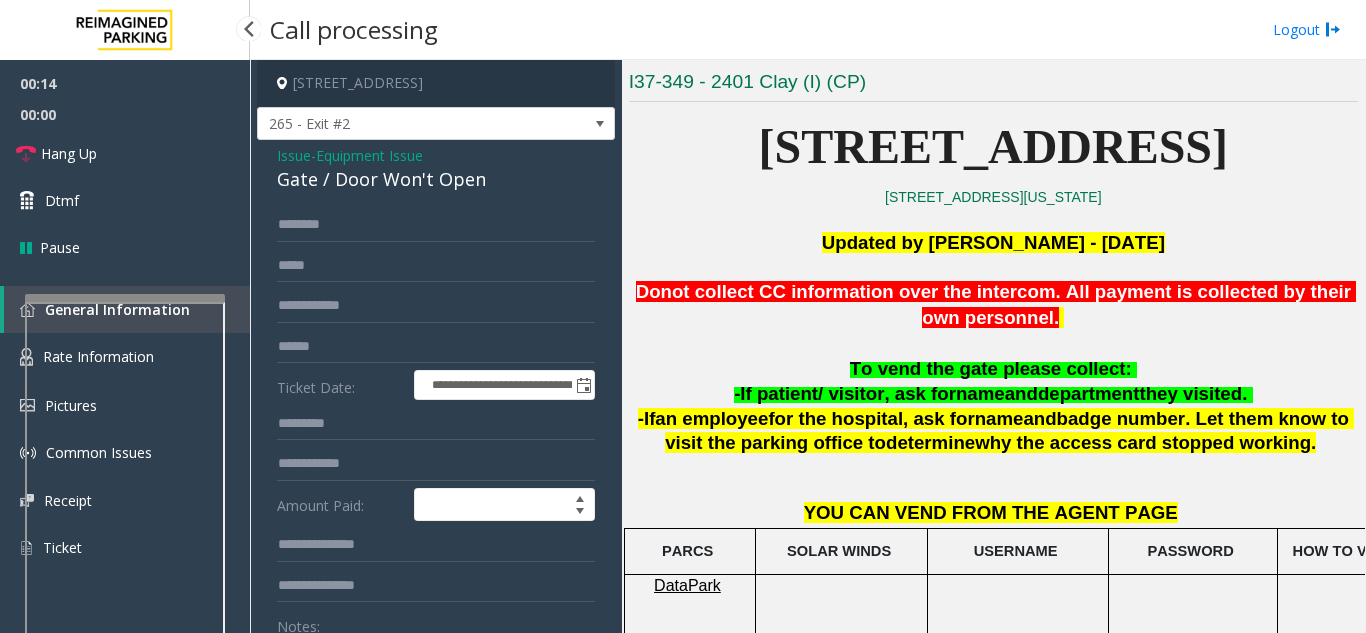click on "Equipment Issue" 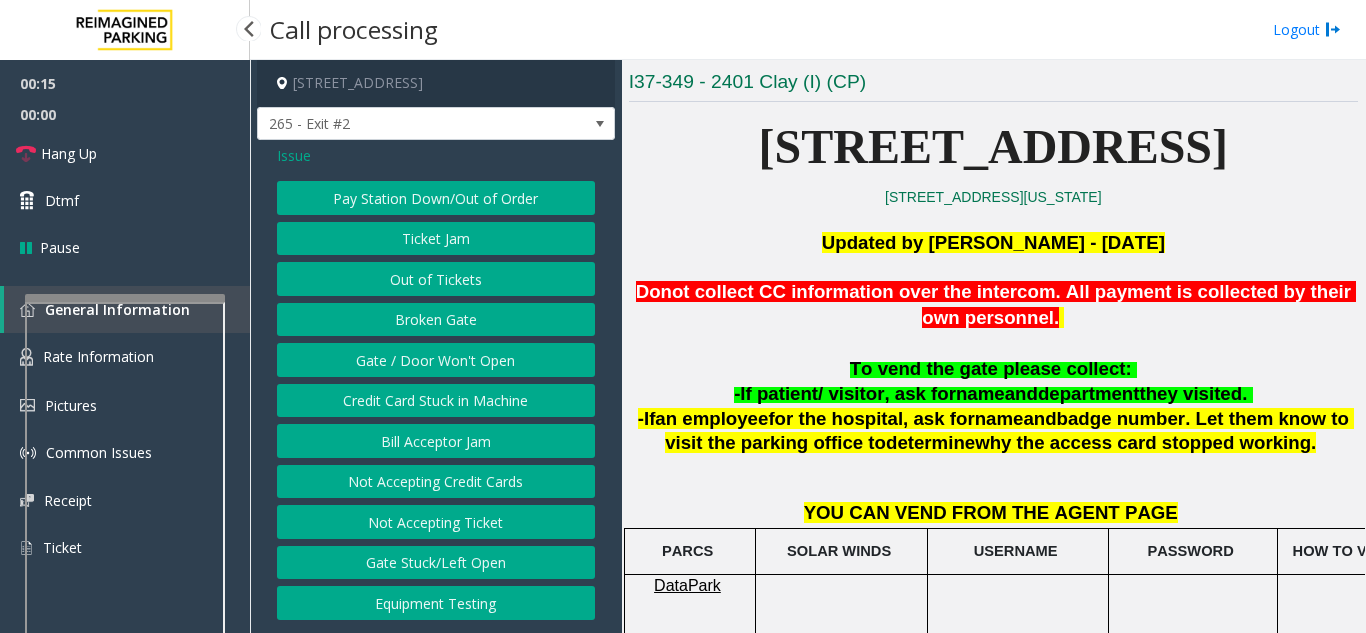 click on "Issue" 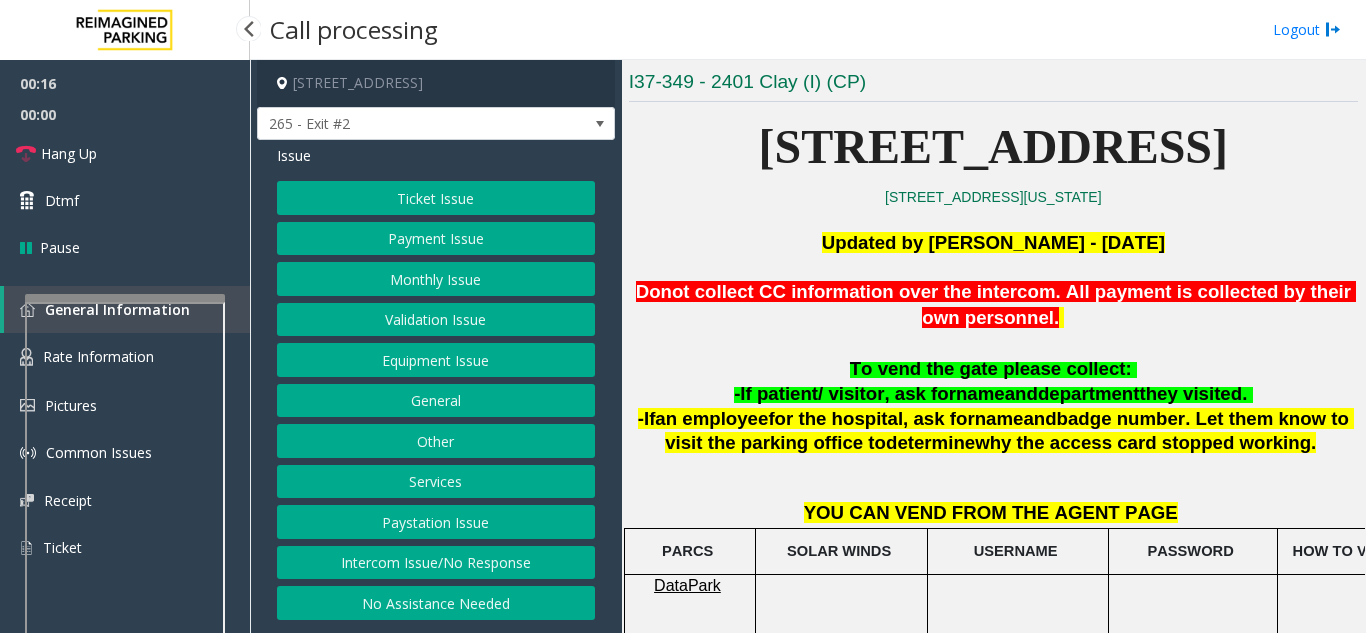 click on "Intercom Issue/No Response" 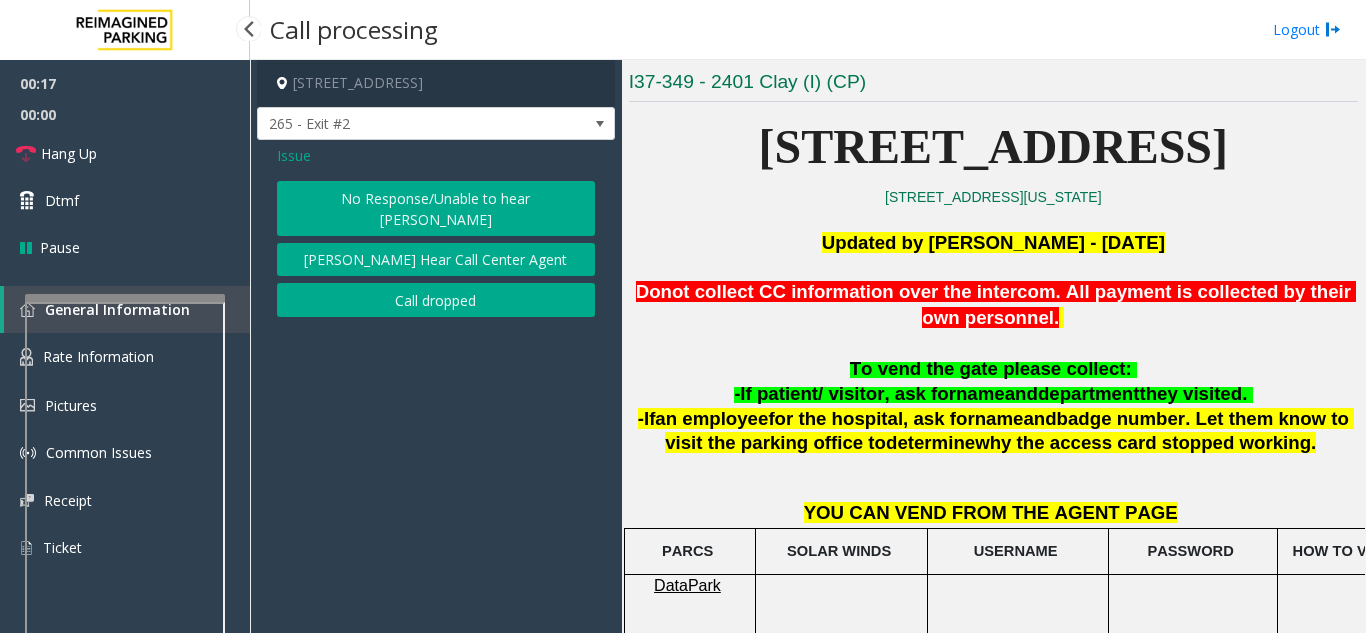 click on "No Response/Unable to hear [PERSON_NAME]" 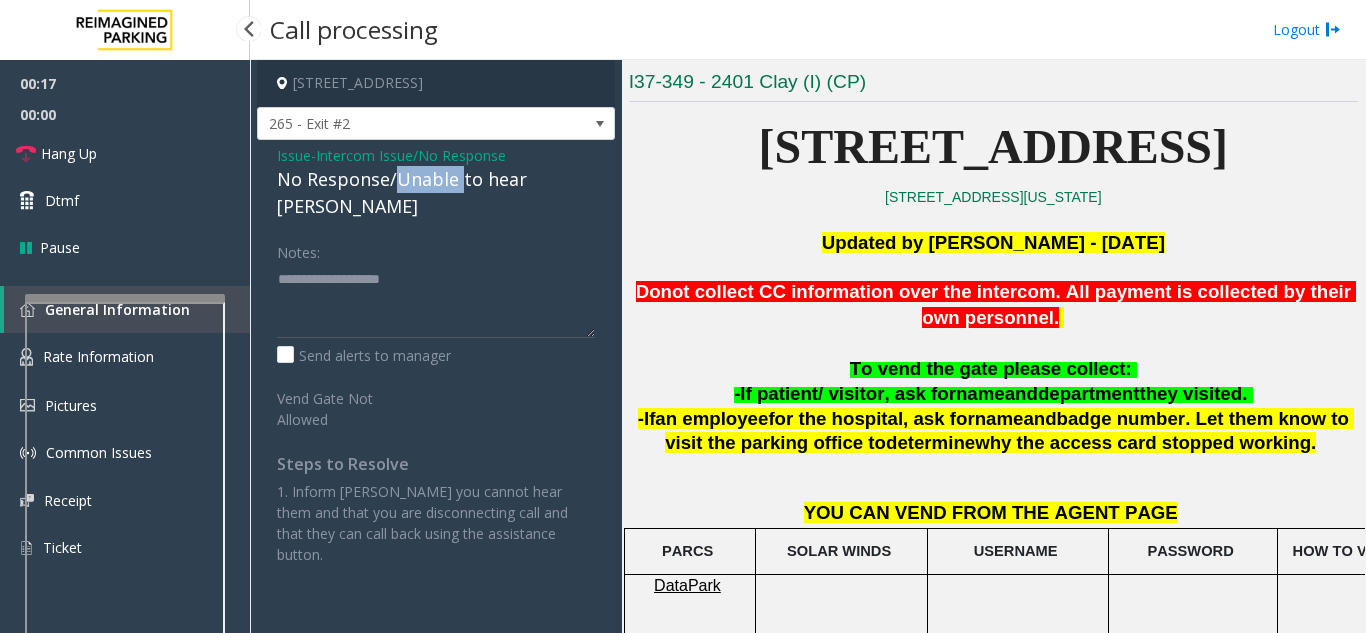 click on "No Response/Unable to hear [PERSON_NAME]" 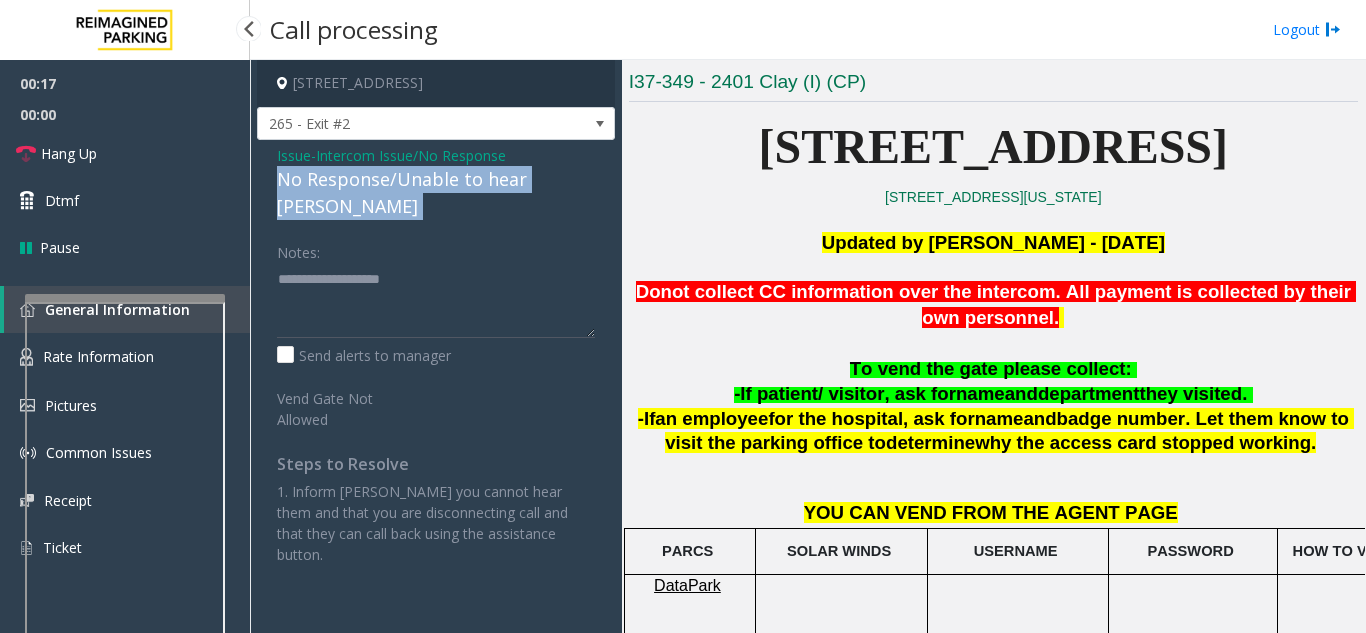 click on "No Response/Unable to hear [PERSON_NAME]" 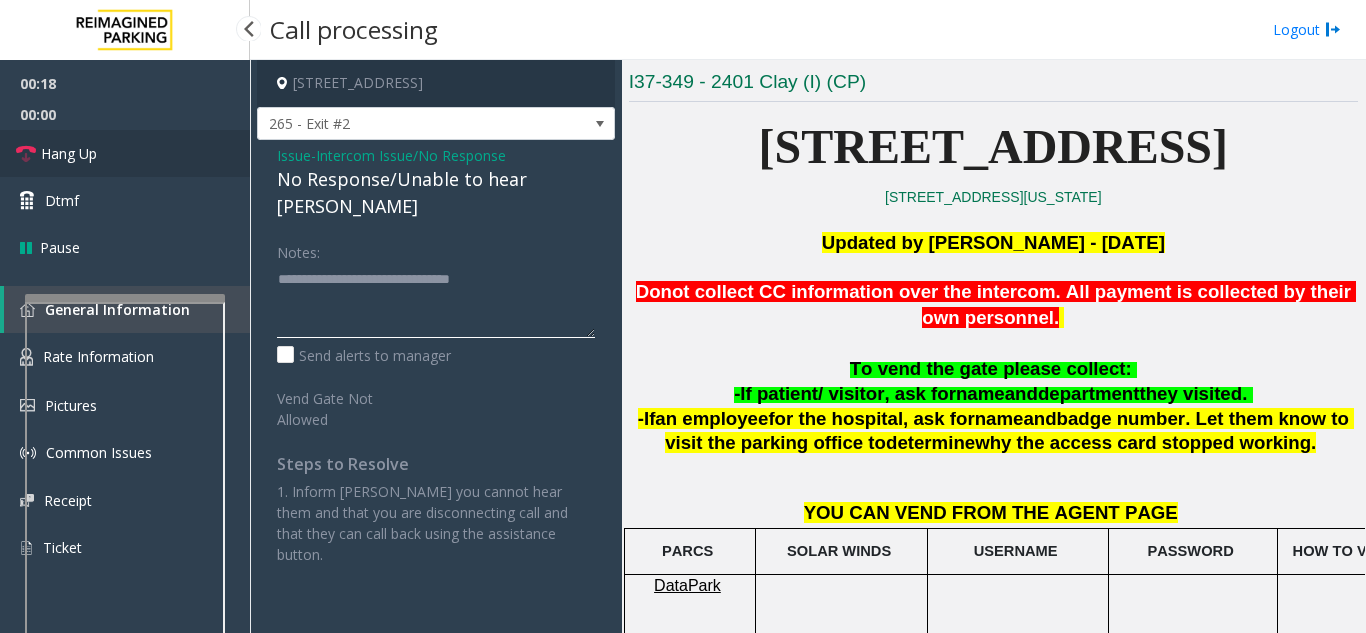 type on "**********" 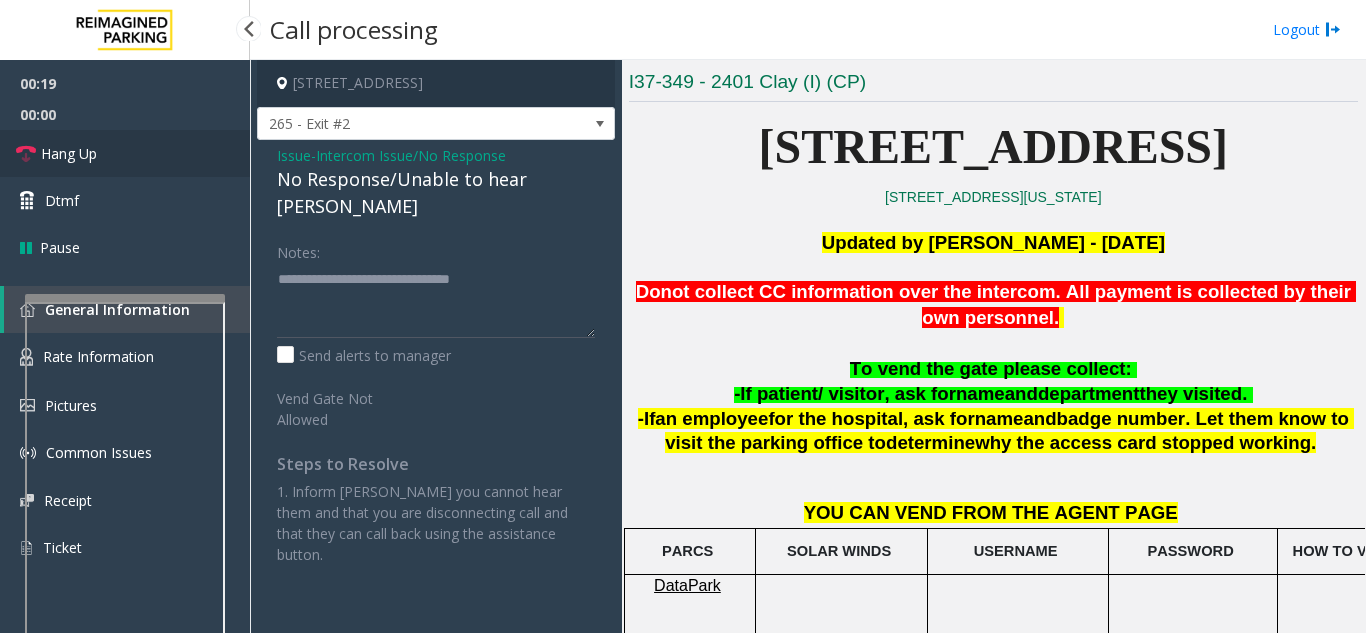 click on "Hang Up" at bounding box center [125, 153] 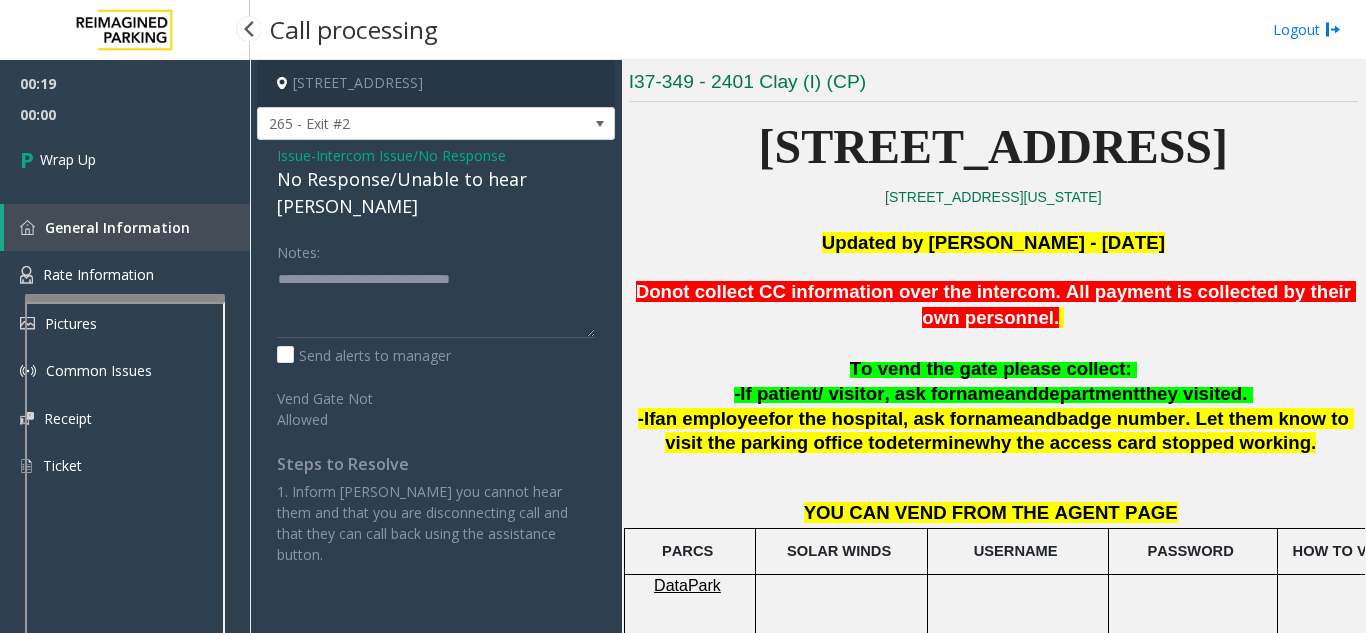 click on "Wrap Up" at bounding box center [125, 159] 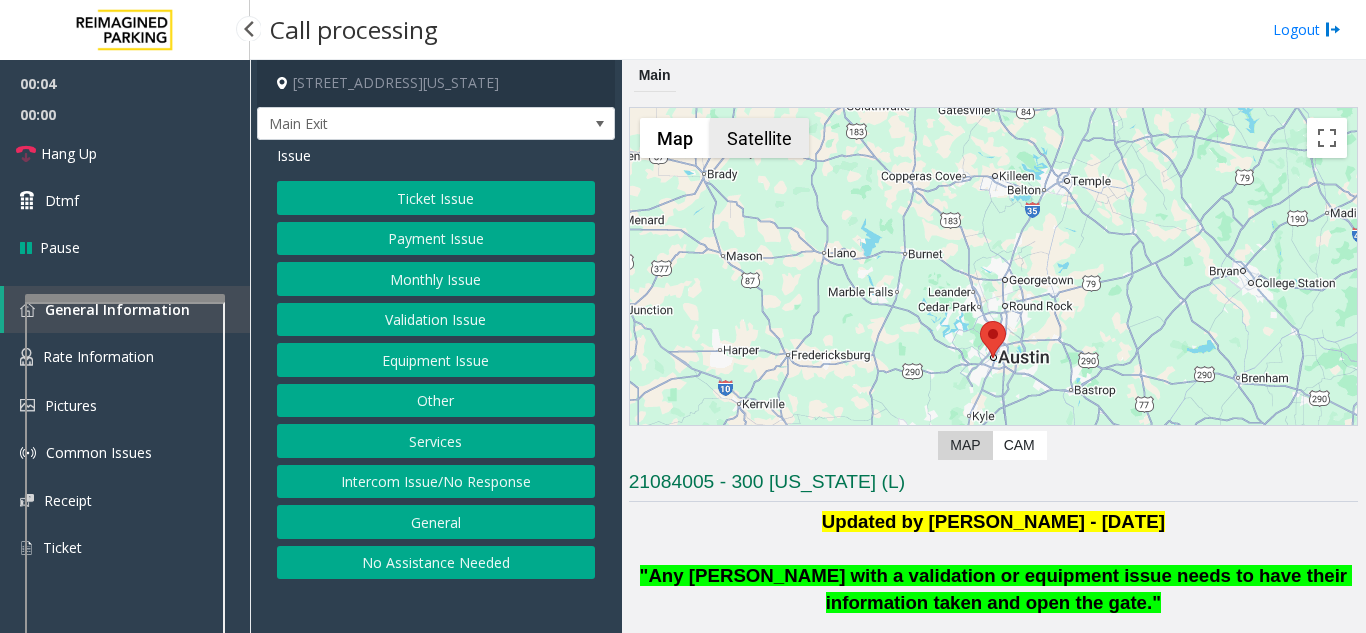 click on "Satellite" at bounding box center (759, 138) 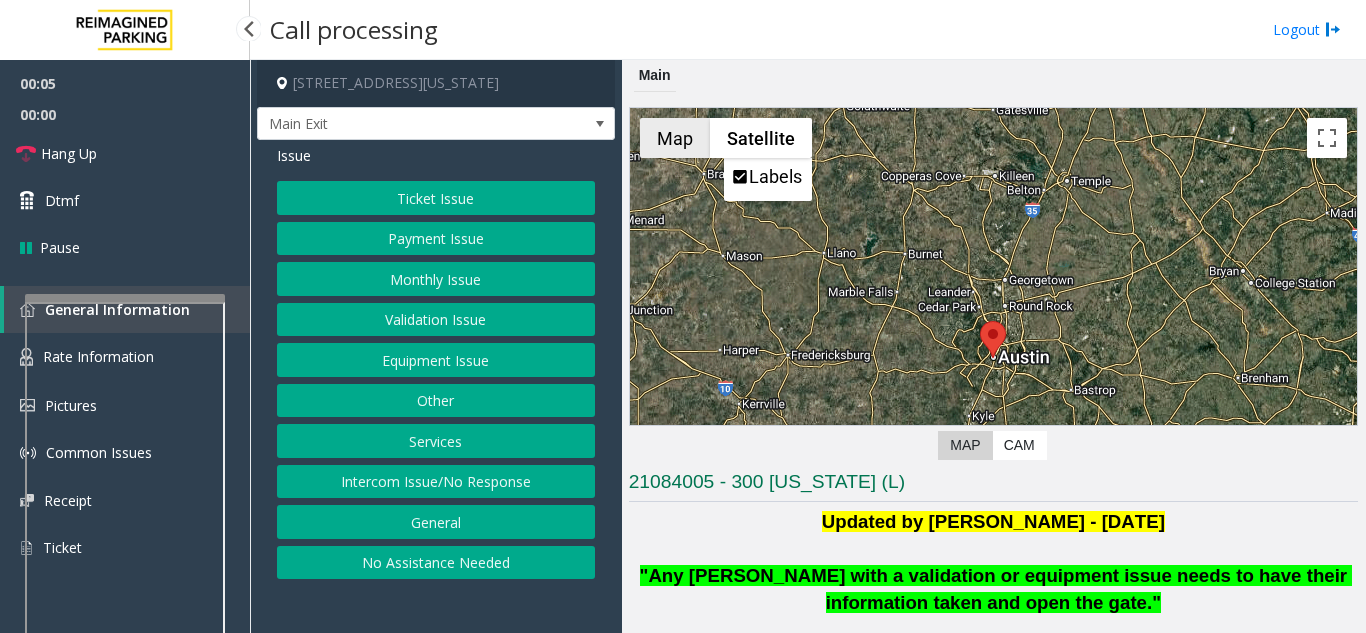 click on "Map" at bounding box center (675, 138) 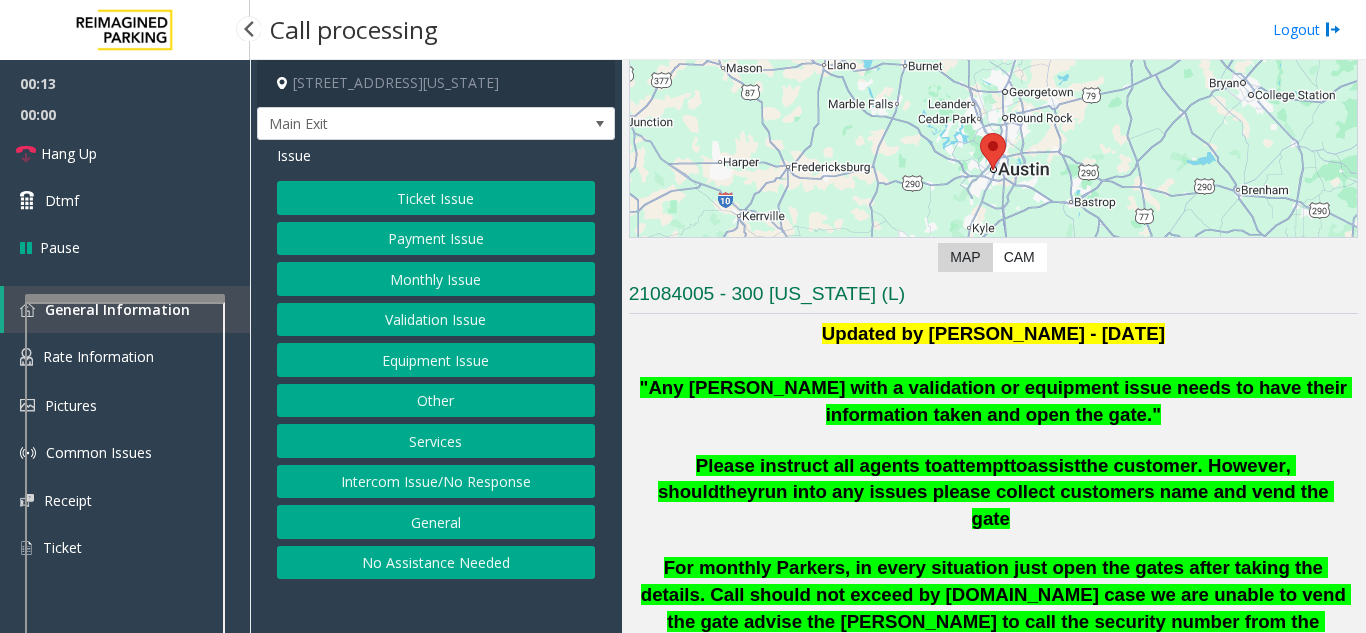 scroll, scrollTop: 400, scrollLeft: 0, axis: vertical 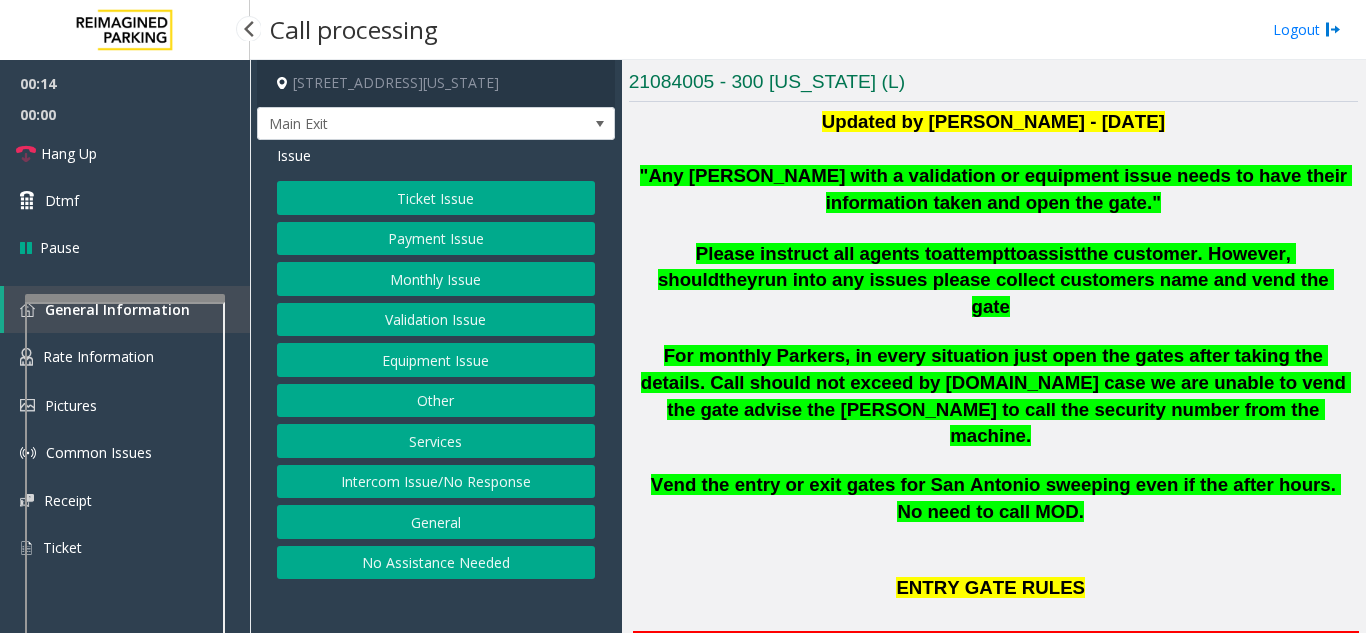 click on "Intercom Issue/No Response" 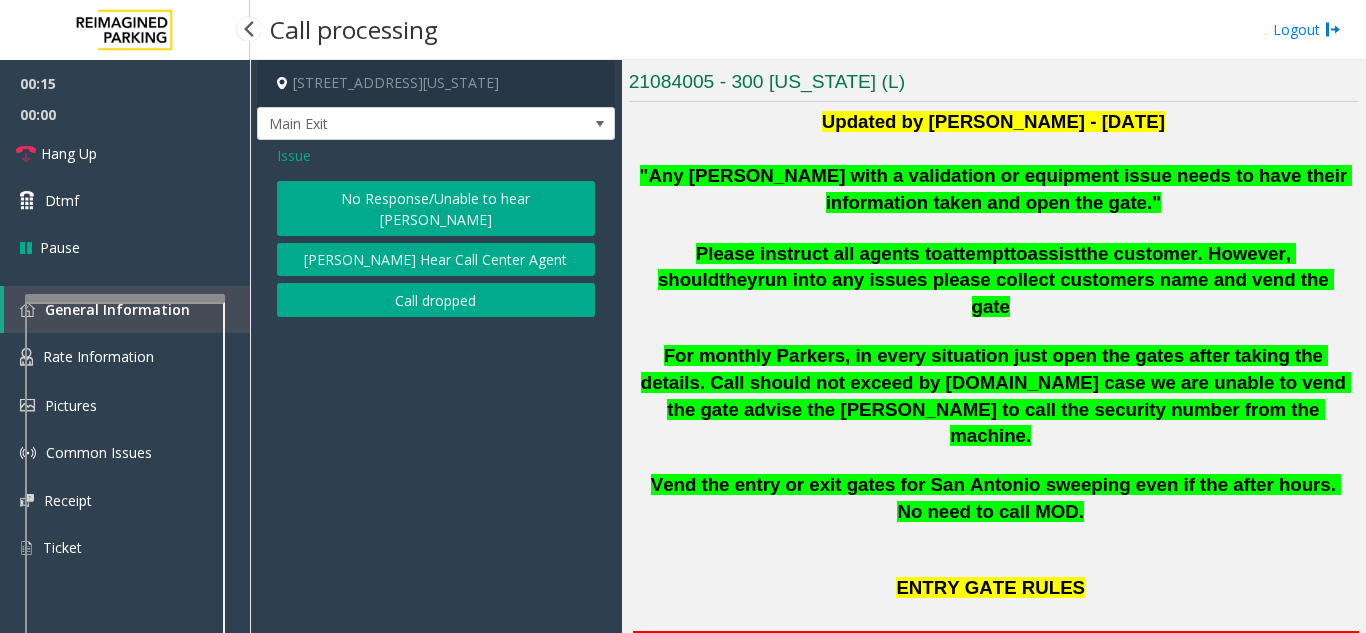 click on "Issue  No Response/Unable to hear [PERSON_NAME] Cannot Hear Call Center Agent   Call dropped" 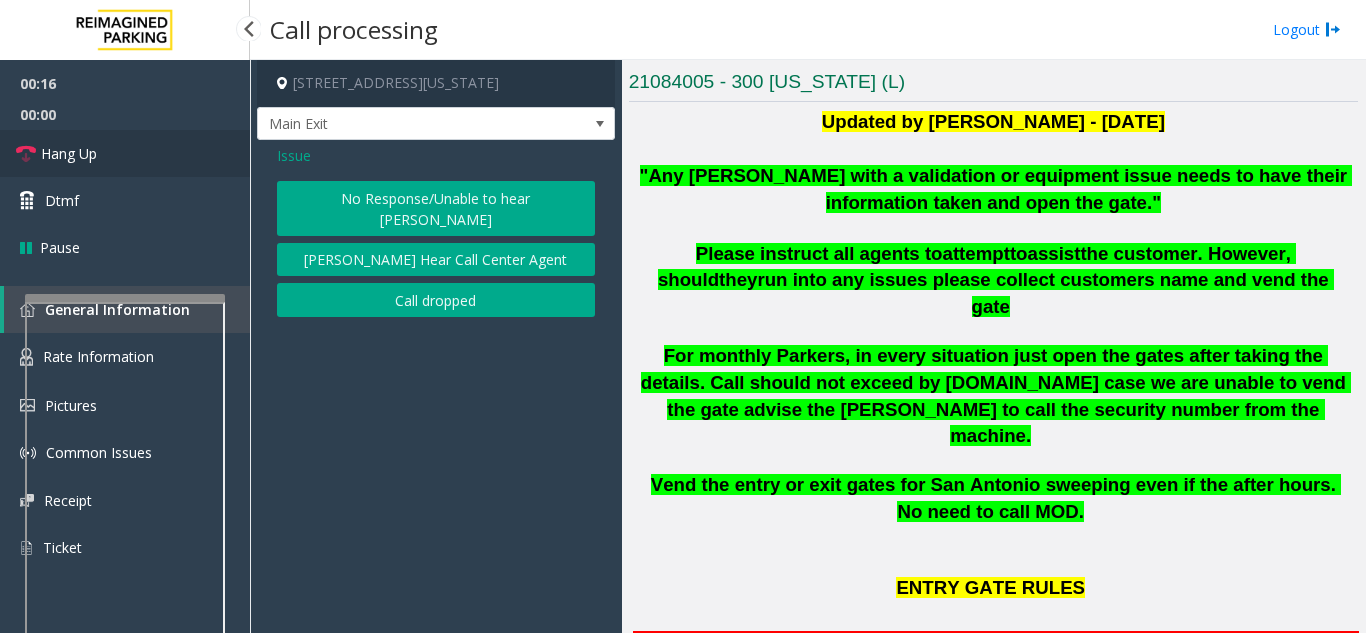 click on "Hang Up" at bounding box center [125, 153] 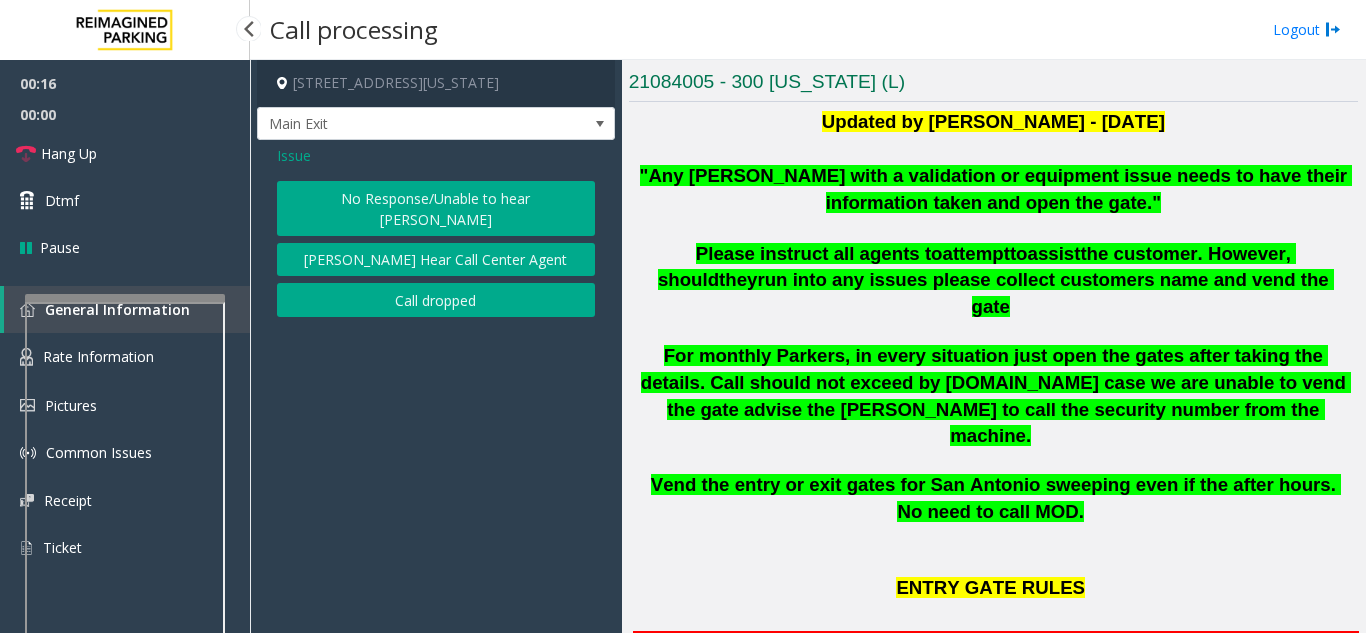 click on "Issue  No Response/Unable to hear [PERSON_NAME] Cannot Hear Call Center Agent   Call dropped" 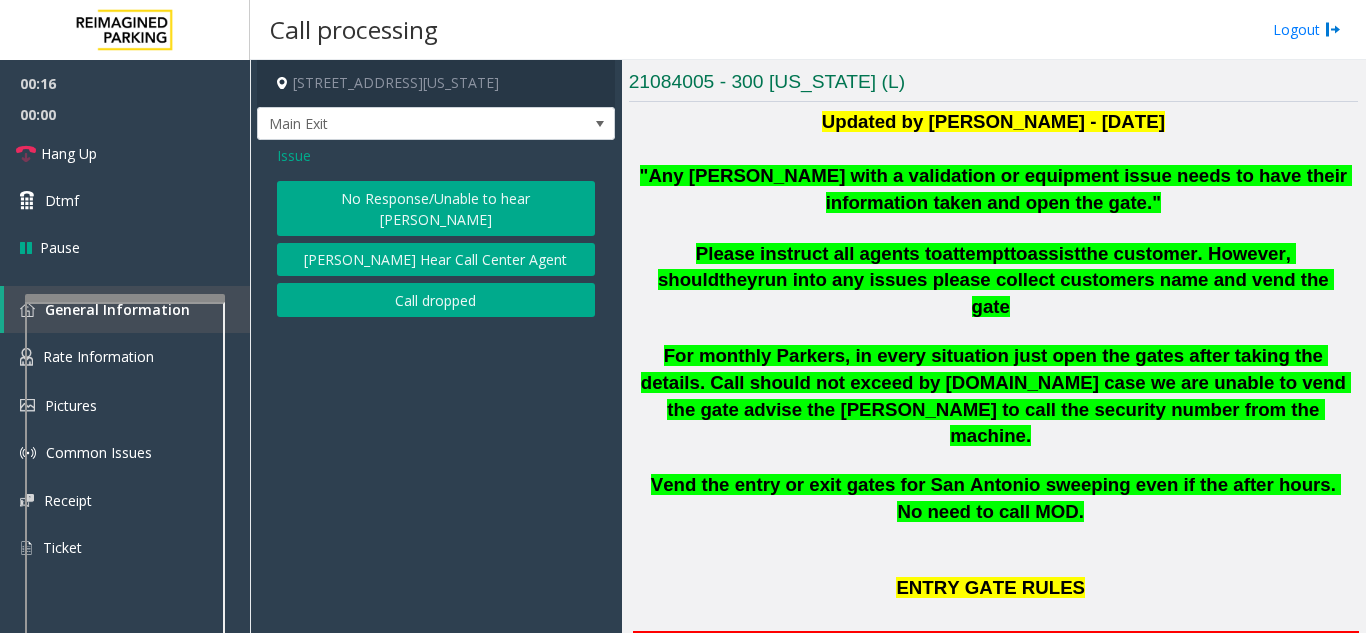 click on "No Response/Unable to hear [PERSON_NAME]" 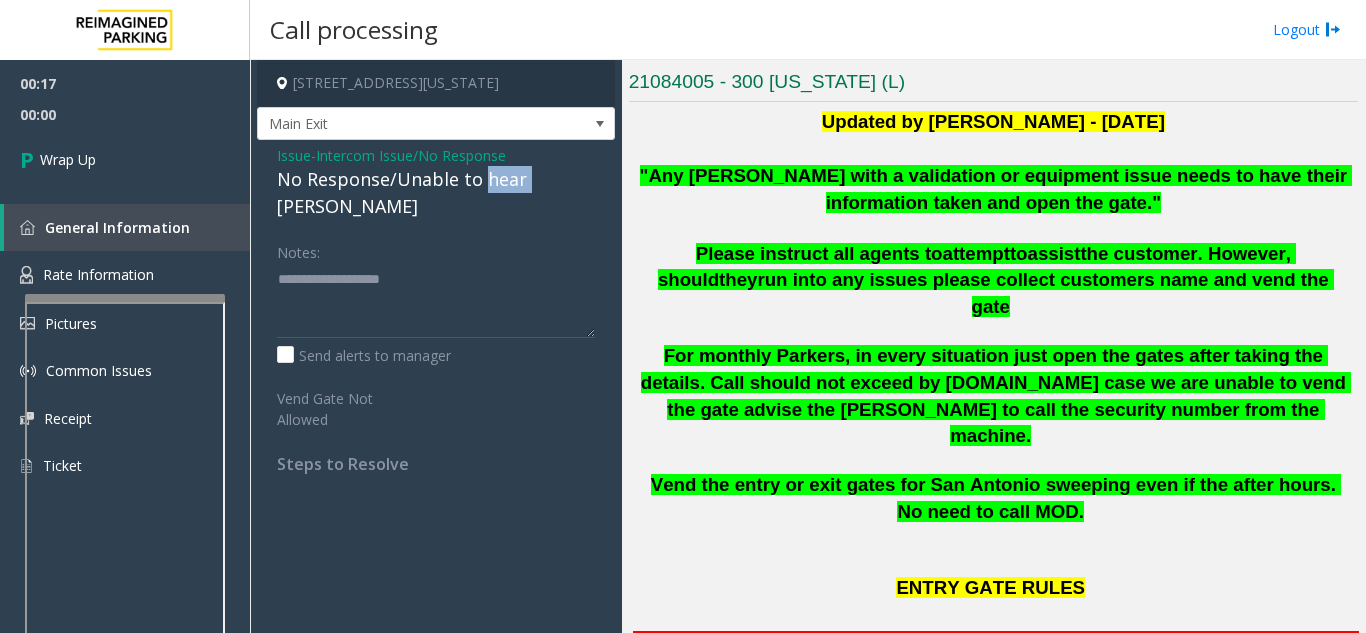 click on "No Response/Unable to hear [PERSON_NAME]" 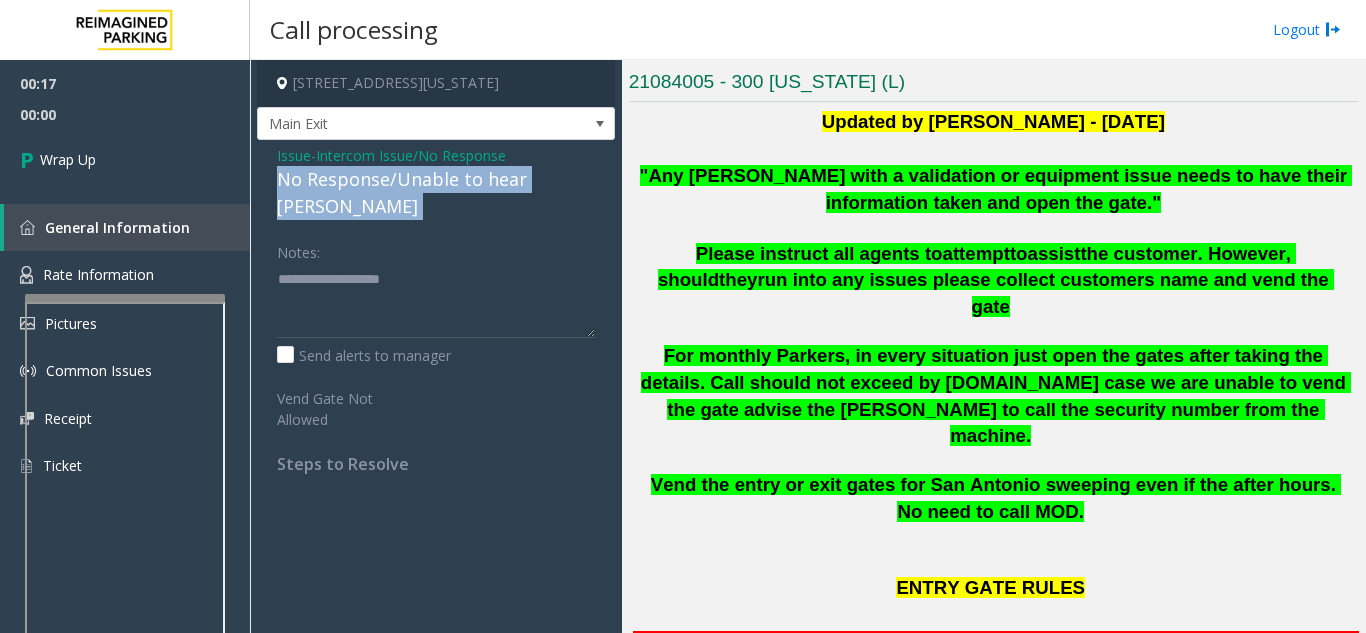 click on "No Response/Unable to hear [PERSON_NAME]" 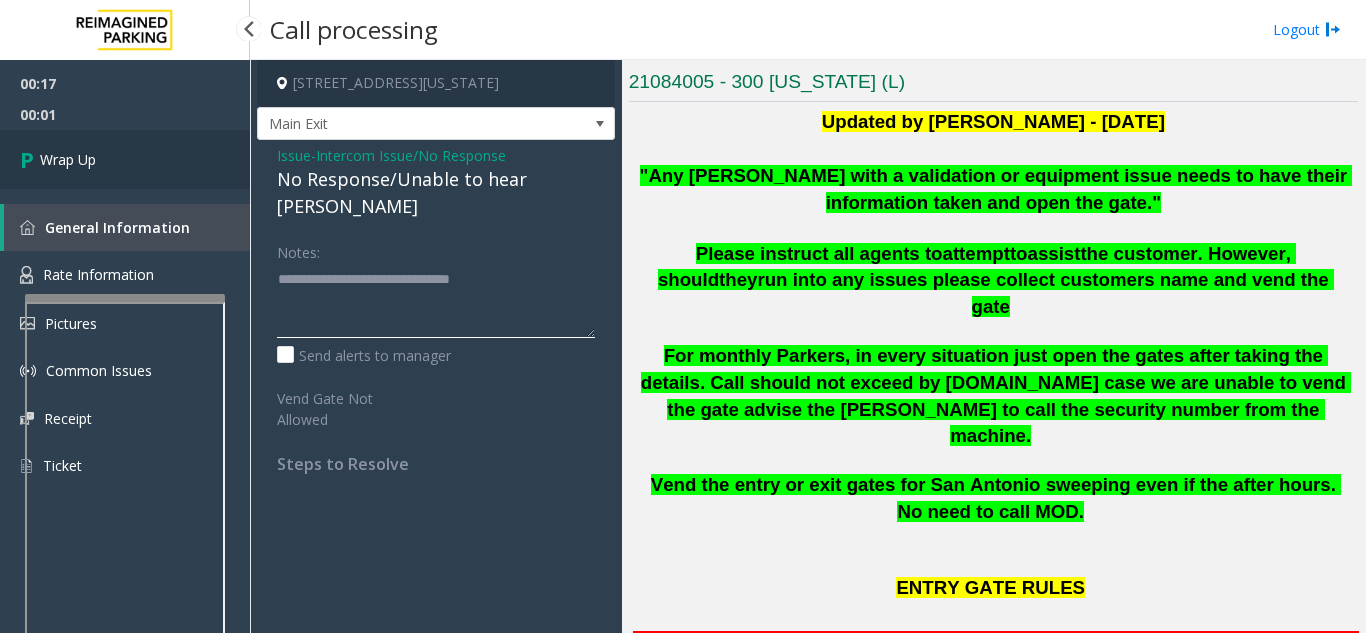 type on "**********" 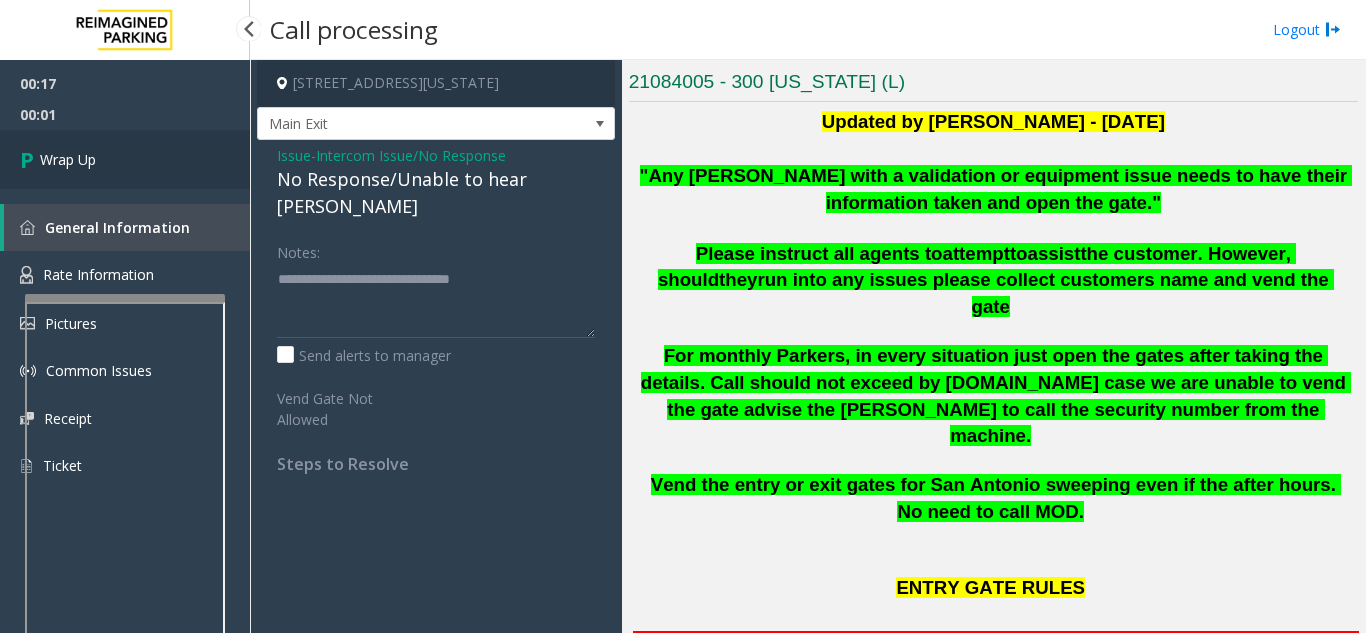 click on "Wrap Up" at bounding box center [125, 159] 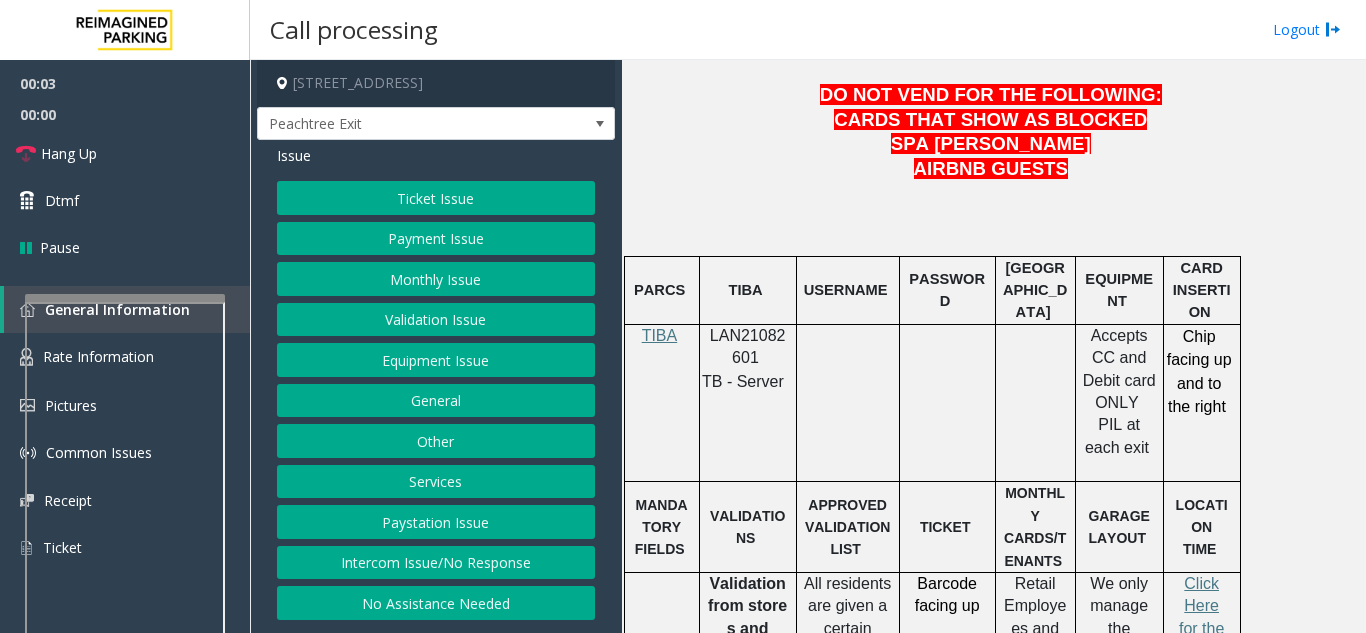 scroll, scrollTop: 1000, scrollLeft: 0, axis: vertical 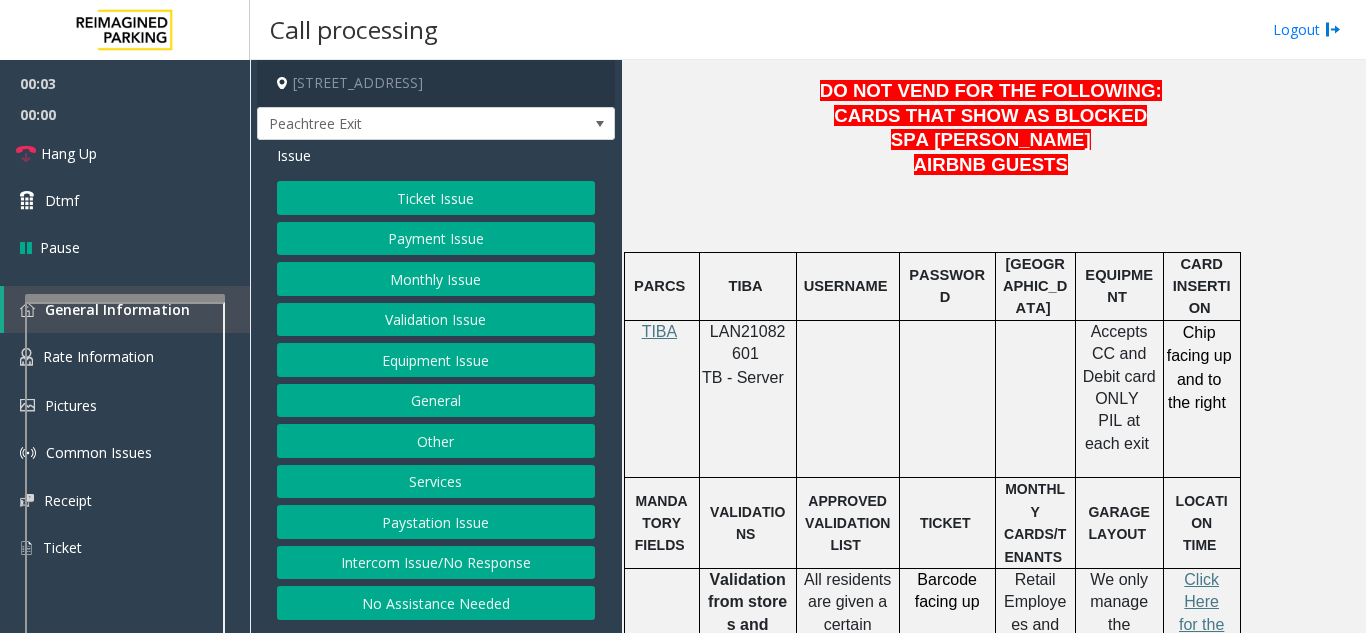 click 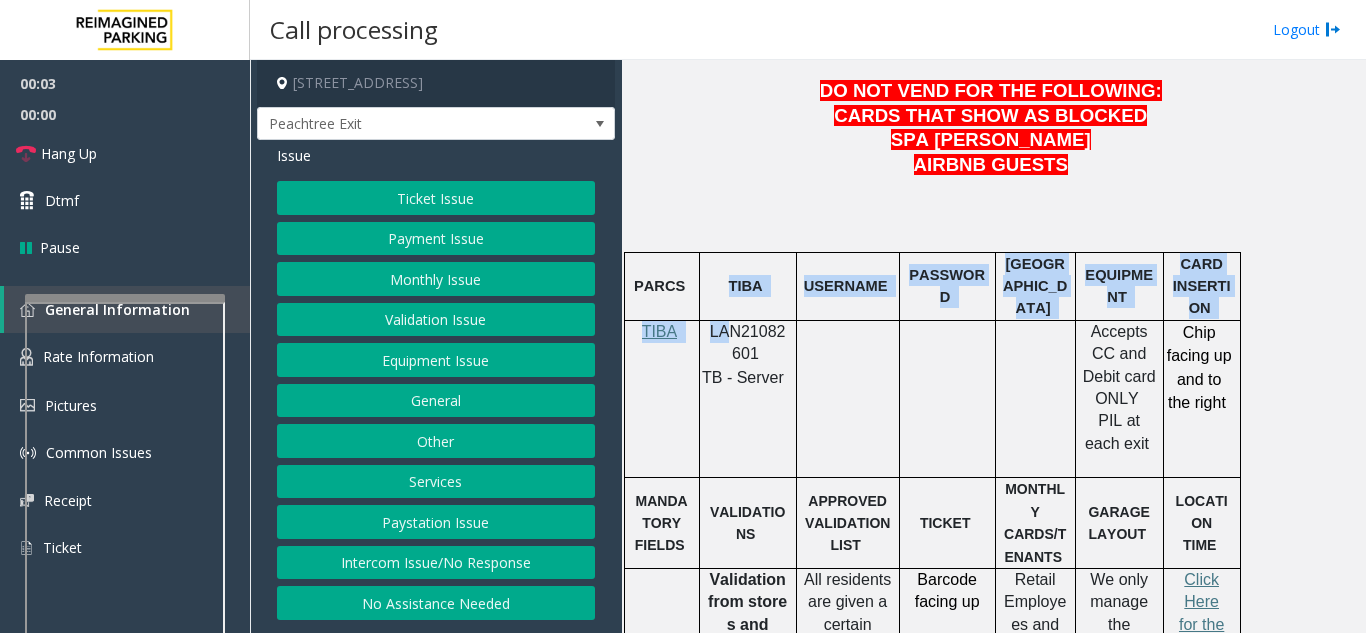 click on "PARCS   TIBA   USERNAME   PASSWORD   PARIS   EQUIPMENT   CARD INSERTION   TIBA   LAN21082601   TB - Server         Accepts CC and Debit card ONLY   PIL at each exit   Chip facing up and to the right     MANDATORY FIELDS   VALIDATIONS   APPROVED VALIDATION LIST   TICKET   MONTHLY CARDS/TENANTS   GARAGE LAYOUT   LOCATION TIME     Validation from stores and restaurants are only 2 hours       V alidation from front desk or visiting a tenant in the building is 6 hours   All residents are given a certain number of validations for their guests for the month.  If a guest does not have a validation, then they have to pay.      Barcode facing up Retail Employees and Pegasus Residential Employees Park in this garage .      OK to vend them out if their windshield decal is not working.  Ask for their name and decal id #   We only manage the transient  portion  of the deck.    There is a resident parking area that the apartments manage. All residents should be parked there." 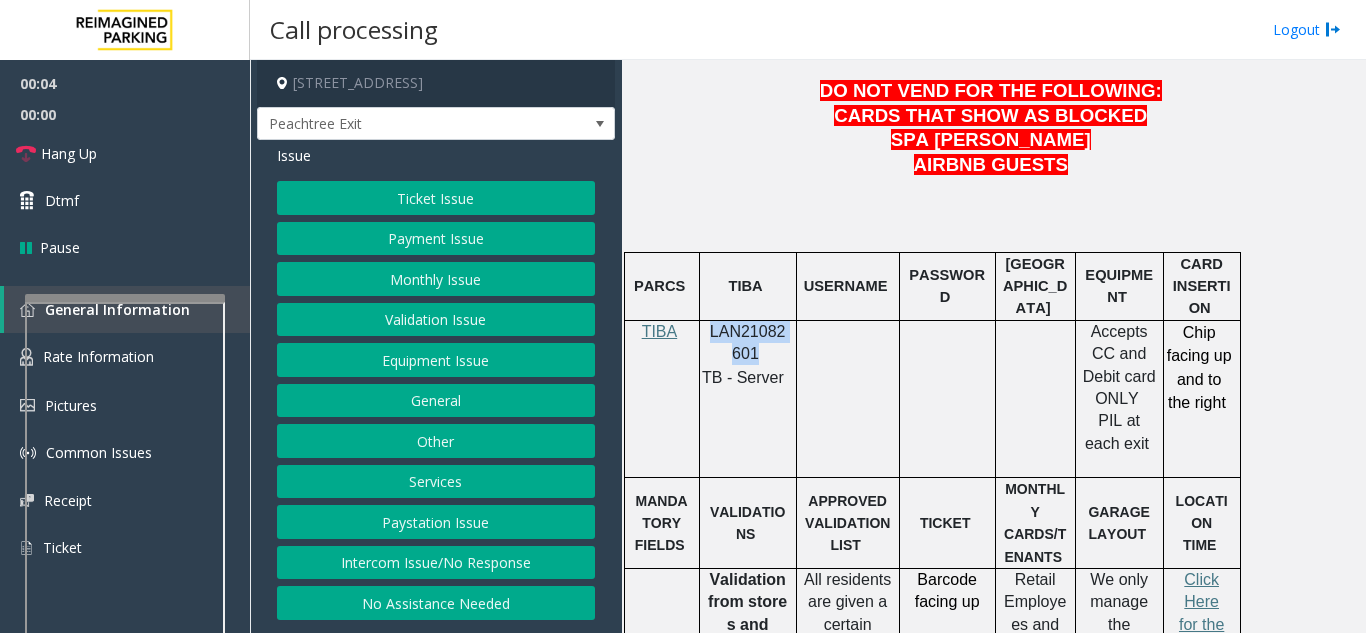 click on "LAN21082601" 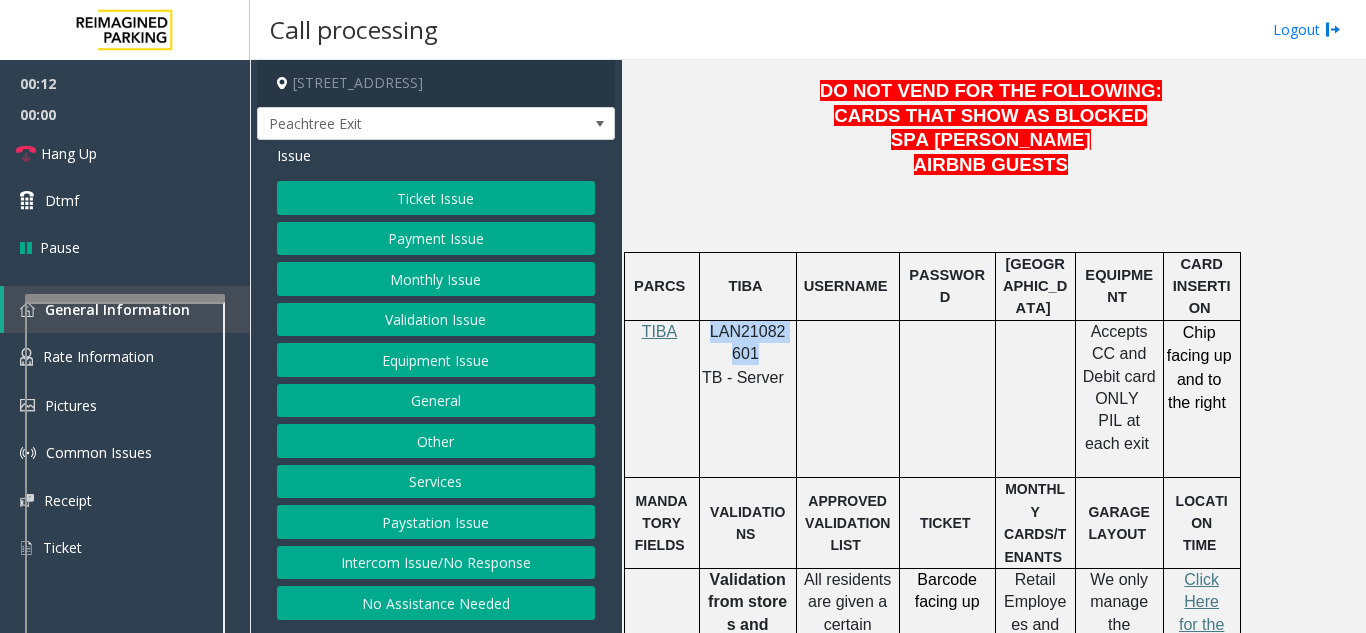 click on "Payment Issue" 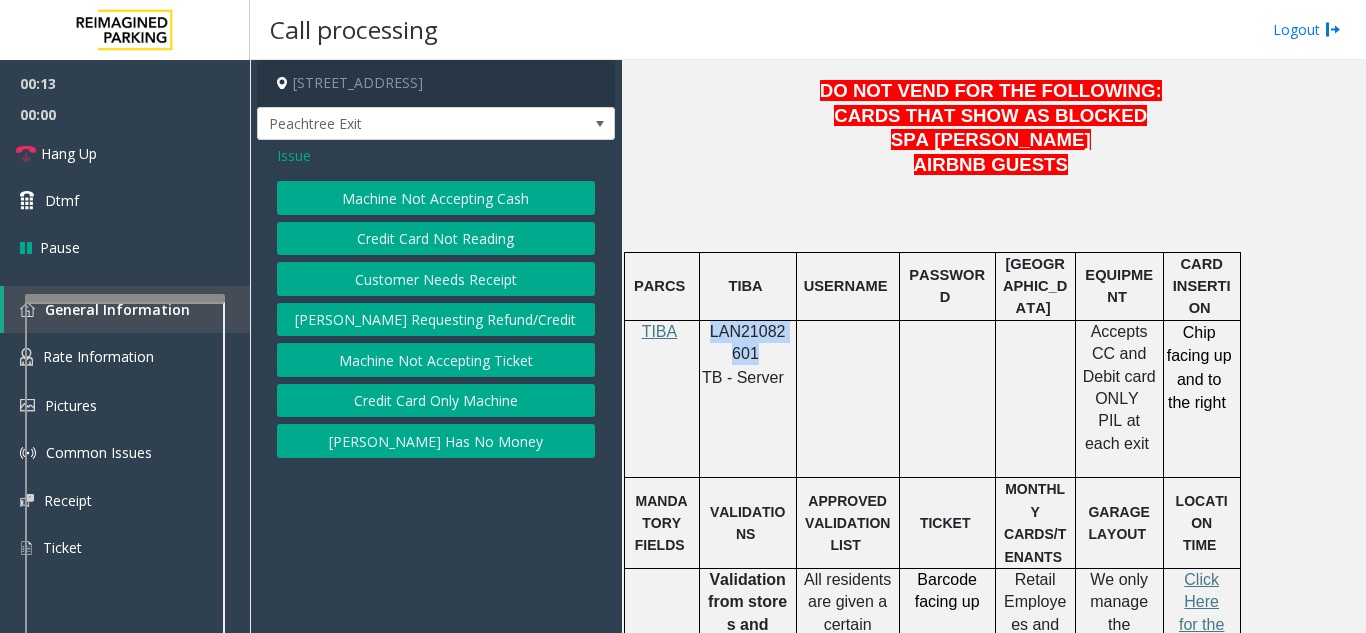 click on "Machine Not Accepting Cash" 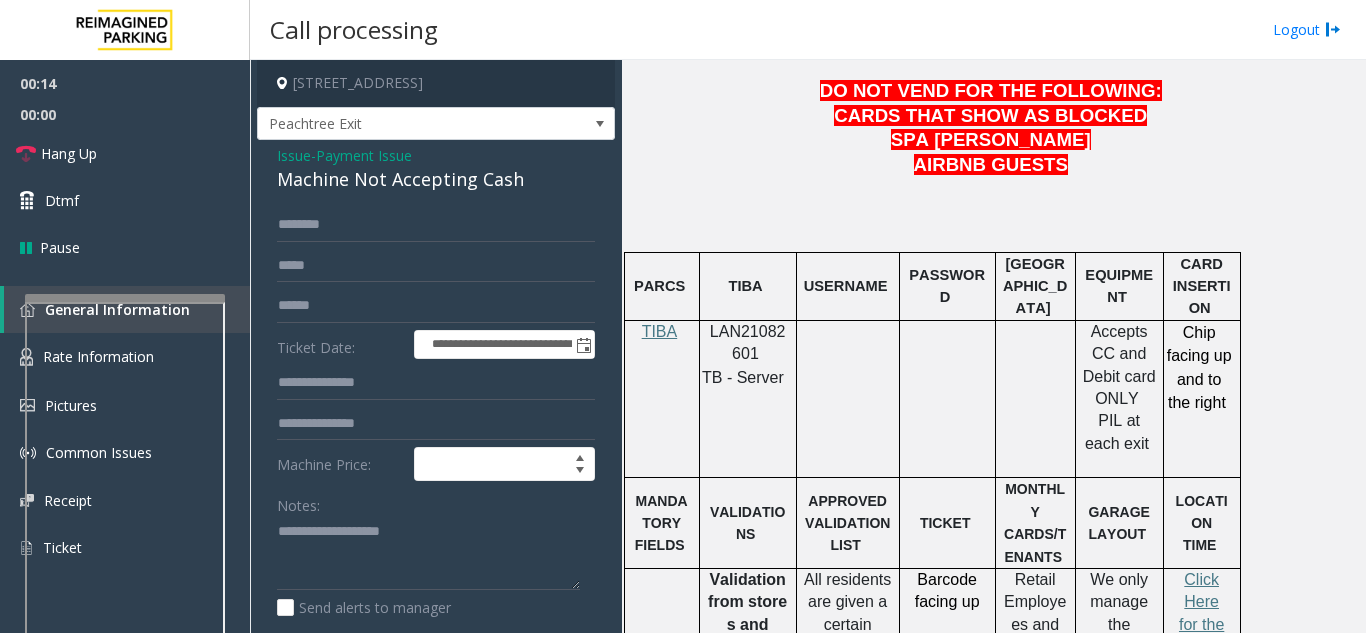 click on "Payment Issue" 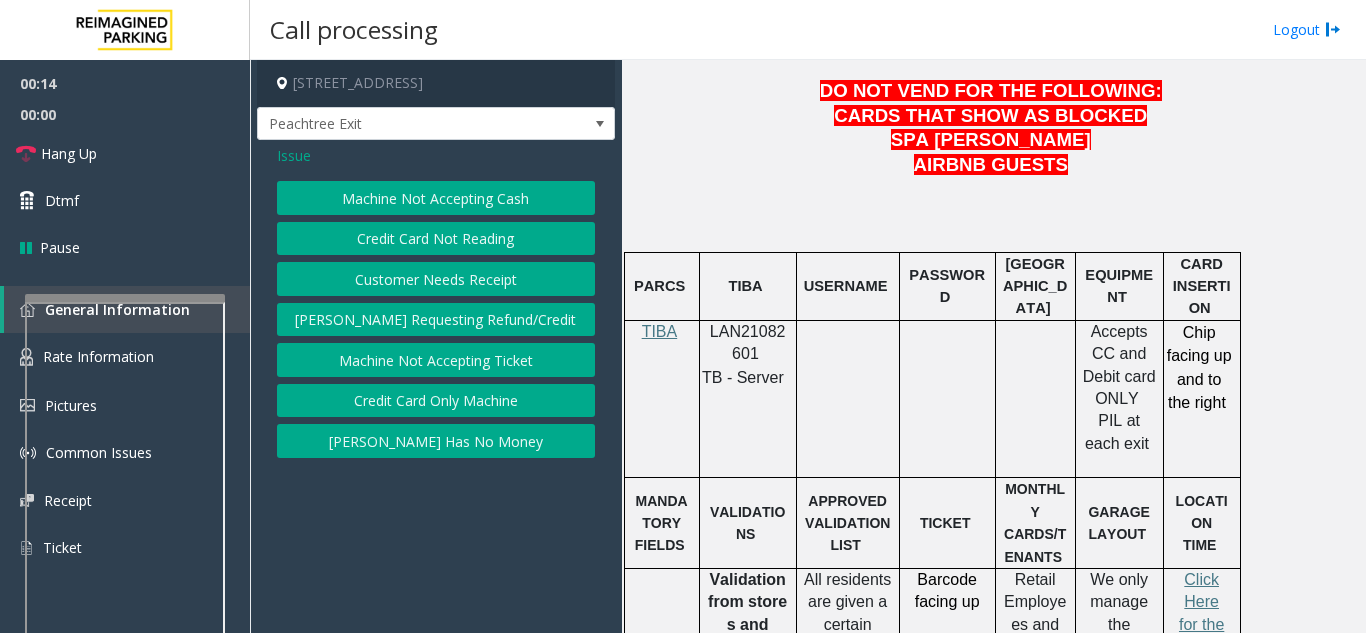 click on "Credit Card Not Reading" 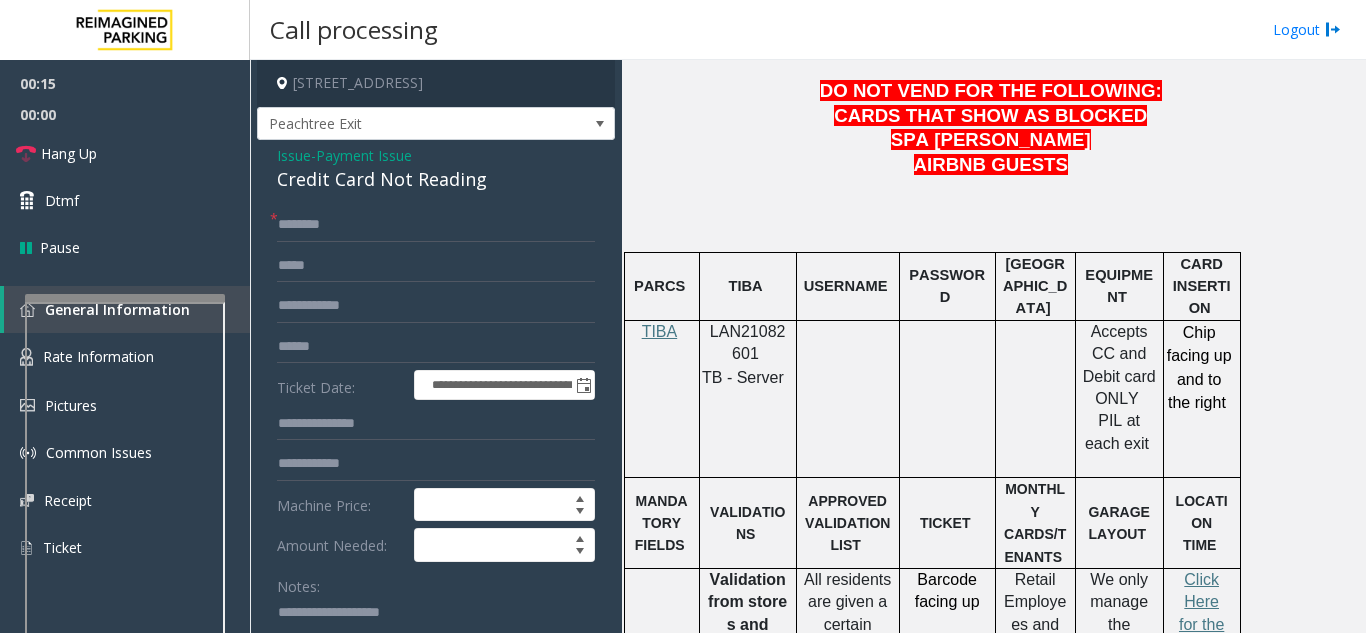 click on "**********" 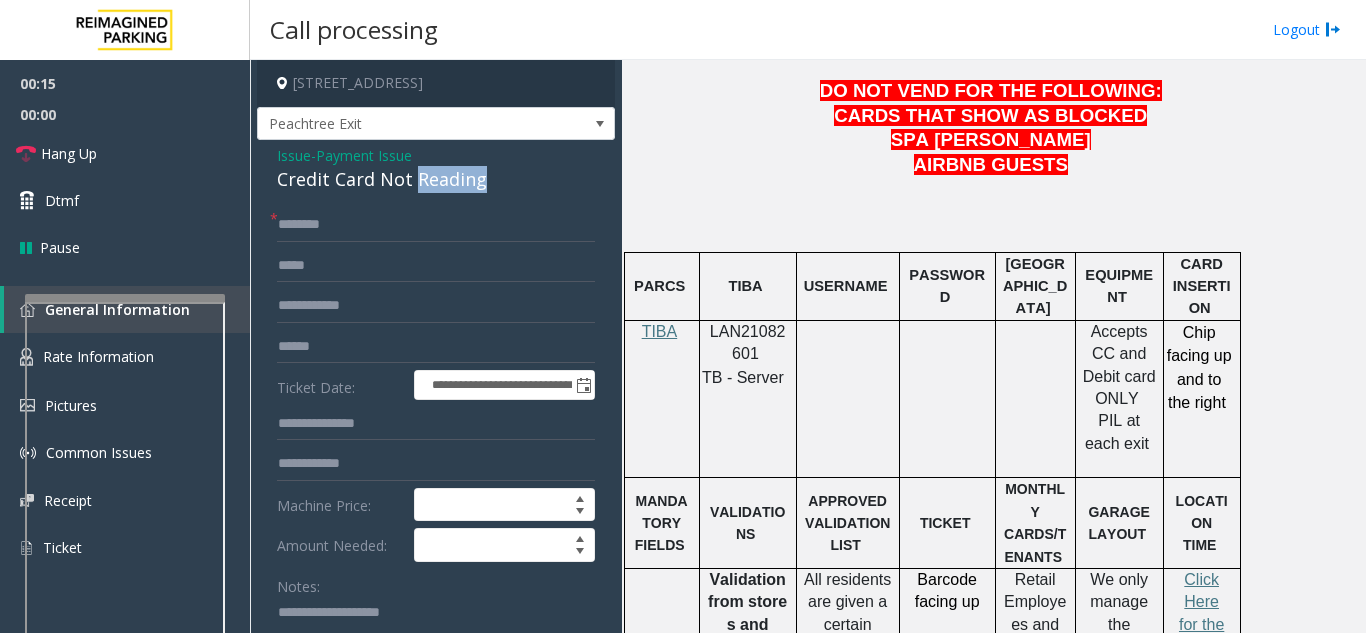 click on "Credit Card Not Reading" 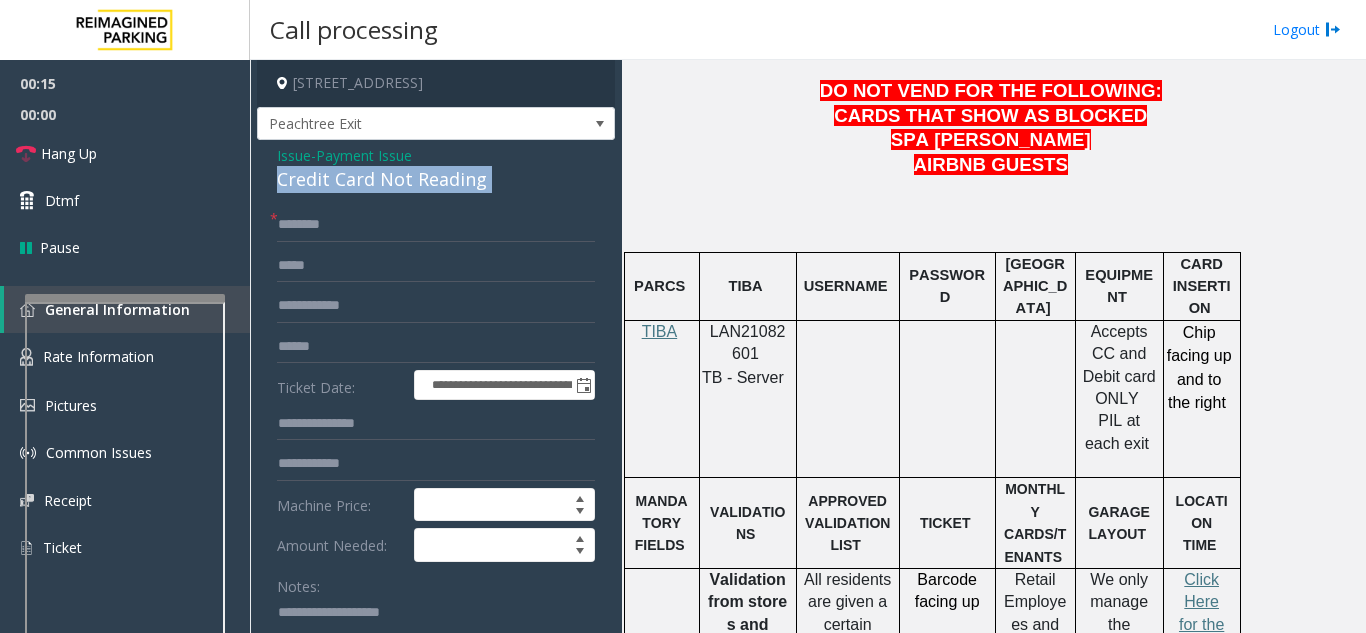 click on "Credit Card Not Reading" 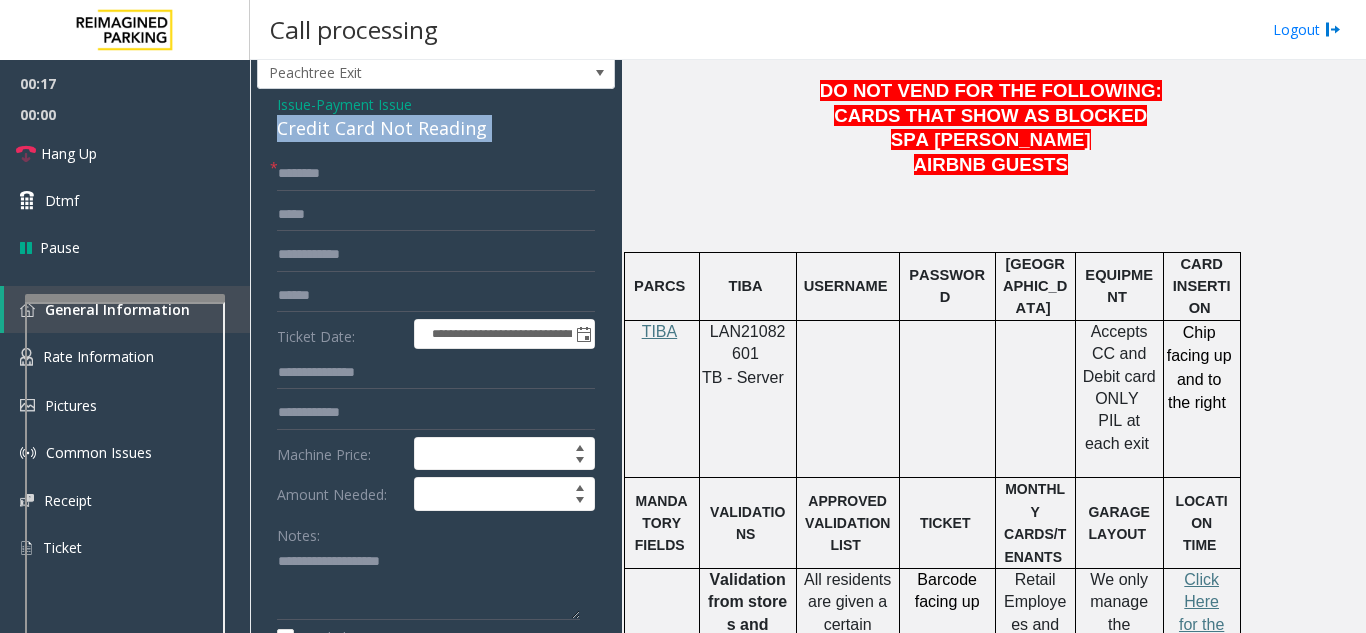 scroll, scrollTop: 100, scrollLeft: 0, axis: vertical 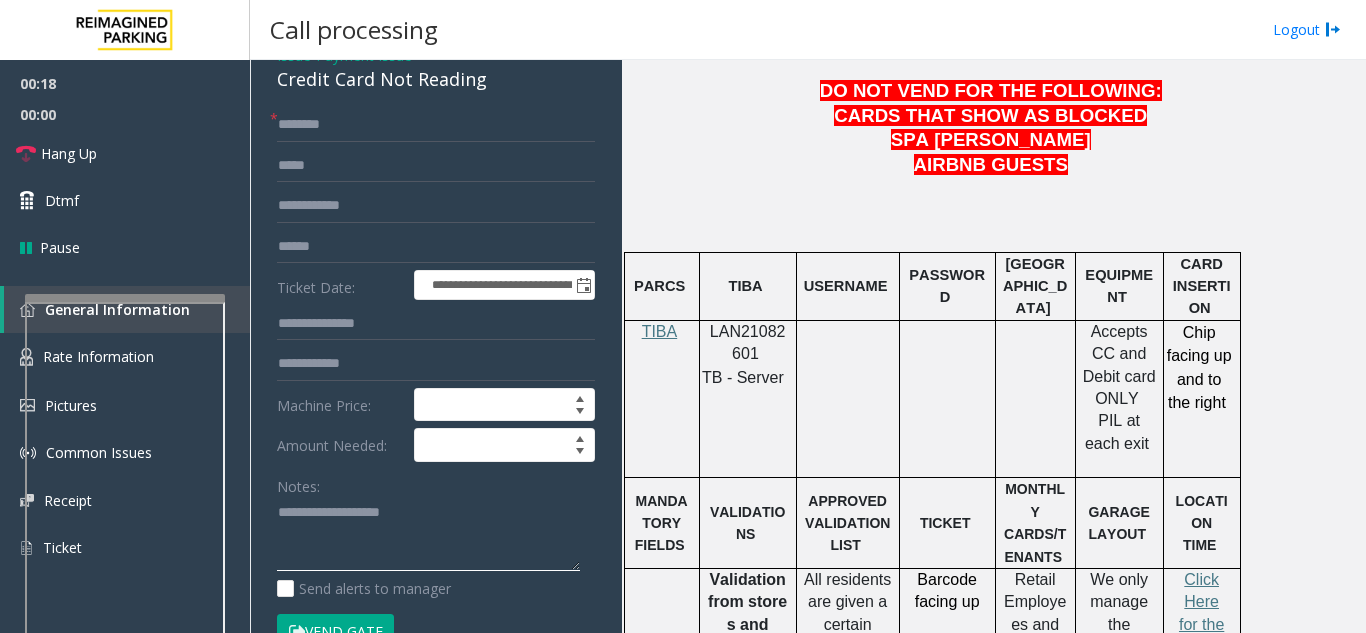 click 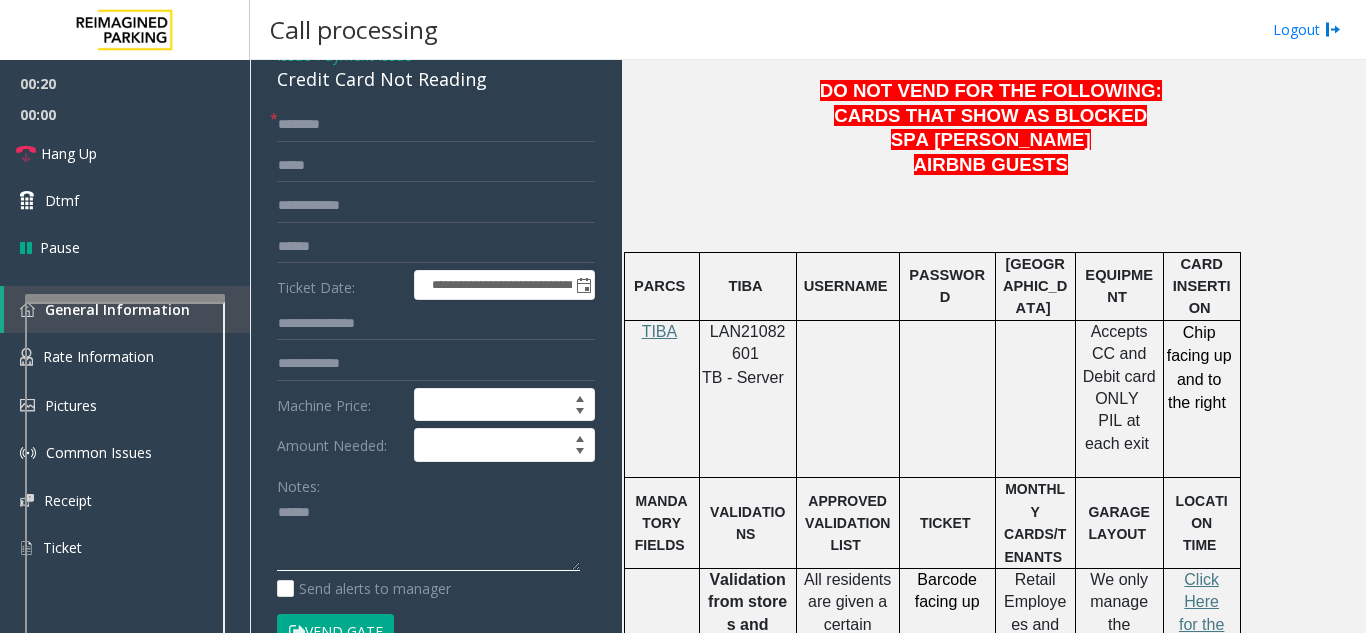 paste on "**********" 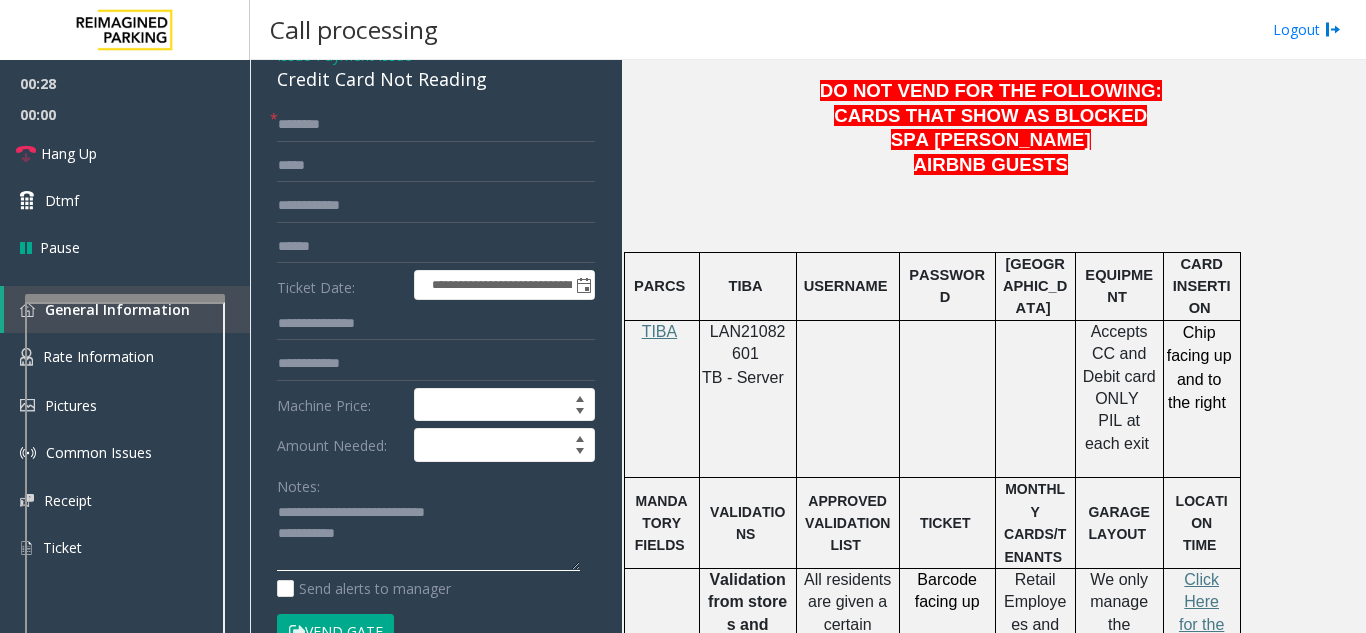 click 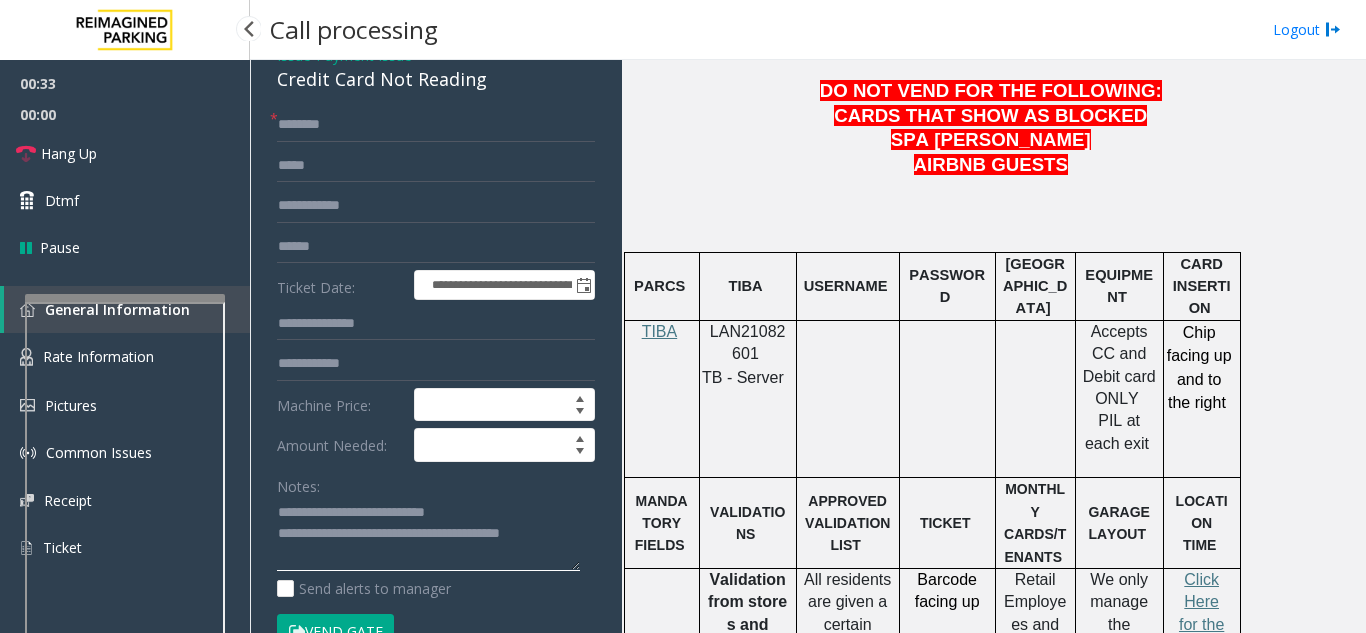 type on "**********" 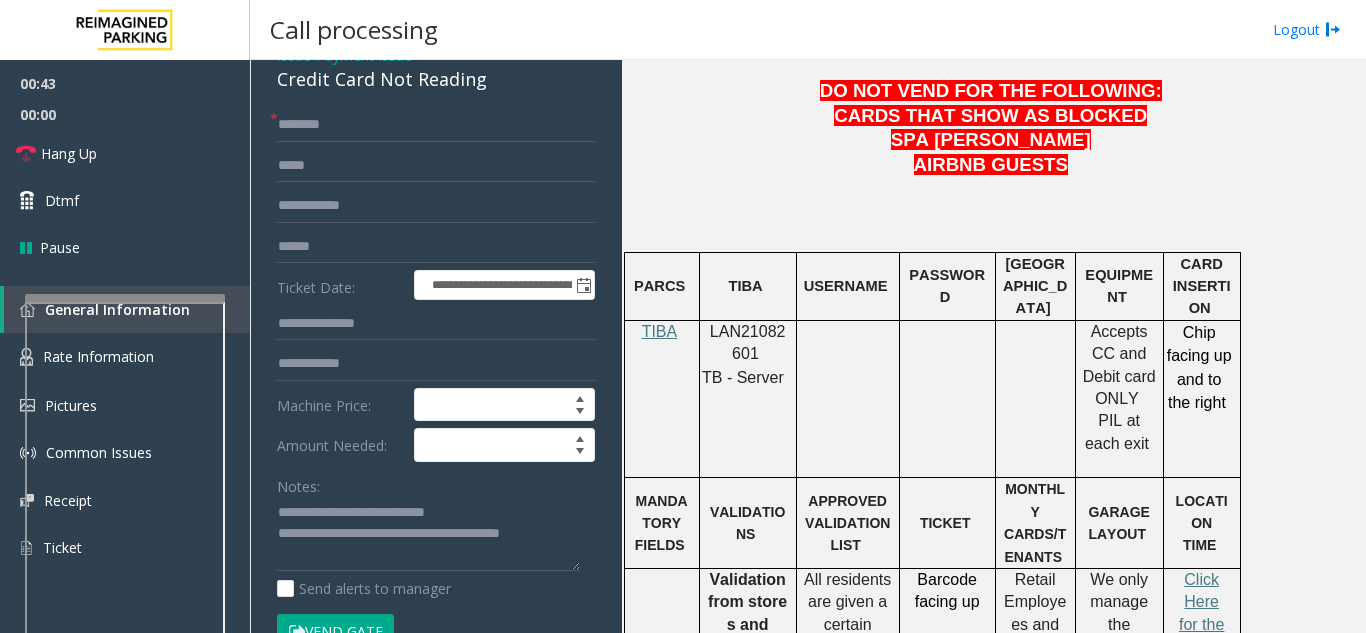 click on "**********" 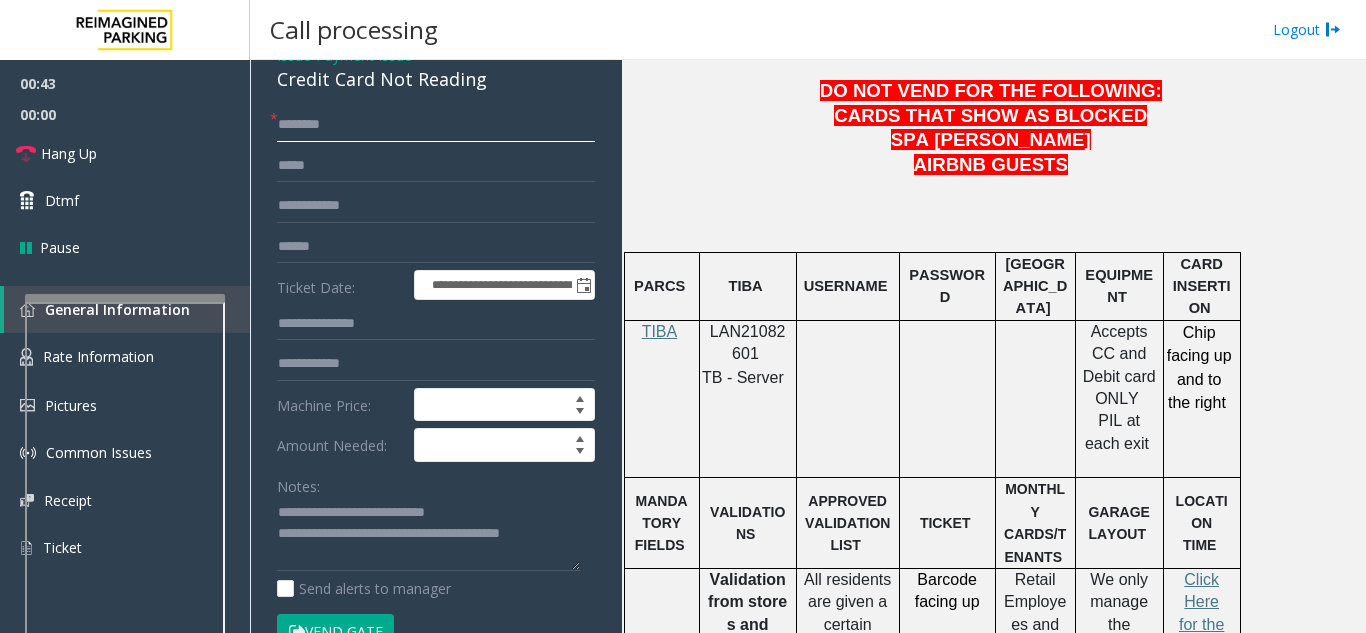 click 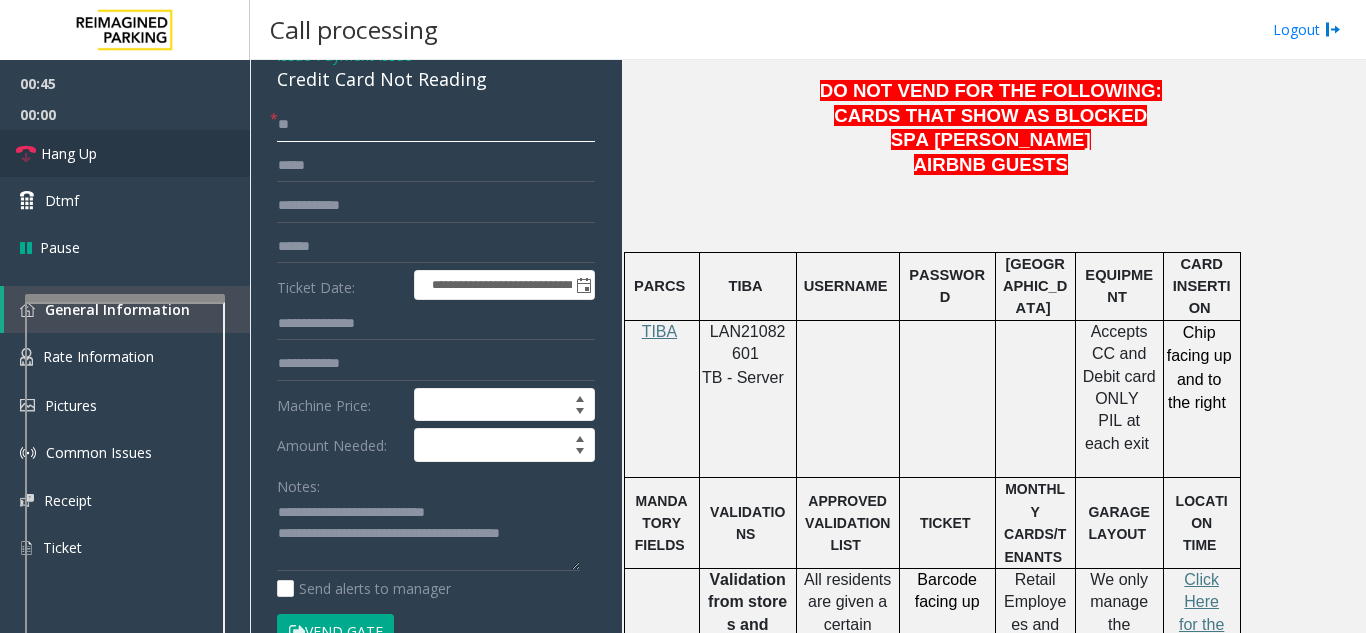 type on "**" 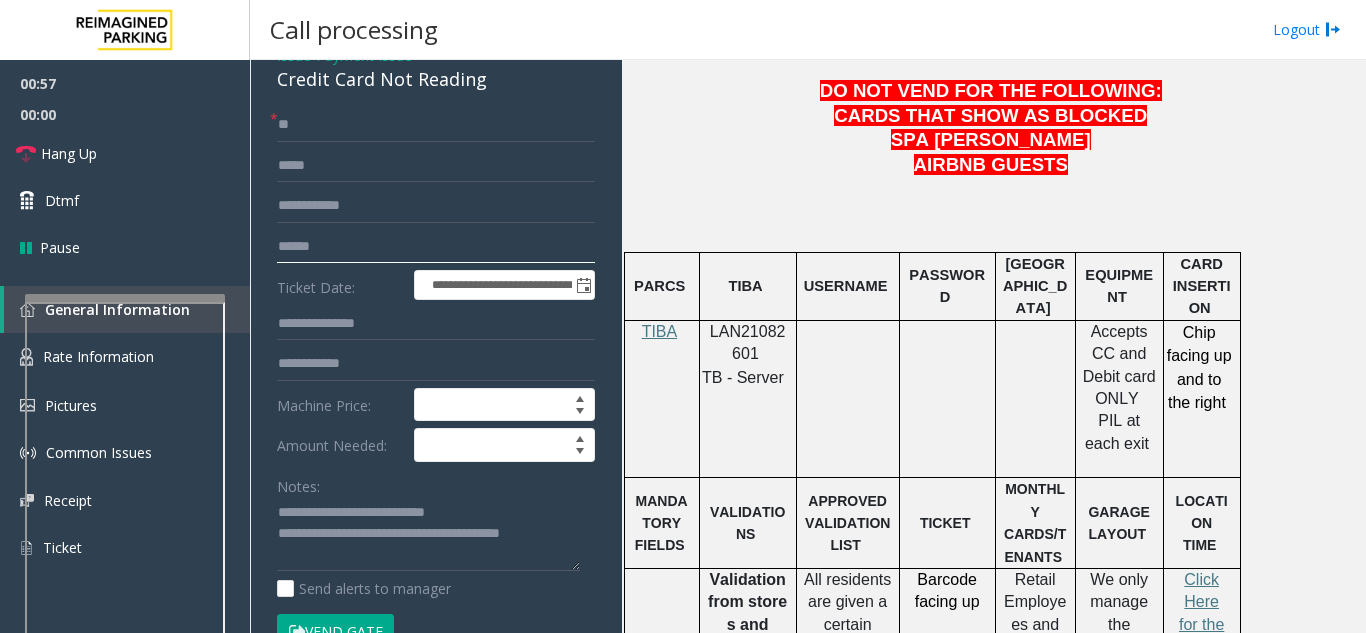 click 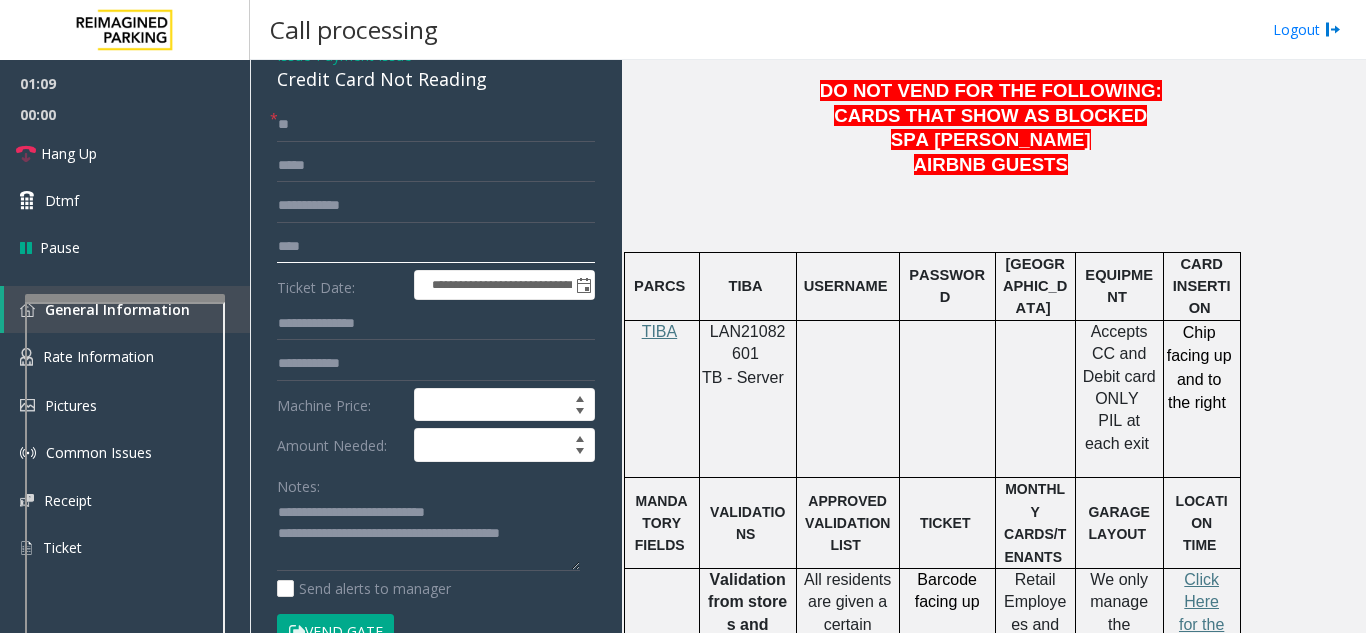 click on "****" 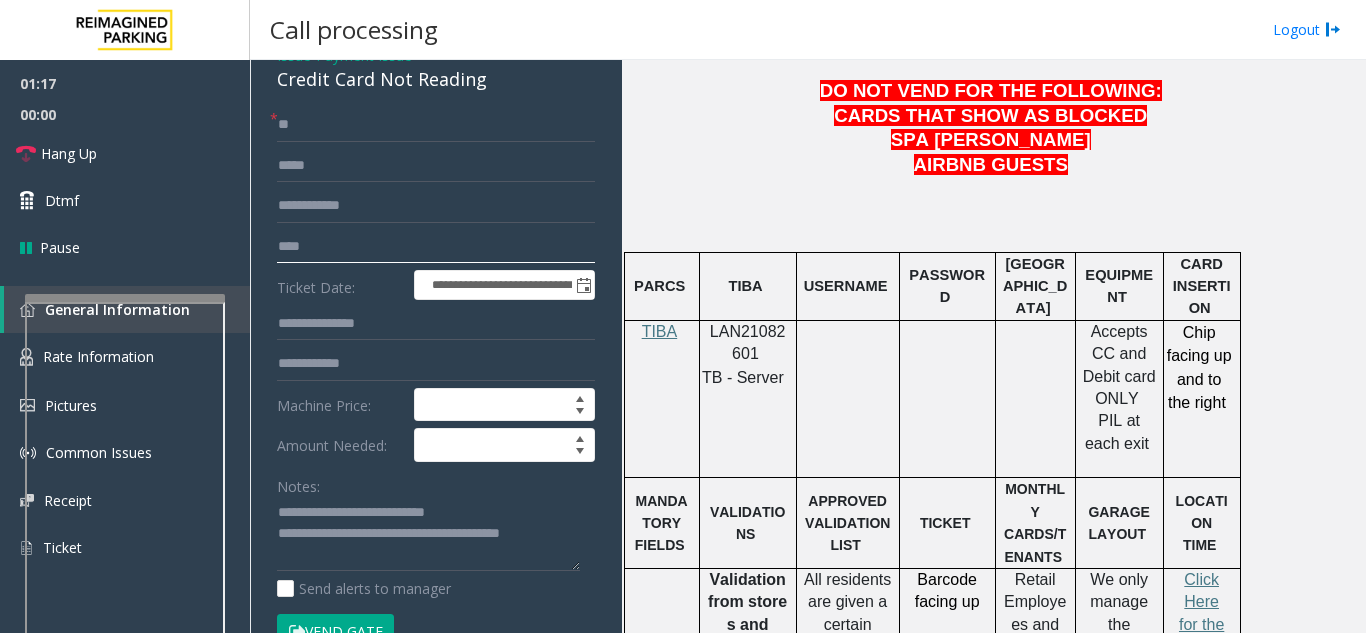 type on "*****" 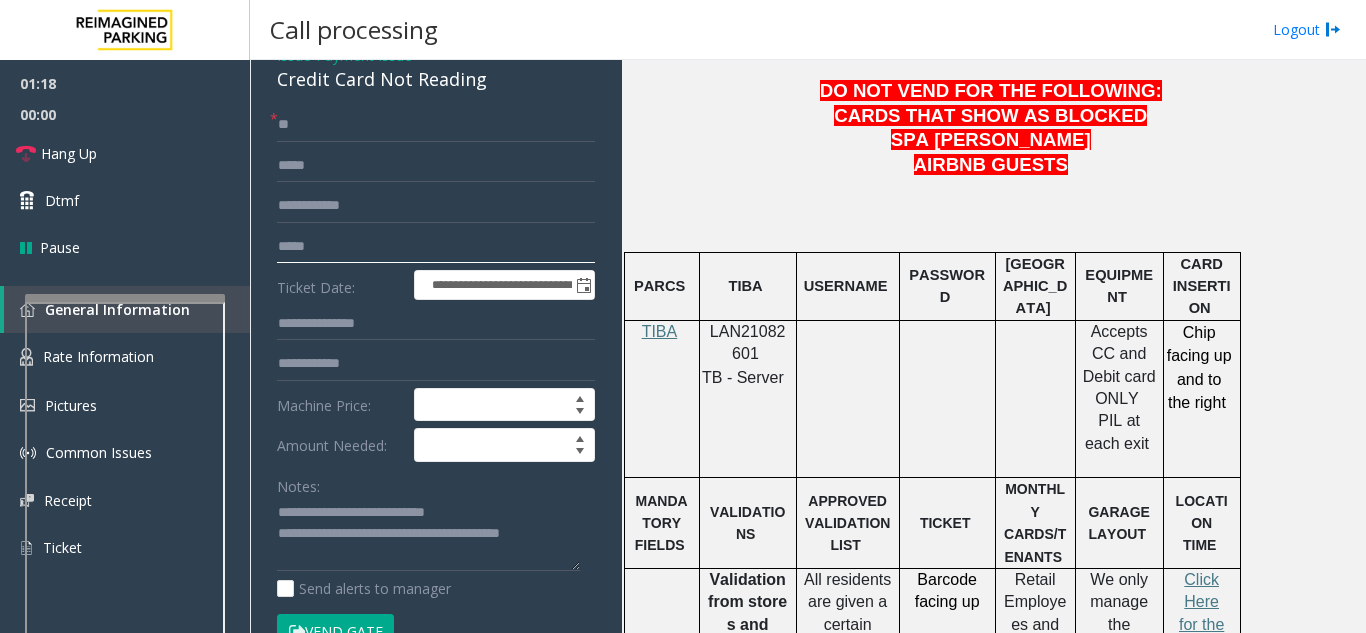 scroll, scrollTop: 0, scrollLeft: 0, axis: both 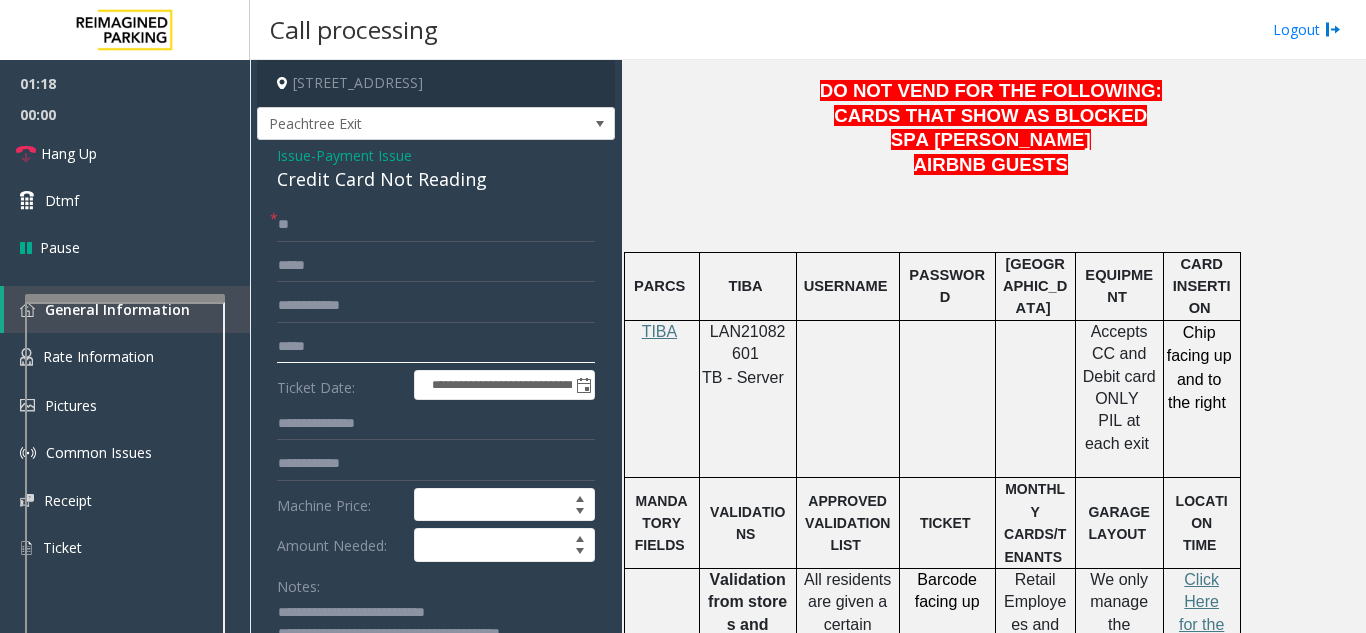 click on "*****" 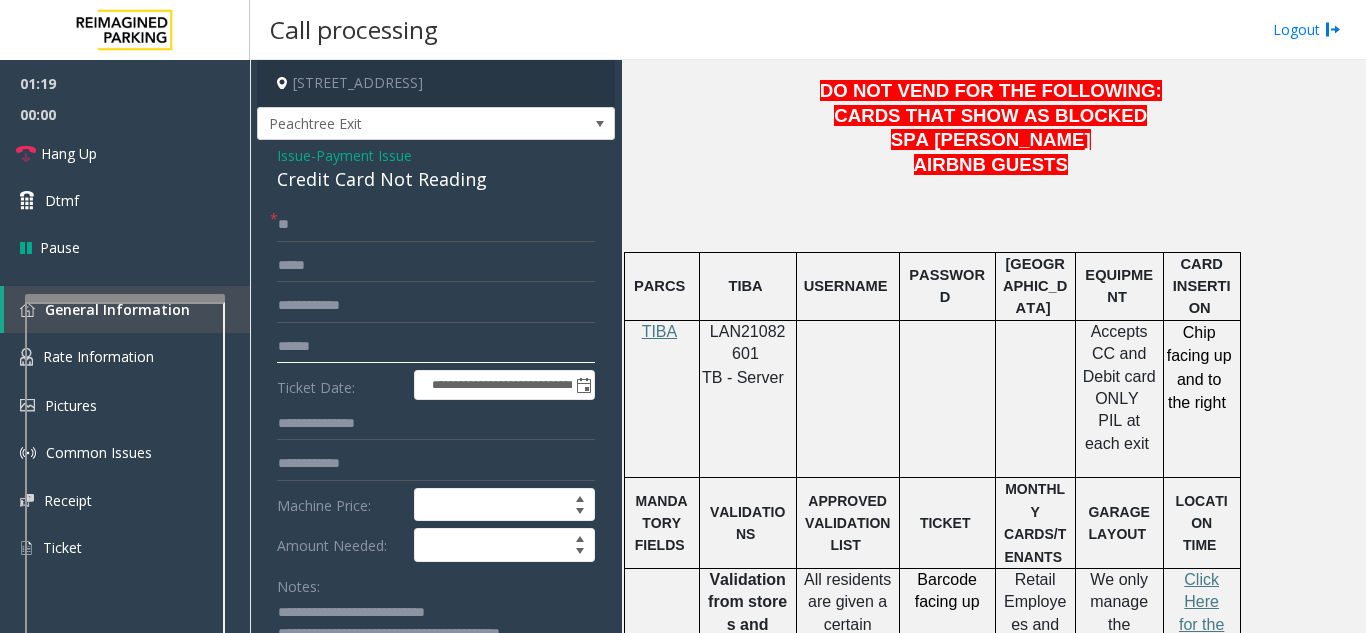 click 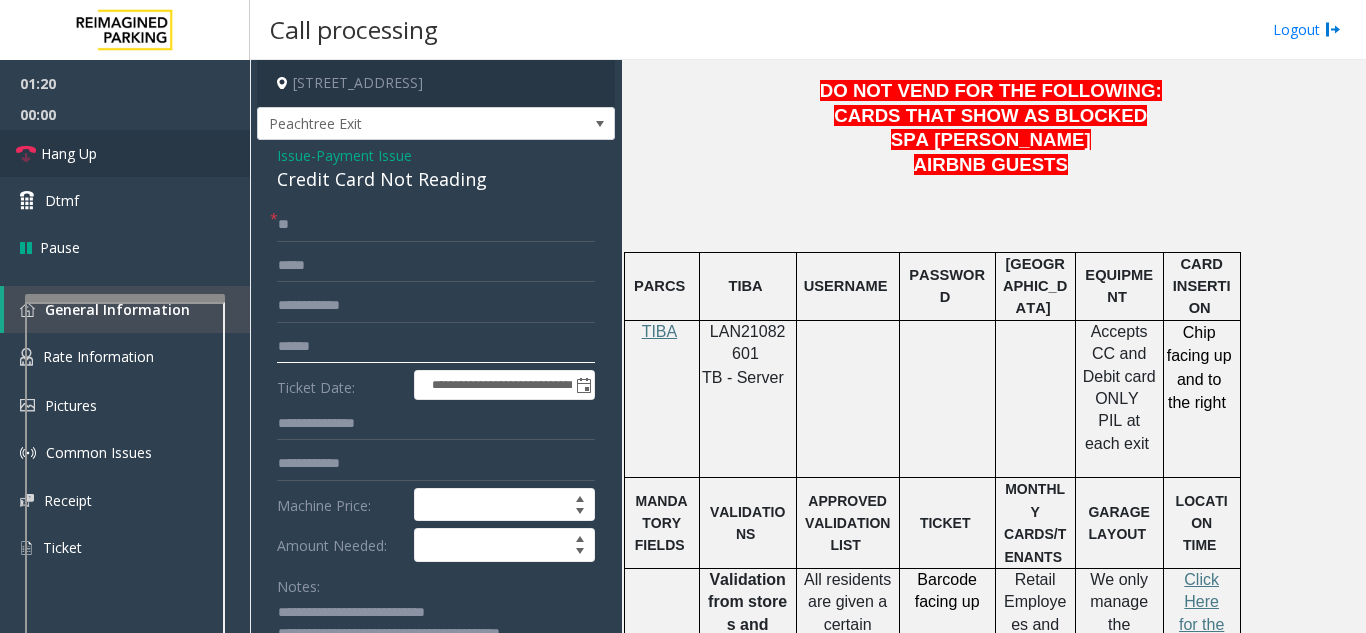 type 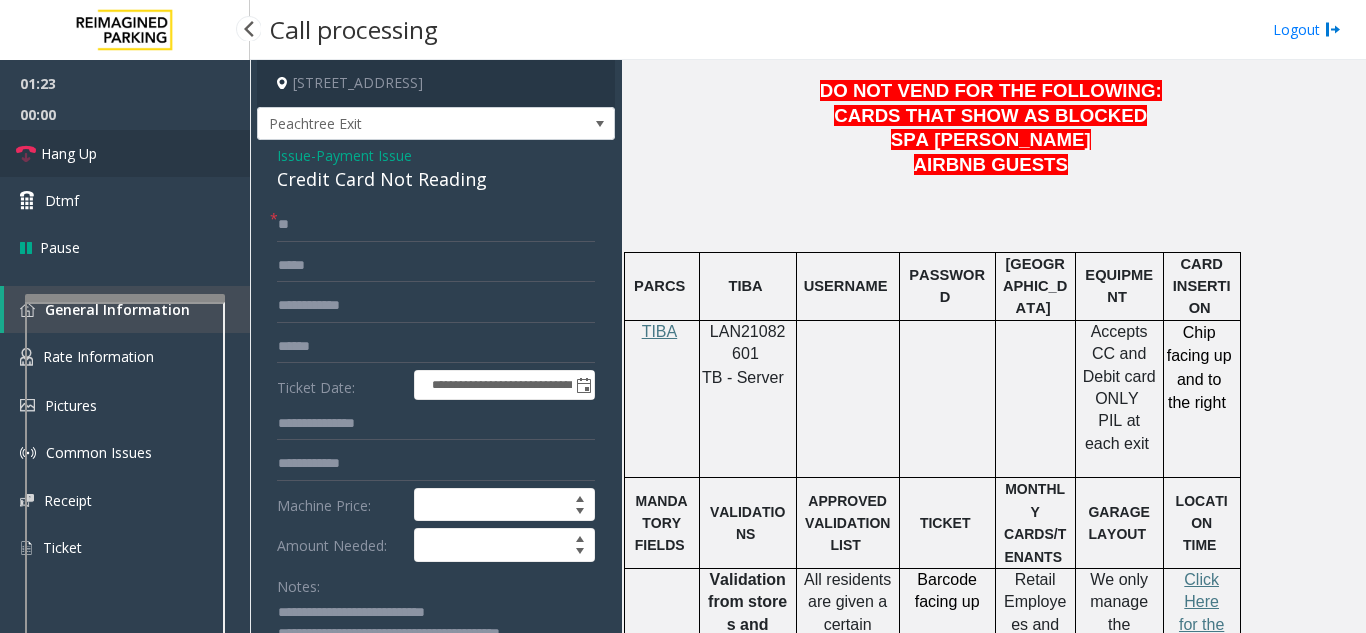 click on "Hang Up" at bounding box center (125, 153) 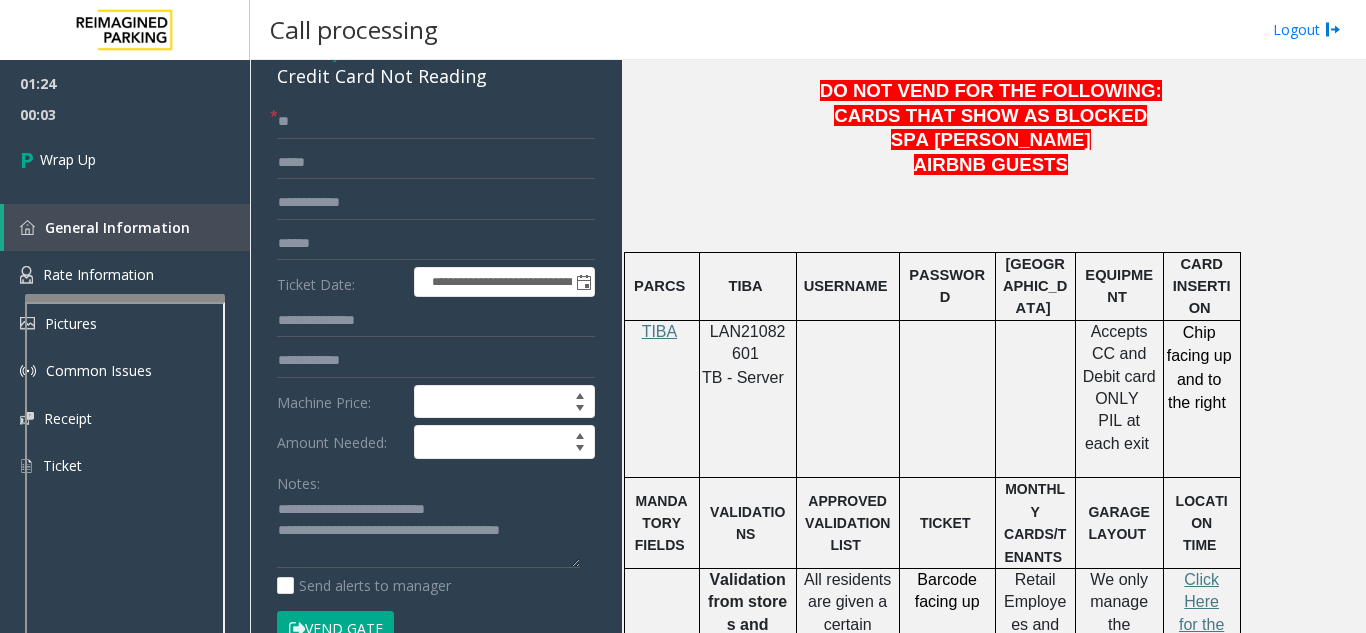 scroll, scrollTop: 200, scrollLeft: 0, axis: vertical 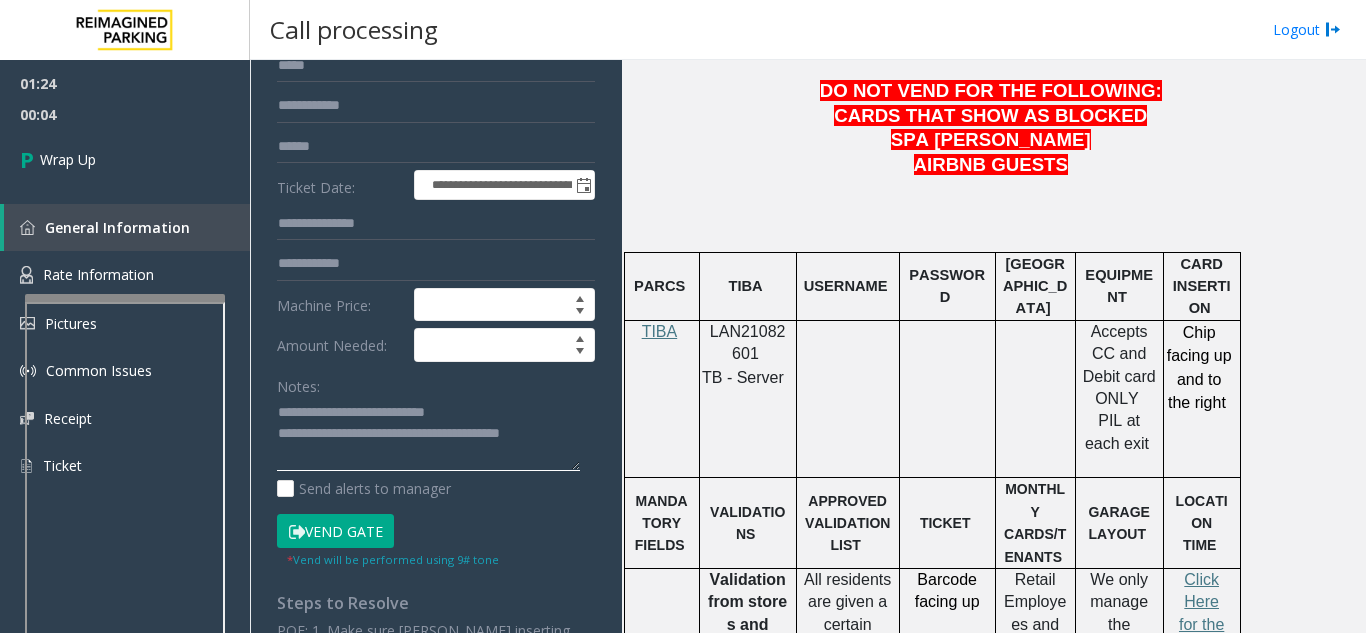 click 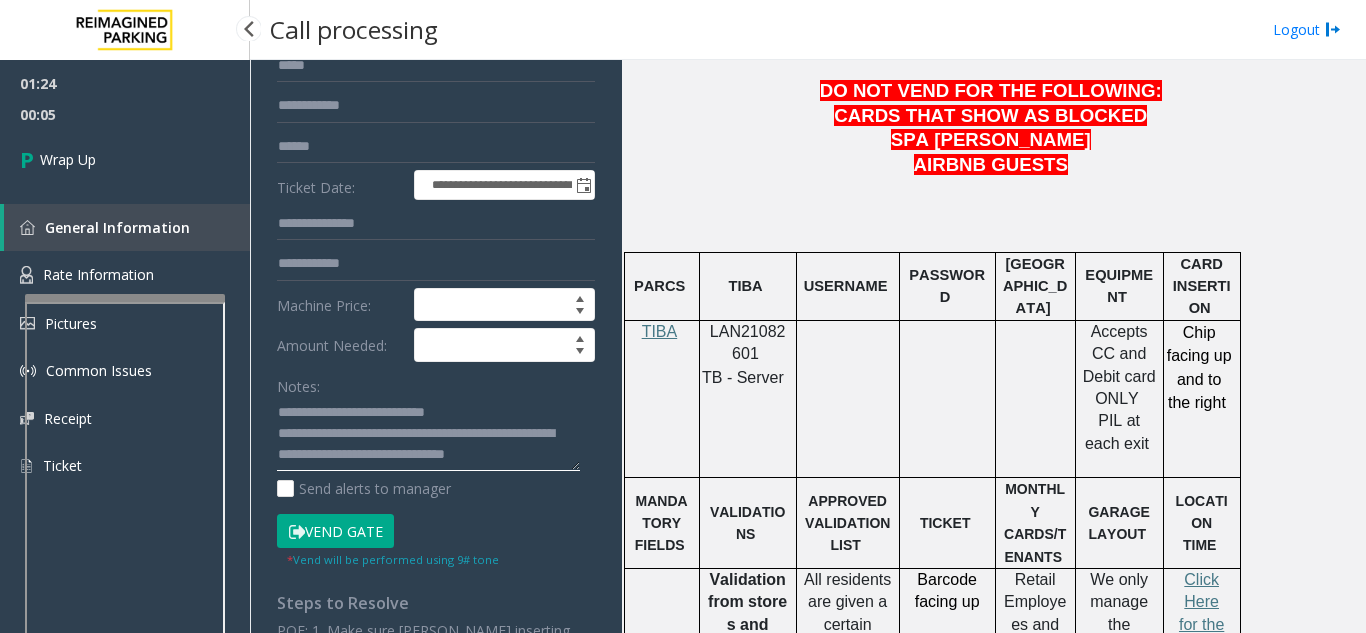 type on "**********" 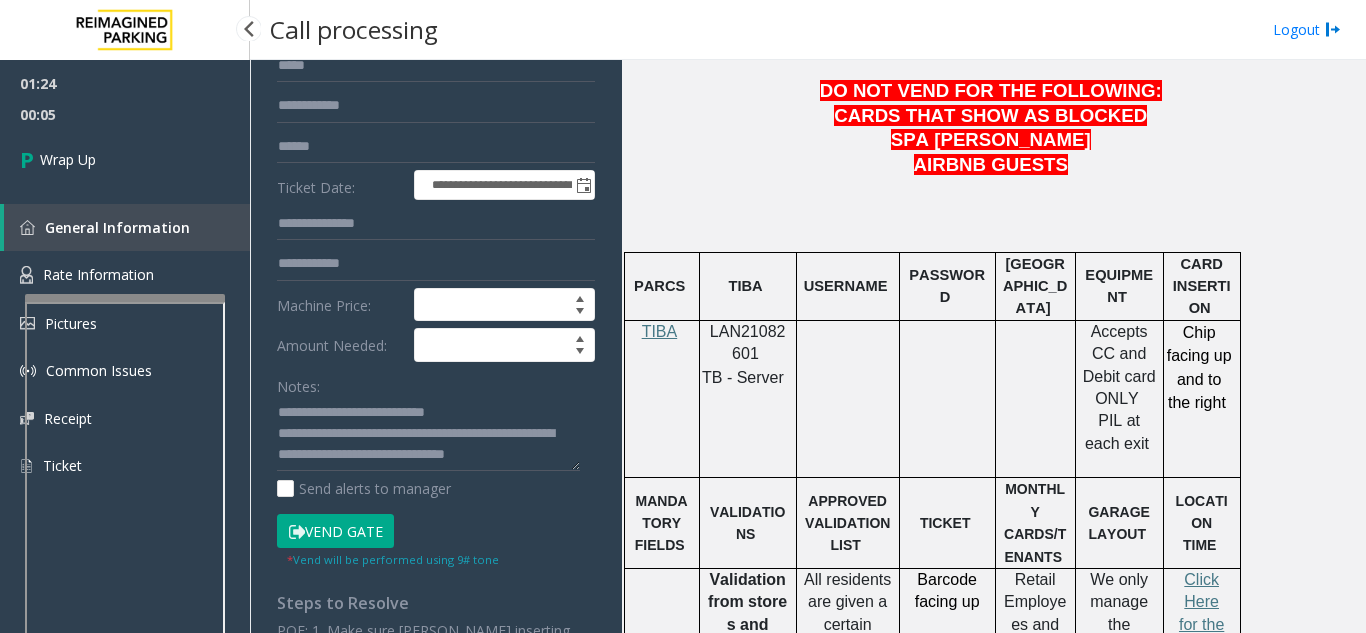 click on "General Information" at bounding box center [127, 227] 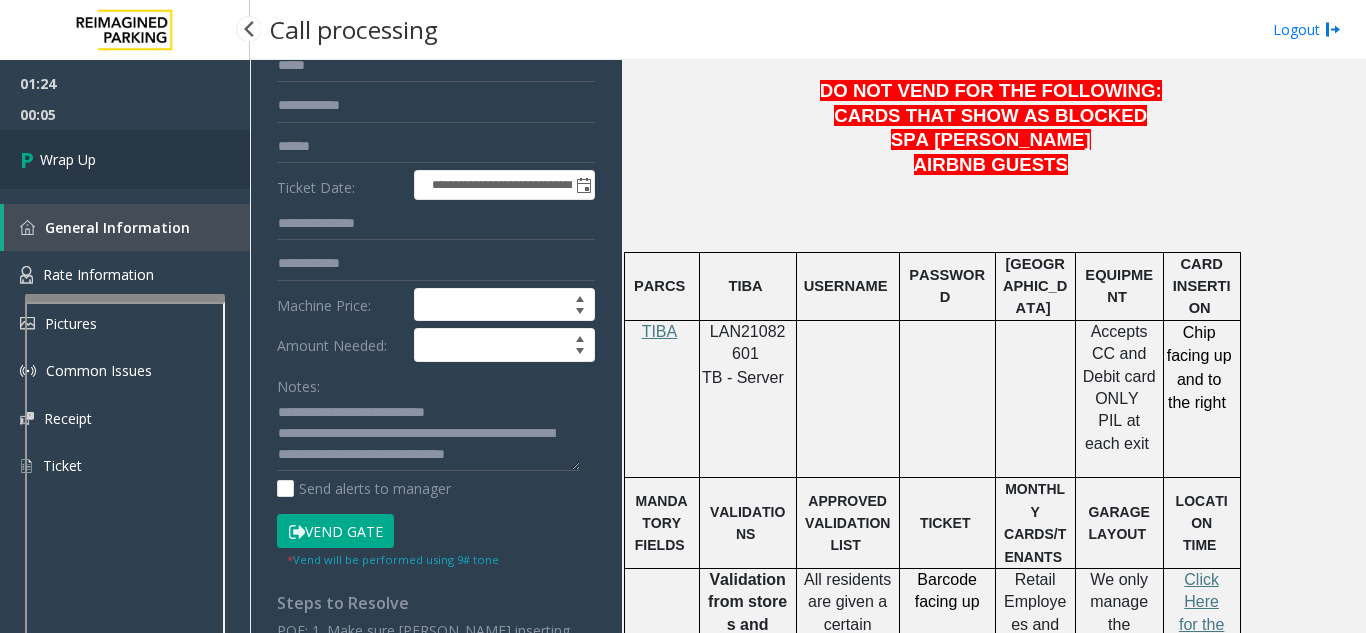 click on "Wrap Up" at bounding box center [125, 159] 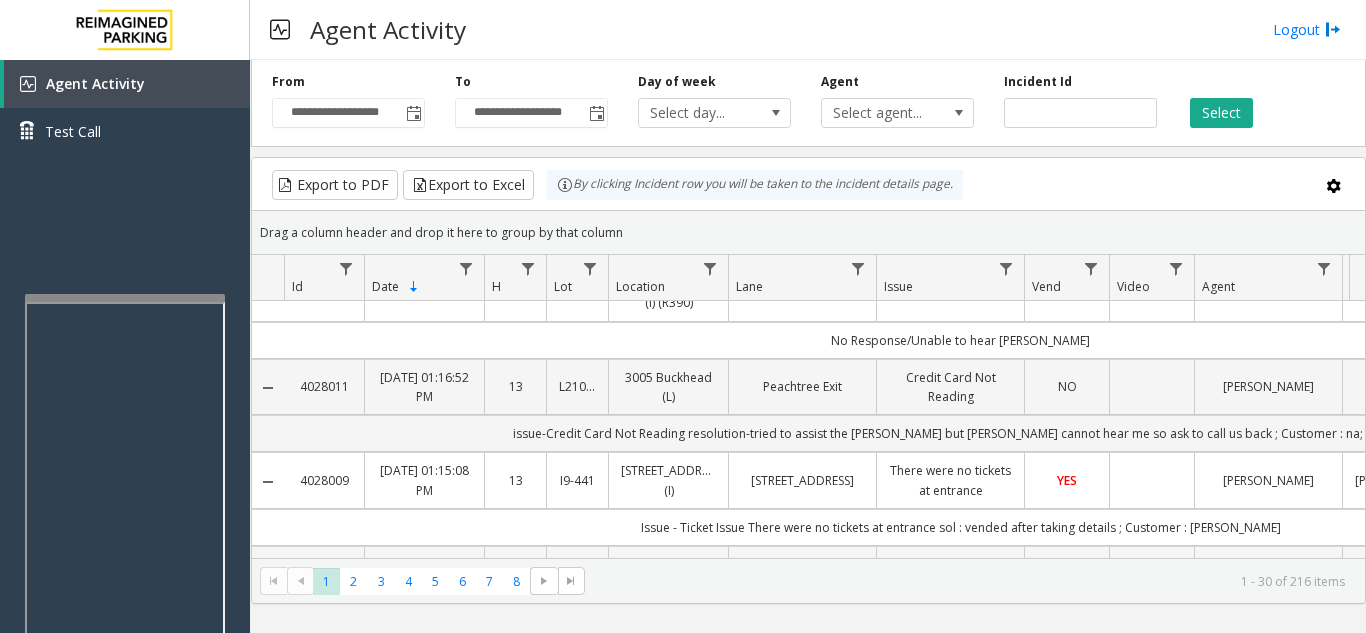 scroll, scrollTop: 300, scrollLeft: 0, axis: vertical 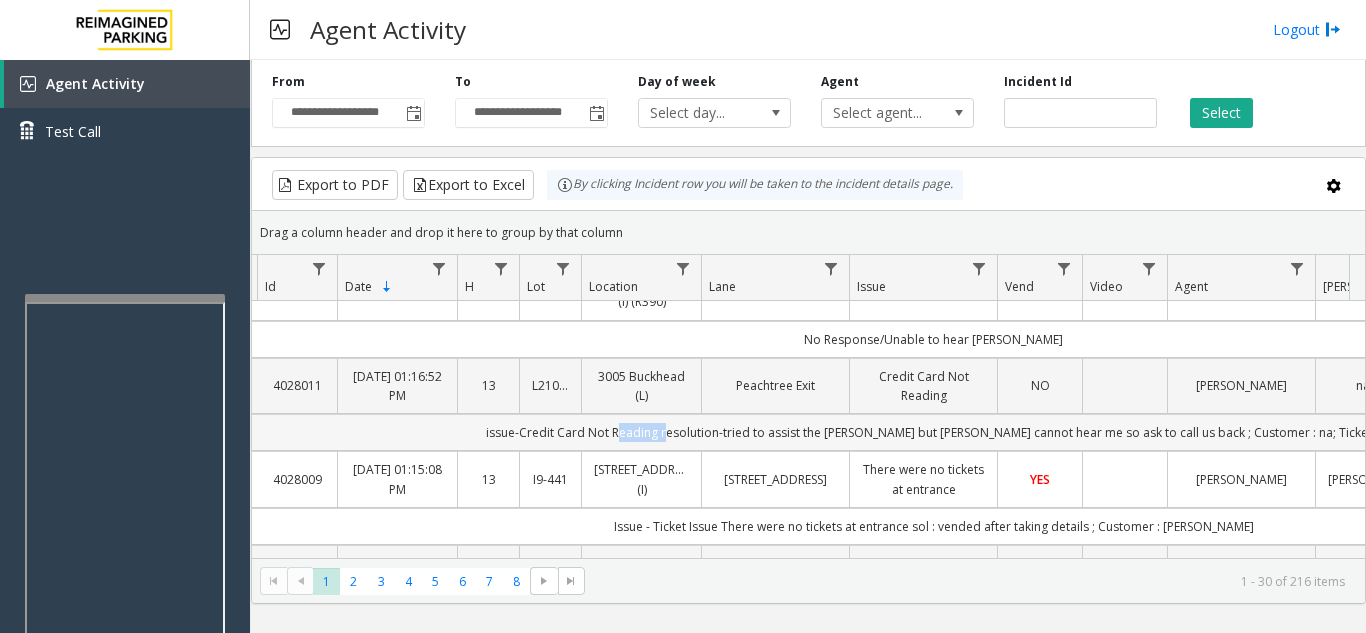 click on "issue-Credit Card Not Reading
resolution-tried to assist the [PERSON_NAME] but [PERSON_NAME] cannot hear me so ask to call us back  ; Customer : na; Ticket : ​" 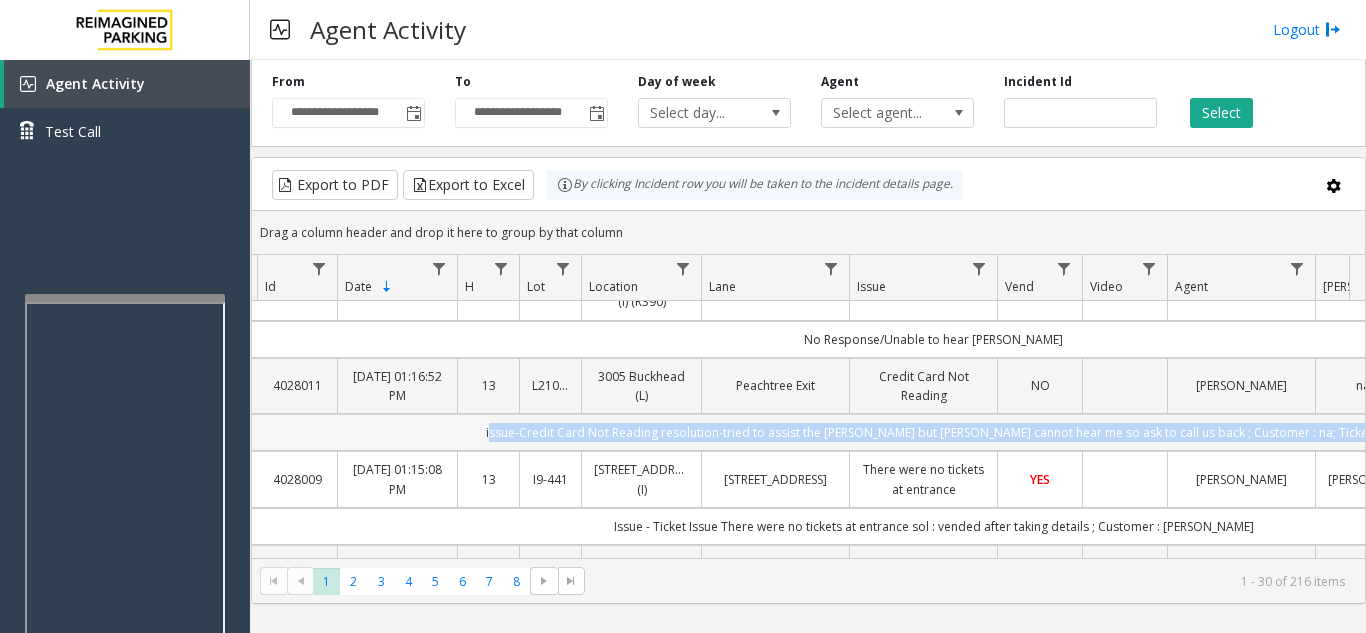 drag, startPoint x: 666, startPoint y: 382, endPoint x: 1270, endPoint y: 375, distance: 604.0406 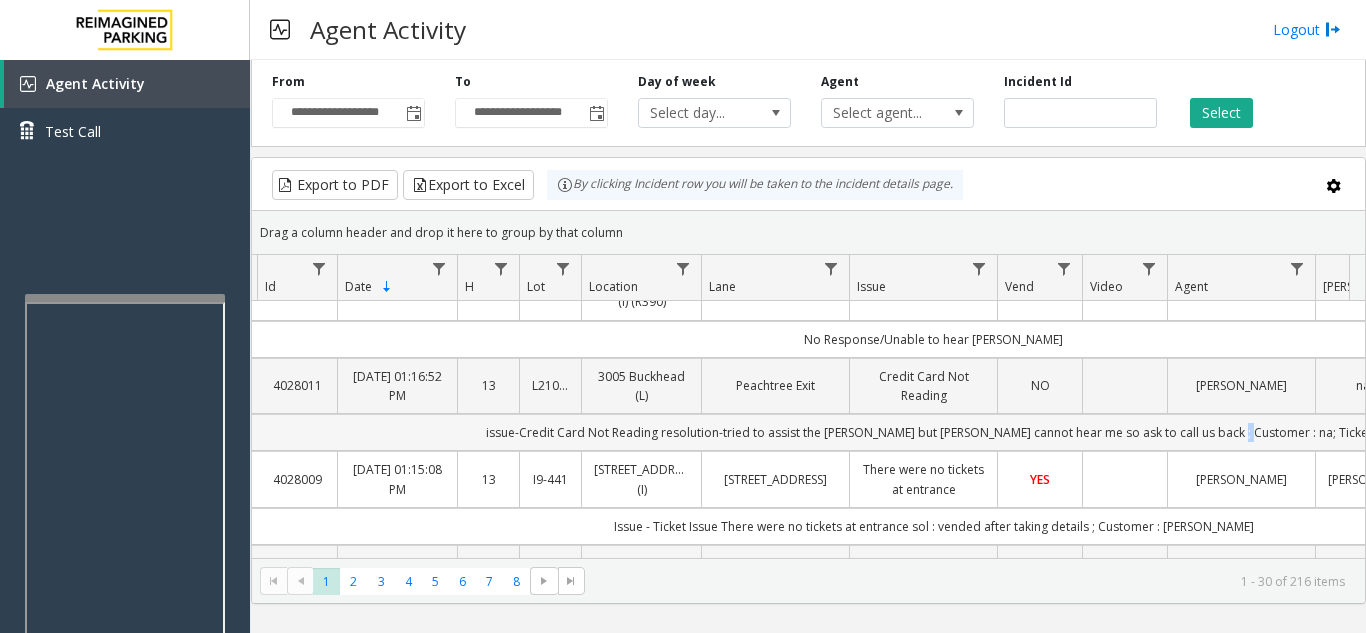 click on "issue-Credit Card Not Reading
resolution-tried to assist the [PERSON_NAME] but [PERSON_NAME] cannot hear me so ask to call us back  ; Customer : na; Ticket : ​" 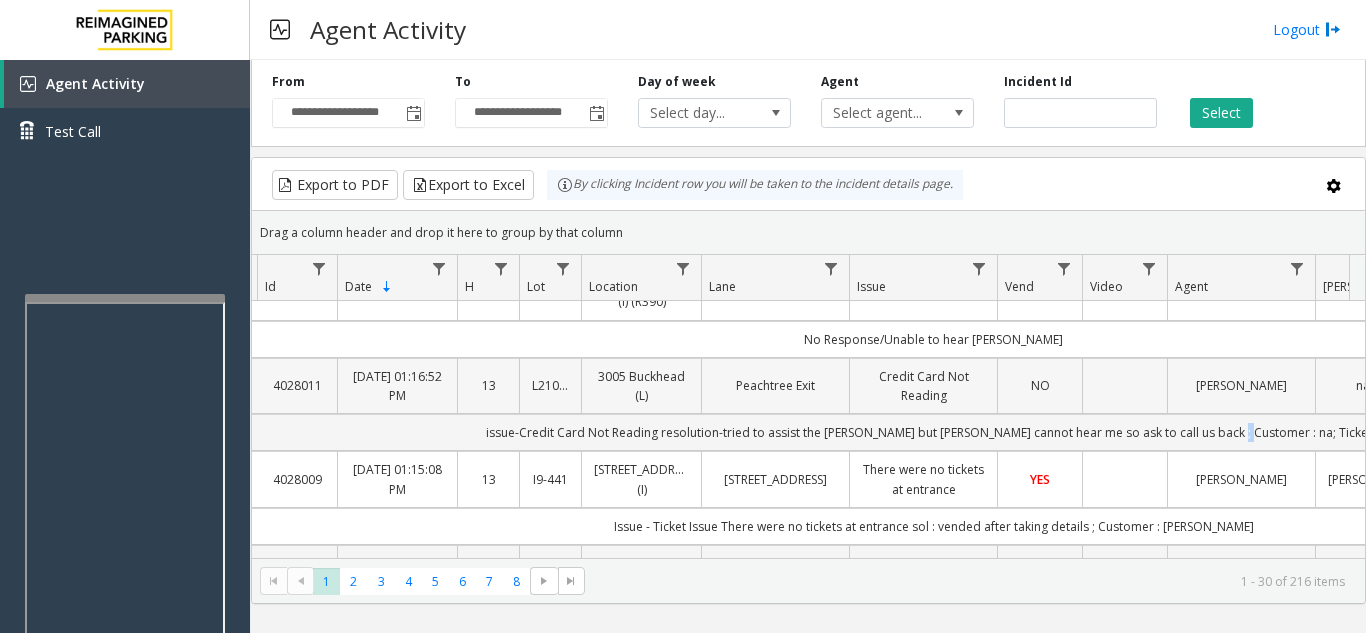 scroll, scrollTop: 200, scrollLeft: 27, axis: both 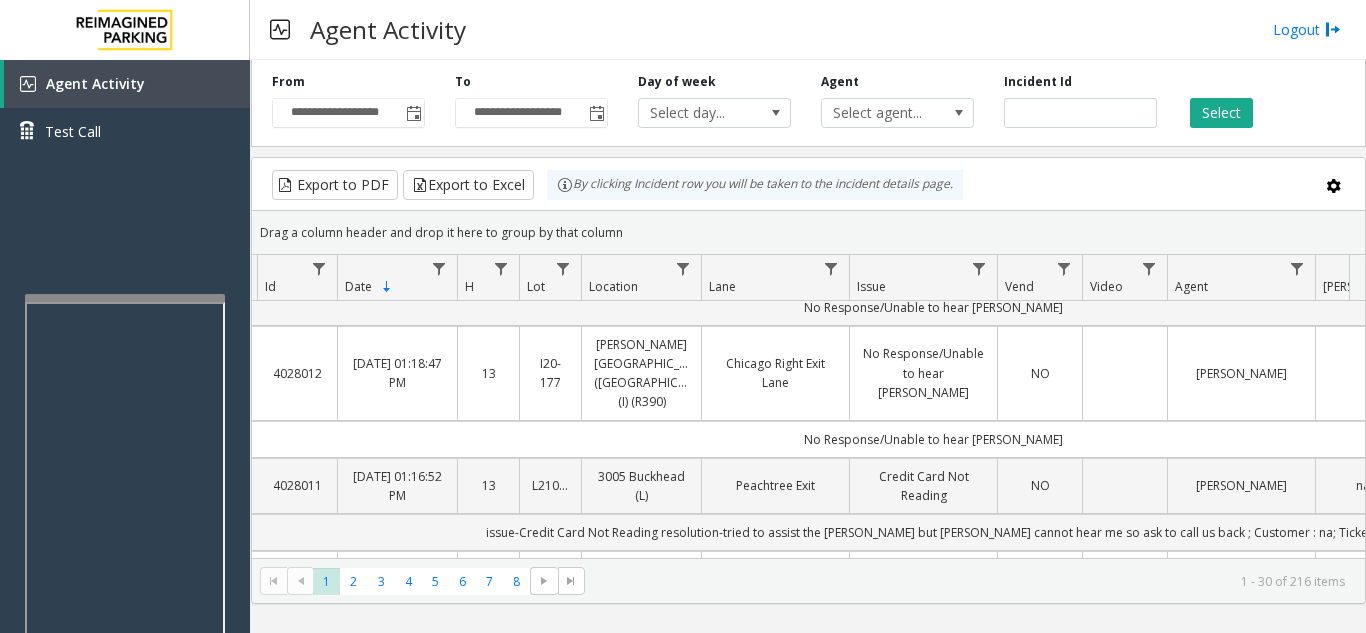 click on "No Response/Unable to hear [PERSON_NAME]" 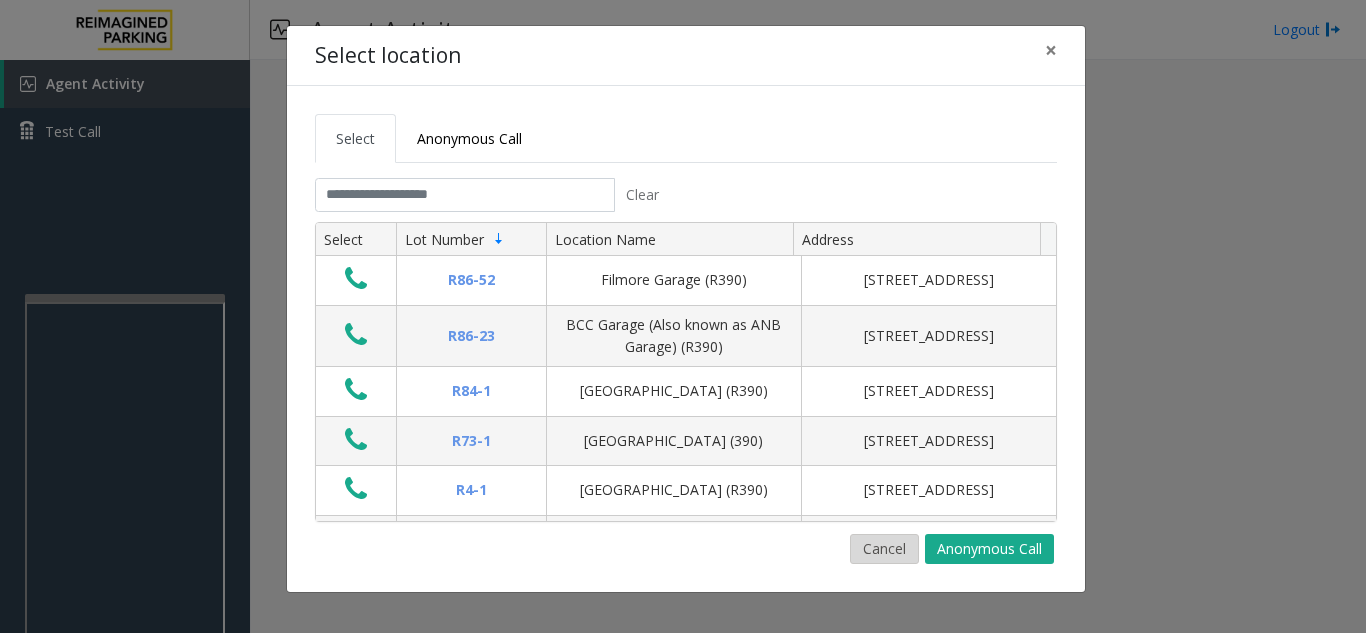 click on "Cancel" 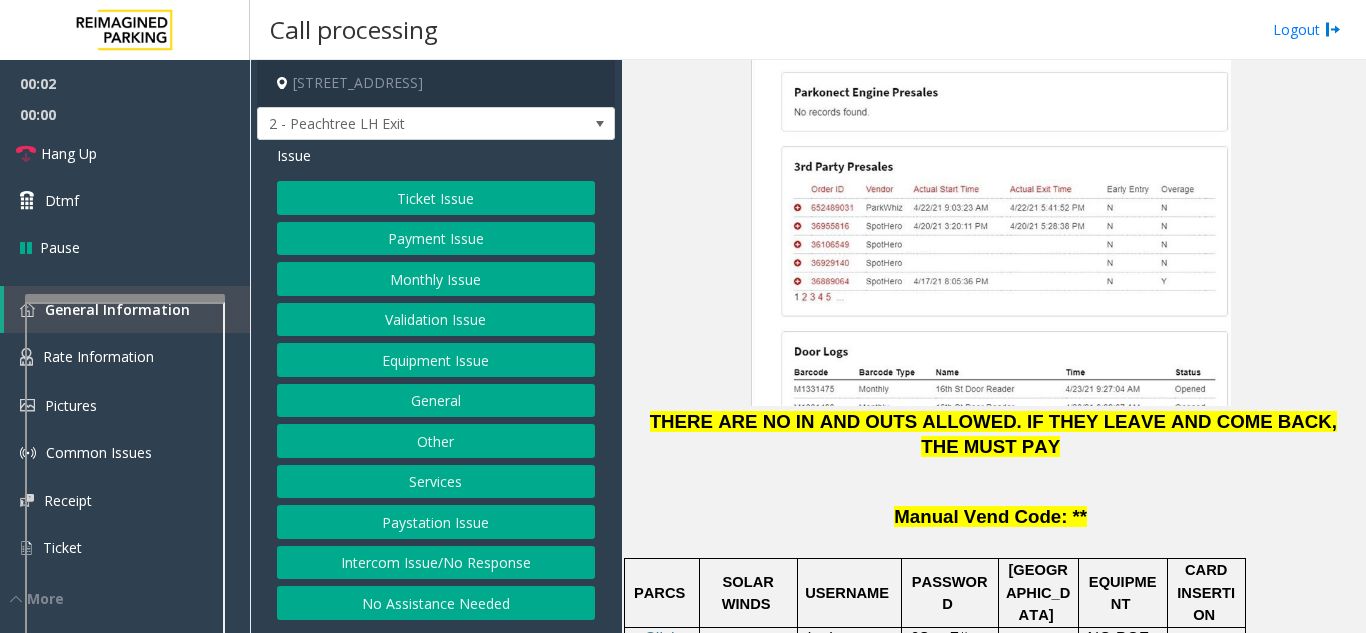 scroll, scrollTop: 2700, scrollLeft: 0, axis: vertical 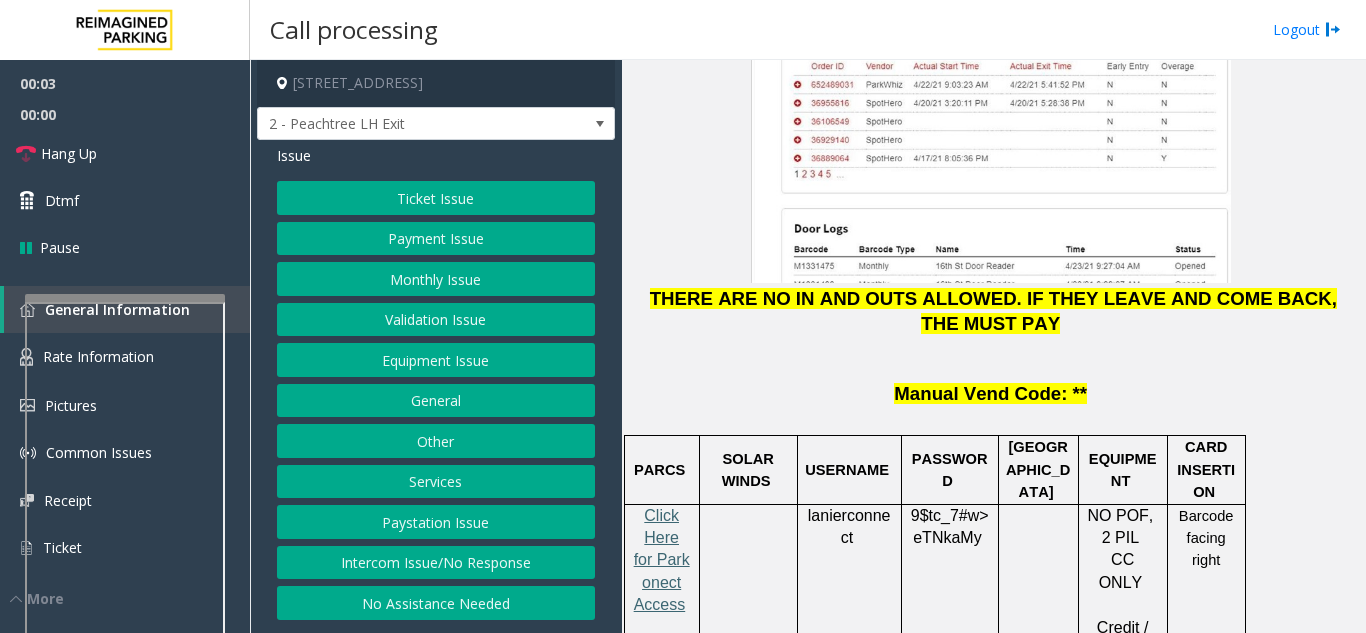 click on "Click Here for Parkonect Access" 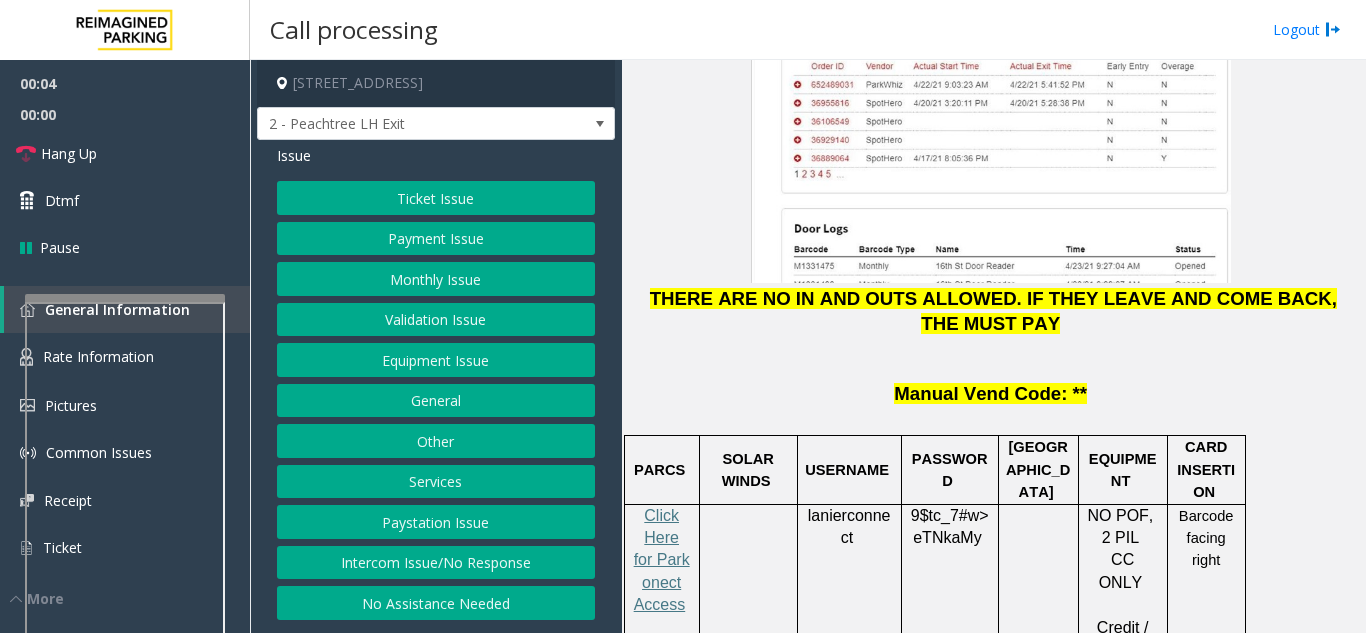 click on "lanierconnect" 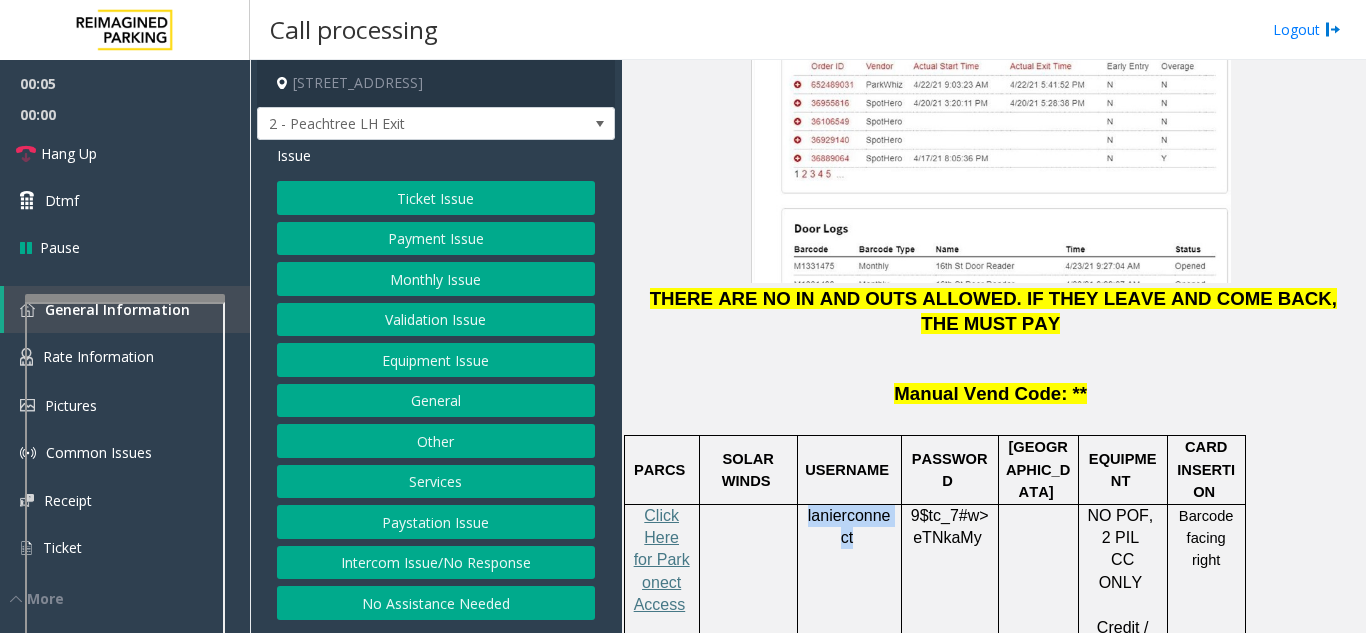 drag, startPoint x: 862, startPoint y: 400, endPoint x: 841, endPoint y: 397, distance: 21.213203 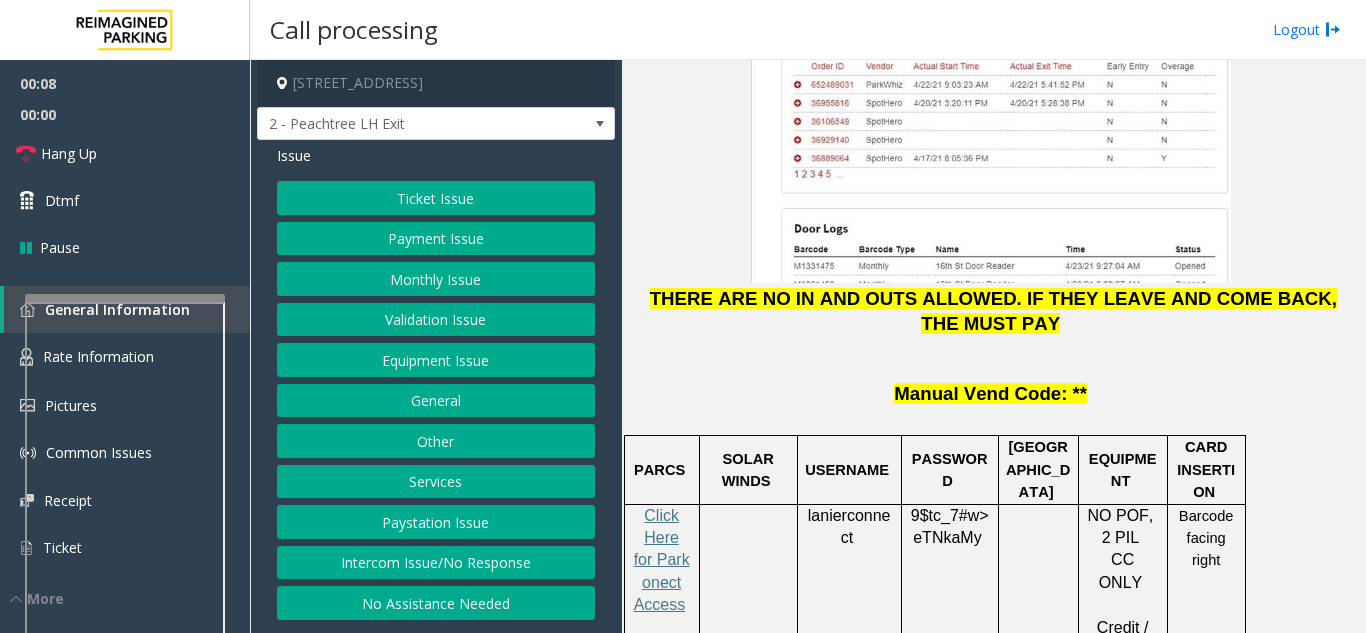 click on "Ticket Issue   Payment Issue   Monthly Issue   Validation Issue   Equipment Issue   General   Other   Services   Paystation Issue   Intercom Issue/No Response   No Assistance Needed" 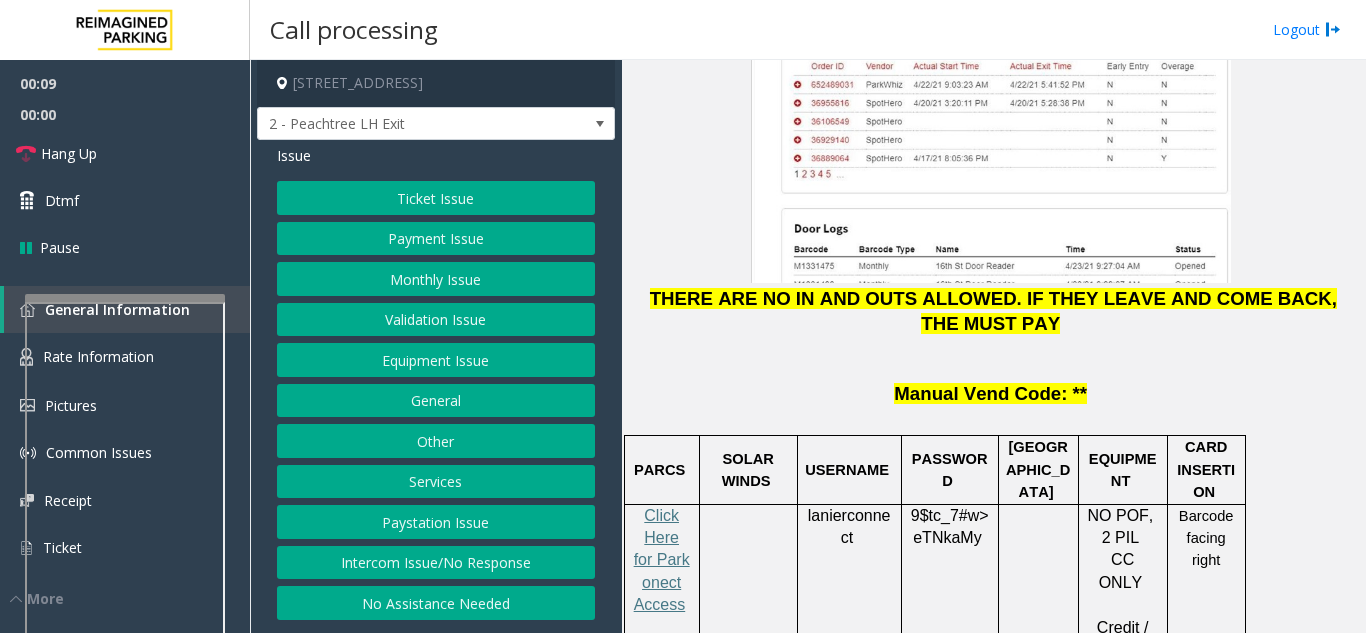 click on "Validation Issue" 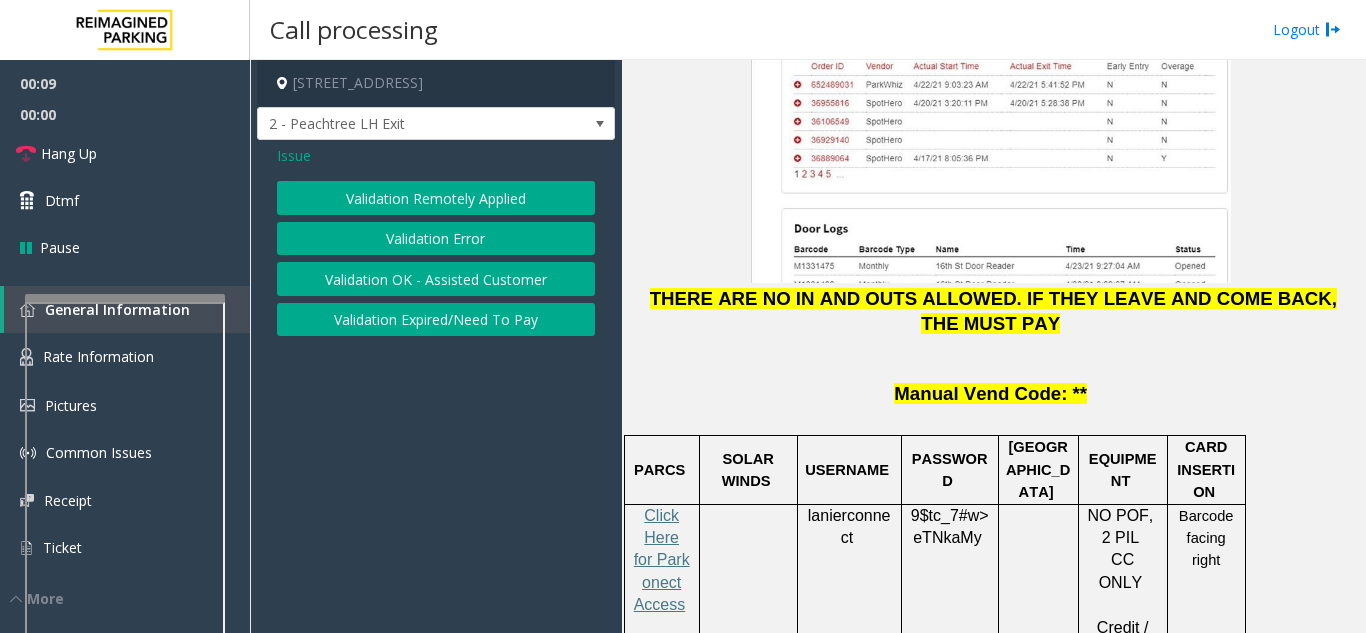 click on "Validation Remotely Applied   Validation Error   Validation OK - Assisted Customer   Validation Expired/Need To Pay" 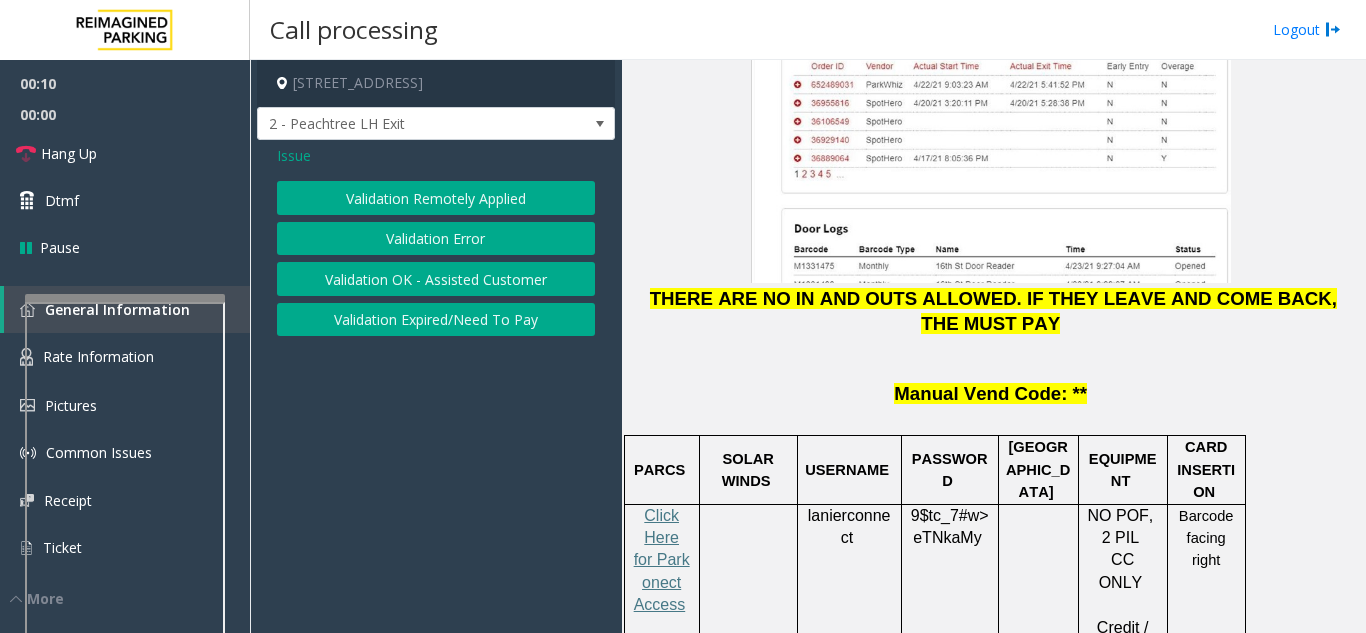 click on "Validation Error" 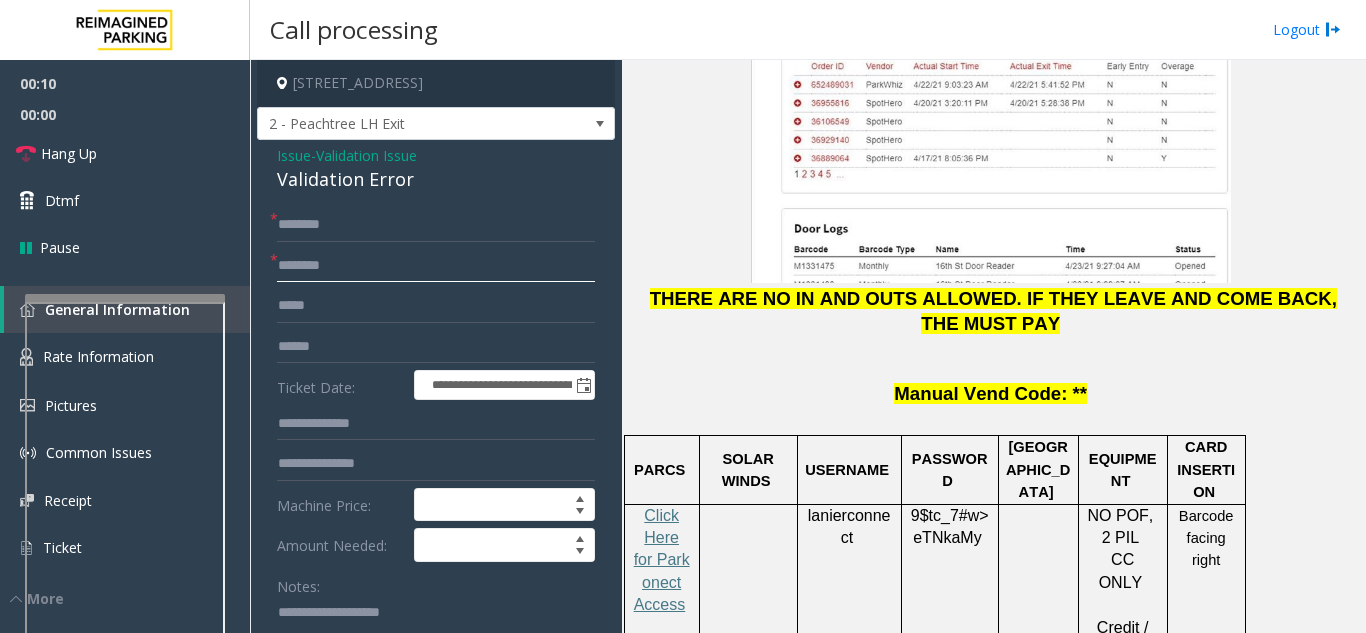 click 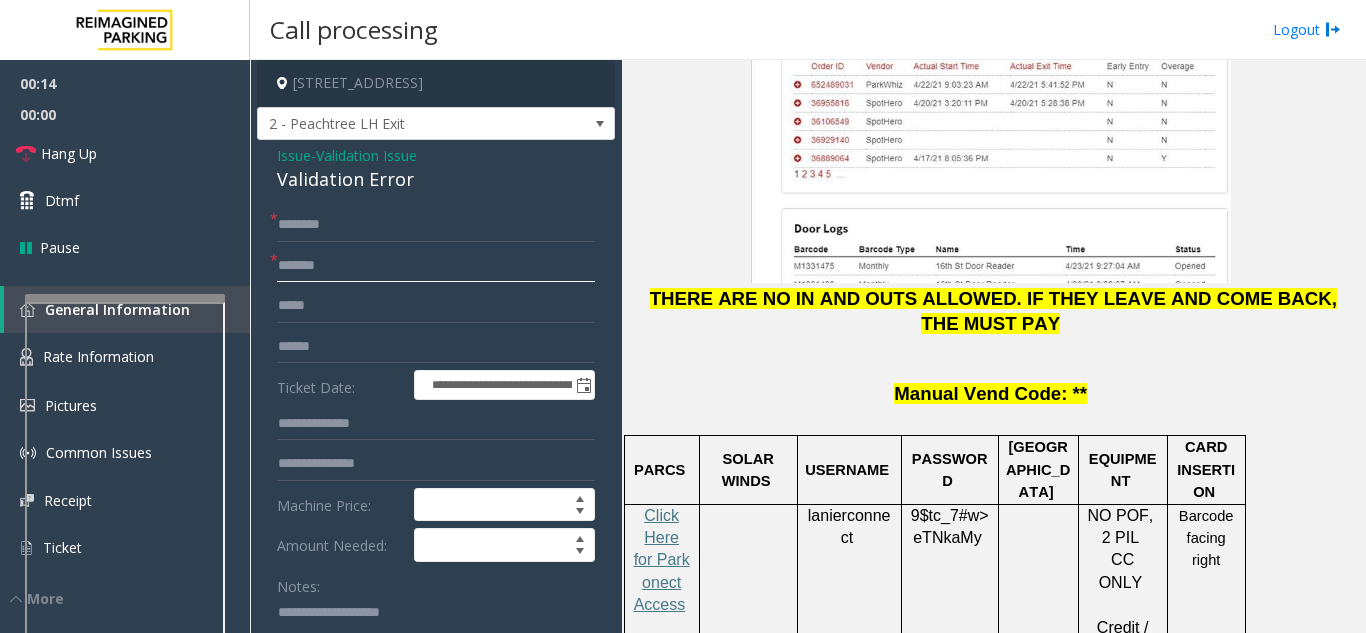 drag, startPoint x: 300, startPoint y: 261, endPoint x: 284, endPoint y: 287, distance: 30.528675 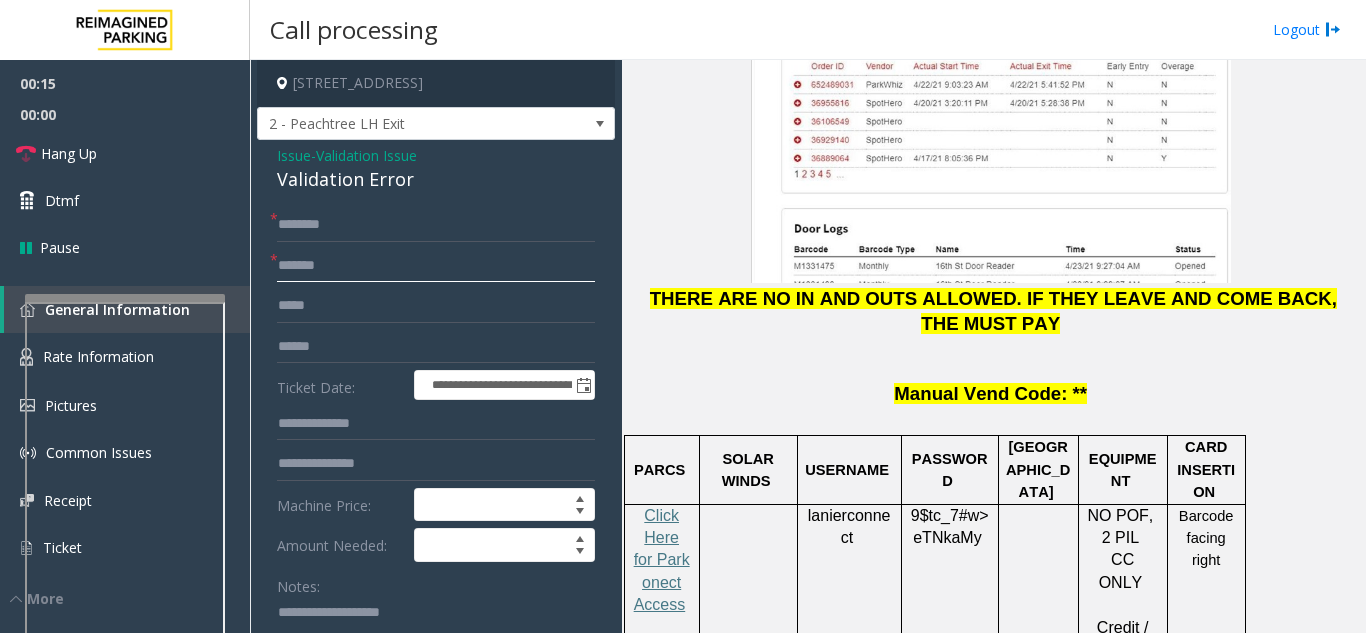 click on "******" 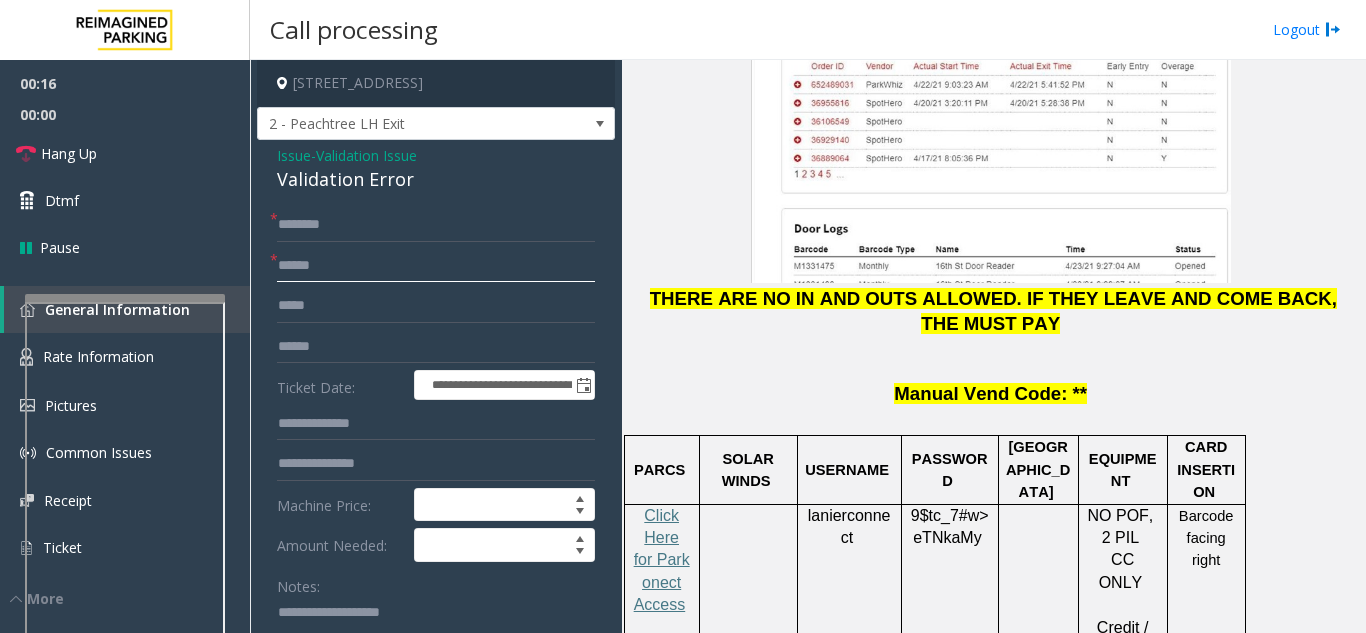 type on "******" 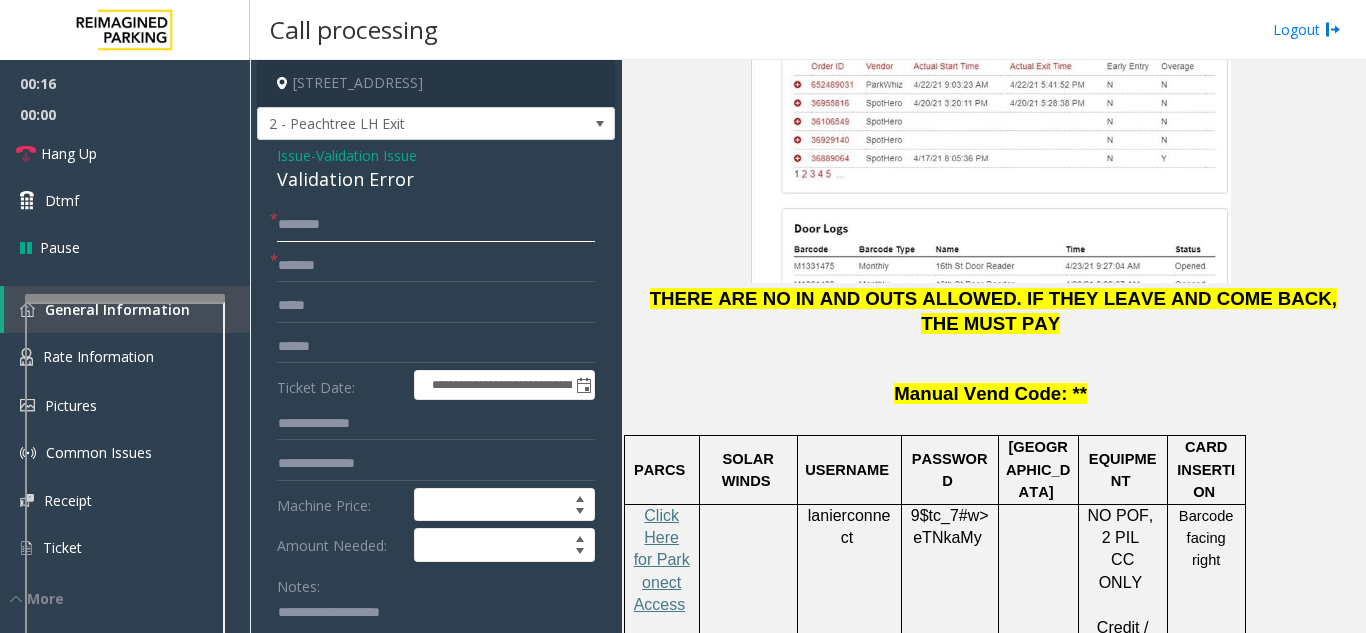 click 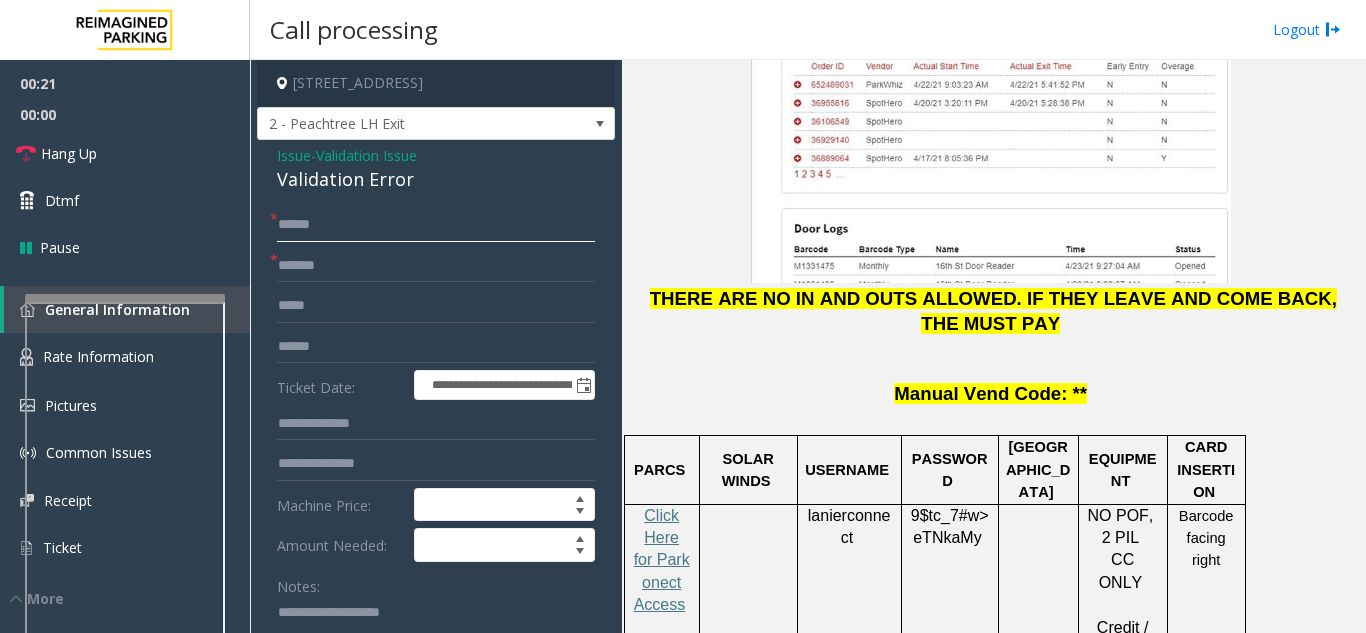 drag, startPoint x: 297, startPoint y: 234, endPoint x: 567, endPoint y: 234, distance: 270 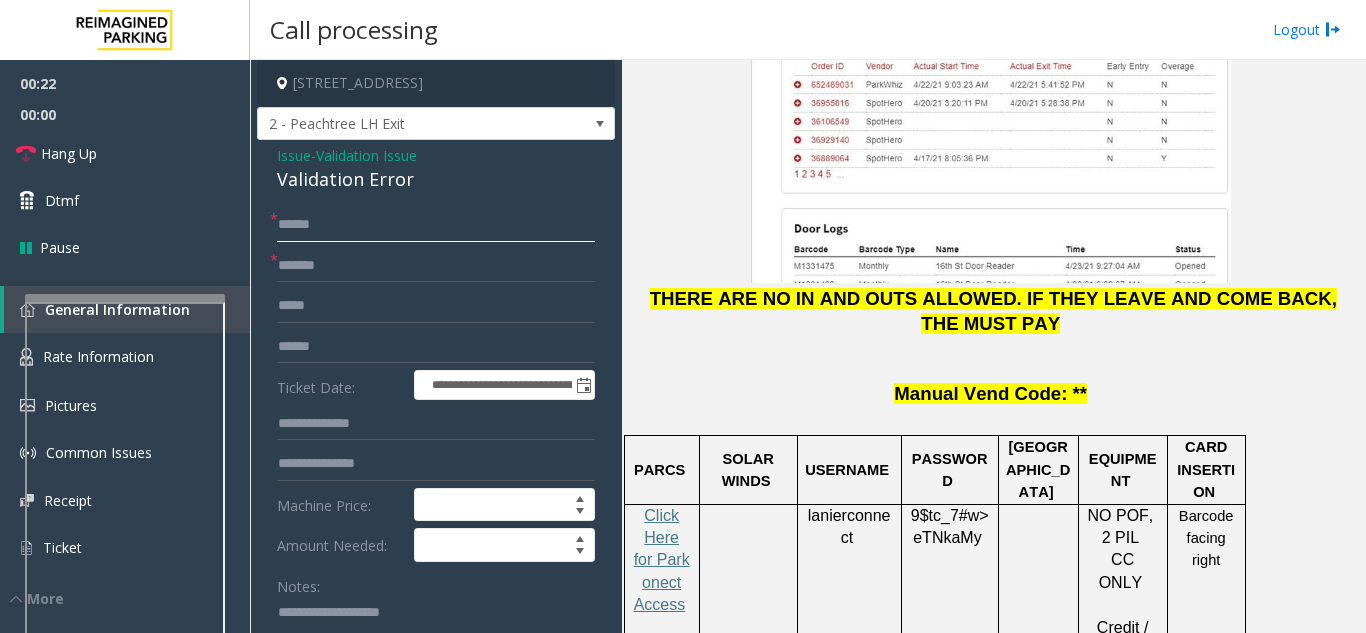 click on "*****" 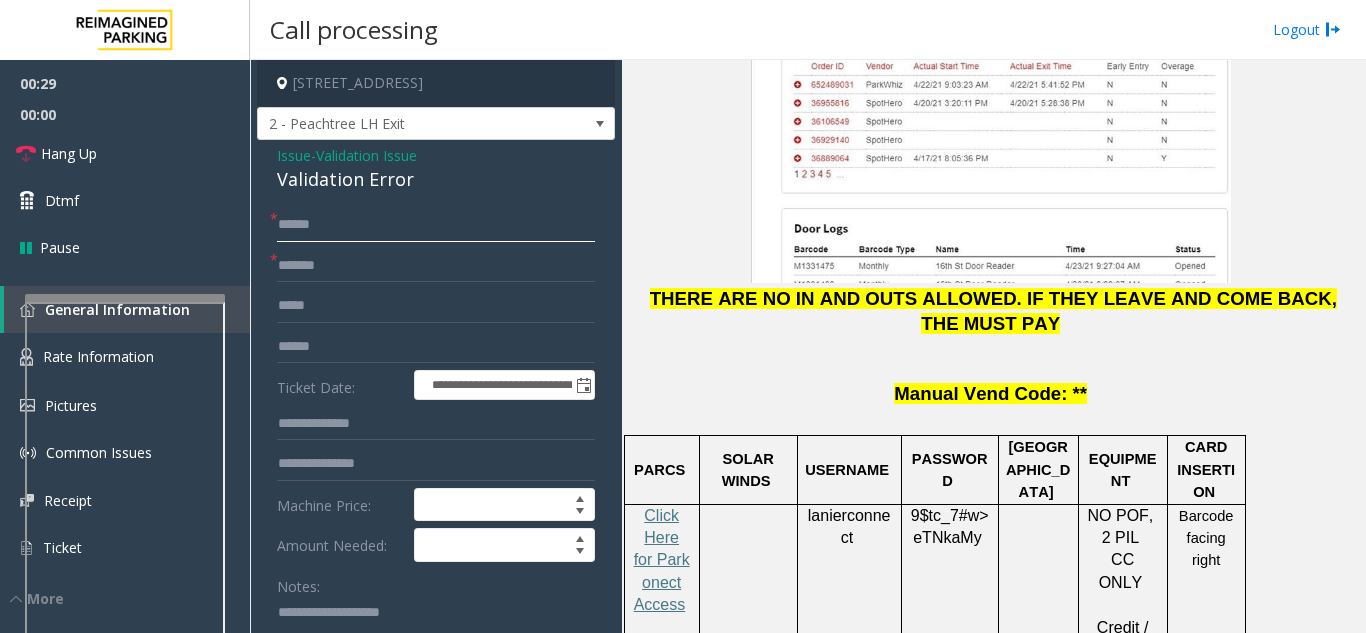 paste 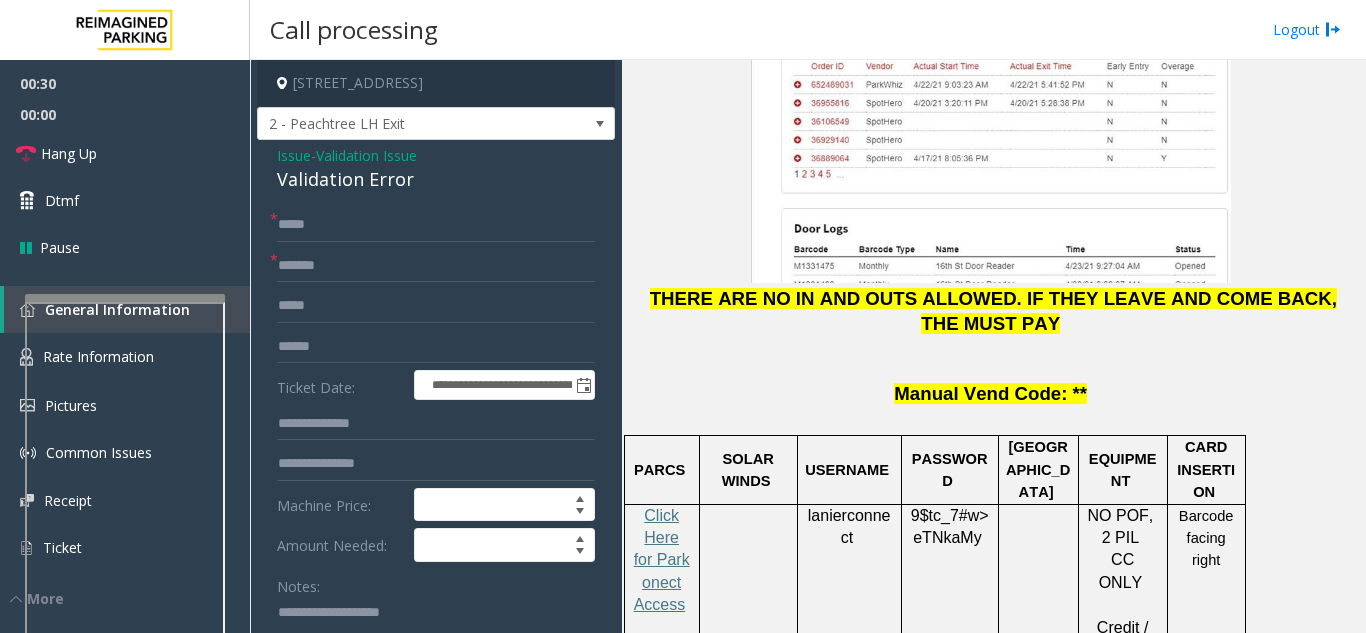 click on "lanierconnect" 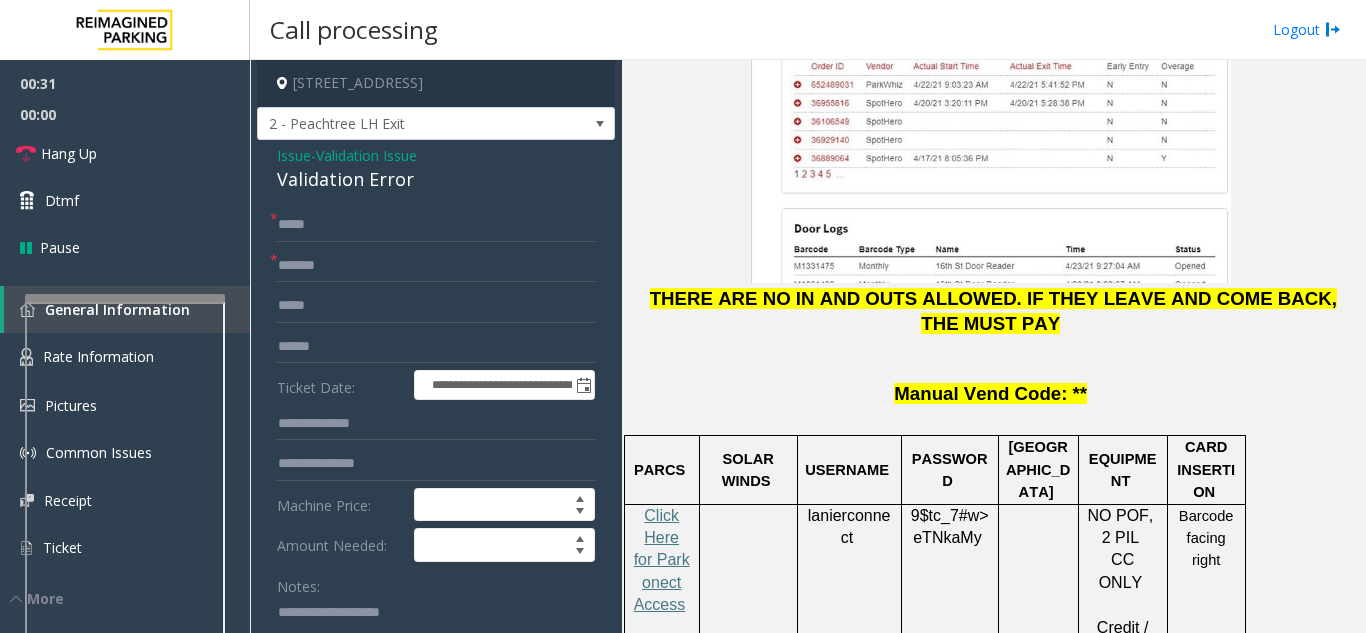 click on "lanierconnect" 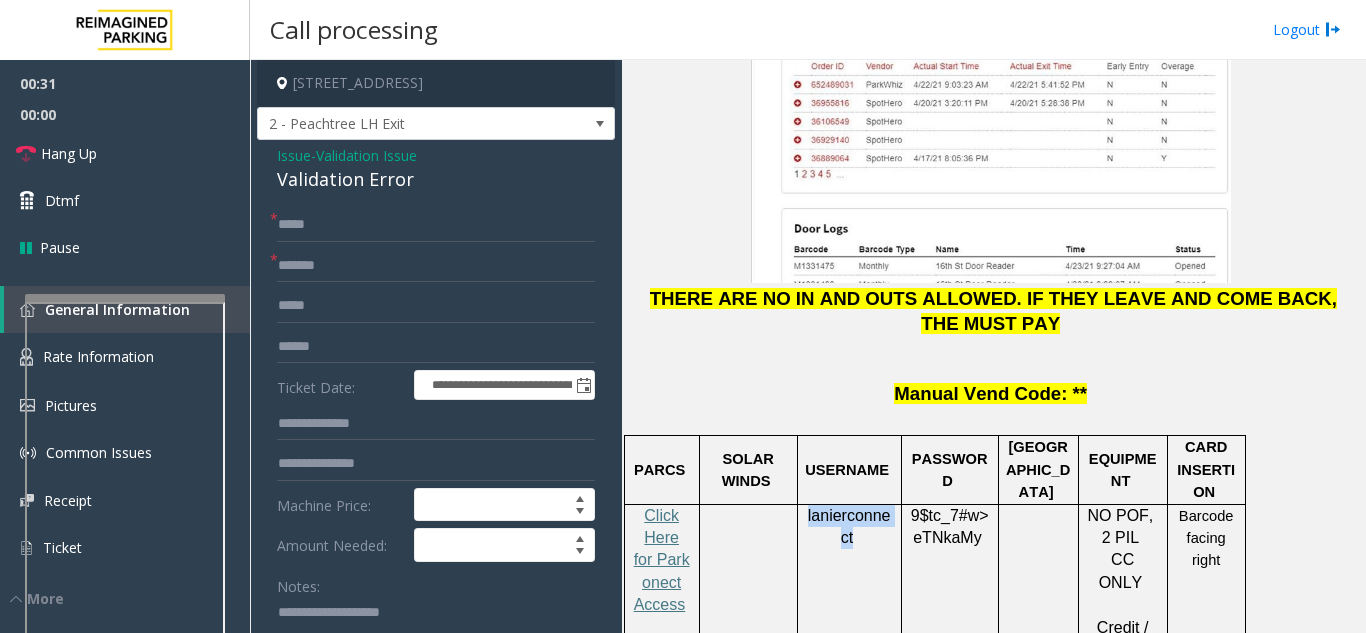 drag, startPoint x: 878, startPoint y: 389, endPoint x: 851, endPoint y: 397, distance: 28.160255 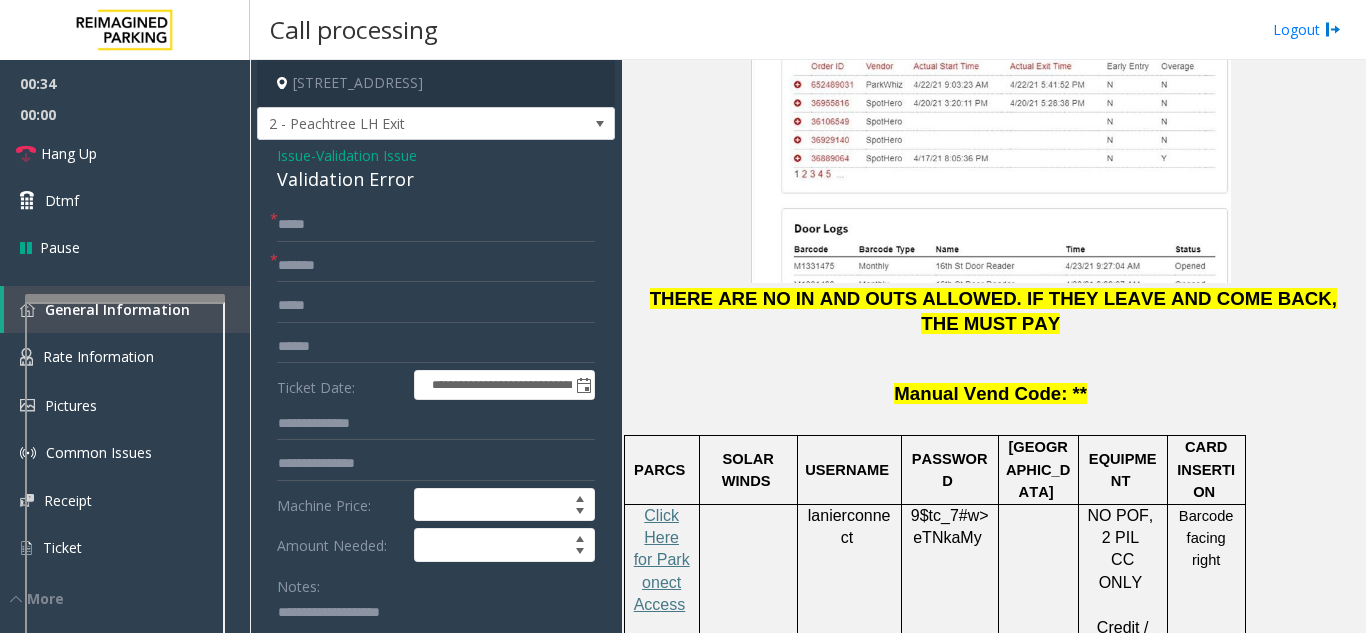 click on "eTNkaMy" 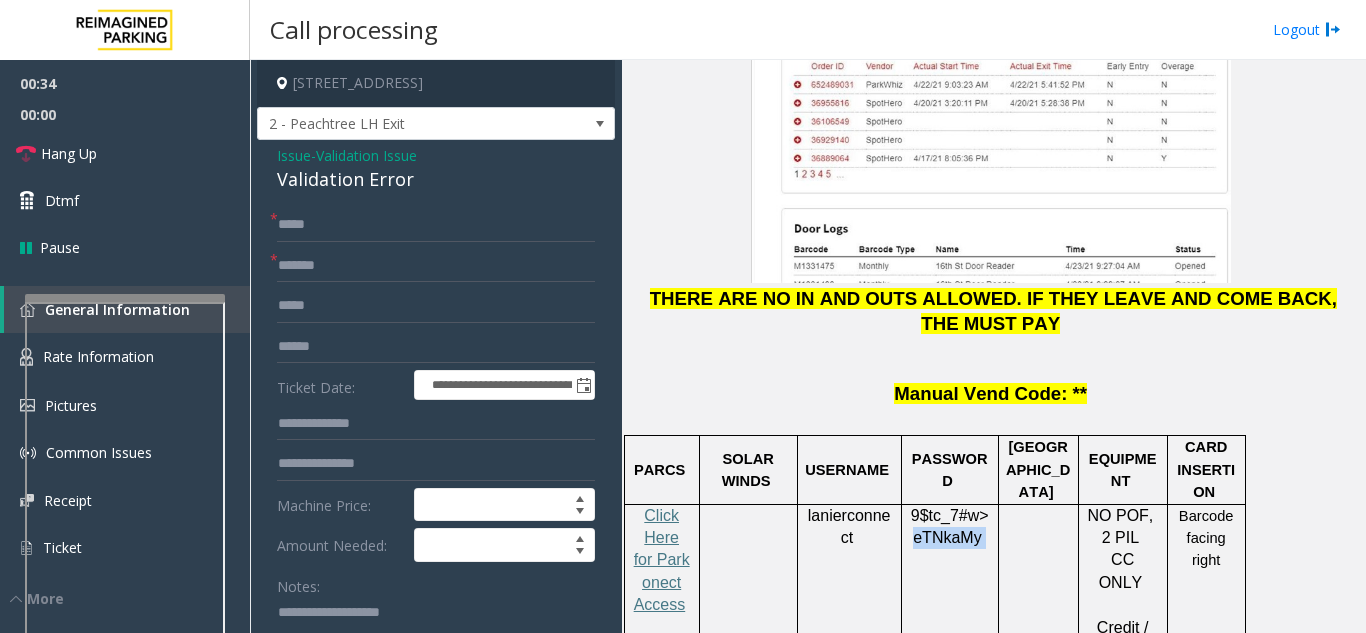 click on "eTNkaMy" 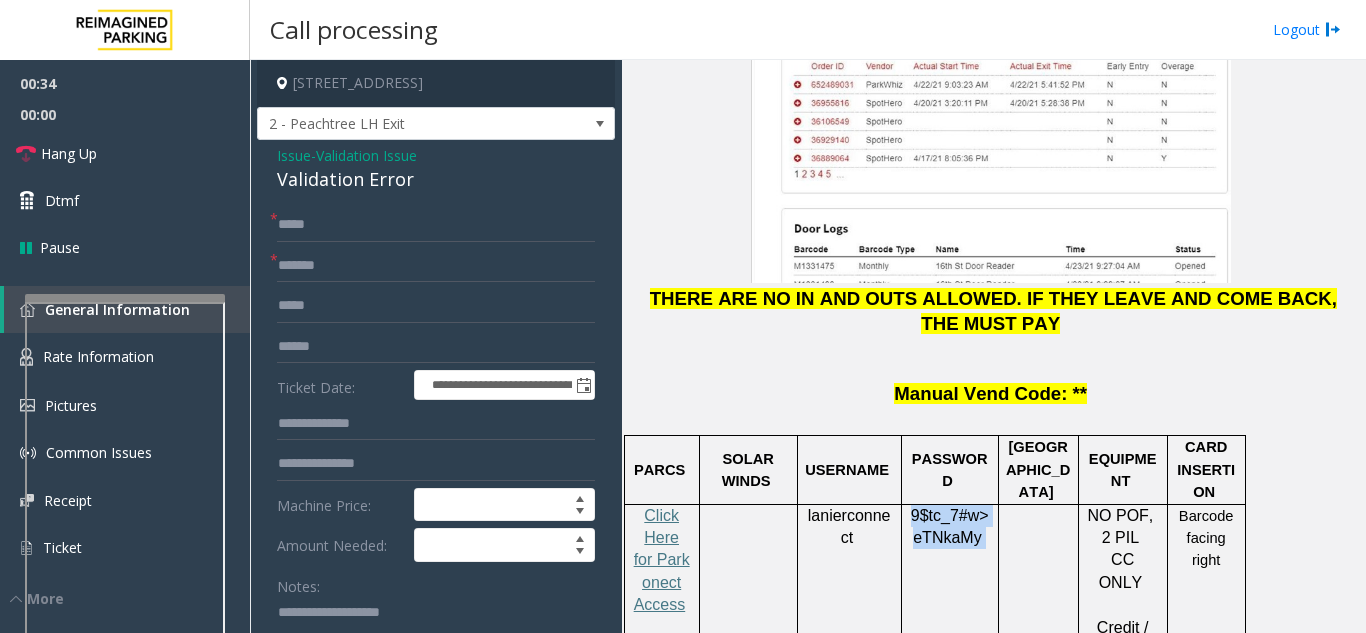 click on "eTNkaMy" 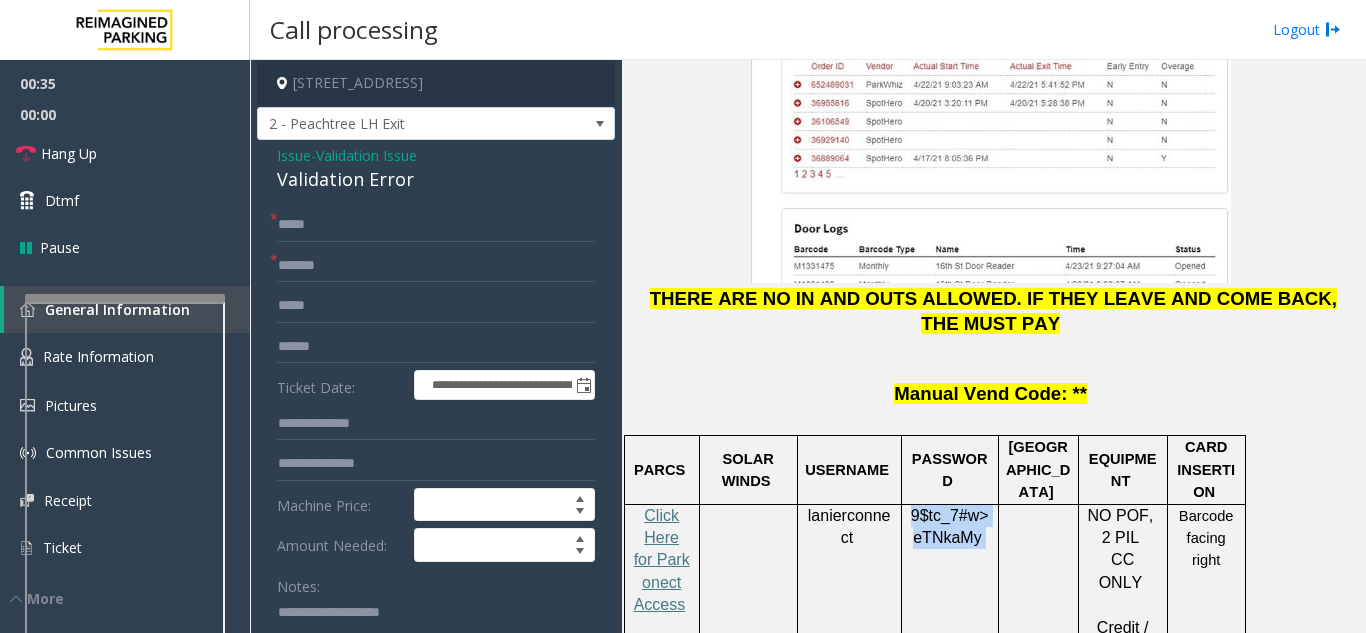 copy on "9$tc_7#w> eTNkaMy" 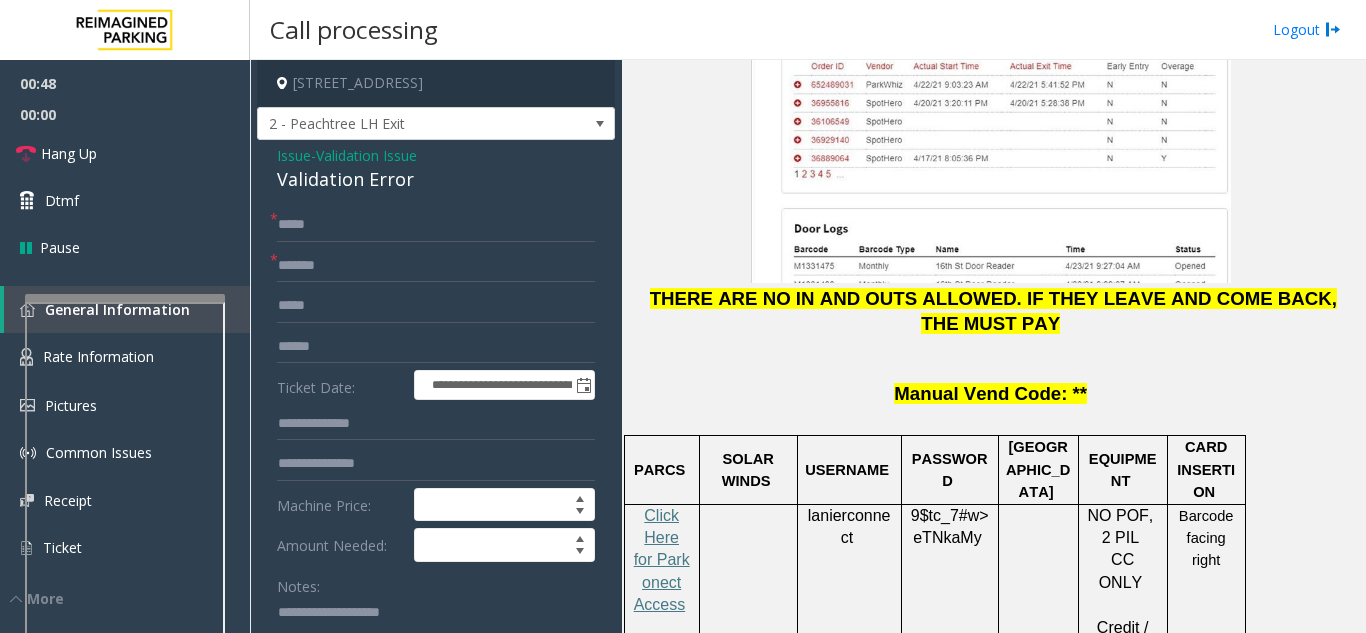 click on "**********" 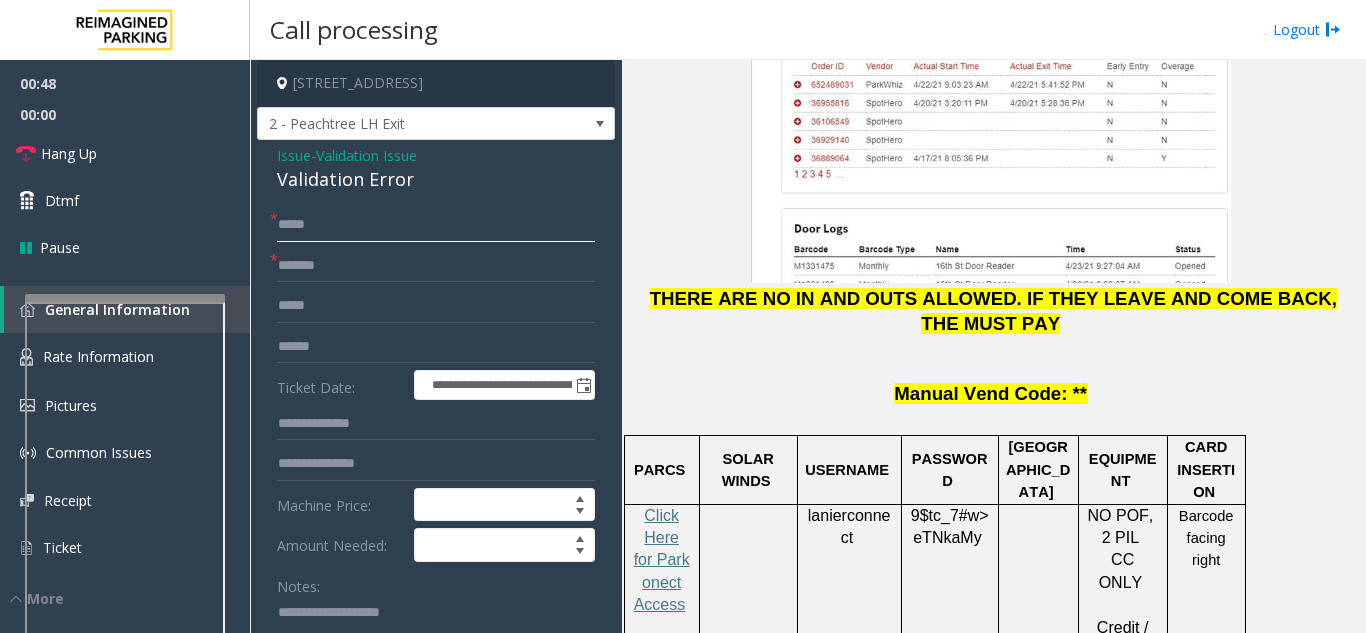 click on "*****" 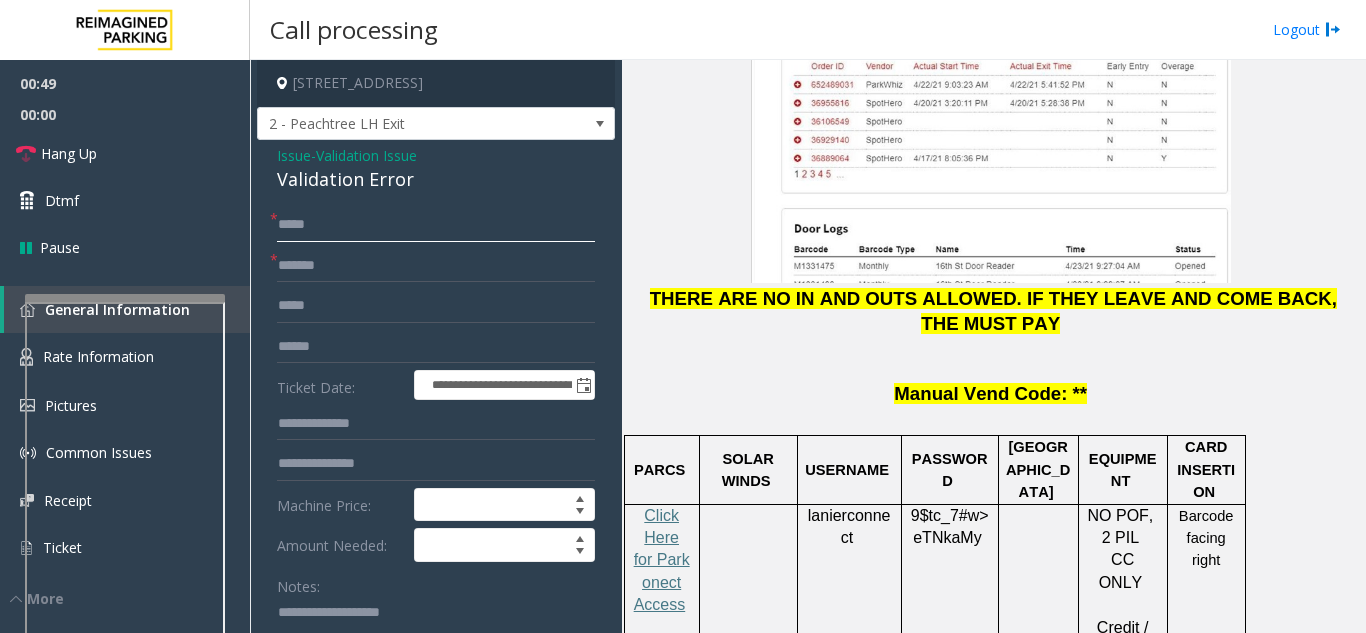 click on "*****" 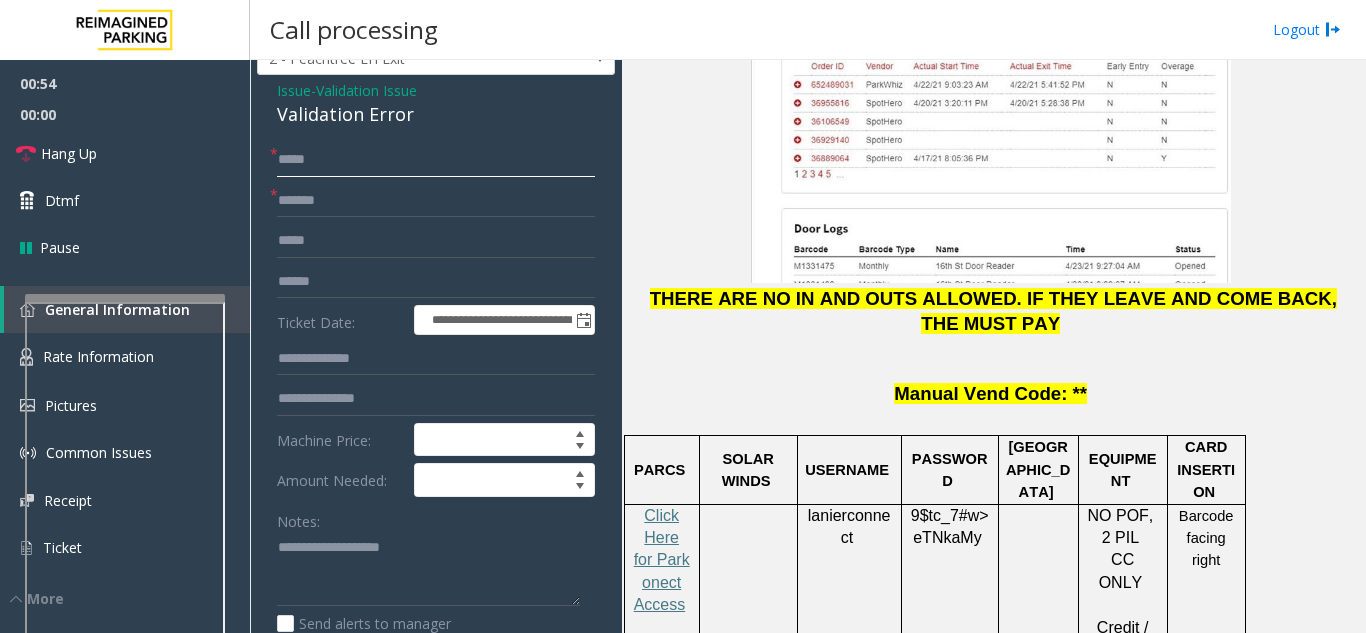 scroll, scrollTop: 100, scrollLeft: 0, axis: vertical 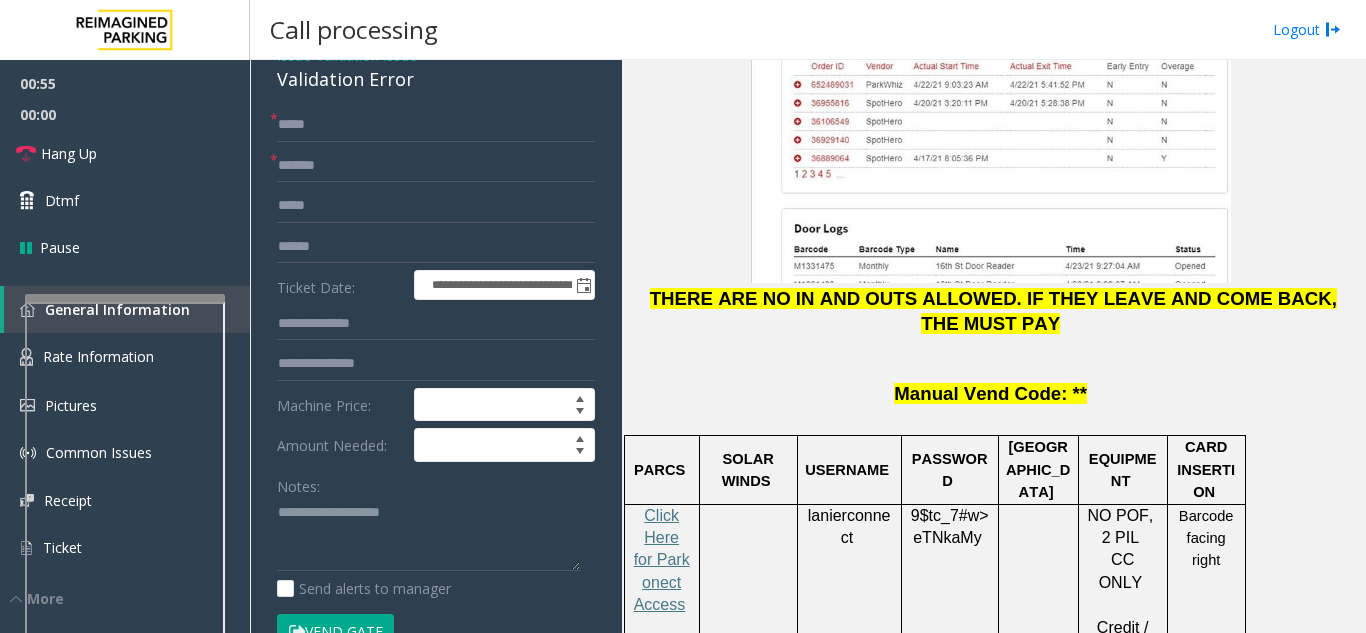 click on "Validation Error" 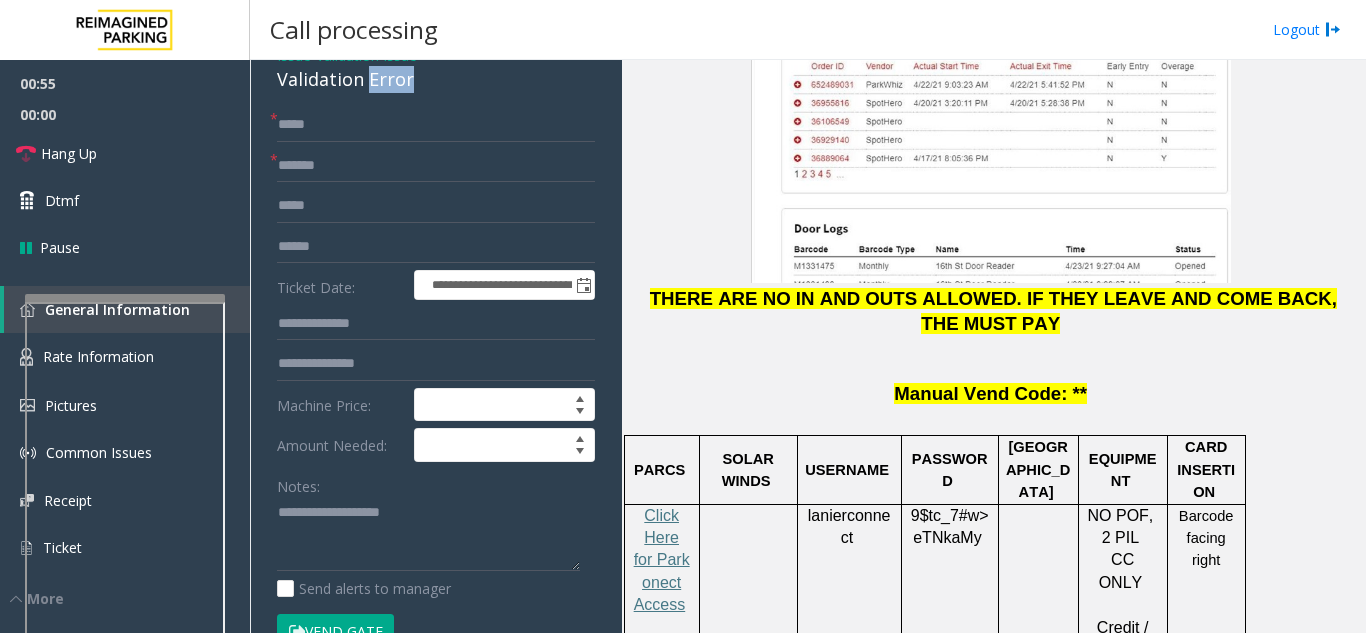 click on "Validation Error" 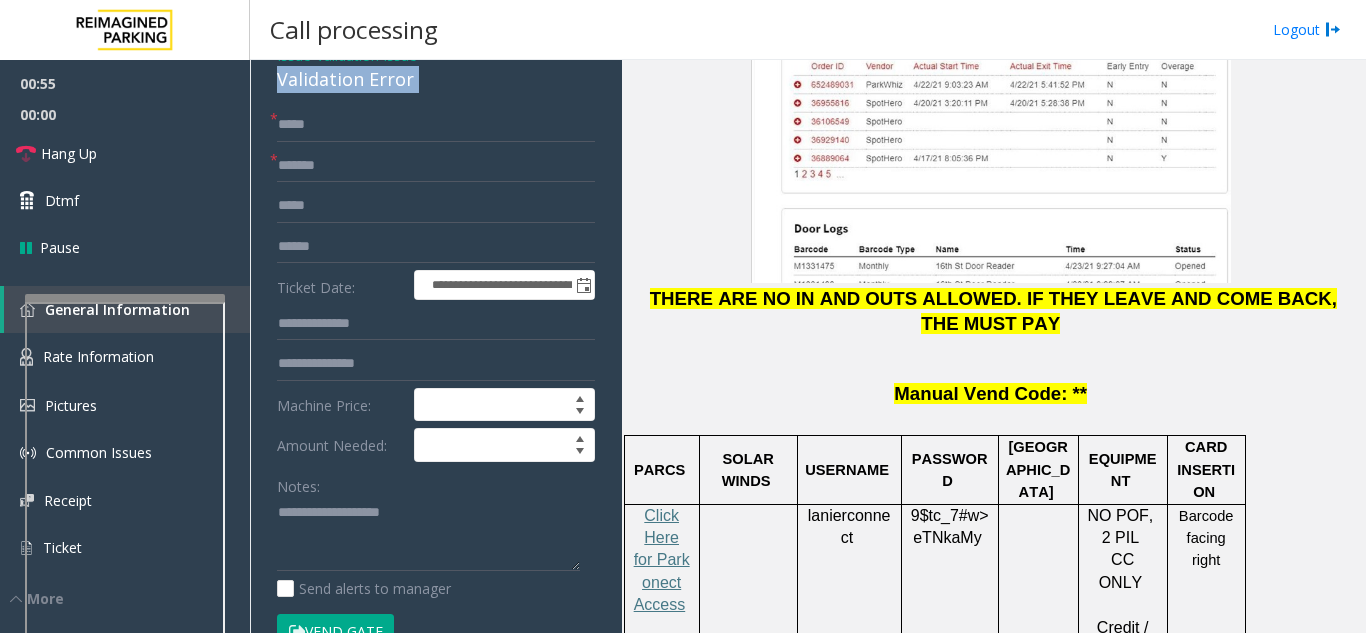 click on "Validation Error" 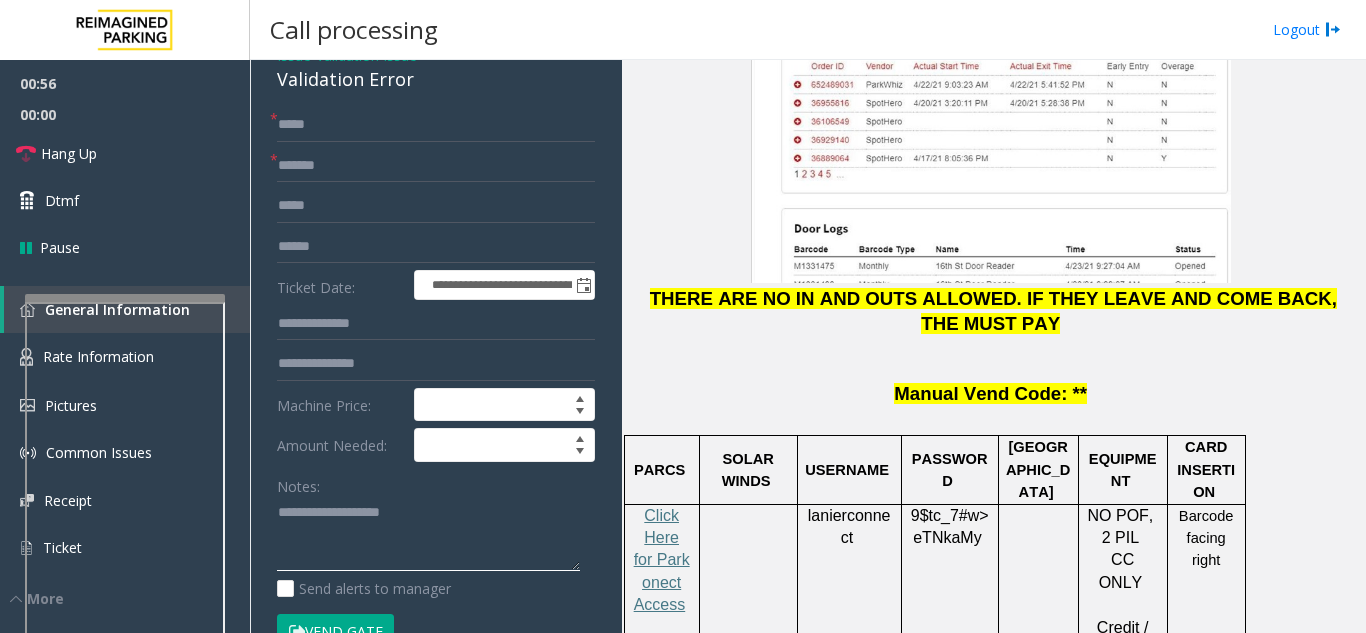 click 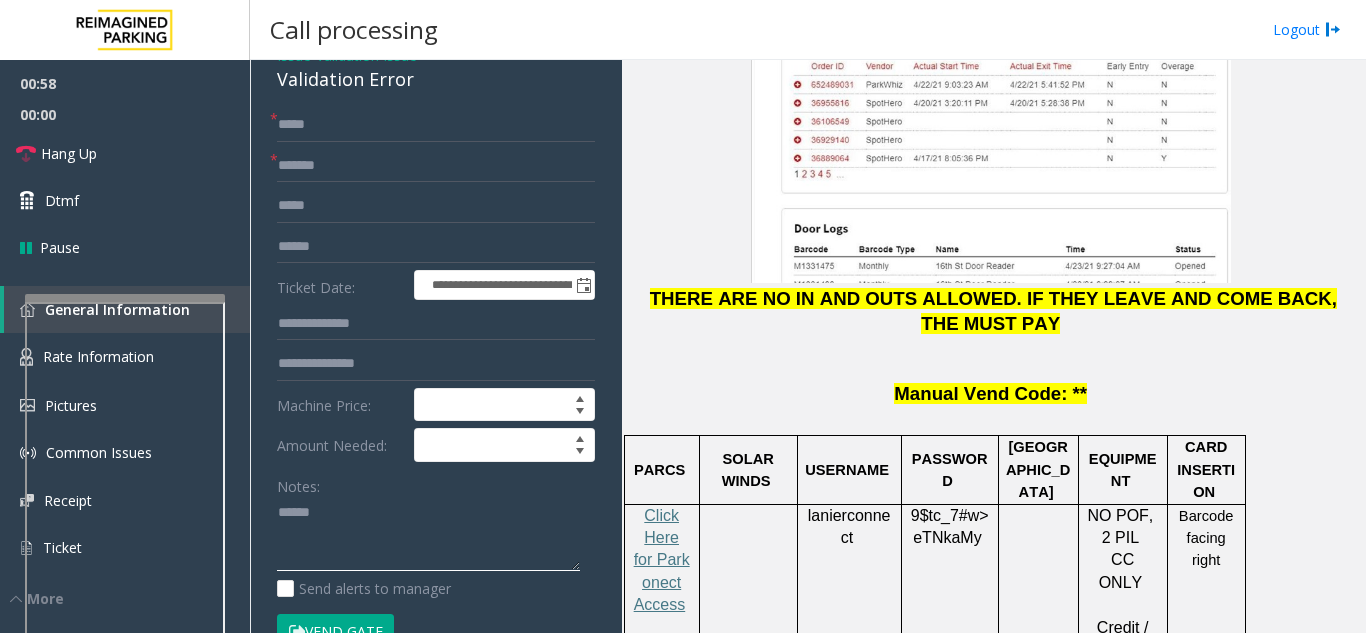 paste on "**********" 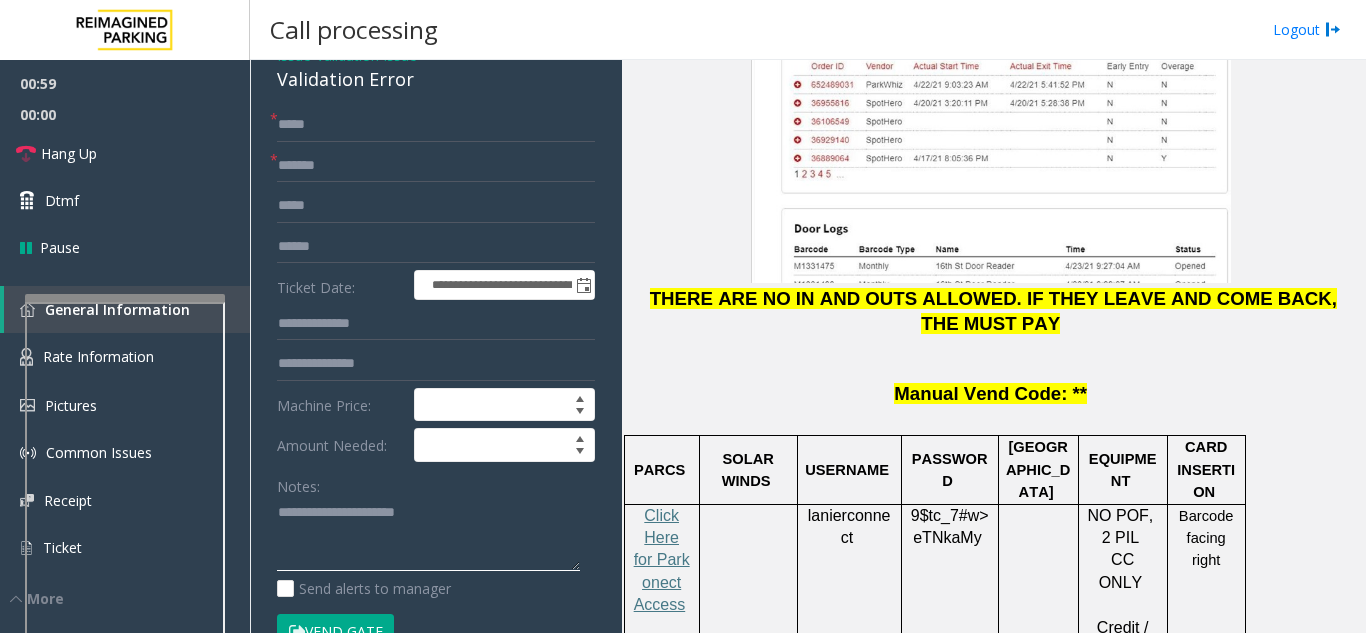 type on "**********" 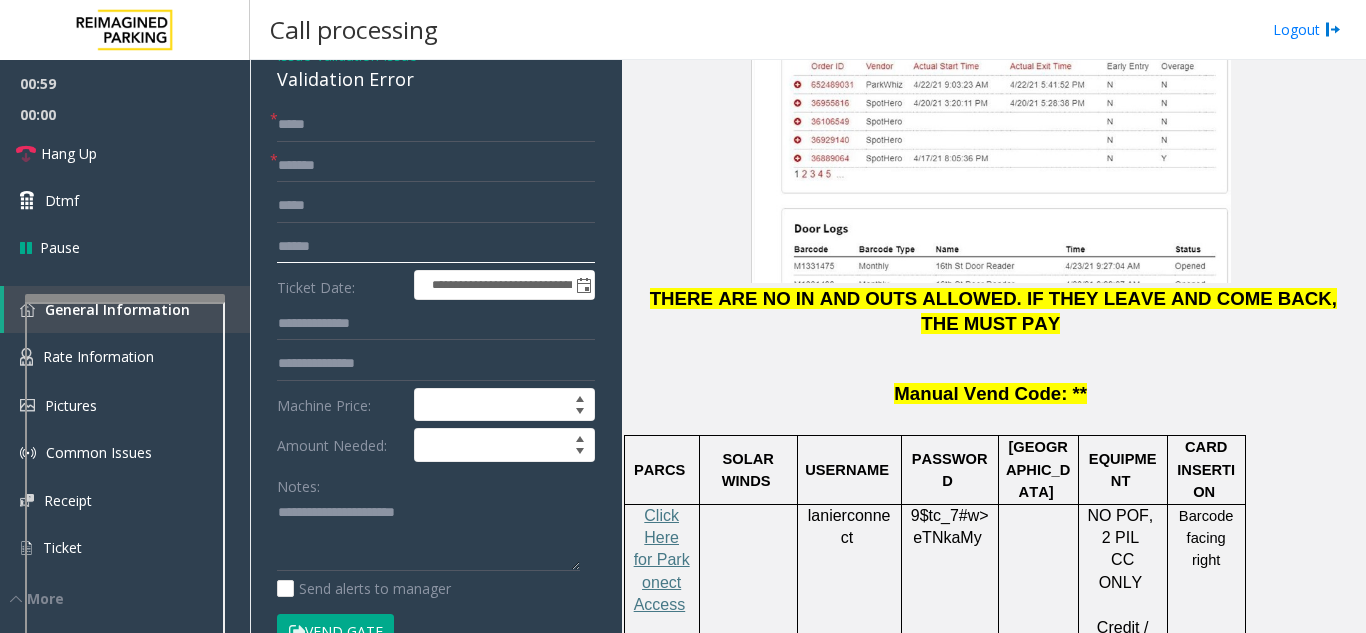 click 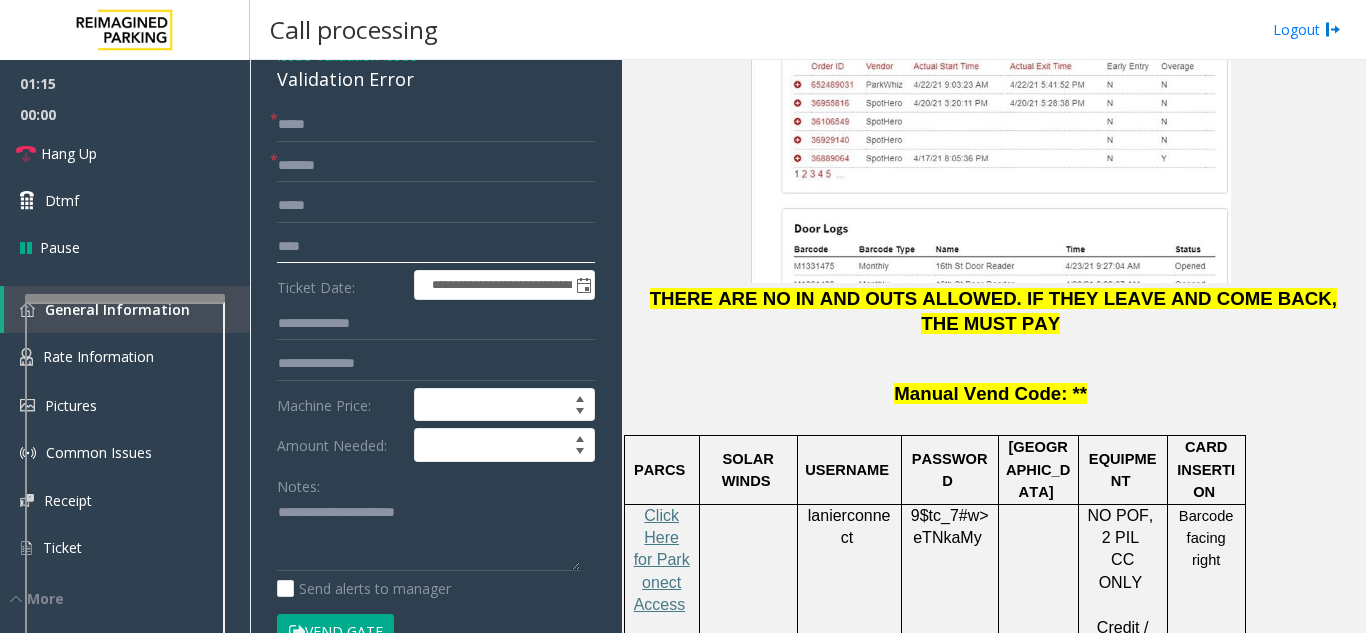 click on "****" 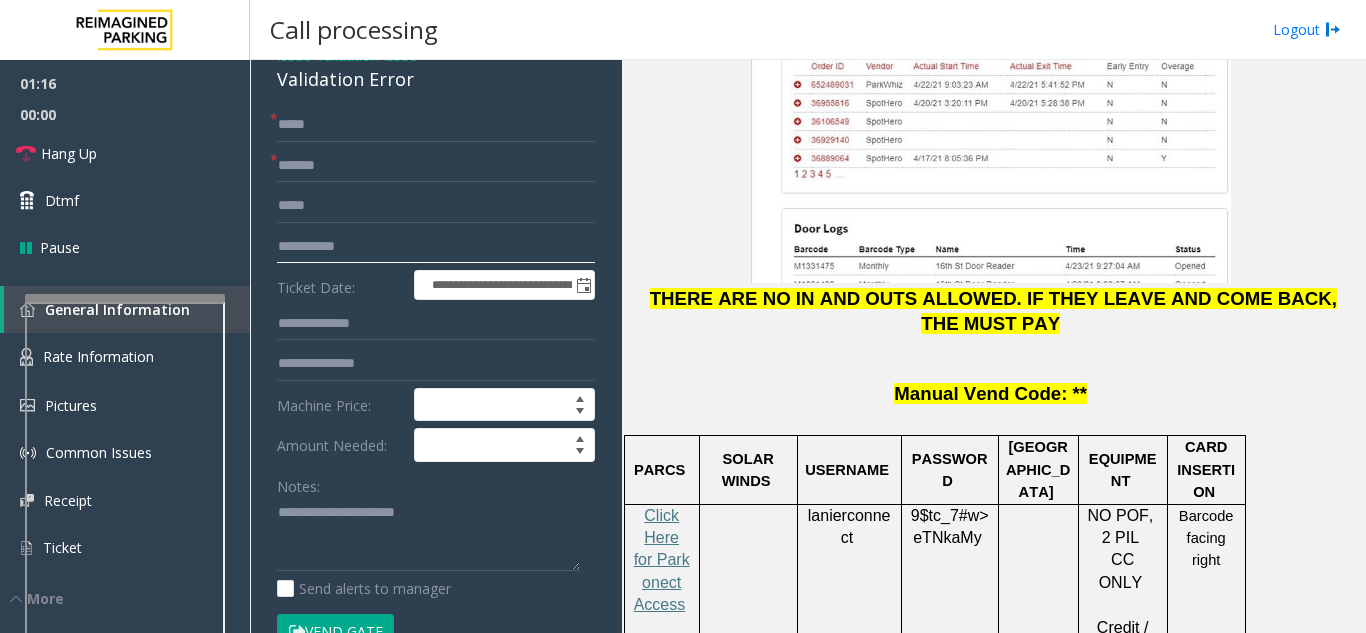 type on "**********" 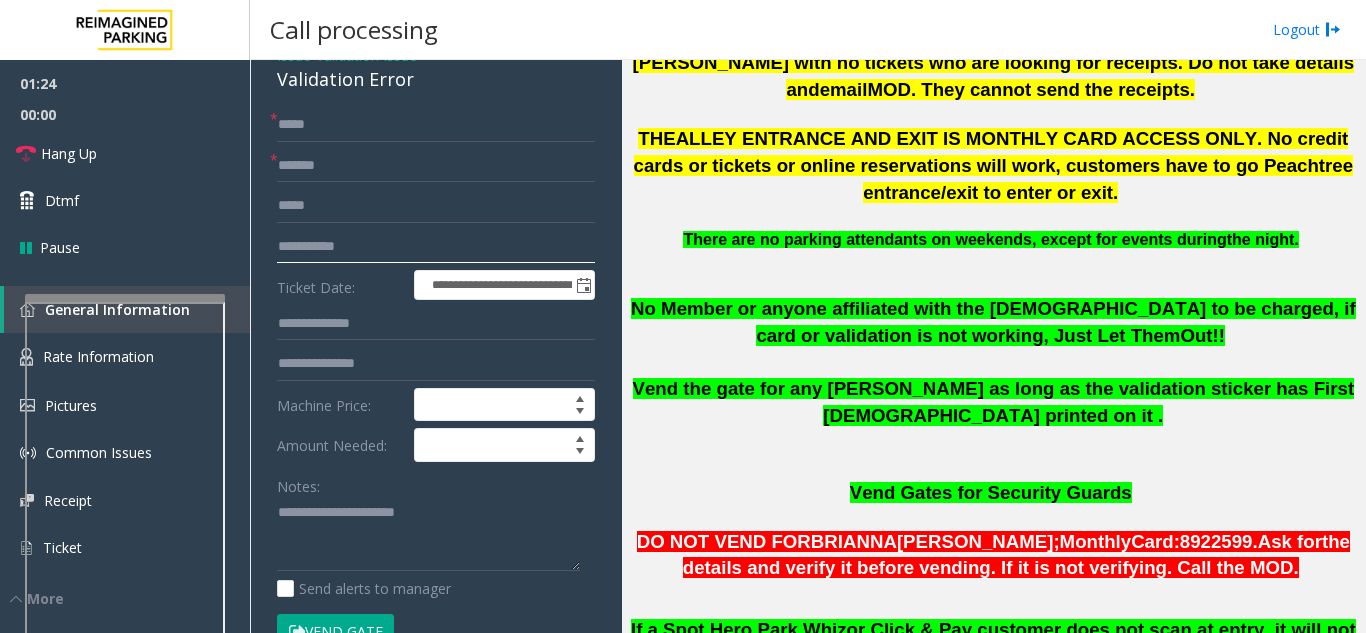 scroll, scrollTop: 900, scrollLeft: 0, axis: vertical 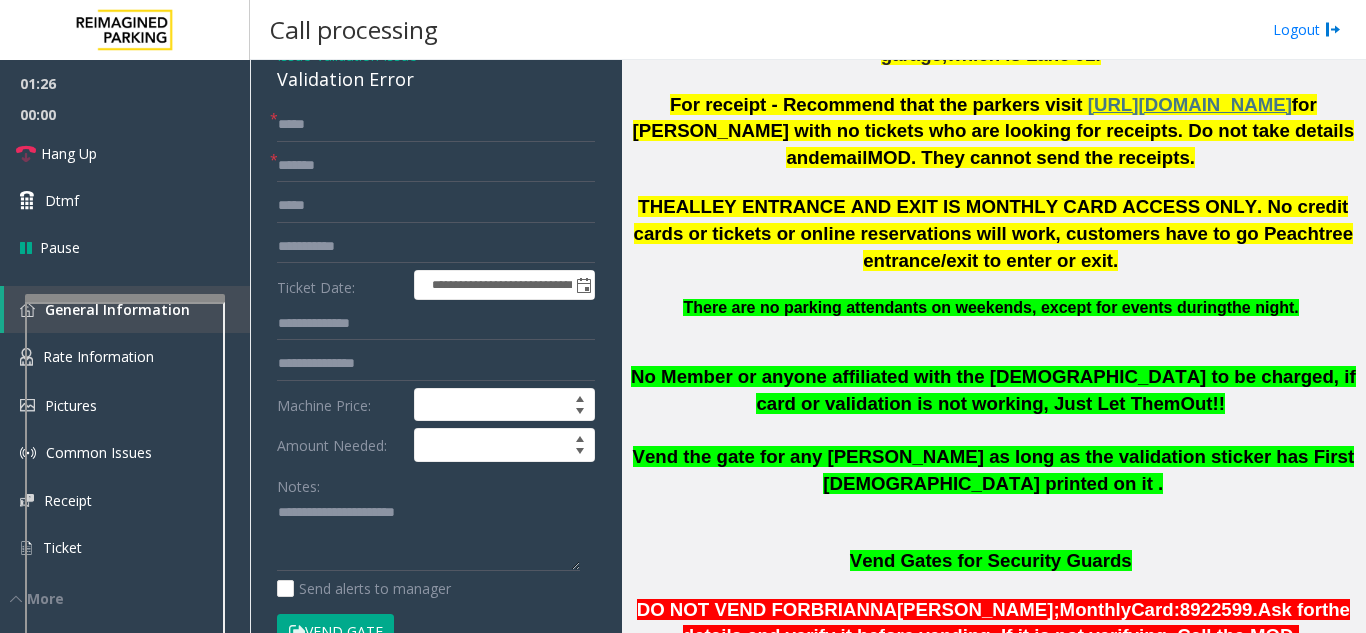 click on "No Member or anyone affiliated with the [DEMOGRAPHIC_DATA] to be charged, if card or validation is not working, Just Let Them  Out!!" 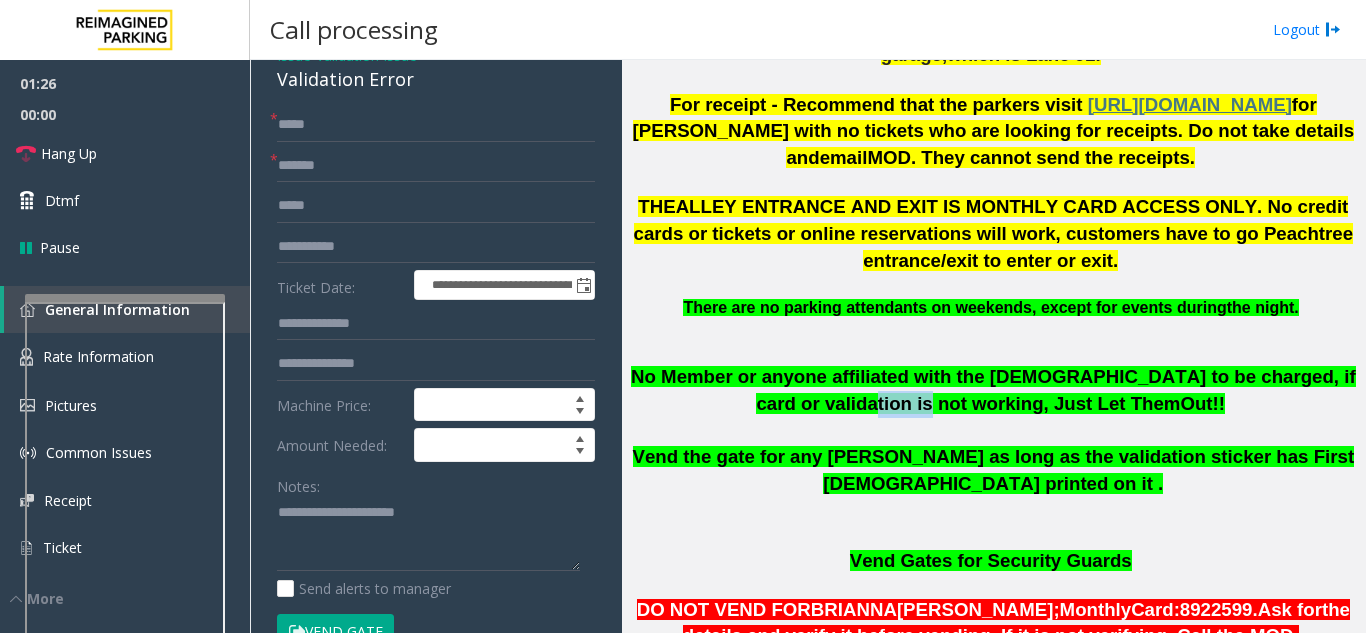 click on "No Member or anyone affiliated with the [DEMOGRAPHIC_DATA] to be charged, if card or validation is not working, Just Let Them  Out!!" 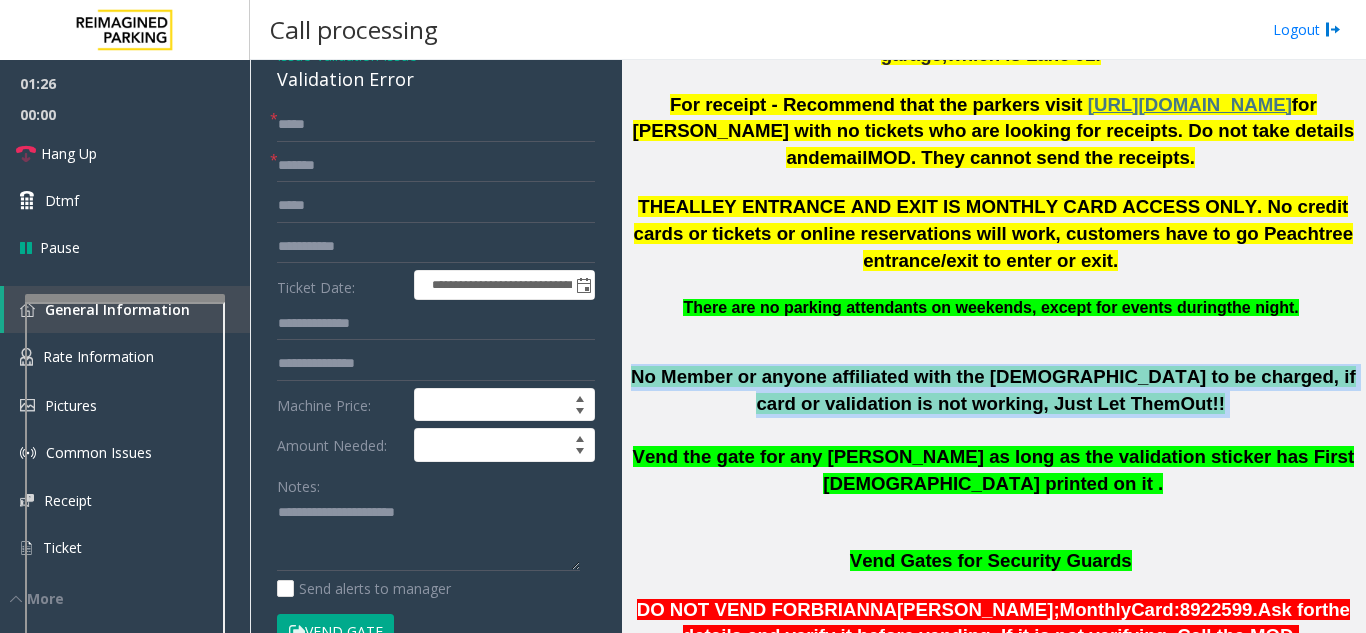 drag, startPoint x: 785, startPoint y: 364, endPoint x: 992, endPoint y: 362, distance: 207.00966 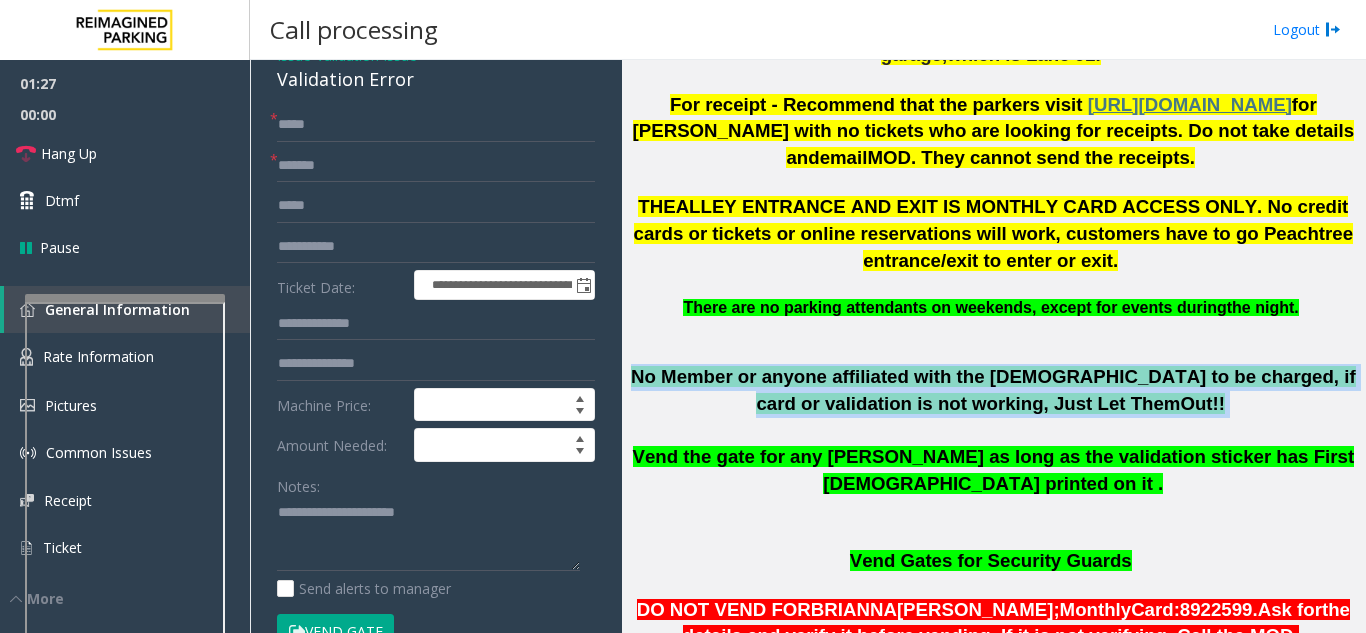 click on "No Member or anyone affiliated with the [DEMOGRAPHIC_DATA] to be charged, if card or validation is not working, Just Let Them  Out!!" 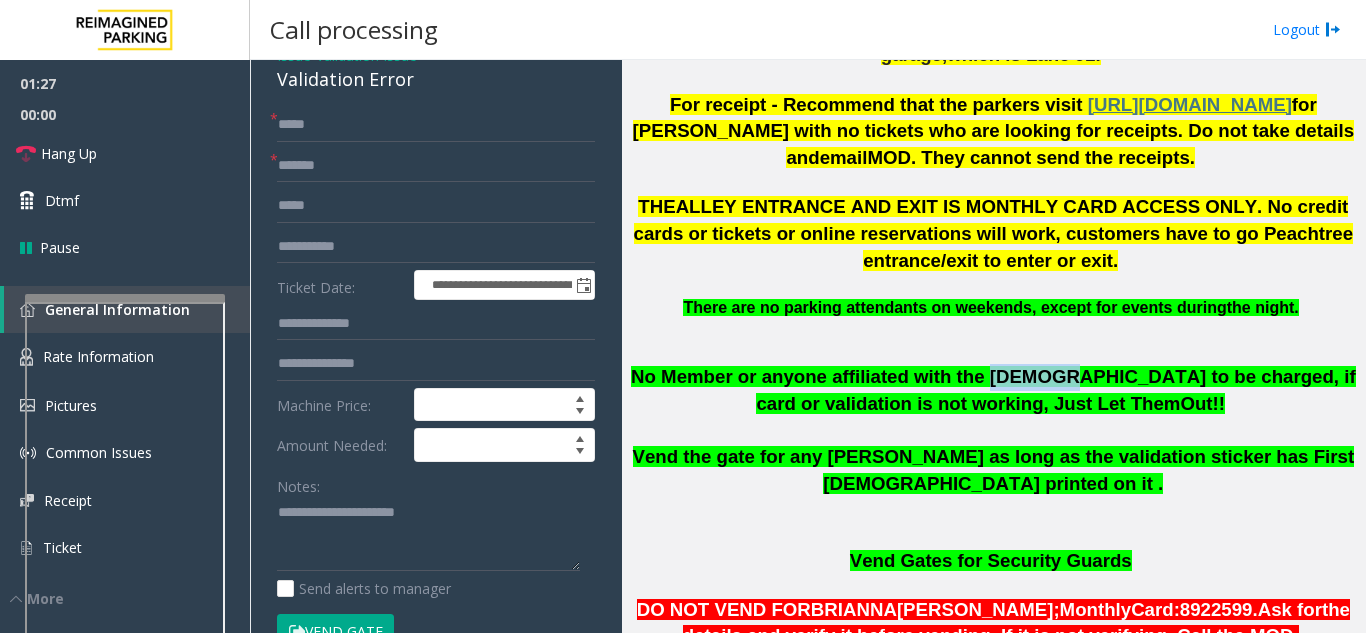 click on "No Member or anyone affiliated with the [DEMOGRAPHIC_DATA] to be charged, if card or validation is not working, Just Let Them  Out!!" 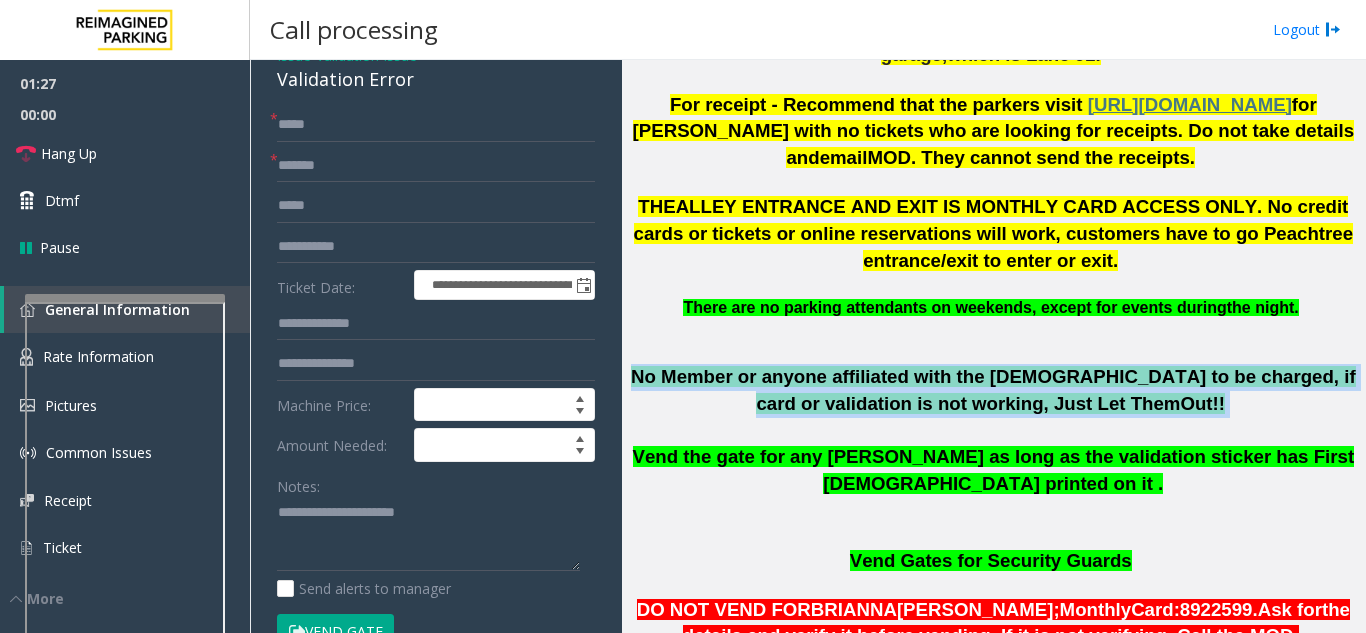 drag, startPoint x: 992, startPoint y: 362, endPoint x: 1146, endPoint y: 375, distance: 154.54773 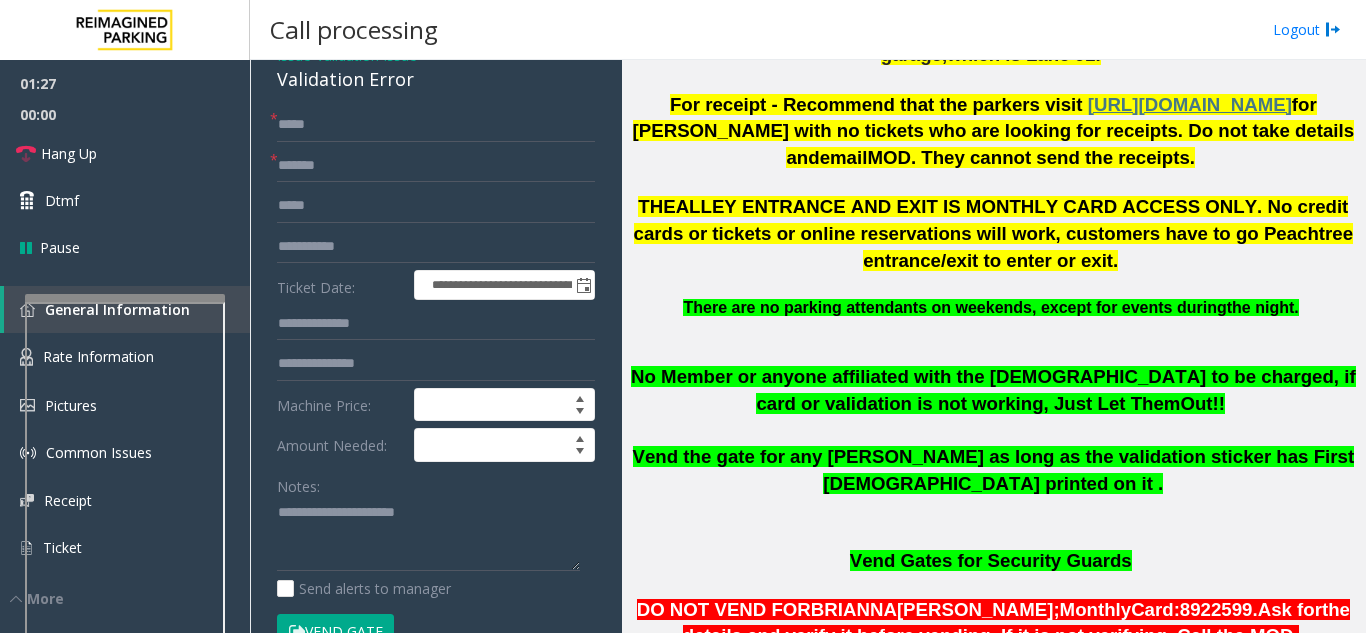 click on "No Member or anyone affiliated with the [DEMOGRAPHIC_DATA] to be charged, if card or validation is not working, Just Let Them  Out!!" 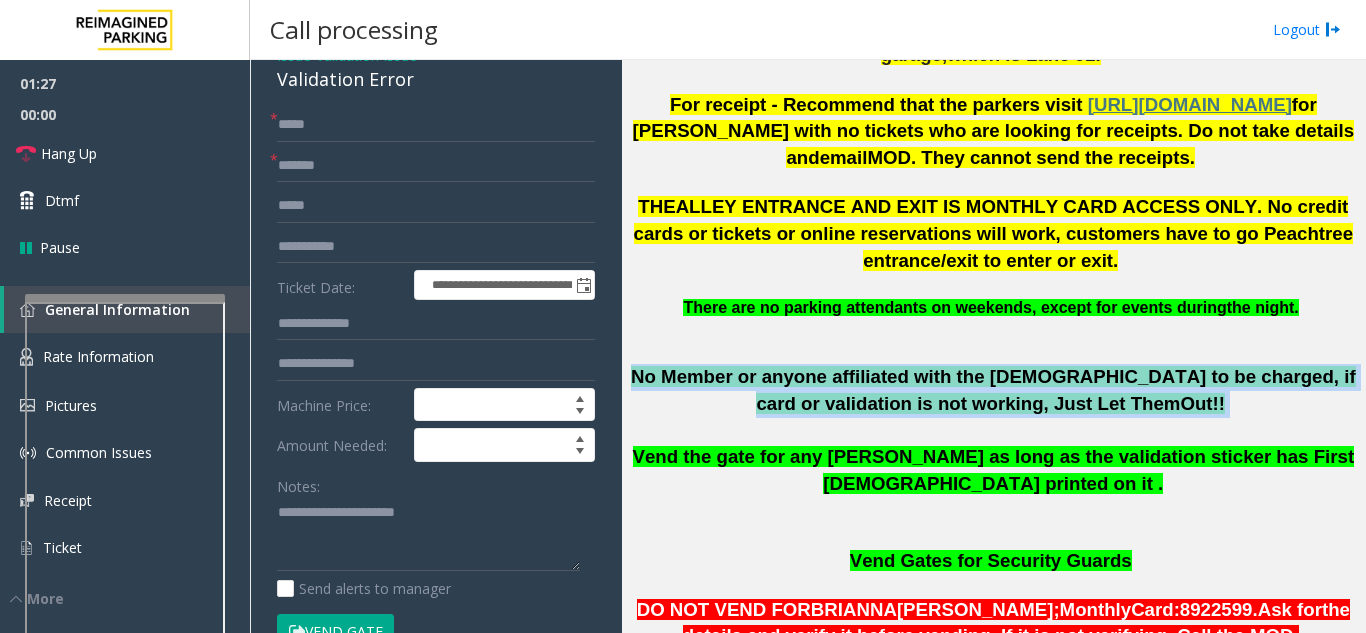 click on "No Member or anyone affiliated with the [DEMOGRAPHIC_DATA] to be charged, if card or validation is not working, Just Let Them  Out!!" 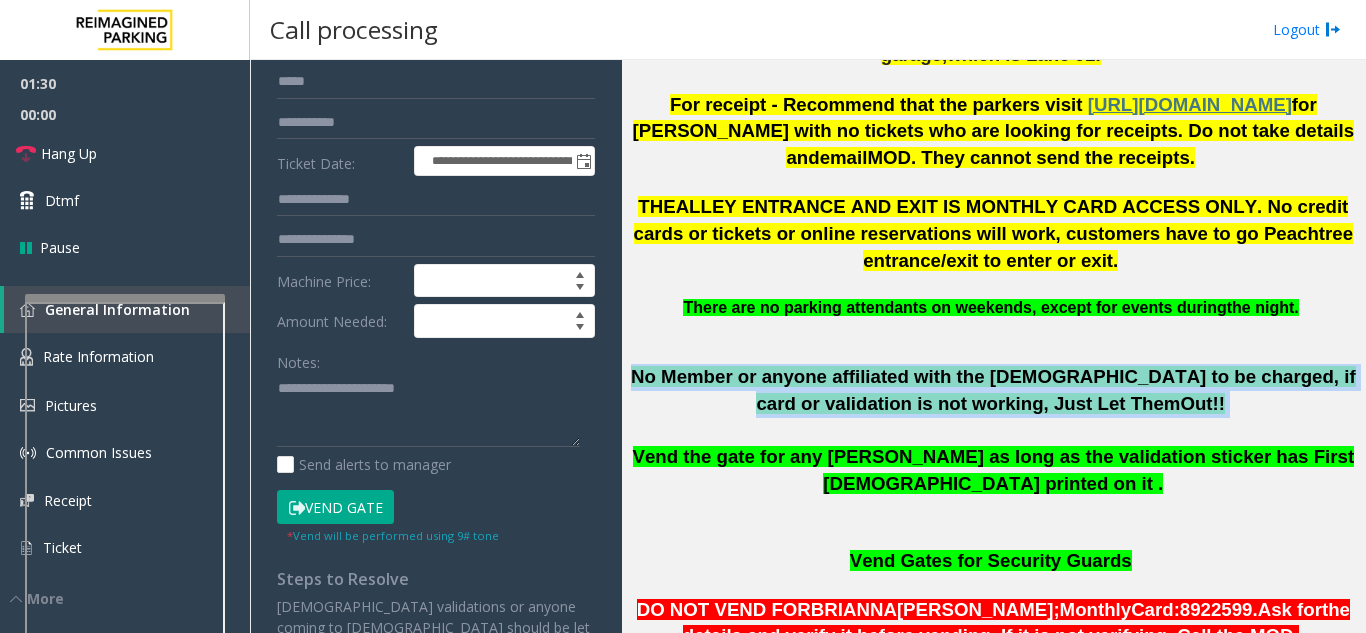 scroll, scrollTop: 500, scrollLeft: 0, axis: vertical 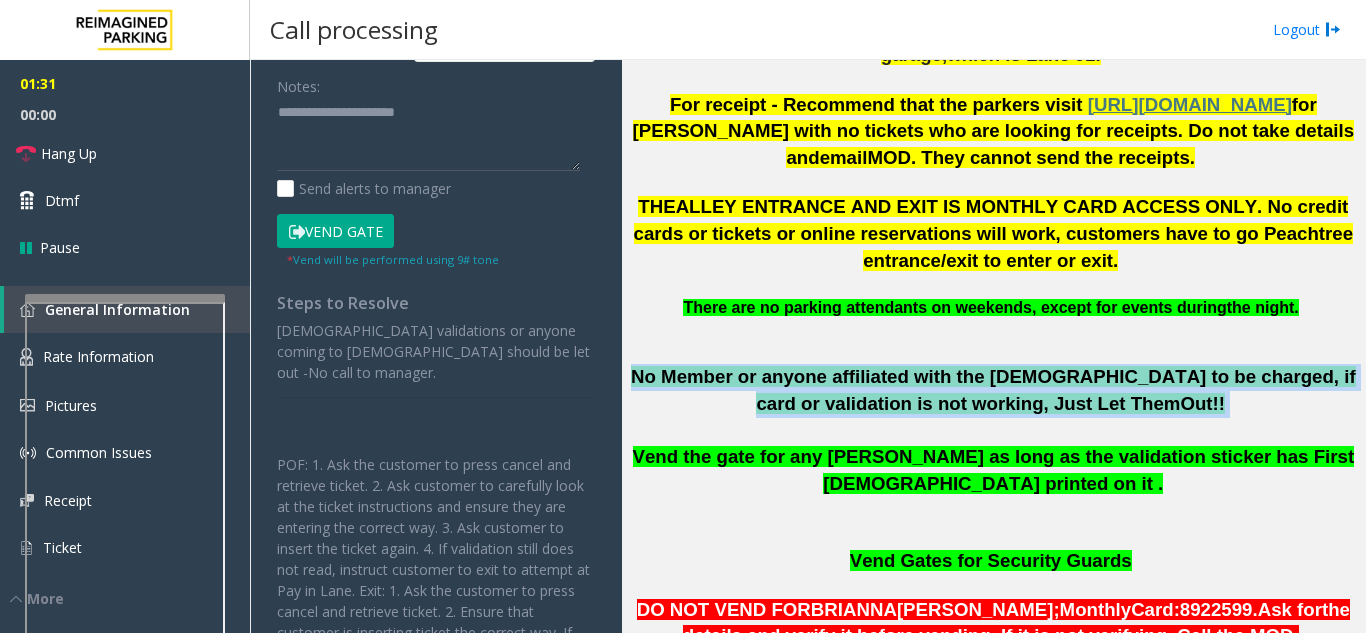 click on "Vend Gate" 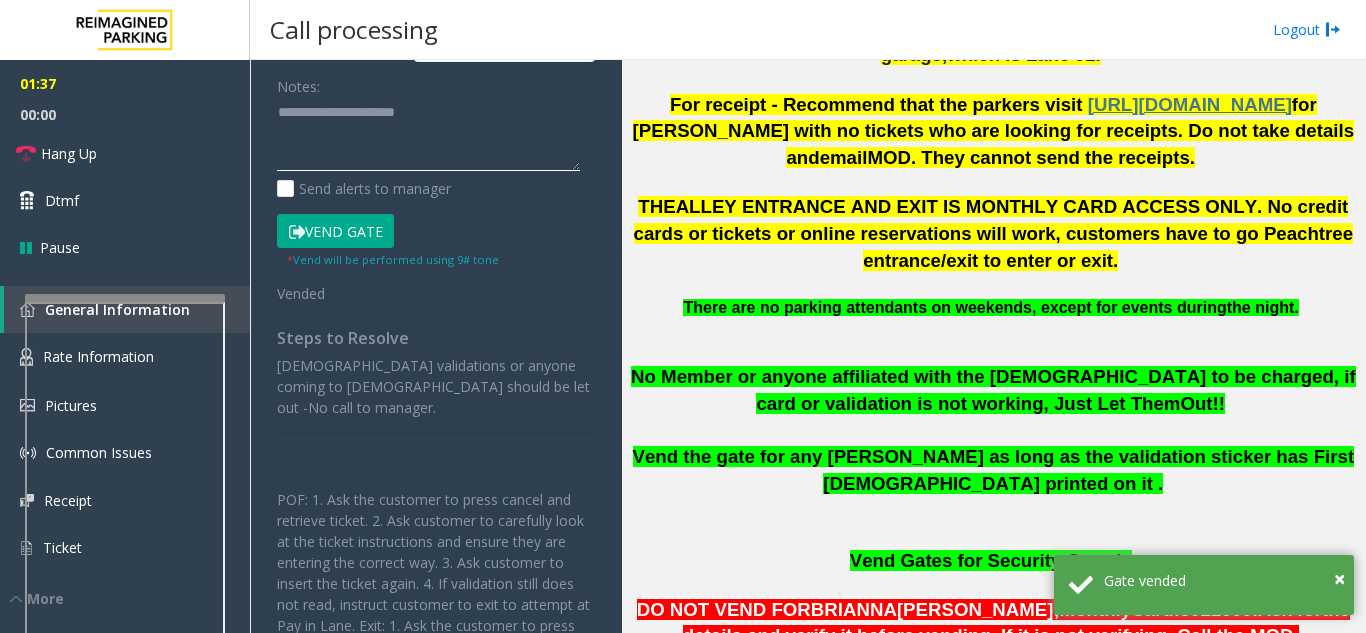 click 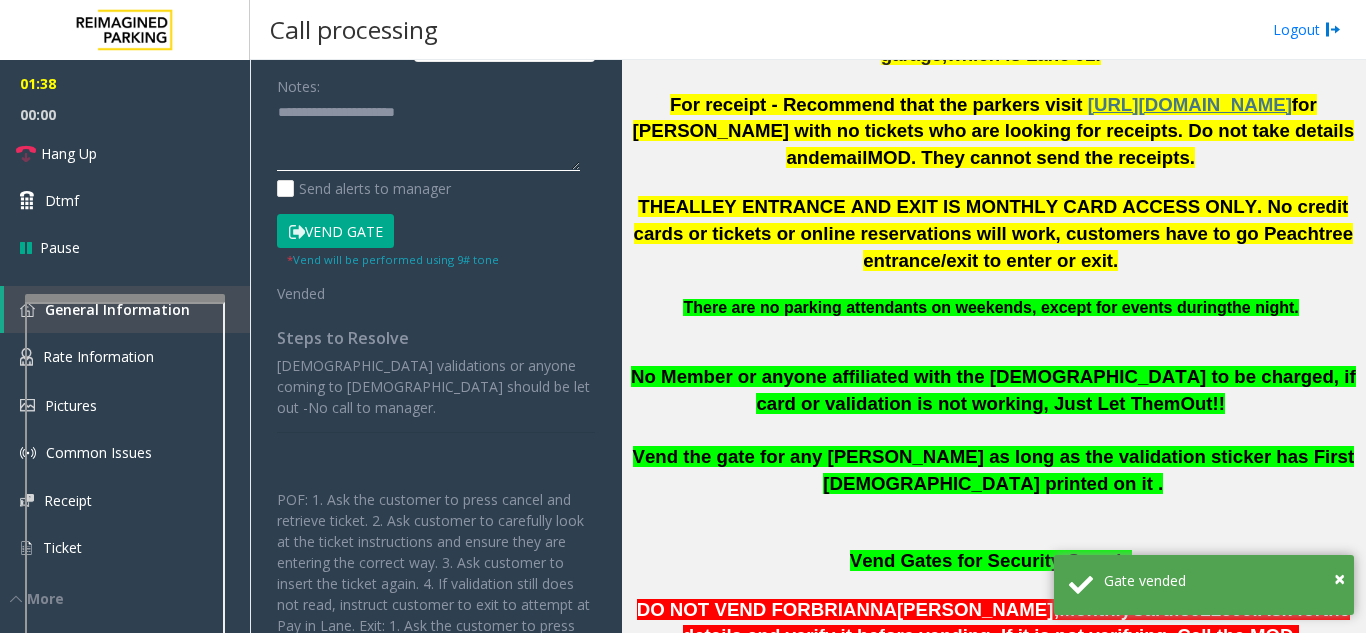 paste on "**********" 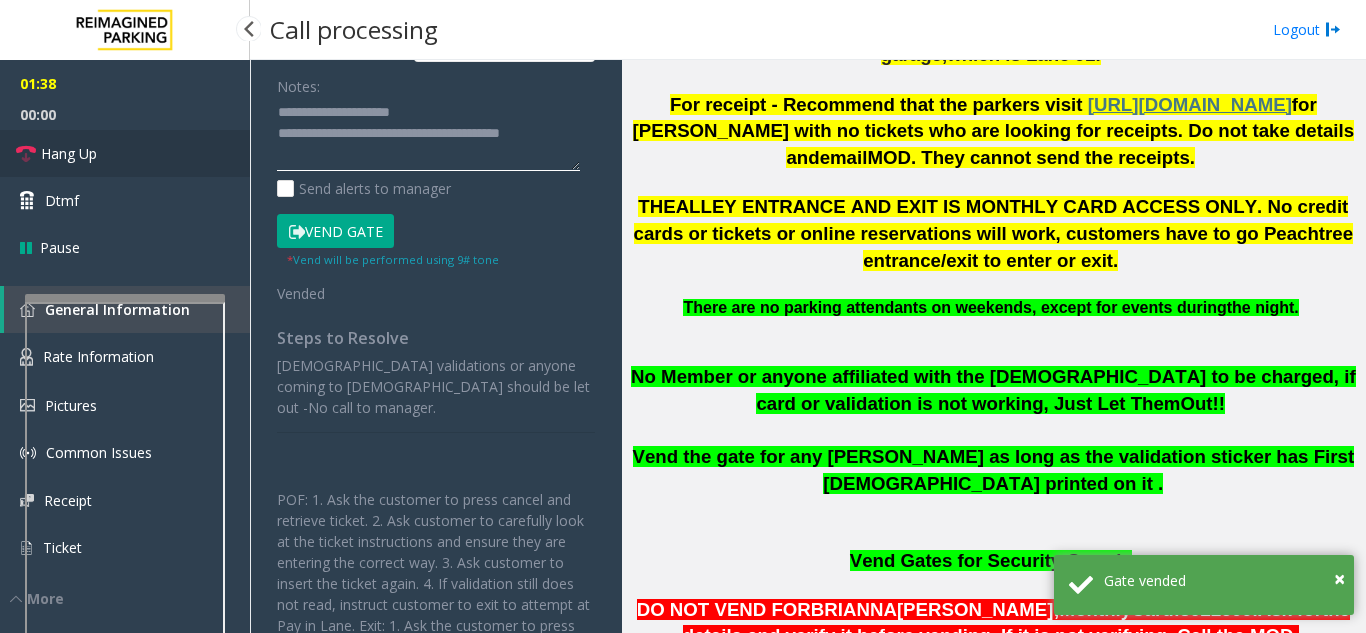 type on "**********" 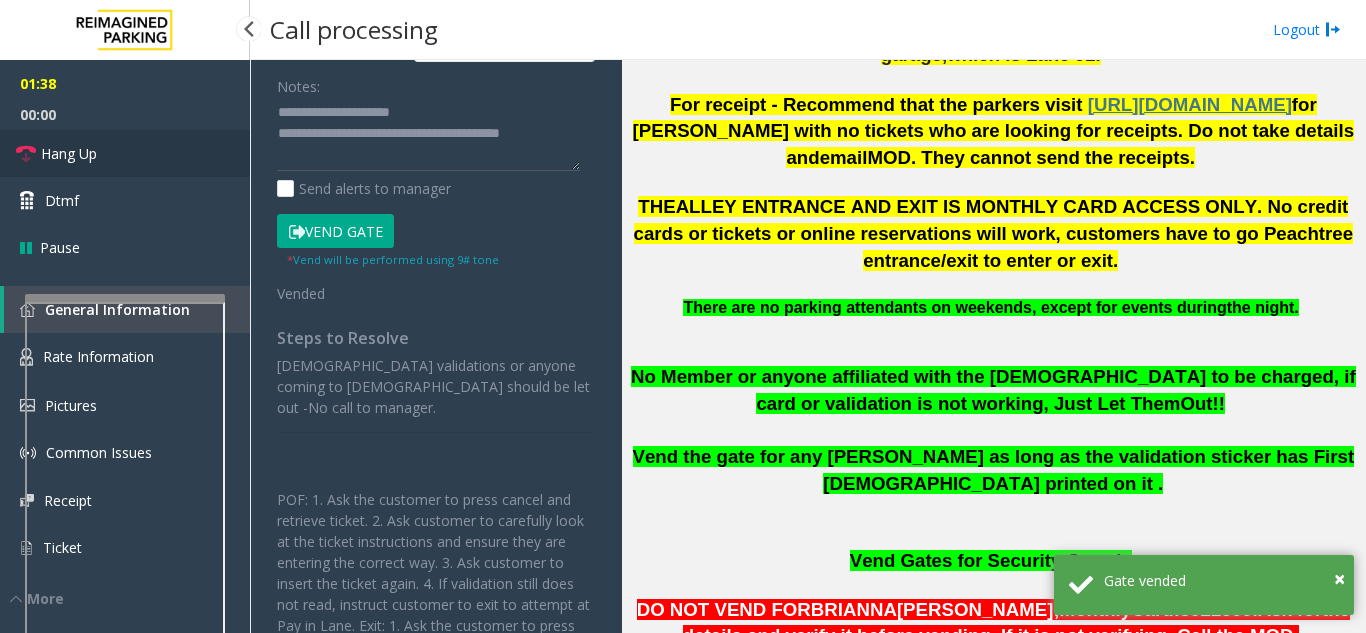 click on "Hang Up" at bounding box center [125, 153] 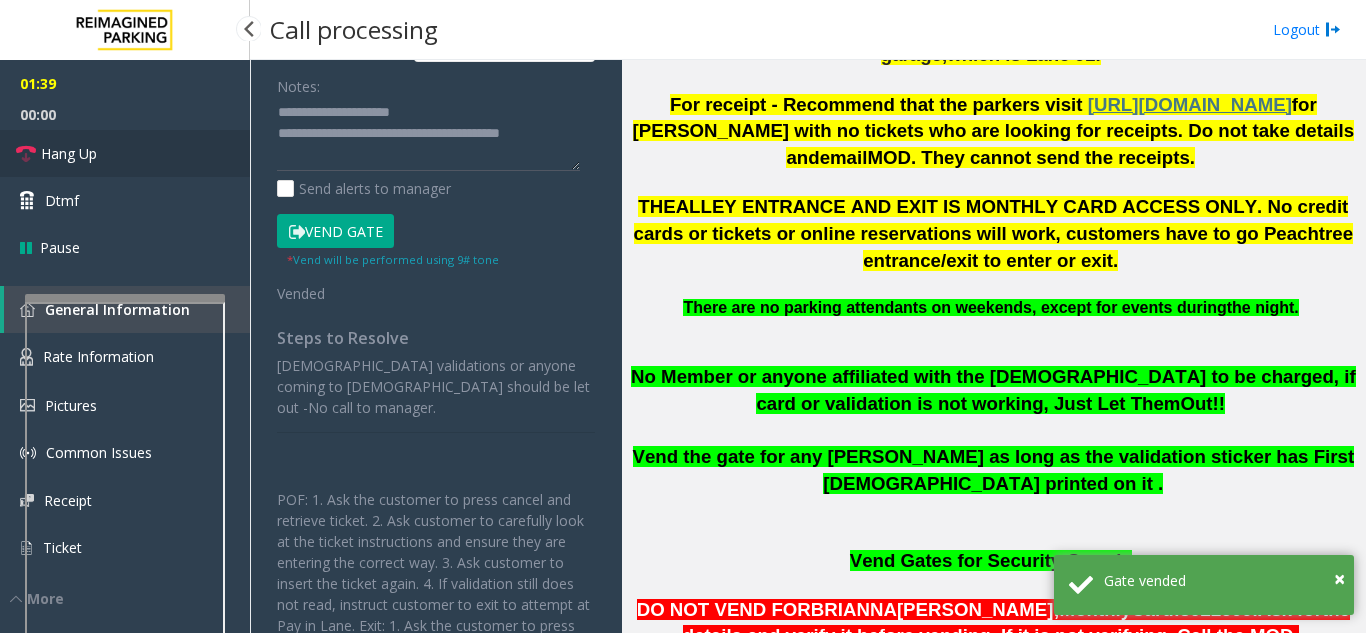 click on "Hang Up" at bounding box center [125, 153] 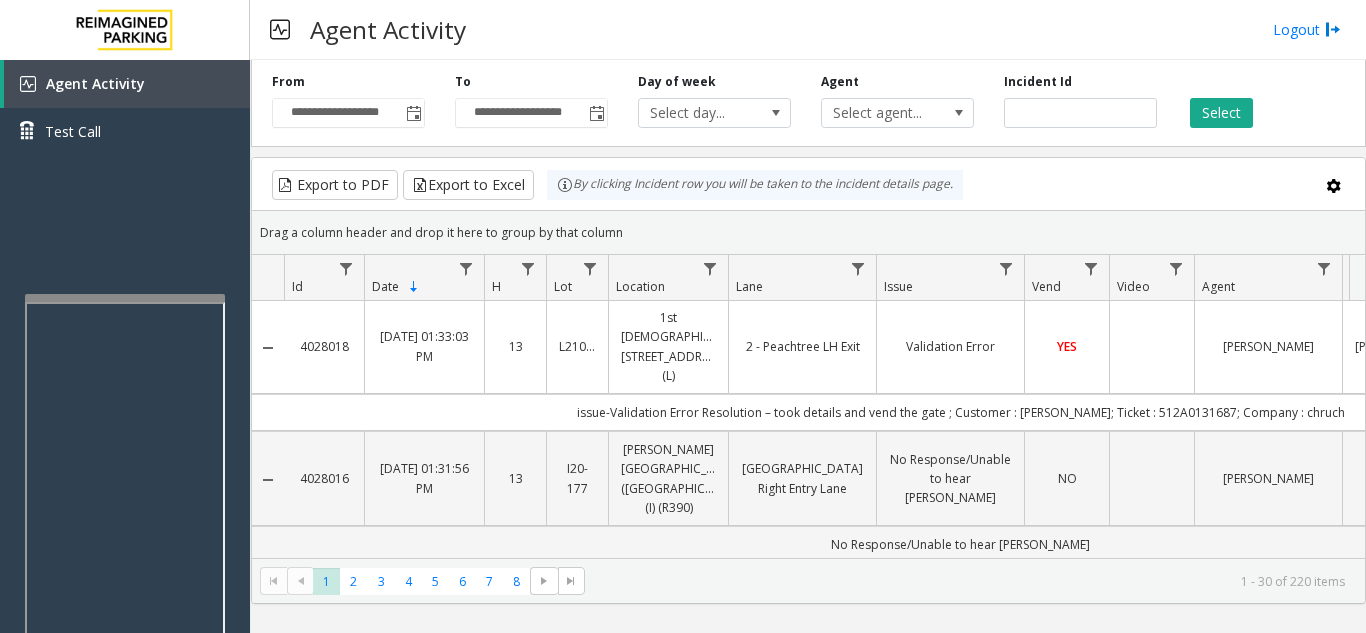 scroll, scrollTop: 0, scrollLeft: 0, axis: both 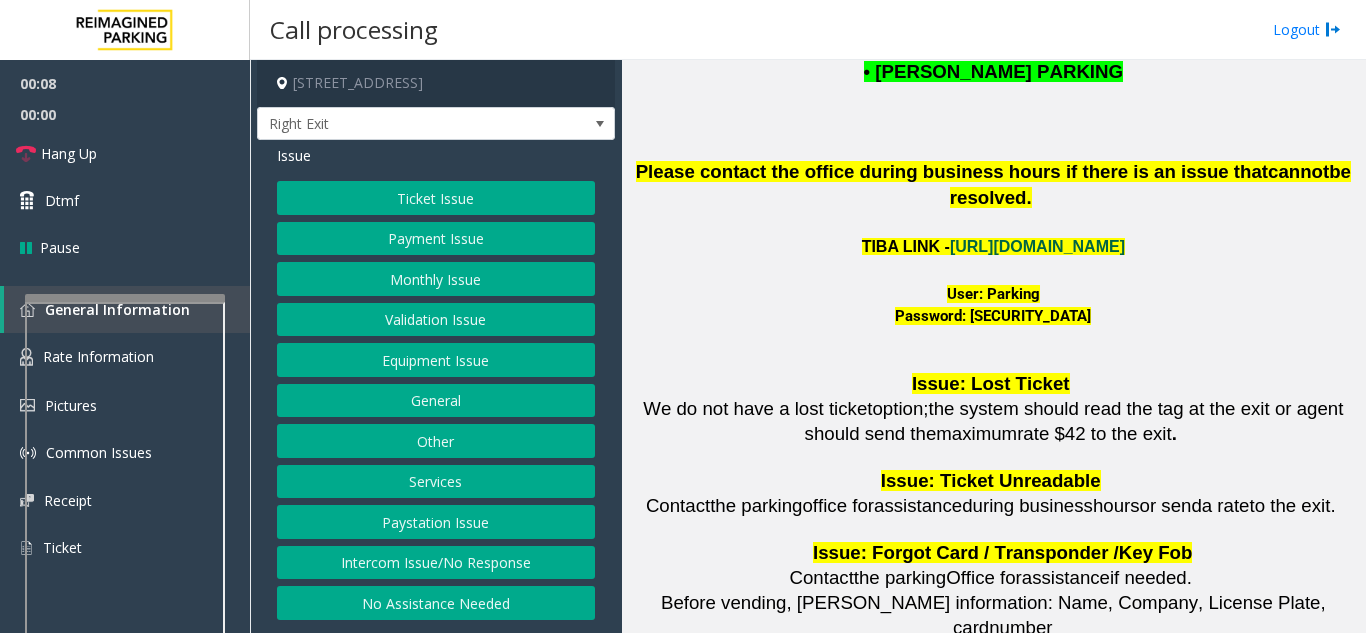click on "[URL][DOMAIN_NAME]" 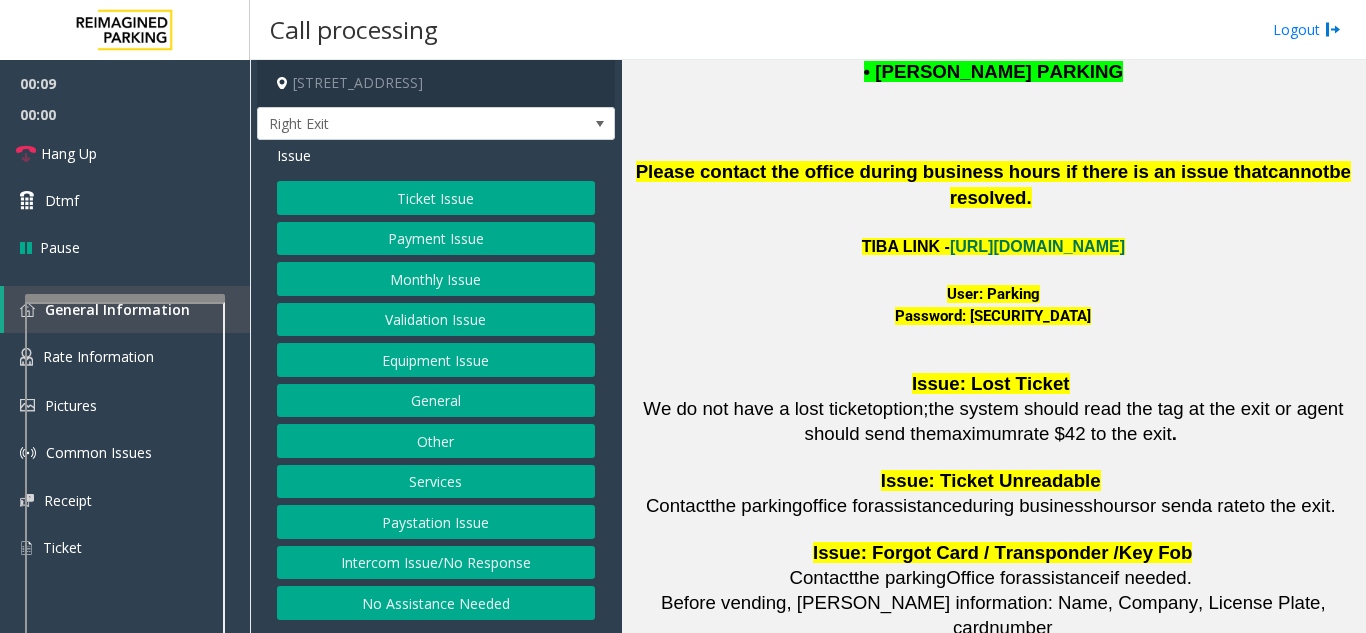 click 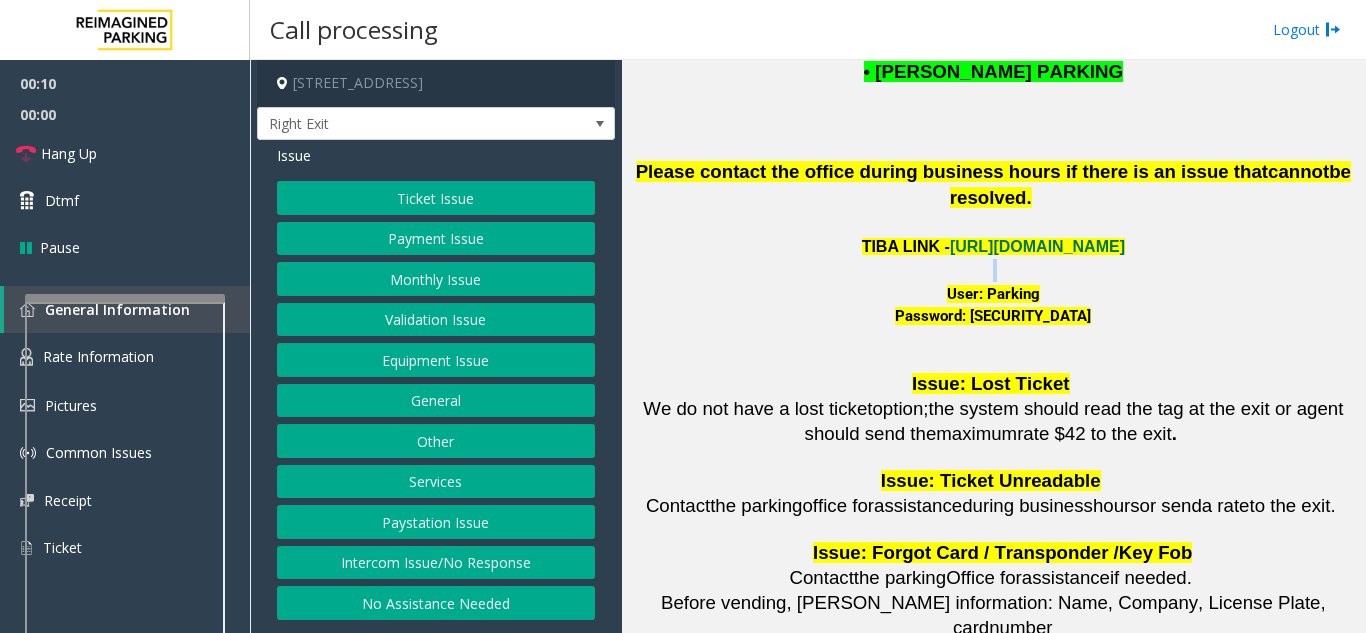 click 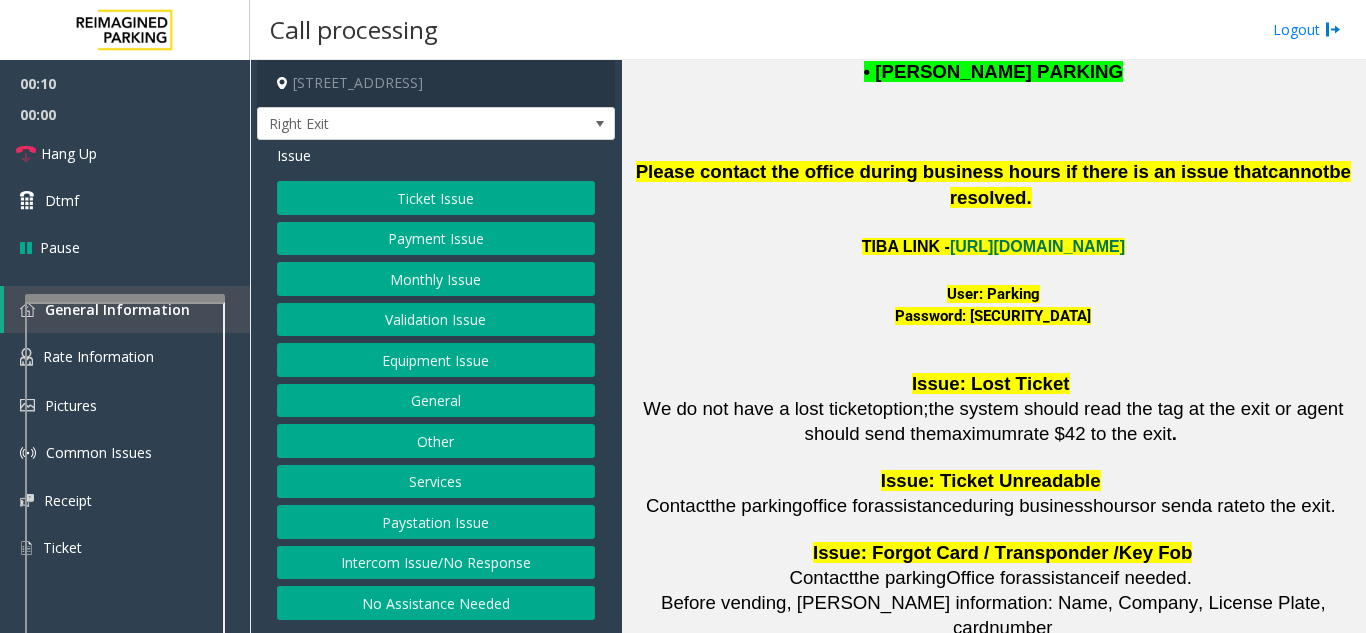 click on "User: Parking" 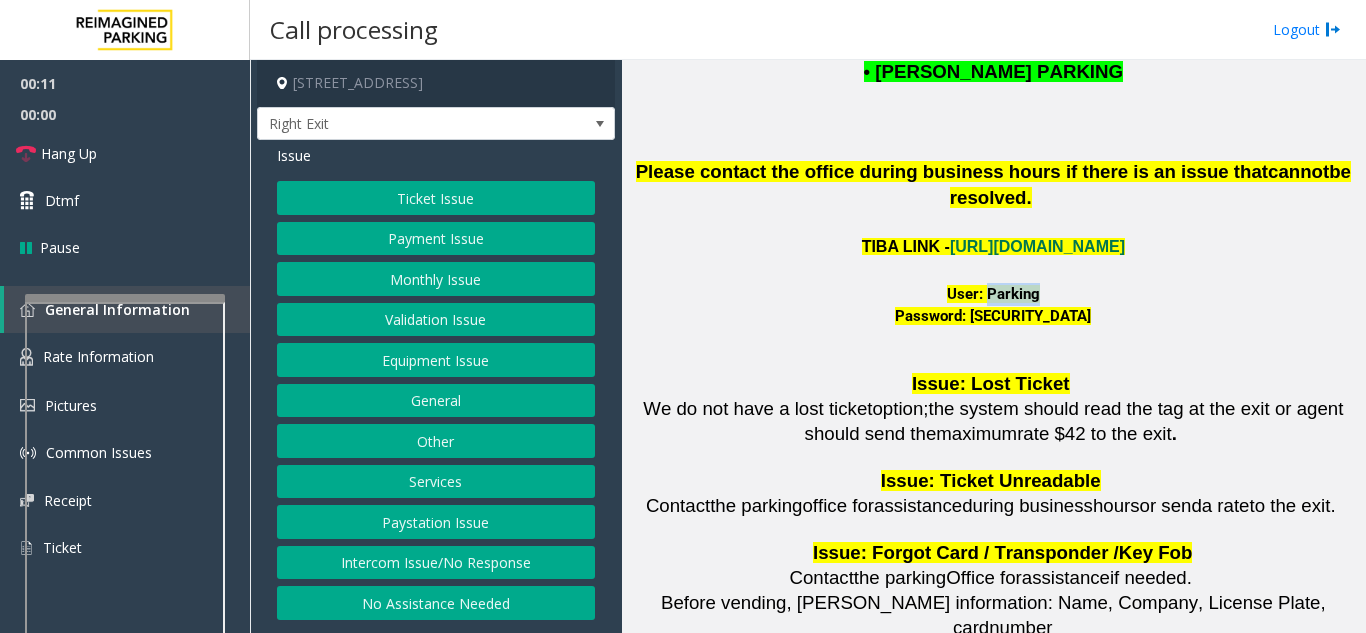 click on "User: Parking" 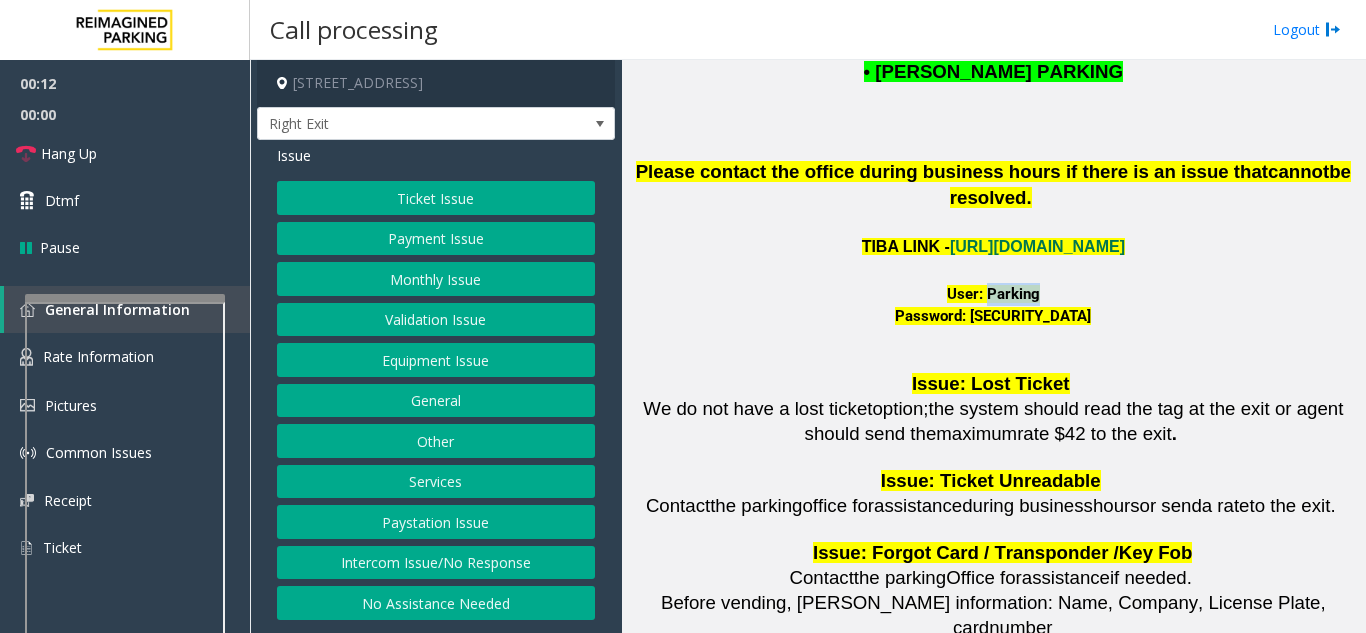 copy on "Parking" 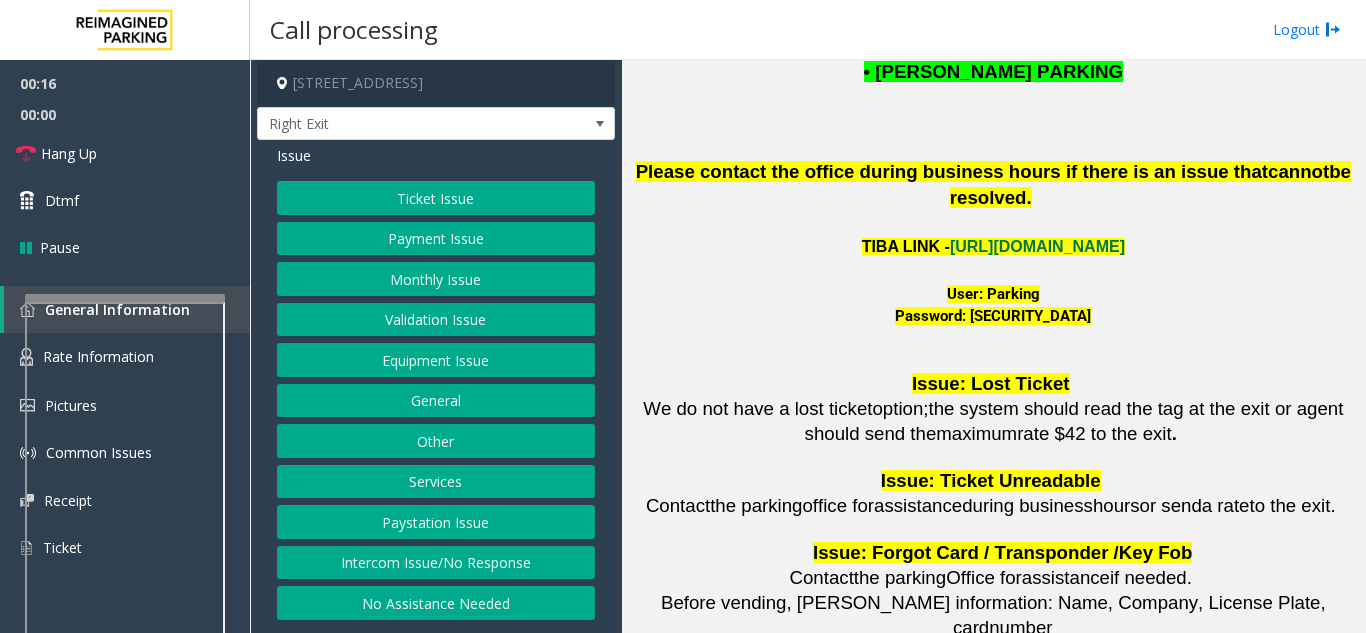 click on "Password: [SECURITY_DATA]" 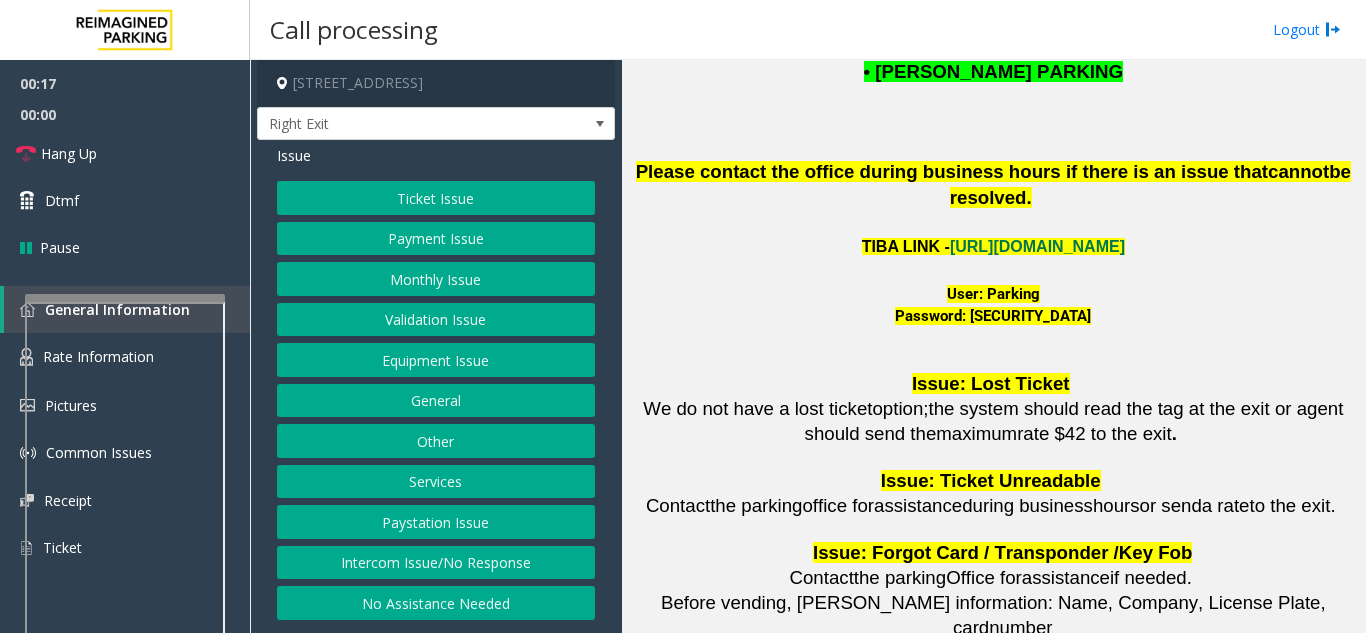 drag, startPoint x: 1077, startPoint y: 270, endPoint x: 955, endPoint y: 259, distance: 122.494896 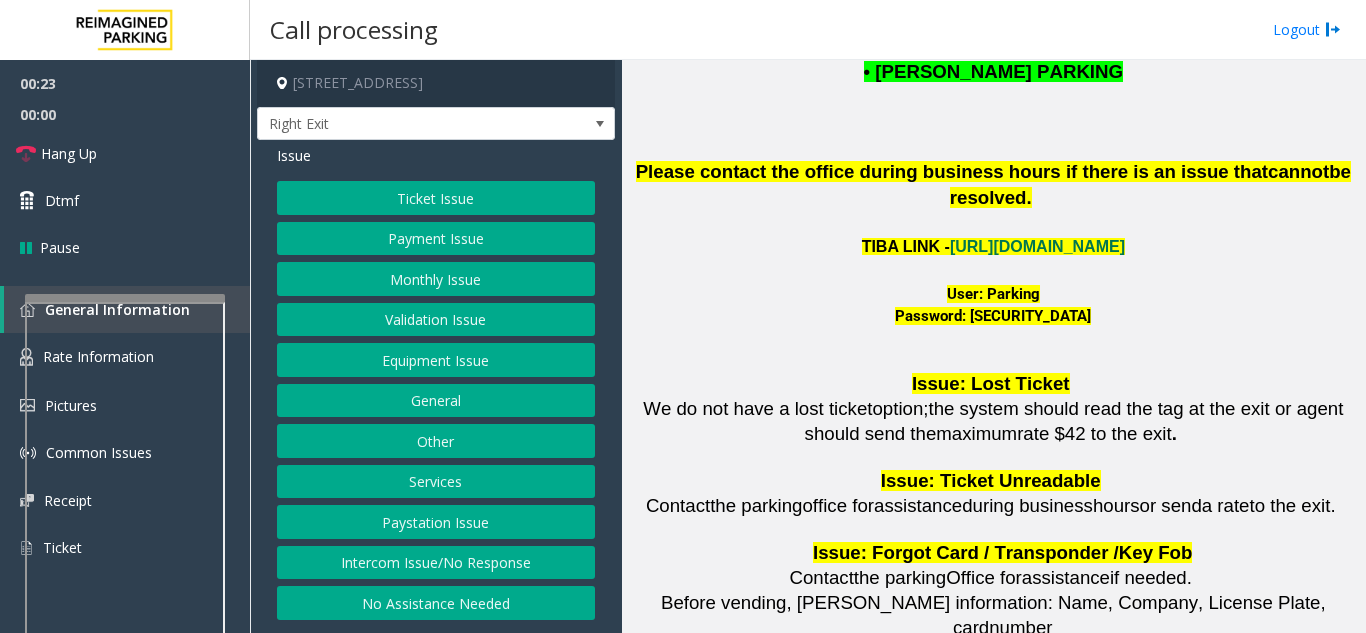click on "Ticket Issue" 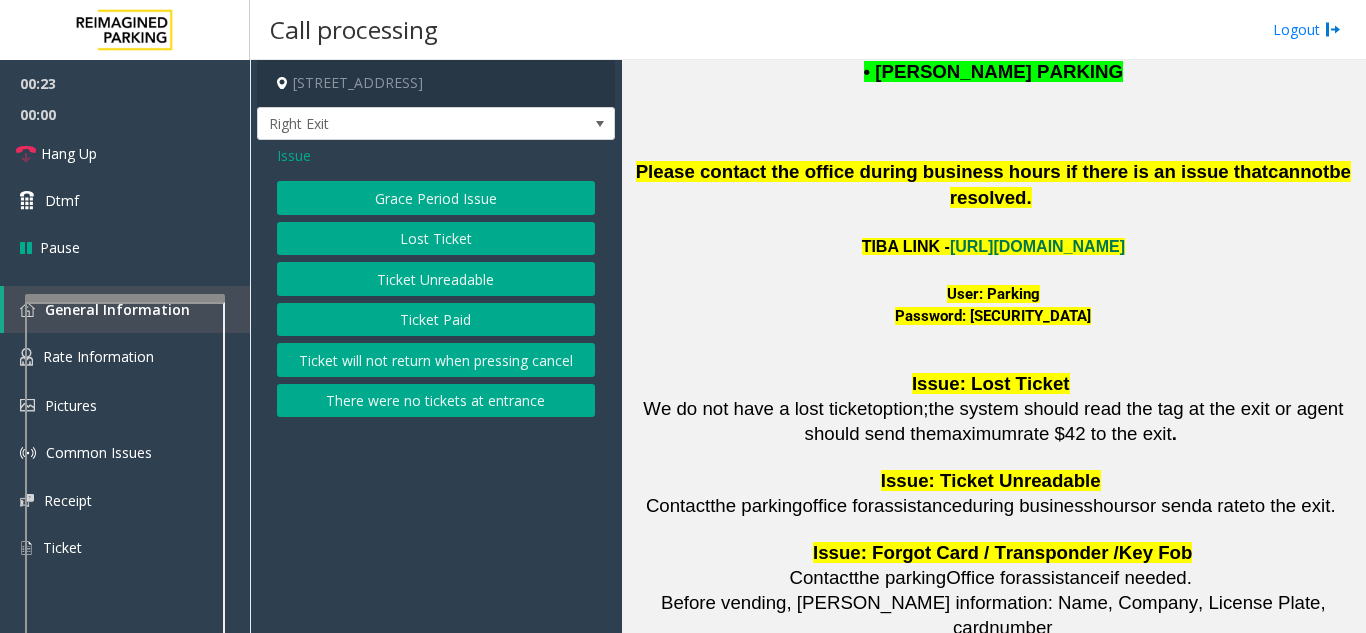 click on "Ticket Unreadable" 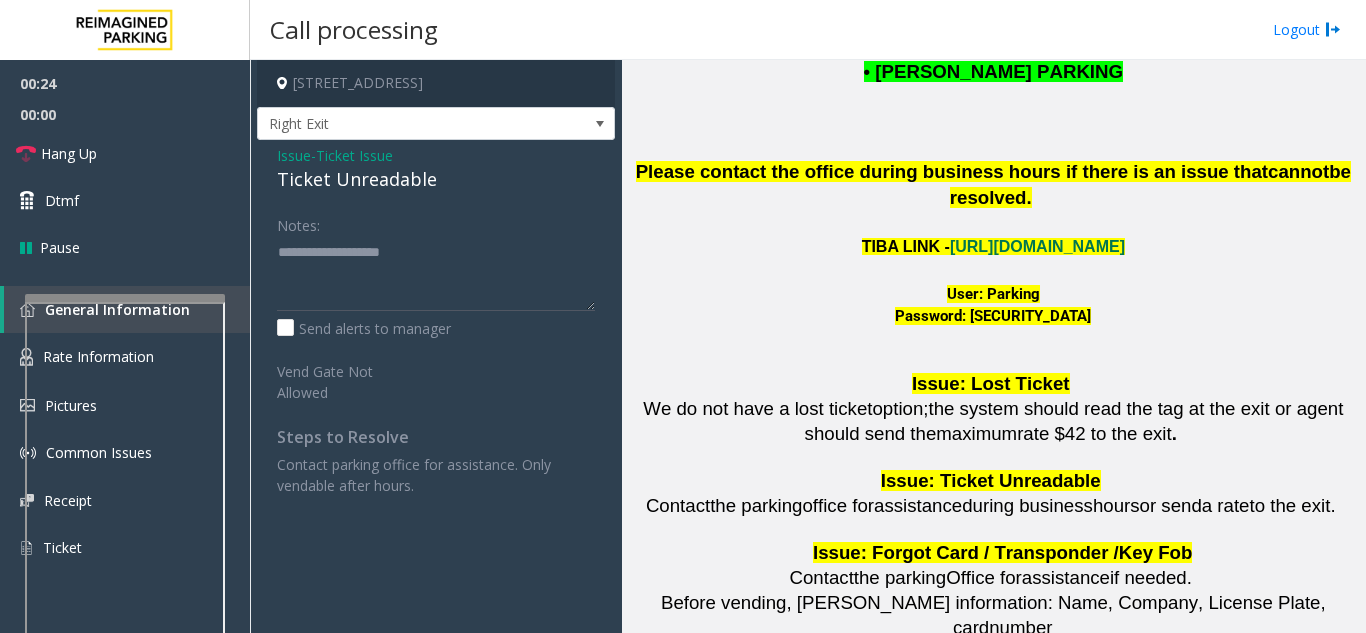 click on "Ticket Unreadable" 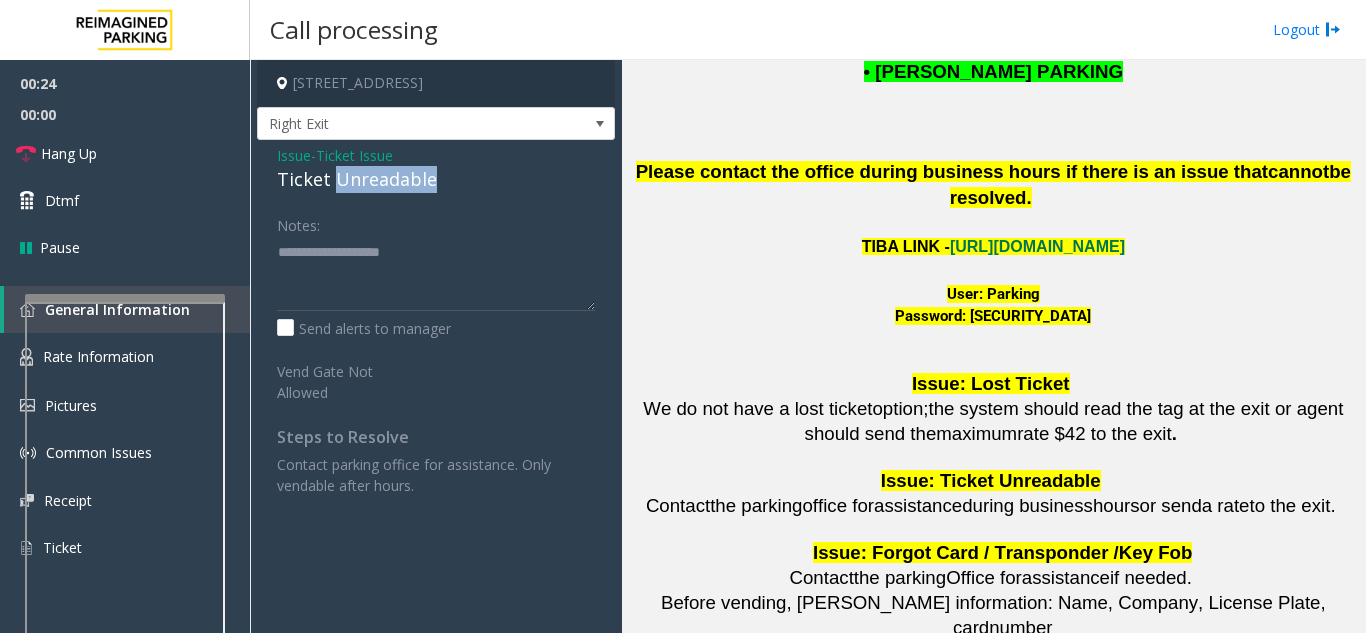 click on "Ticket Unreadable" 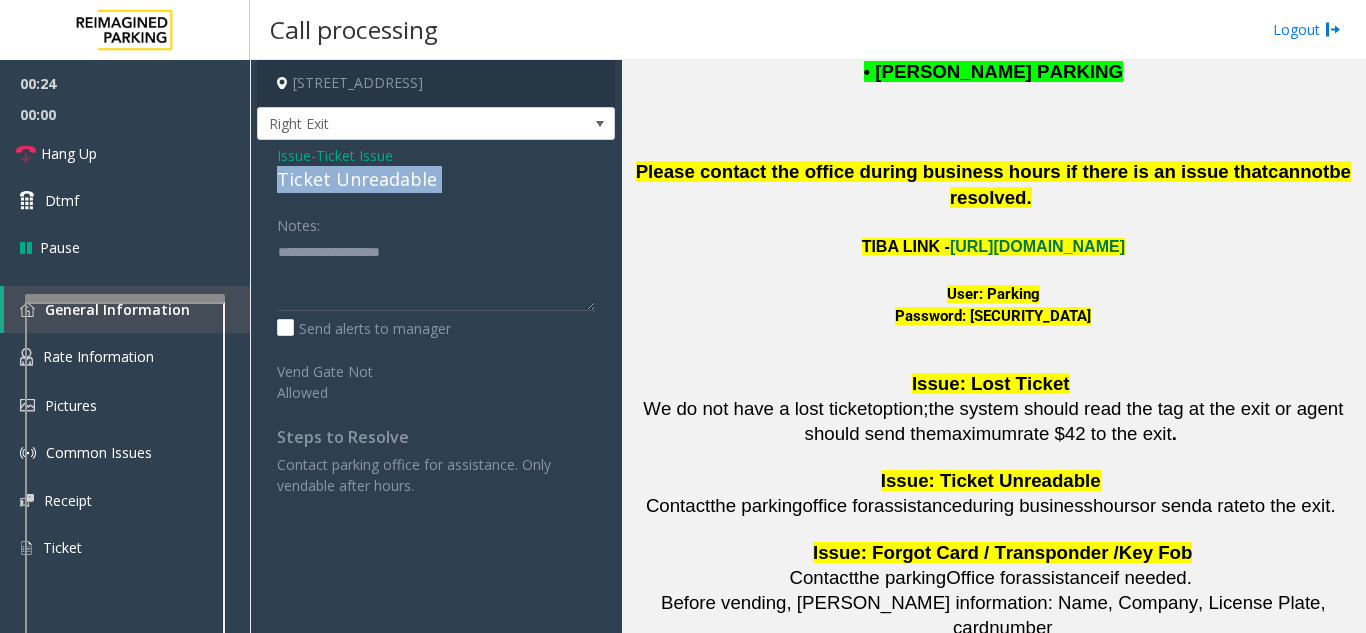 click on "Ticket Unreadable" 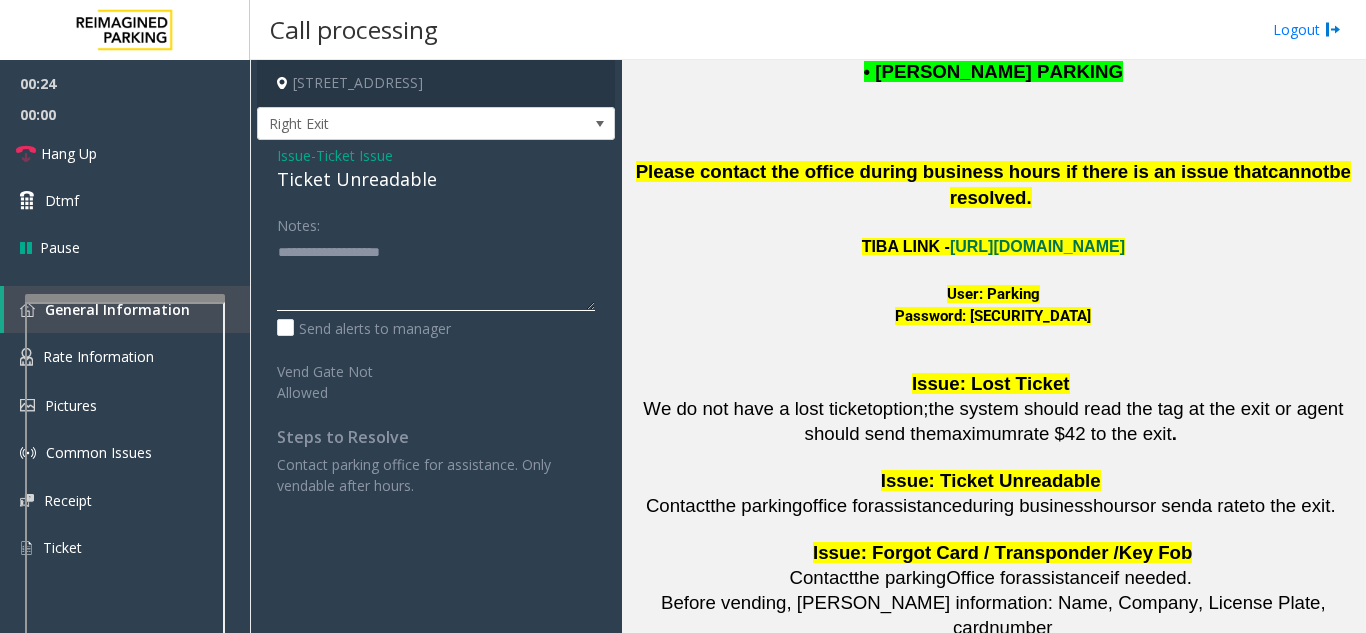 click 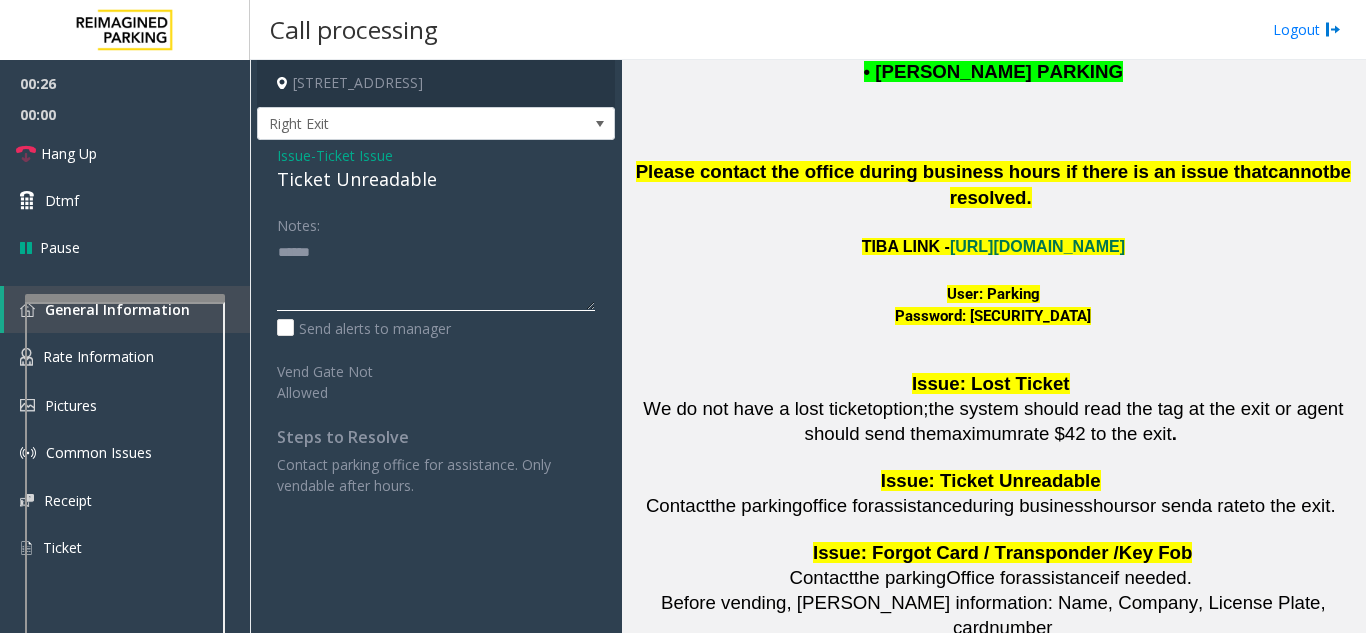 paste on "**********" 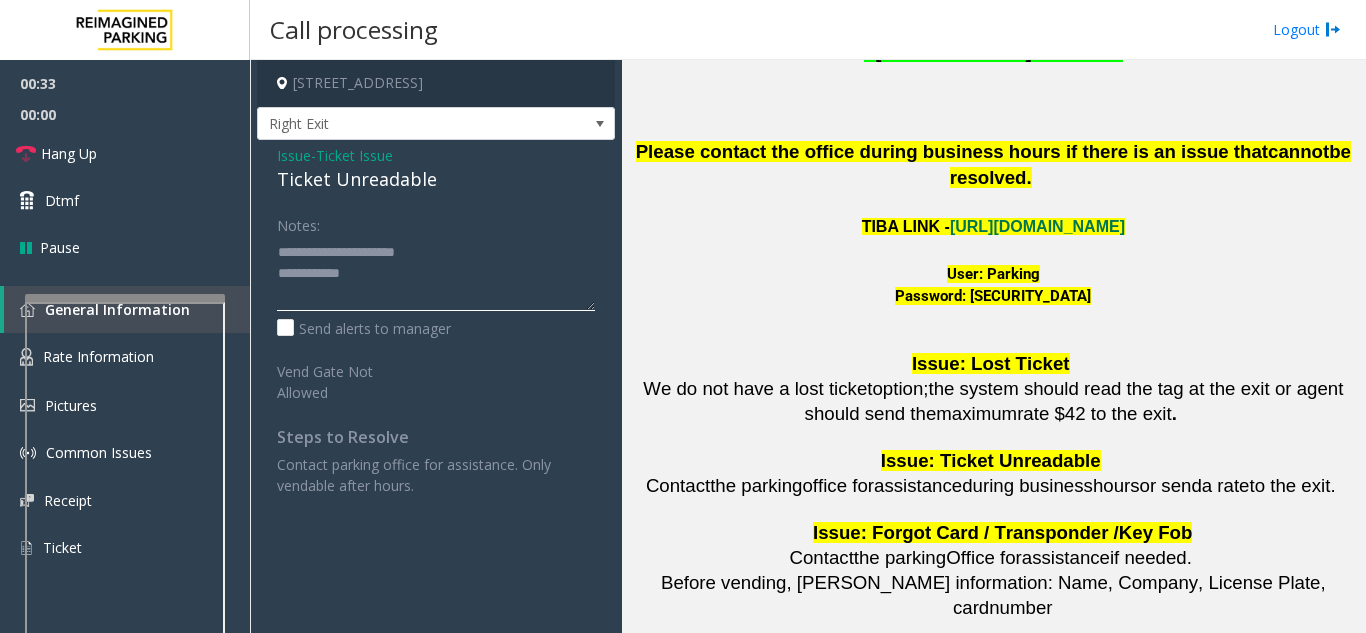 scroll, scrollTop: 2900, scrollLeft: 0, axis: vertical 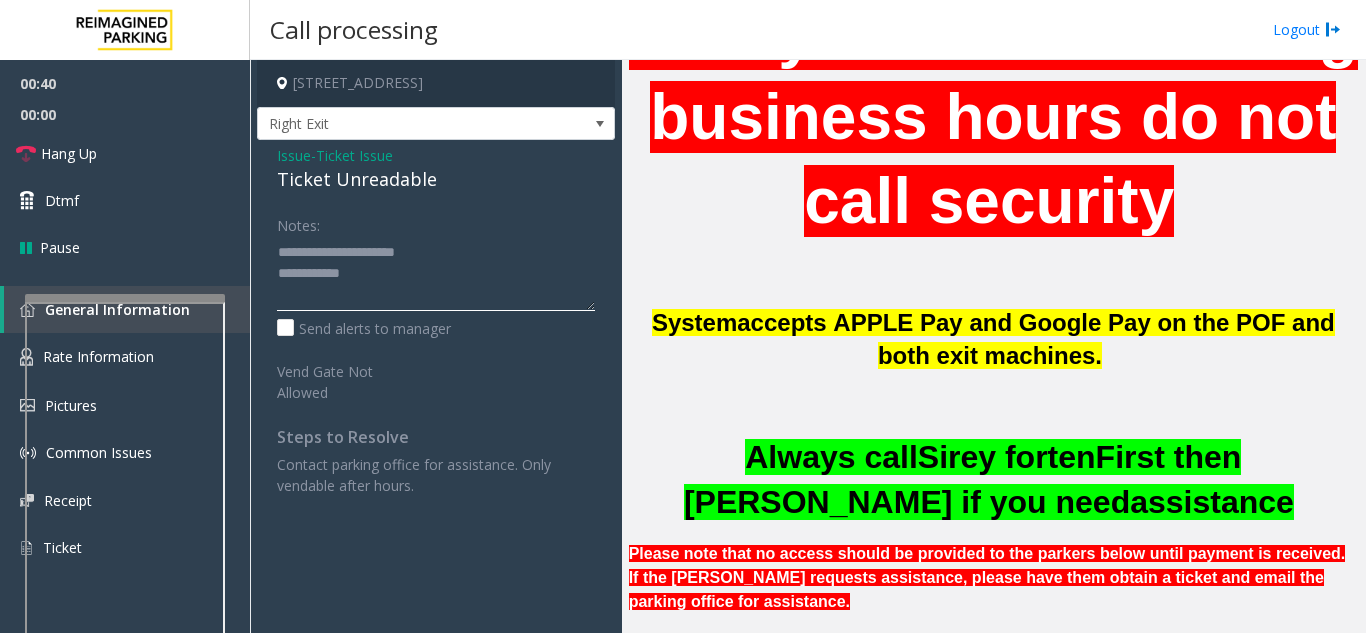 click 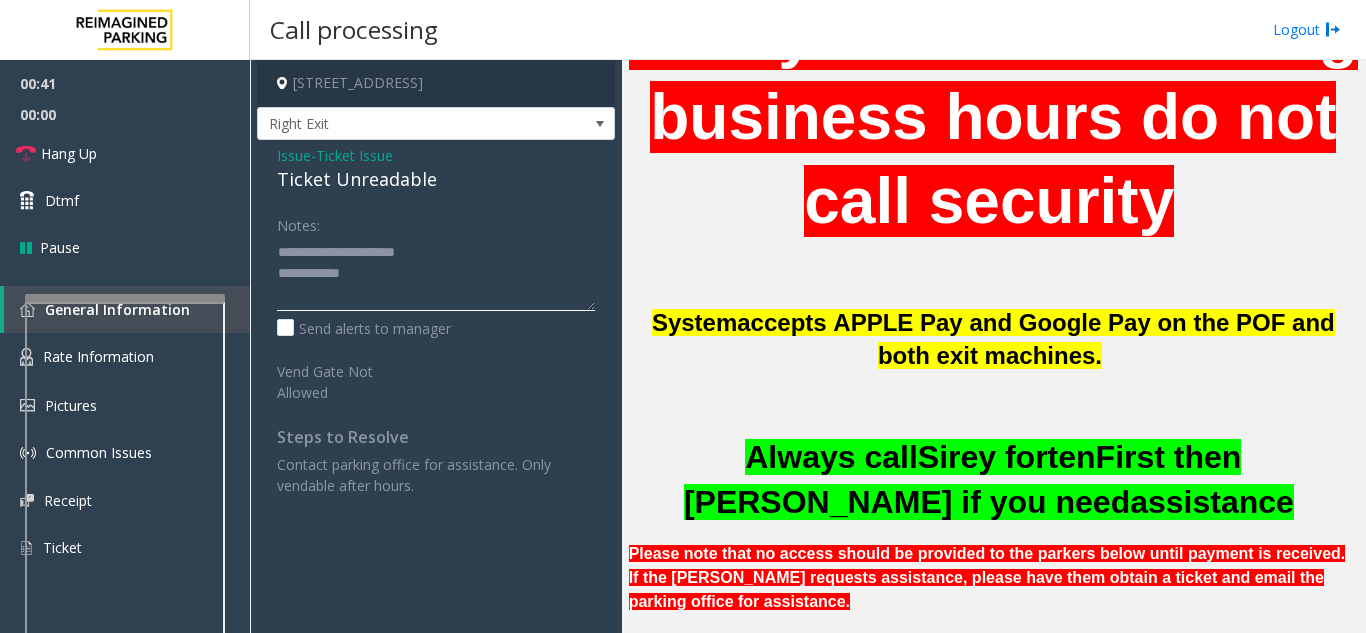 click 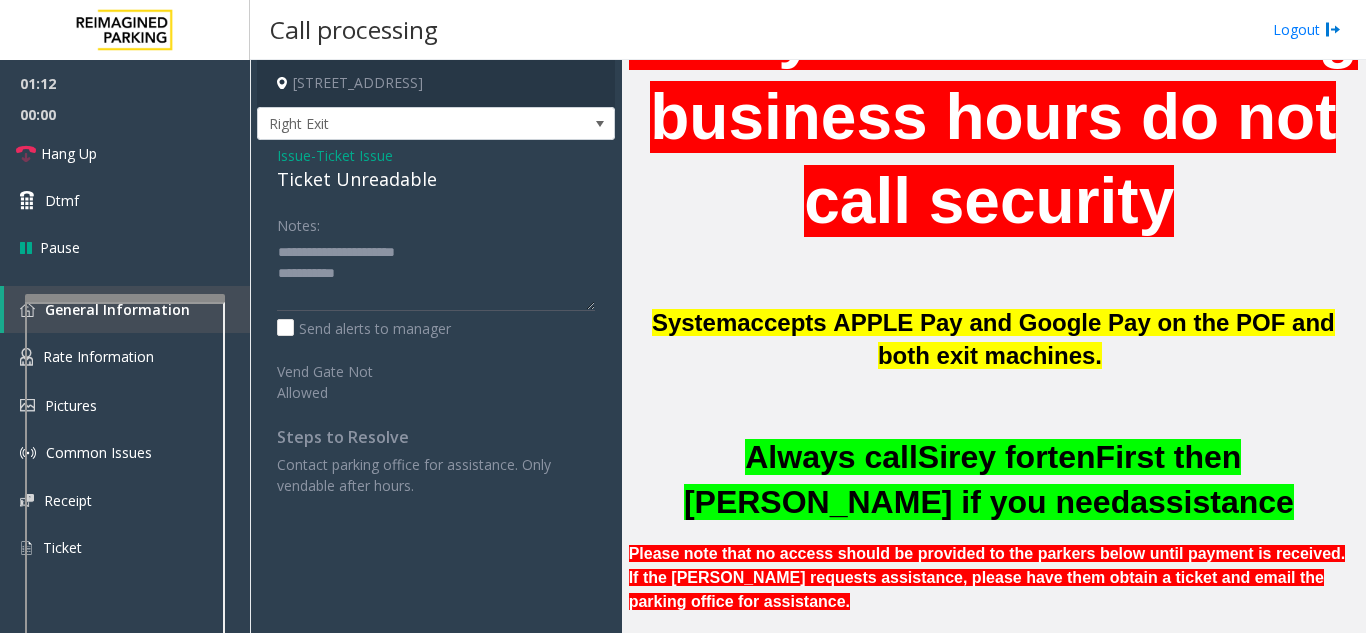 click on "[STREET_ADDRESS]" 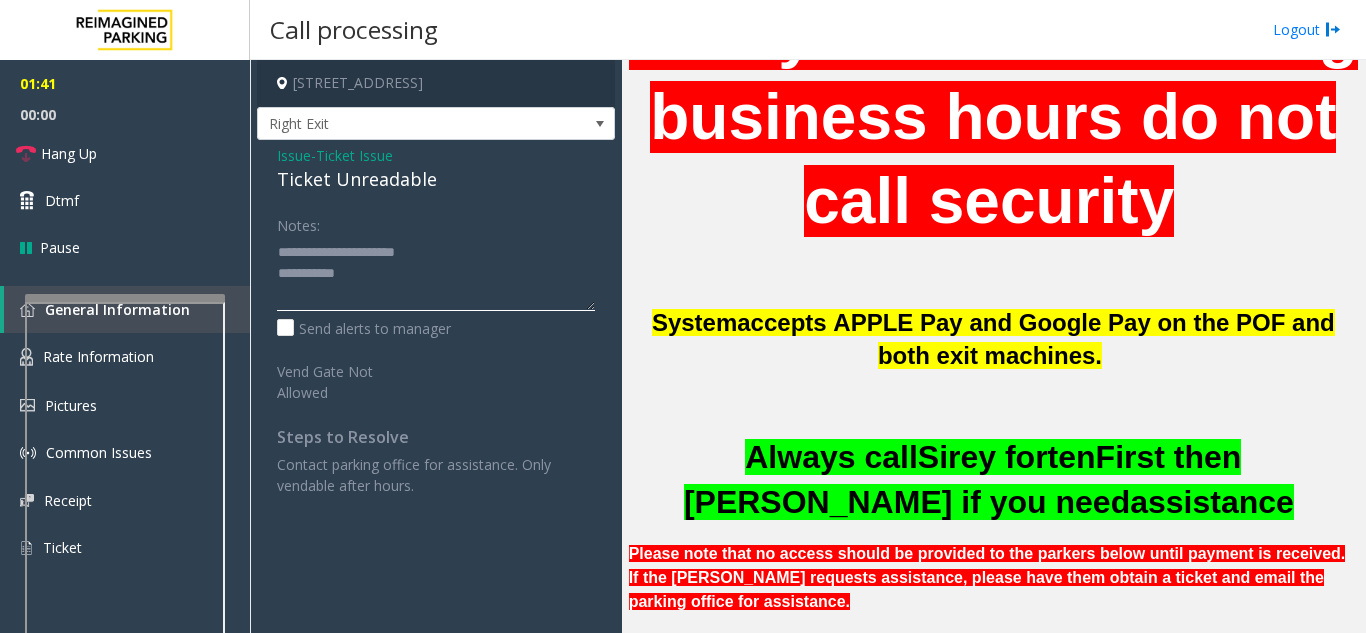 click 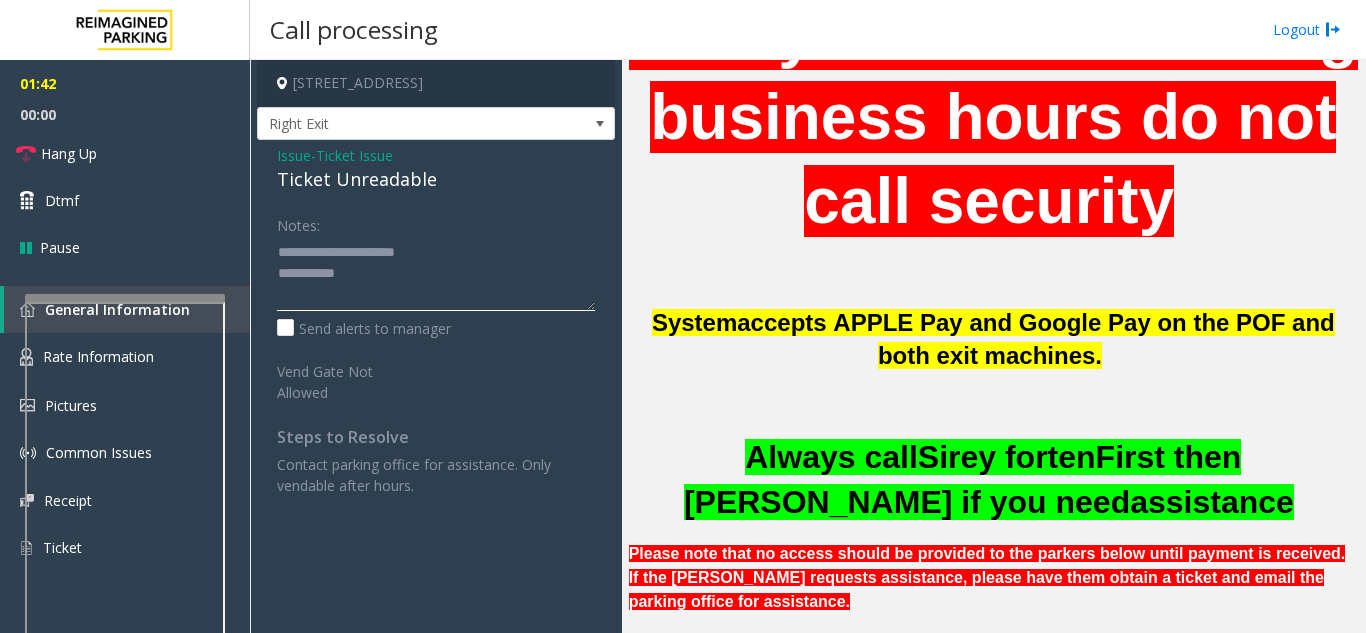 click 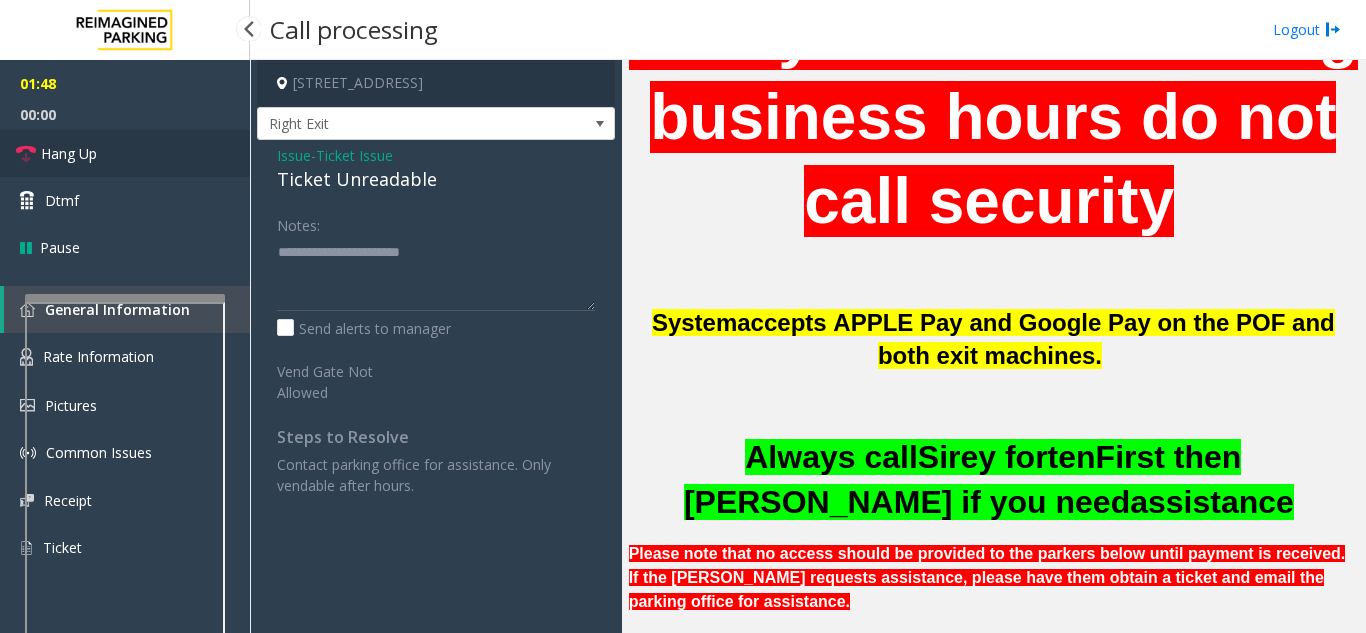 click on "Hang Up" at bounding box center (69, 153) 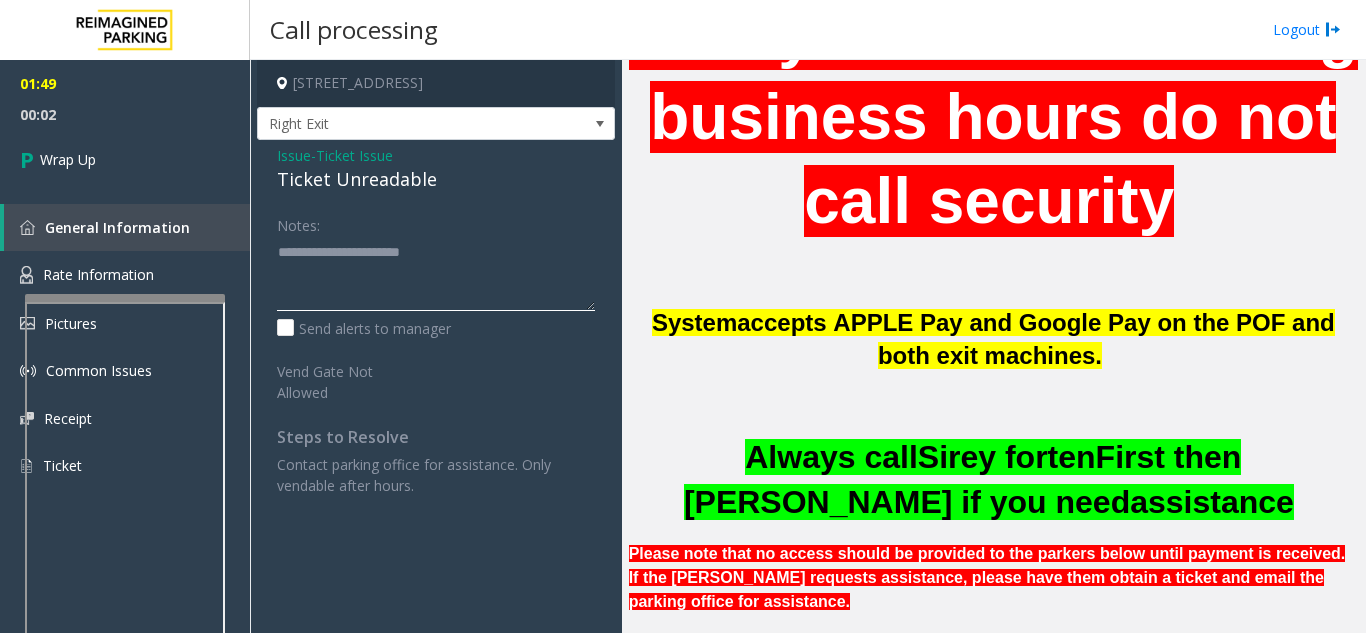 click 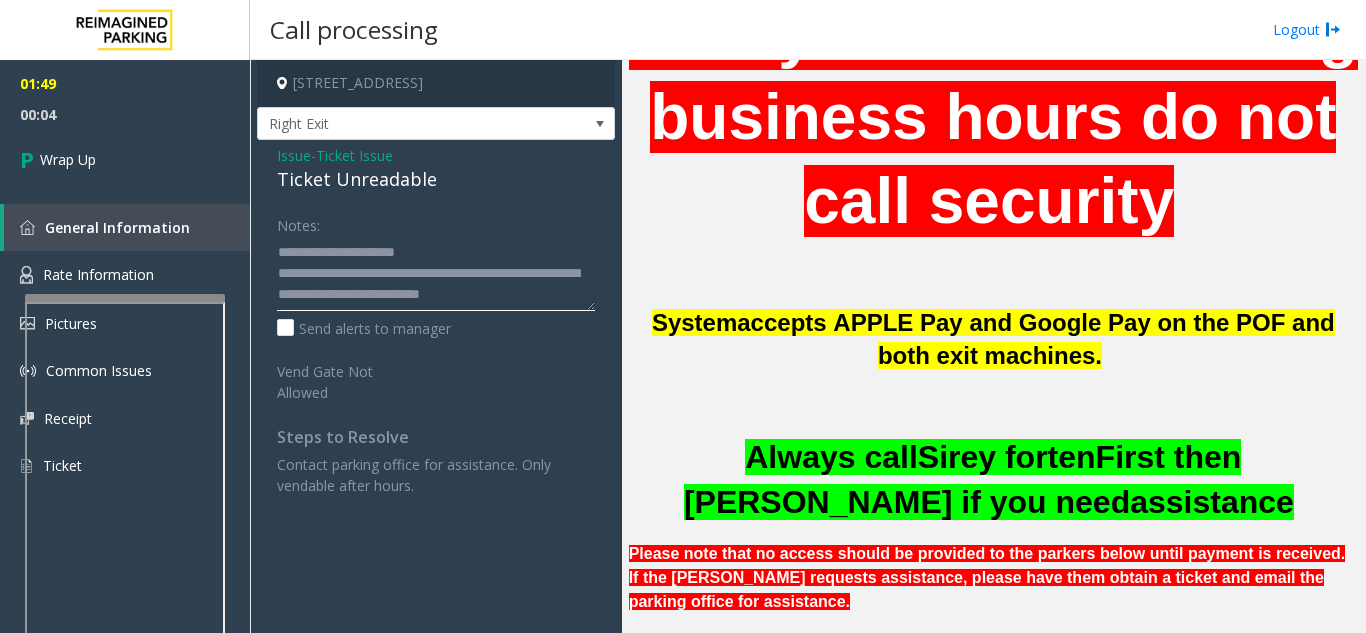click 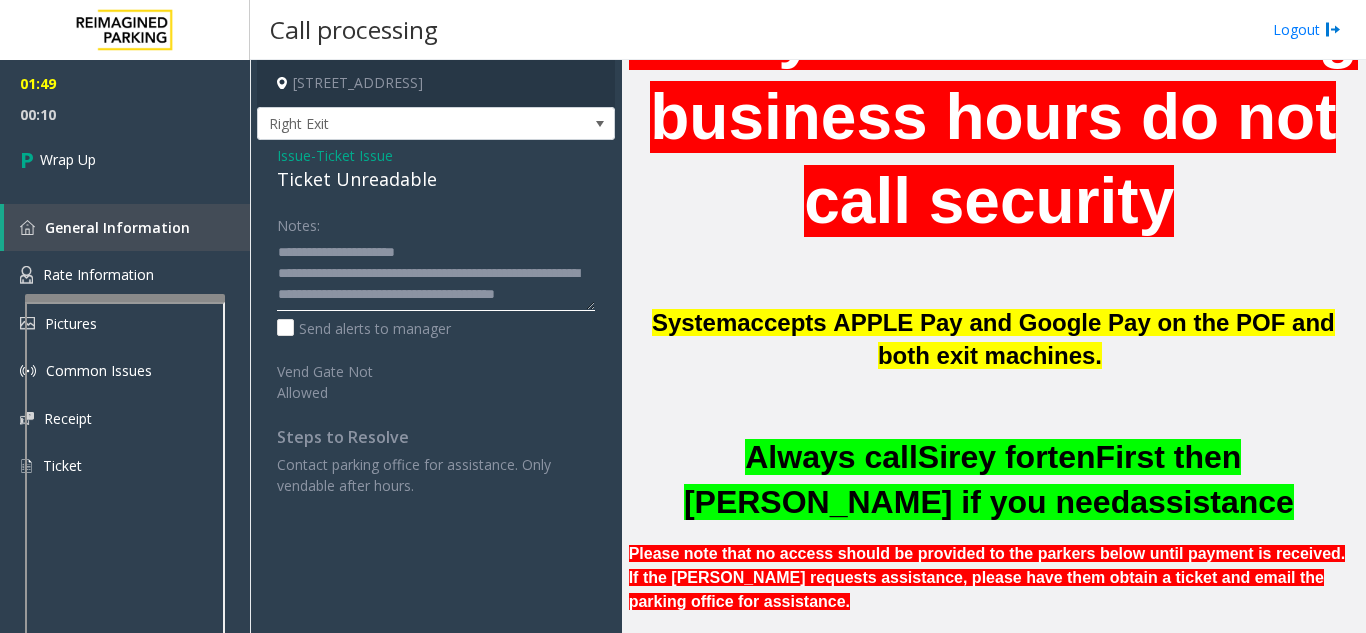 scroll, scrollTop: 21, scrollLeft: 0, axis: vertical 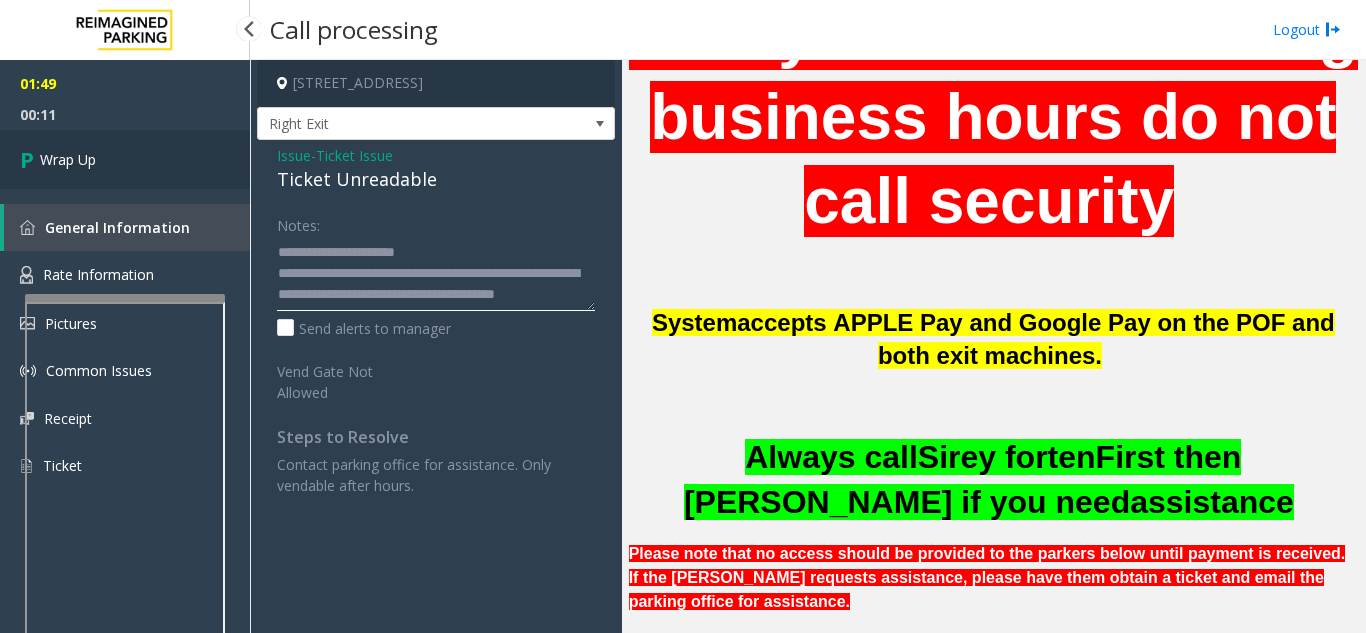 type on "**********" 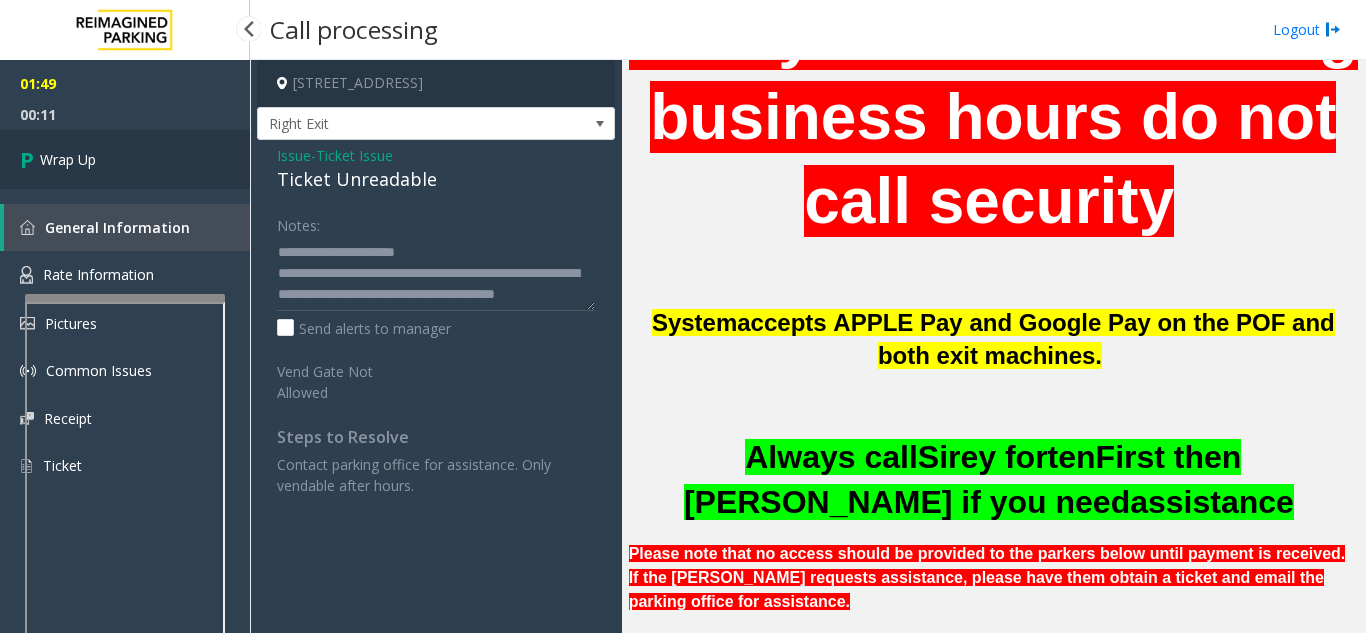 click on "Wrap Up" at bounding box center (68, 159) 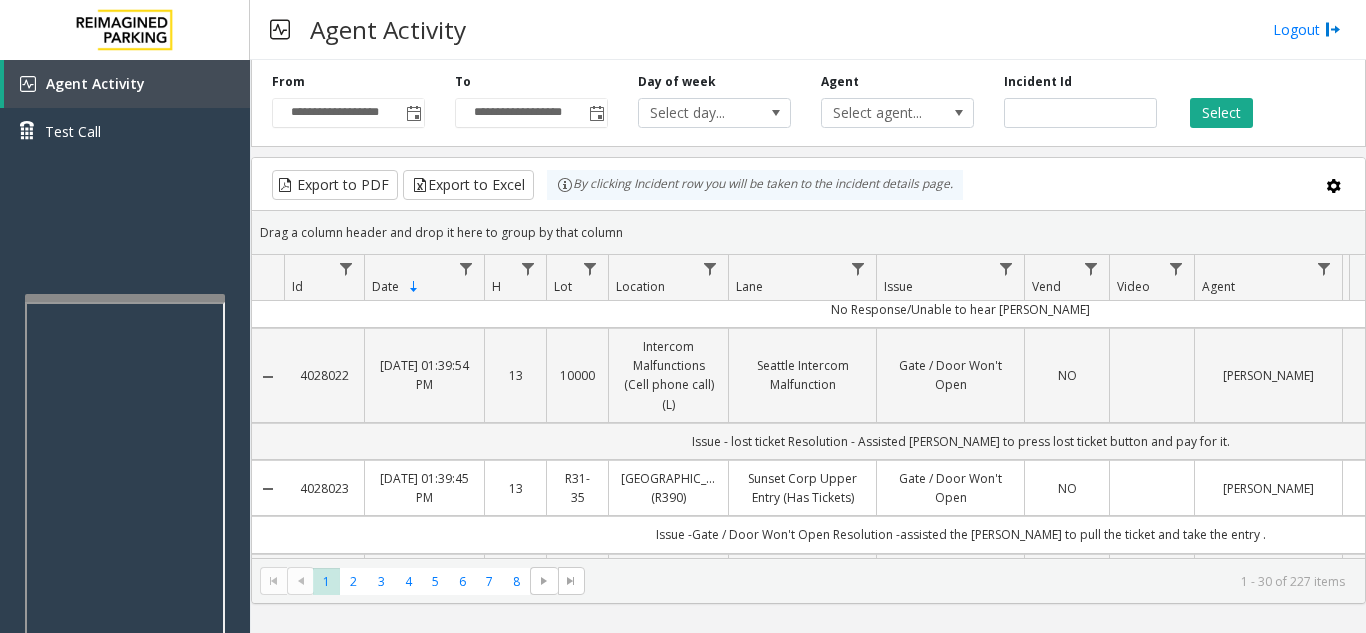 scroll, scrollTop: 0, scrollLeft: 0, axis: both 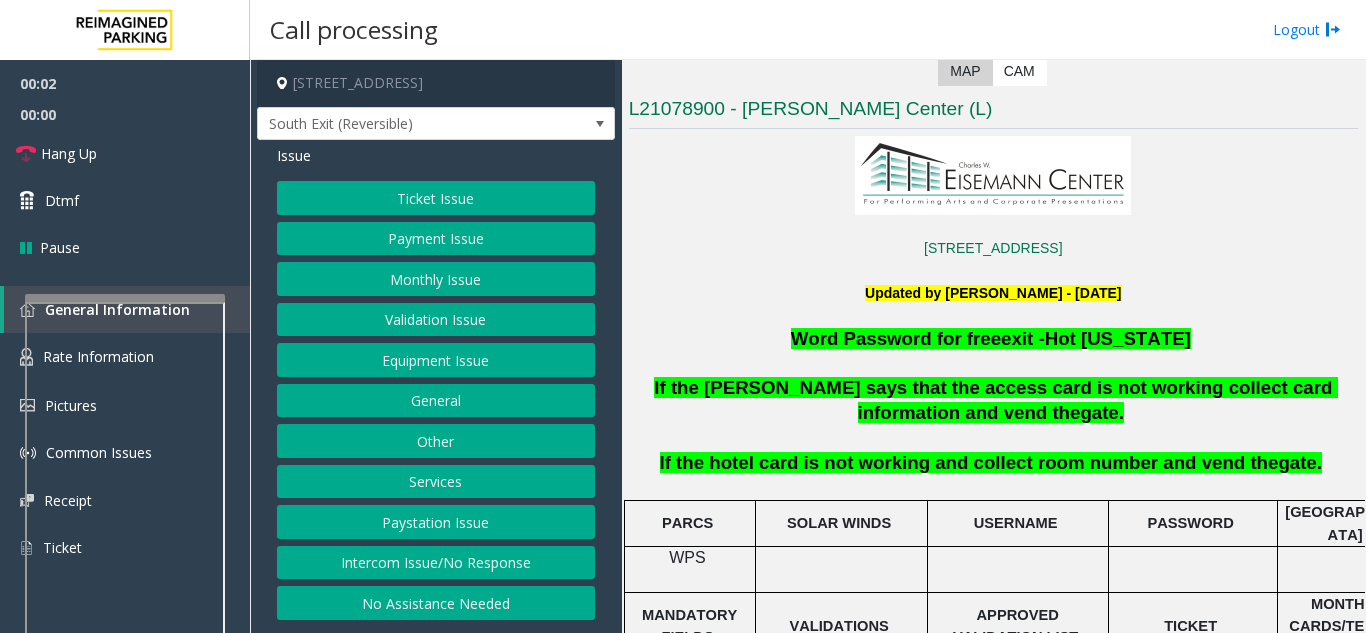 click on "If the [PERSON_NAME] says that the access card is not working collect card information and vend the" 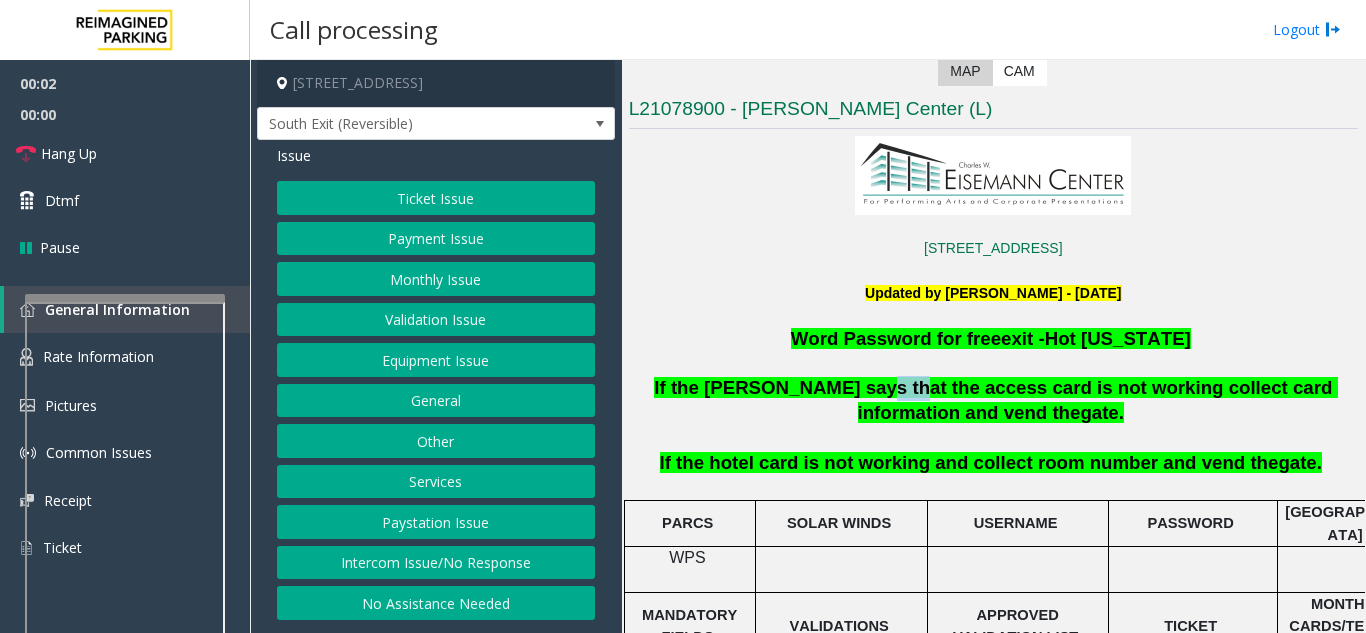 click on "If the [PERSON_NAME] says that the access card is not working collect card information and vend the" 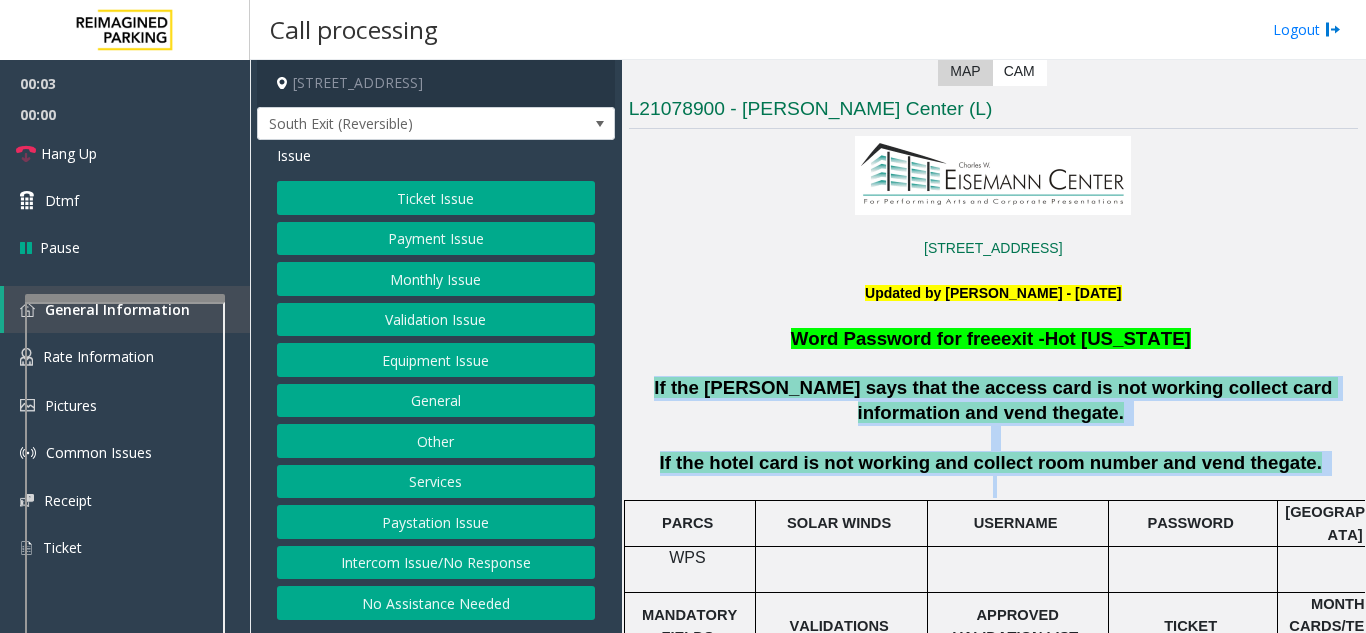 drag, startPoint x: 817, startPoint y: 376, endPoint x: 1177, endPoint y: 461, distance: 369.89862 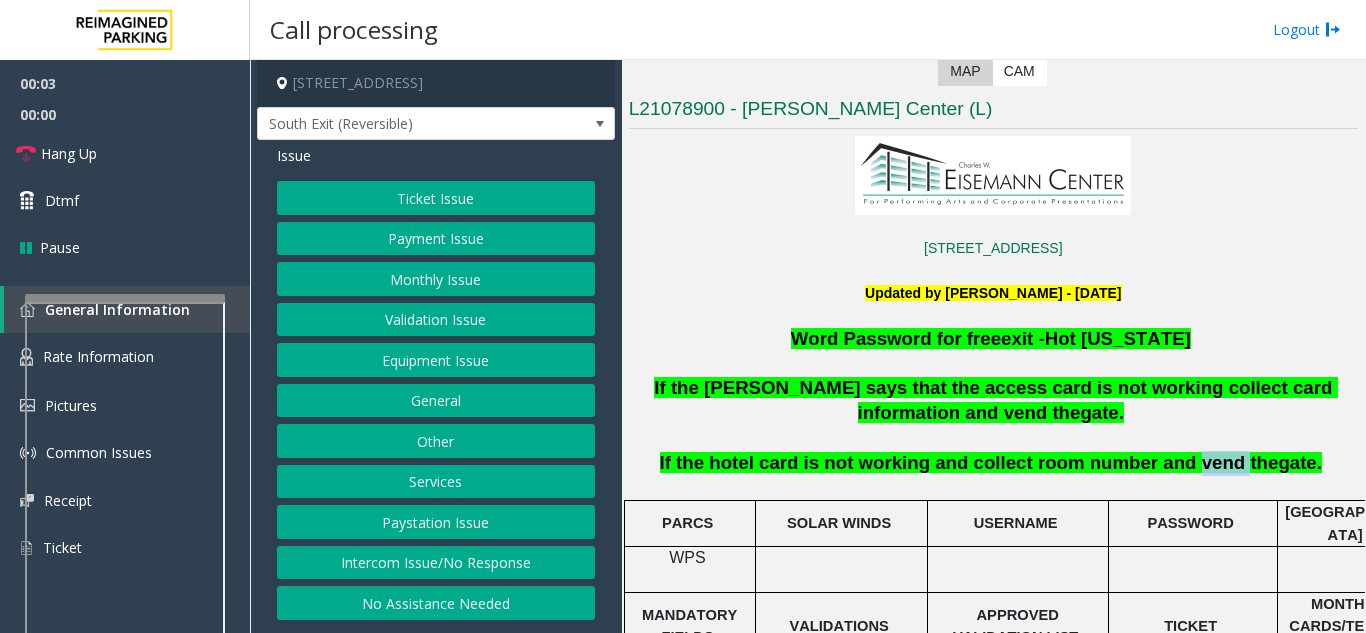 click on "If the hotel card is not working and collect room number and vend the" 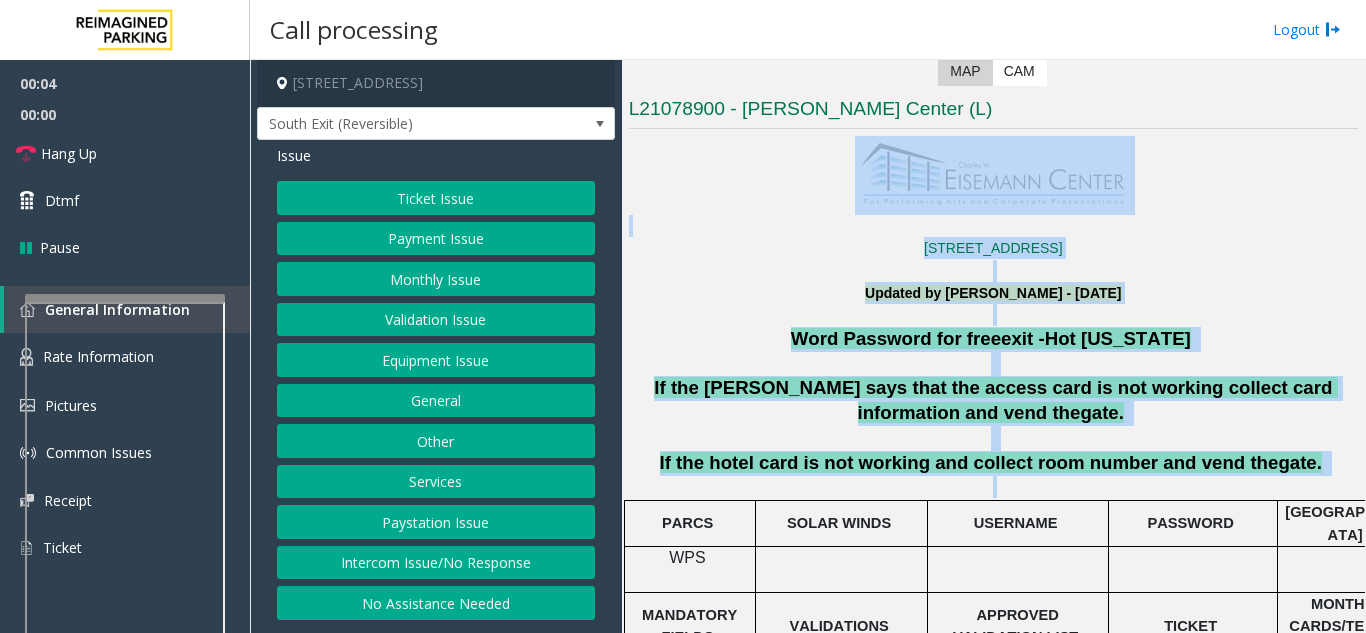 drag, startPoint x: 1177, startPoint y: 461, endPoint x: 728, endPoint y: 97, distance: 578.0112 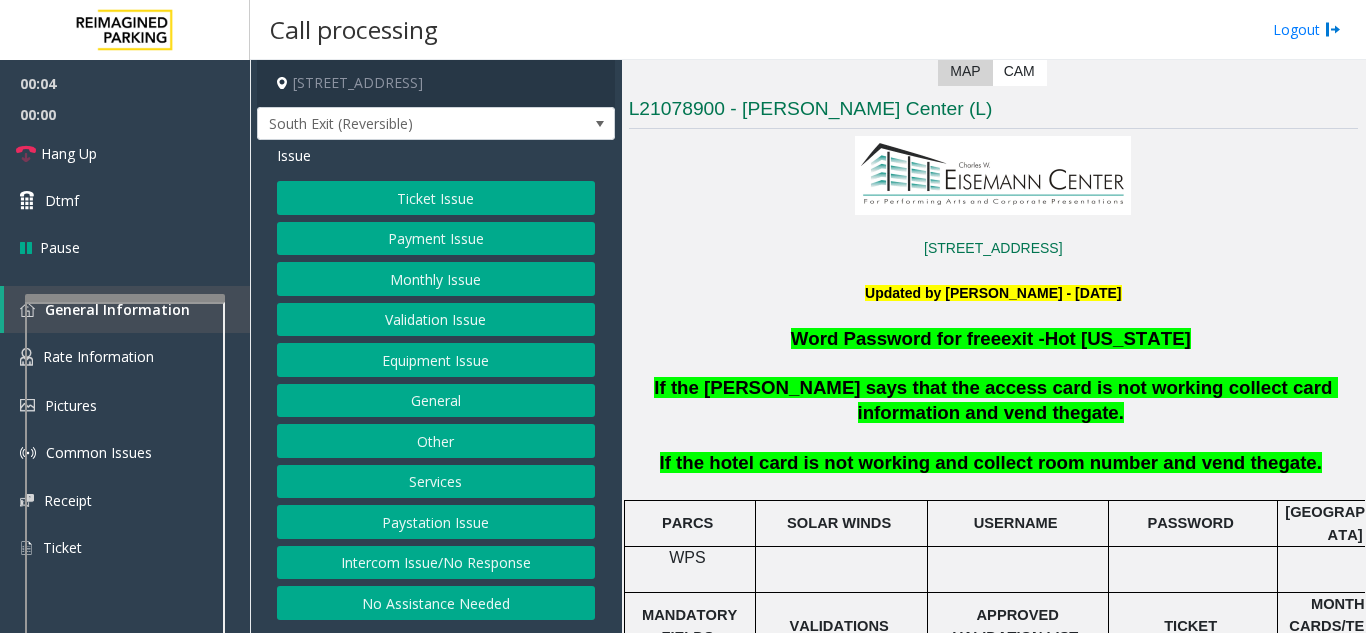 click on "L21078900 - [PERSON_NAME] Center (L)" 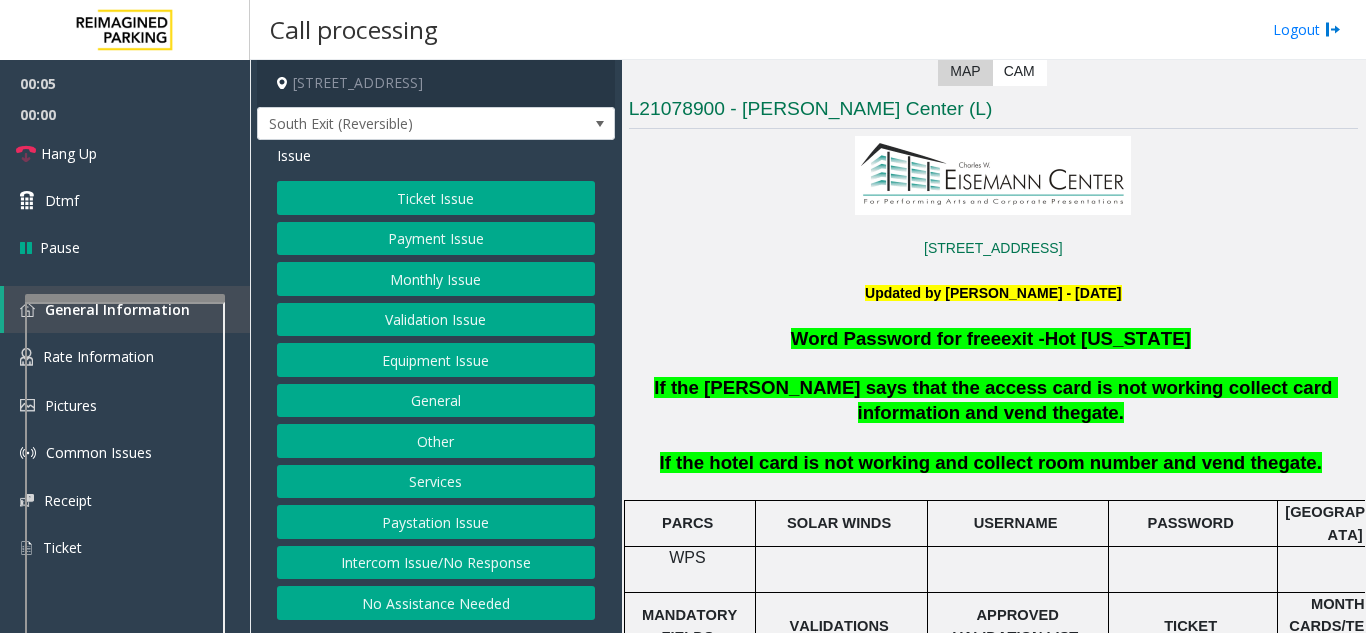 click on "Intercom Issue/No Response" 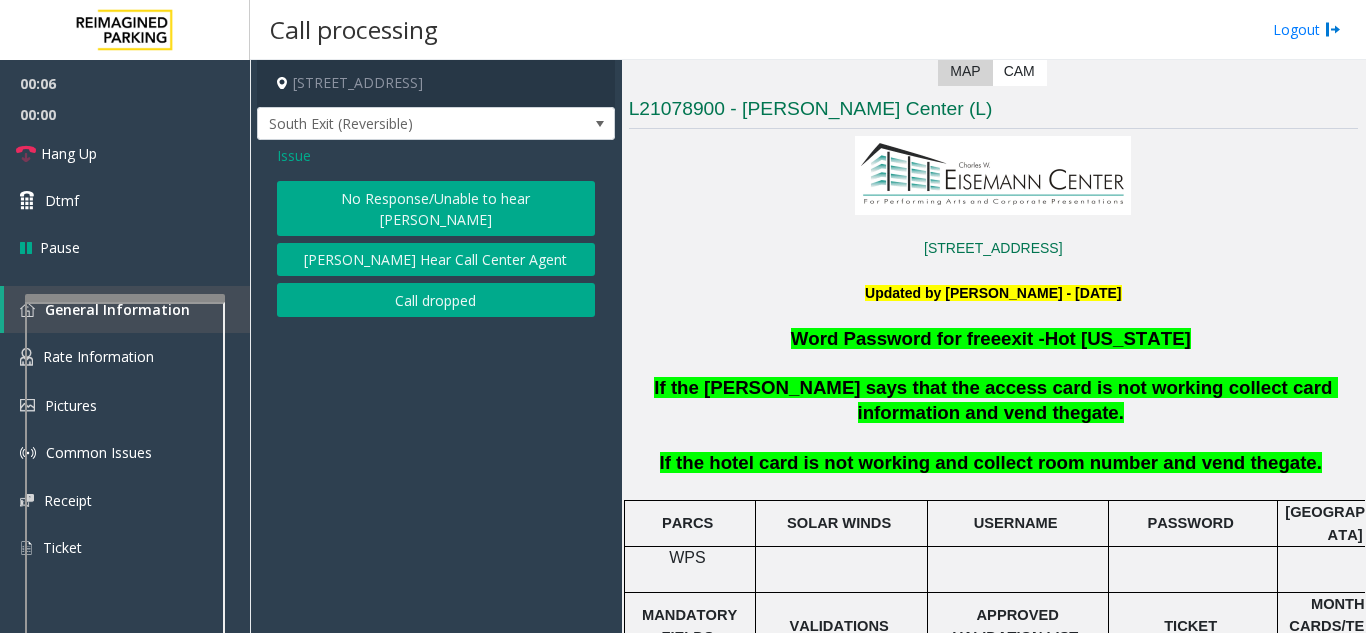 click on "[STREET_ADDRESS]" 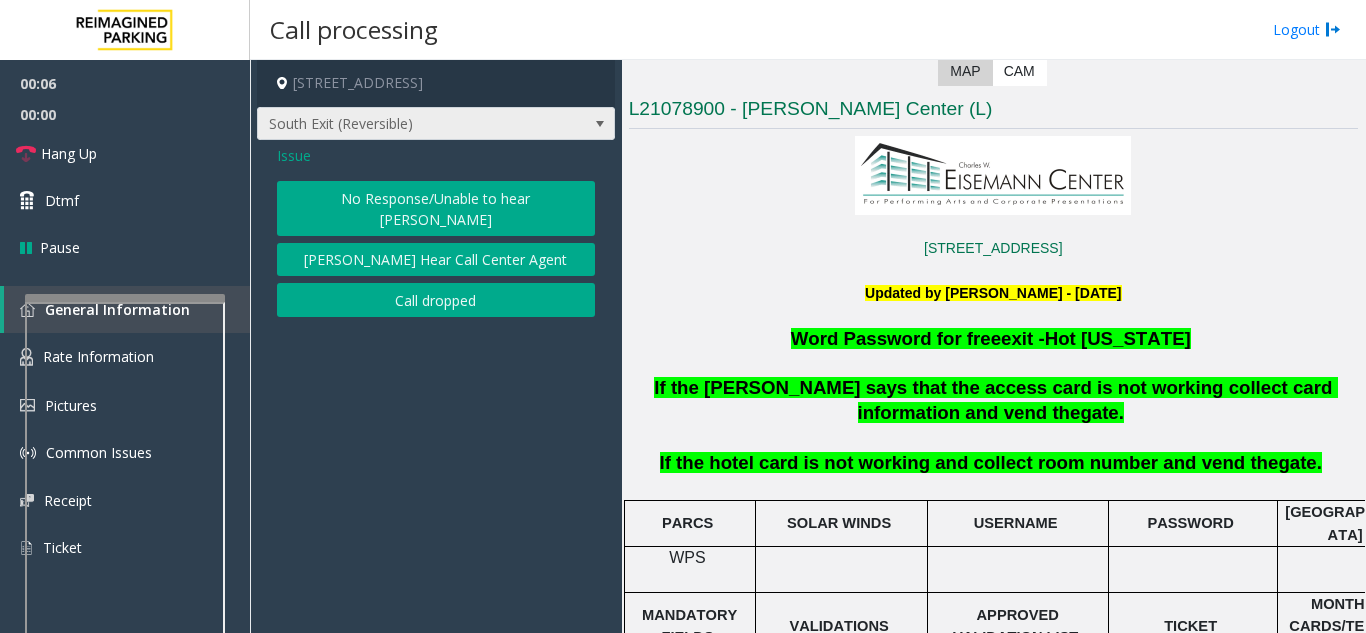 click on "South Exit (Reversible)" at bounding box center (400, 124) 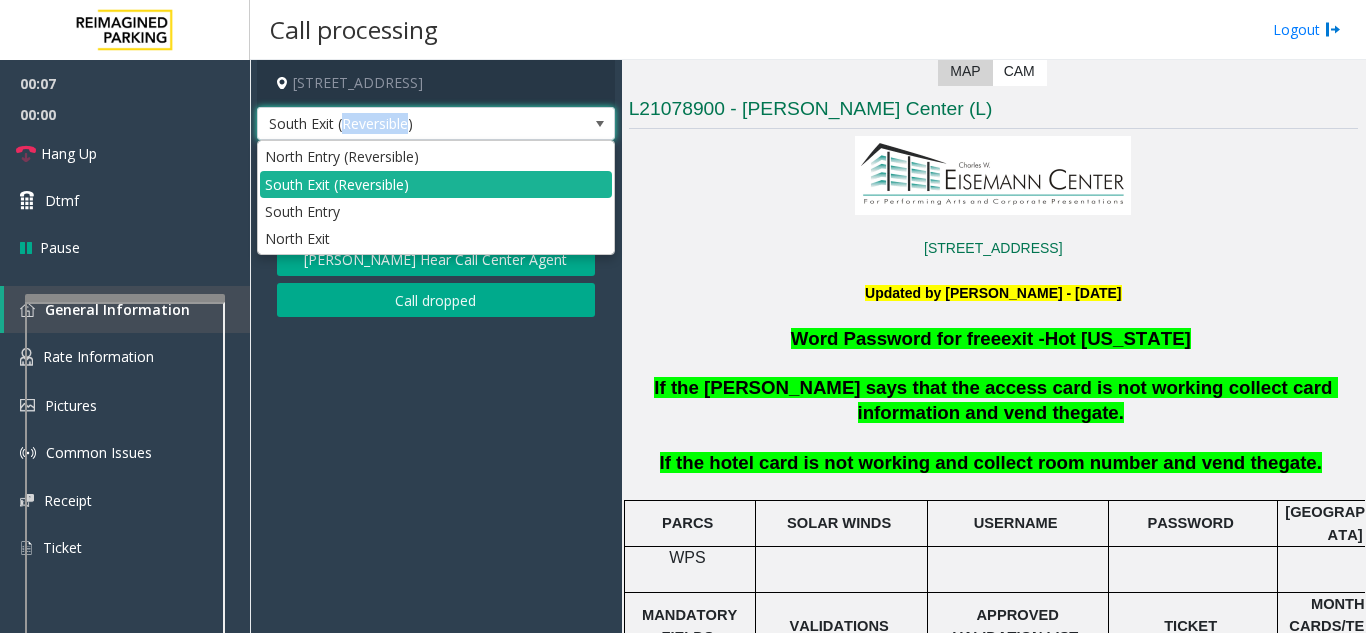 click on "South Exit (Reversible)" at bounding box center [400, 124] 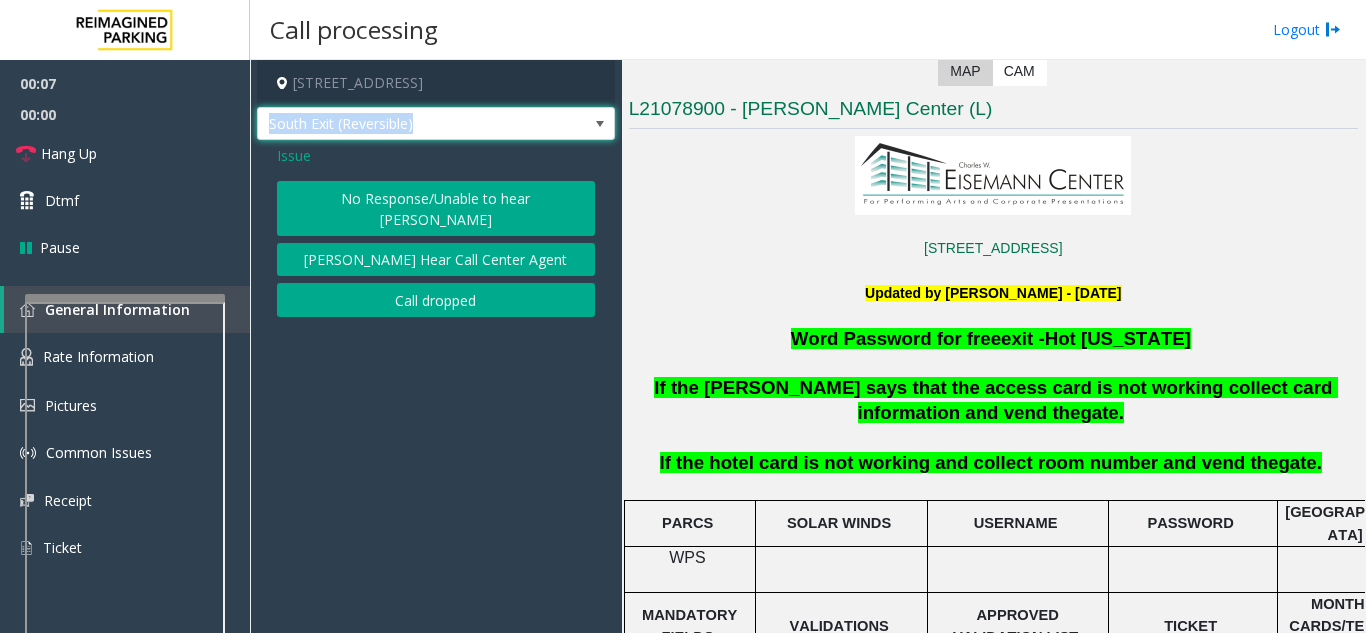 click on "South Exit (Reversible)" at bounding box center [400, 124] 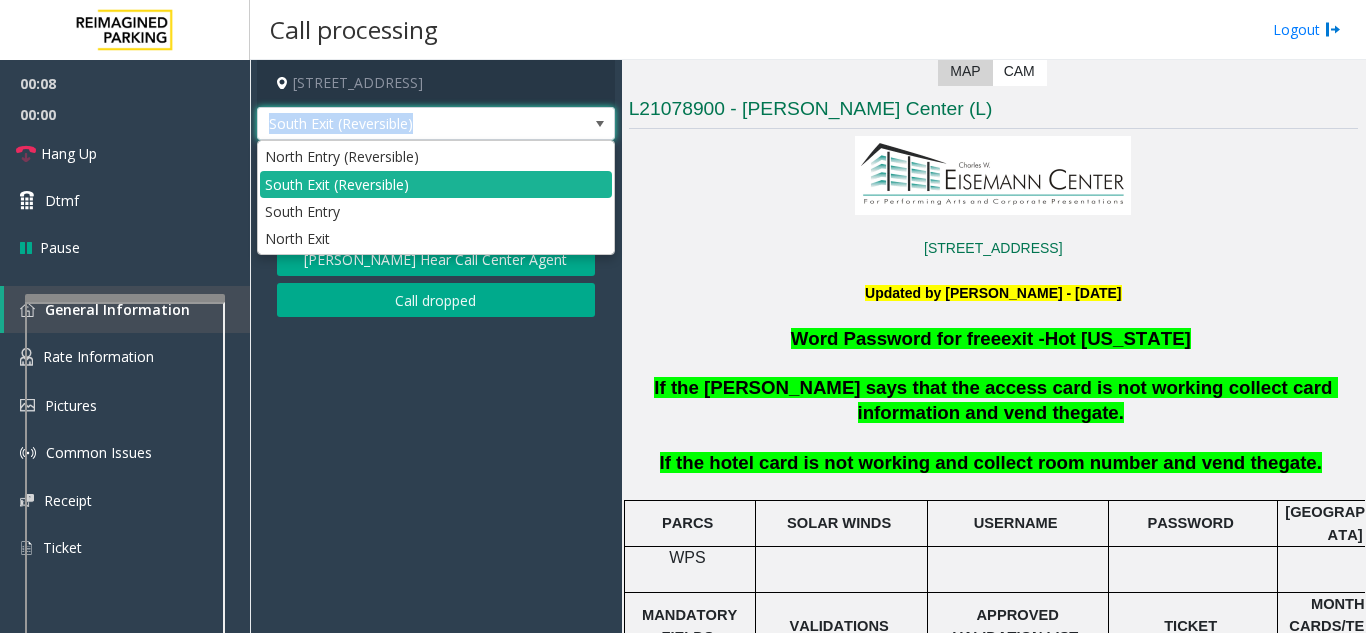 click on "South Exit (Reversible)" at bounding box center [400, 124] 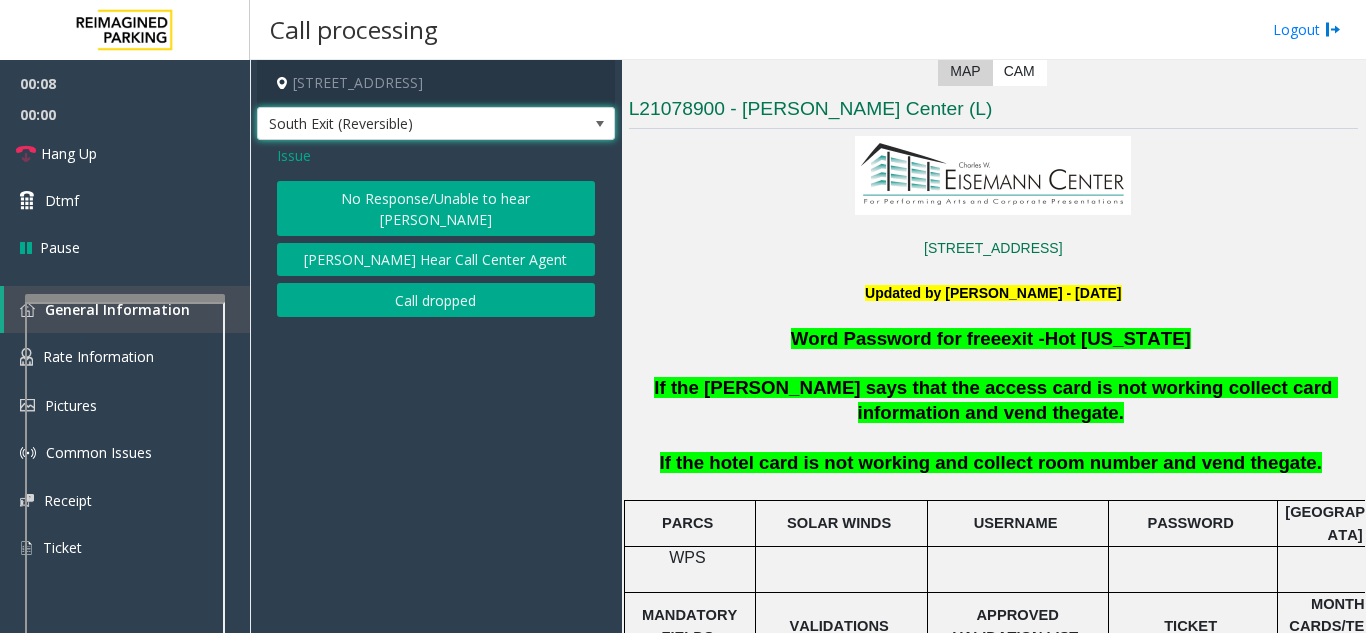 click on "South Exit (Reversible)" at bounding box center (400, 124) 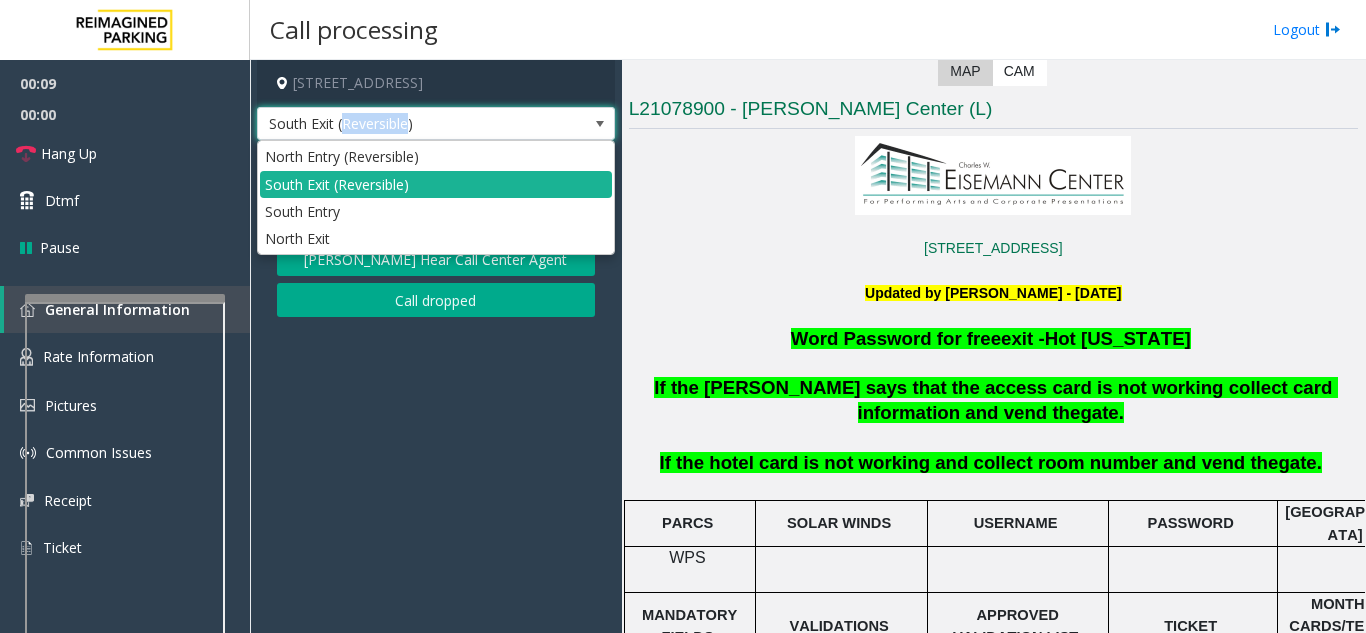 click on "South Exit (Reversible)" at bounding box center (400, 124) 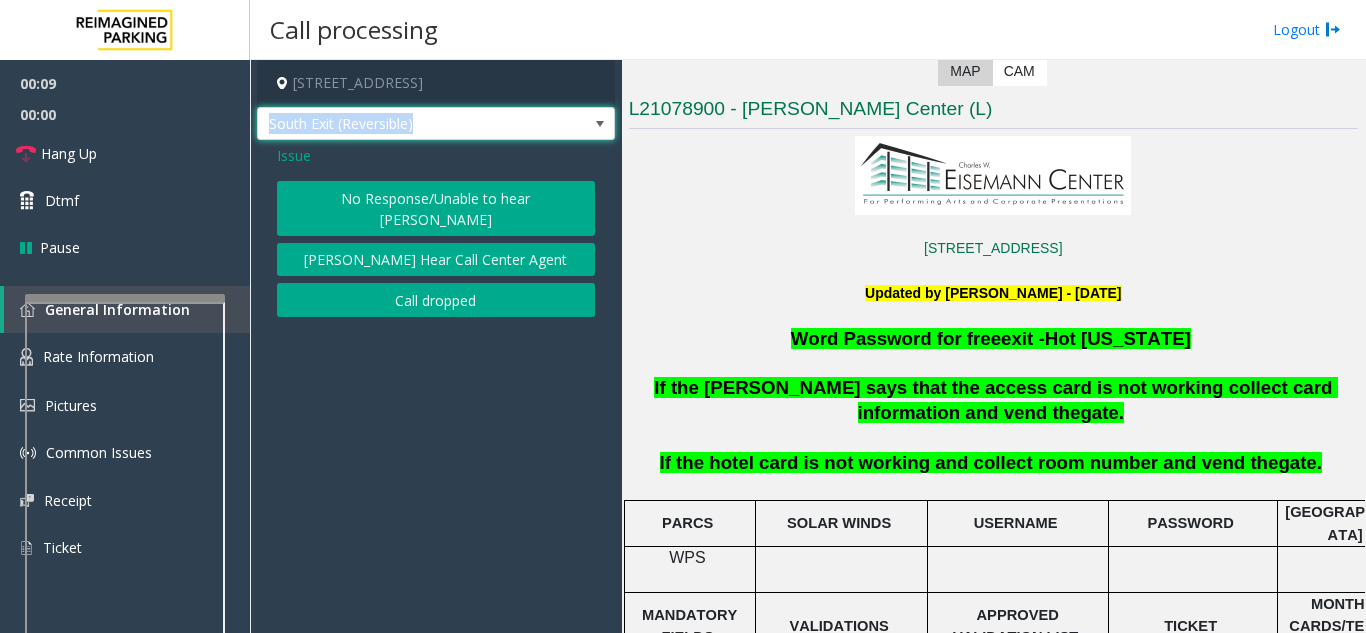 click on "South Exit (Reversible)" at bounding box center (400, 124) 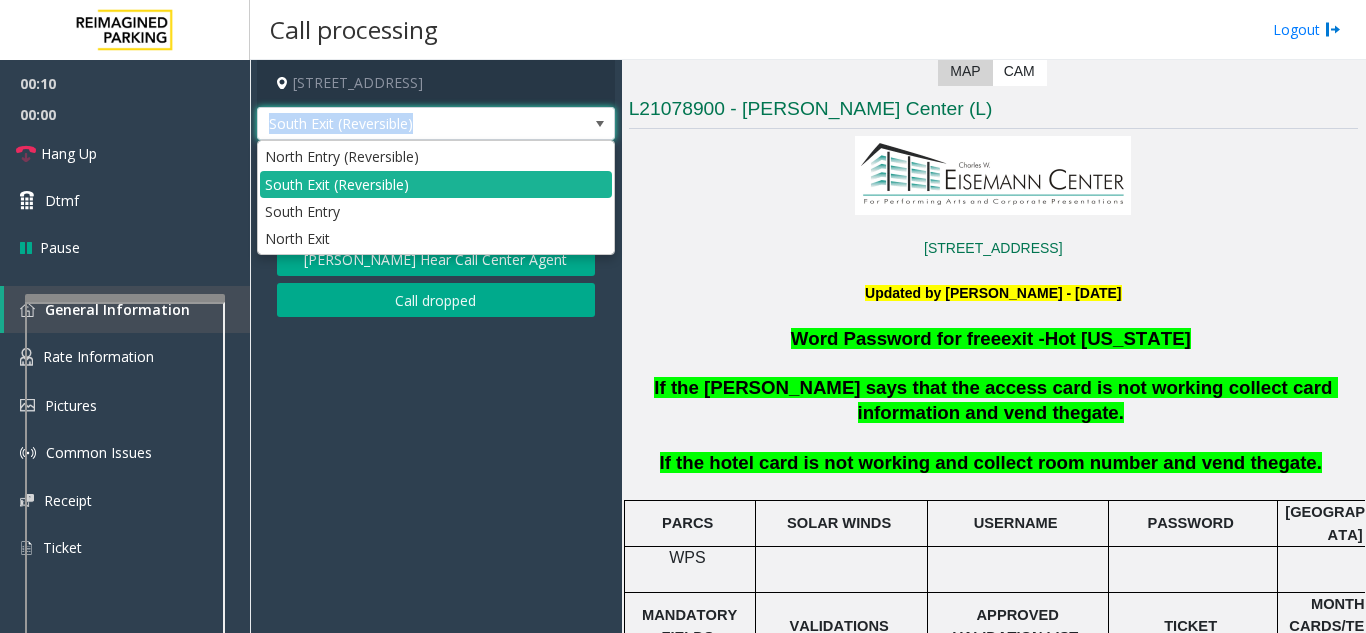 click on "South Exit (Reversible)" at bounding box center (400, 124) 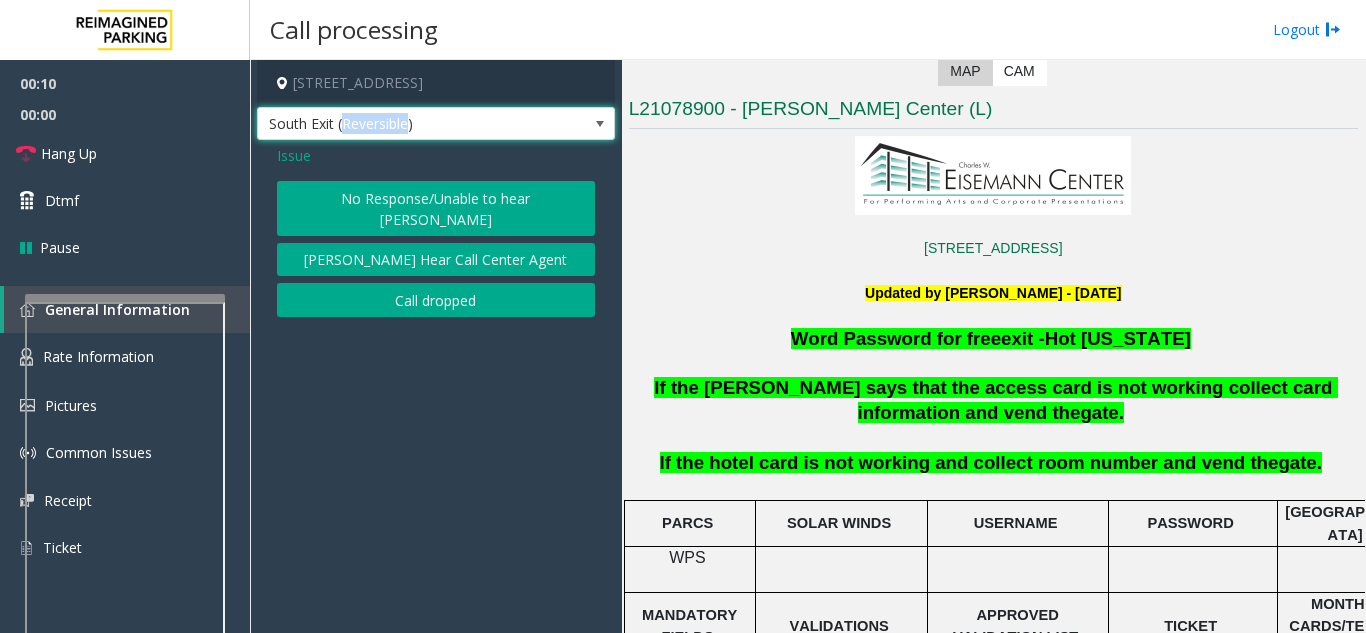 click on "South Exit (Reversible)" at bounding box center [400, 124] 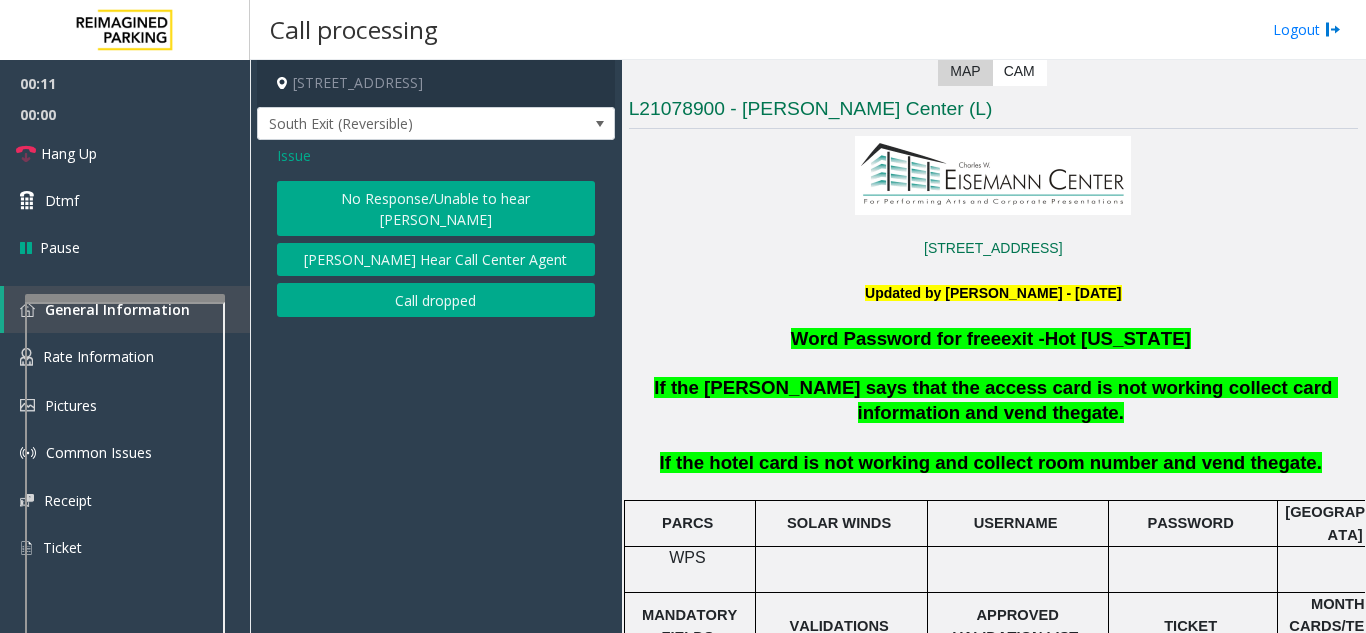 click on "[STREET_ADDRESS] South Exit (Reversible) Issue  No Response/Unable to hear [PERSON_NAME] Cannot Hear Call Center Agent   Call dropped" 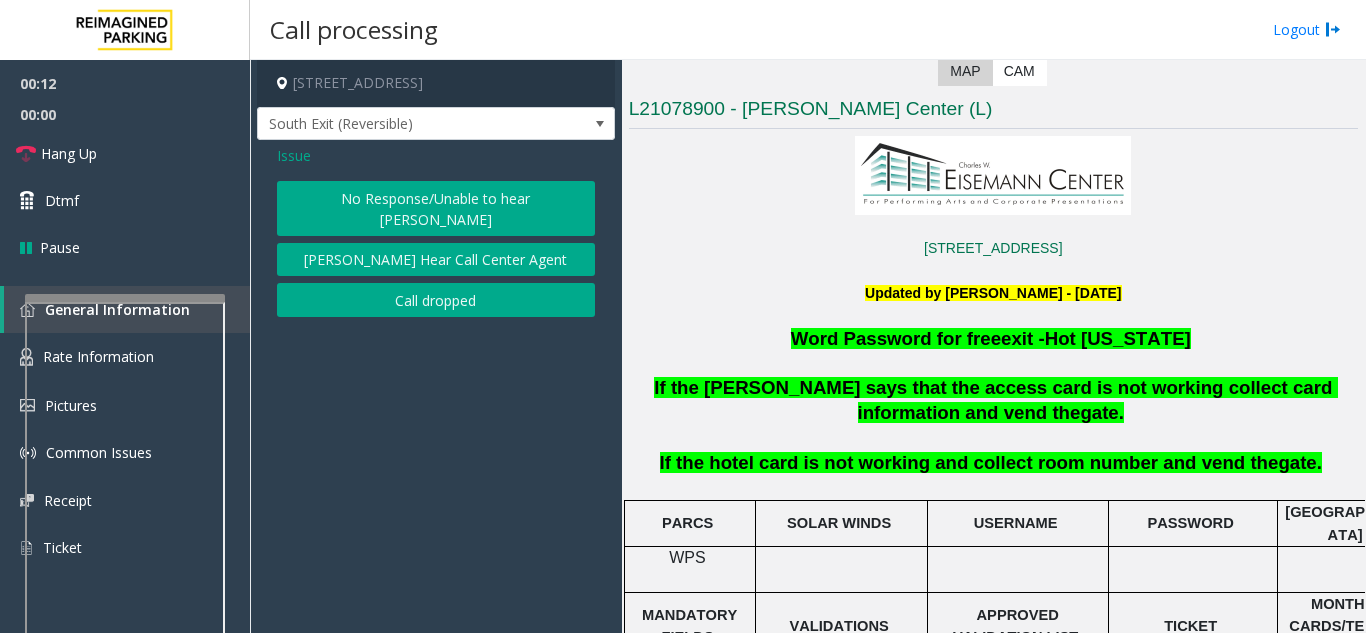 click on "No Response/Unable to hear [PERSON_NAME]" 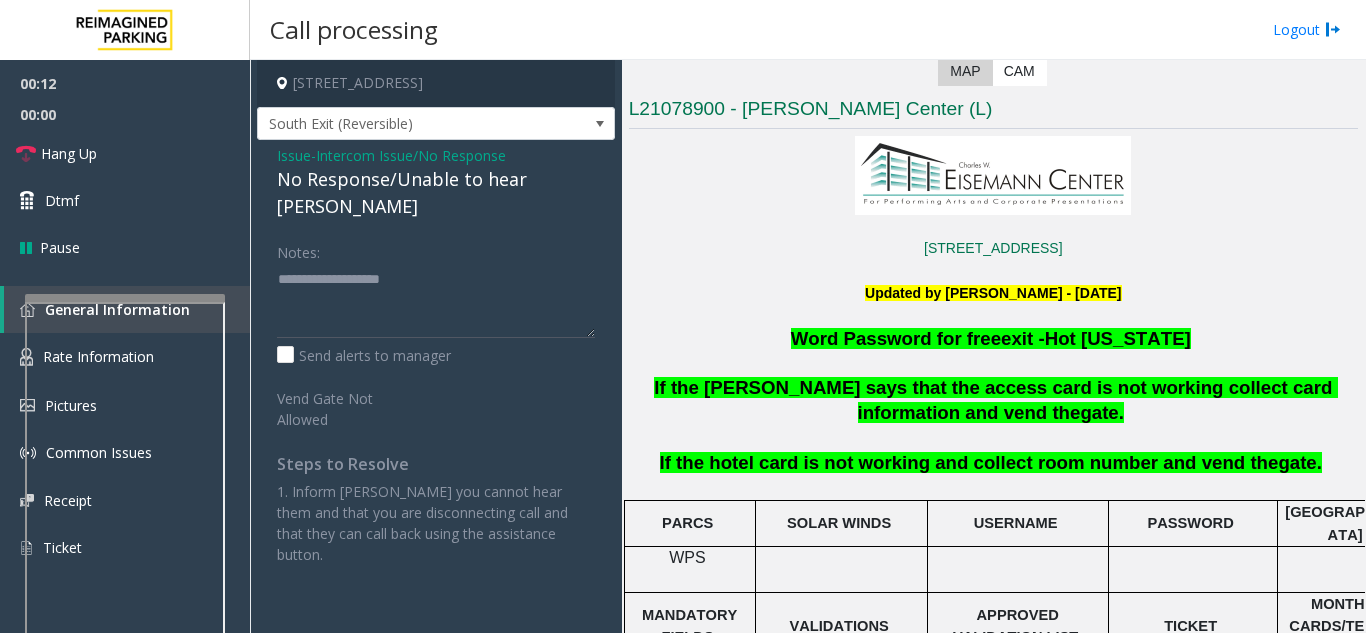 click on "Issue  -  Intercom Issue/No Response No Response/Unable to hear [PERSON_NAME] Notes:                      Send alerts to manager  Vend Gate Not Allowed  Steps to Resolve 1. Inform [PERSON_NAME] you cannot hear them and that you are disconnecting call and that they can call back using the assistance button." 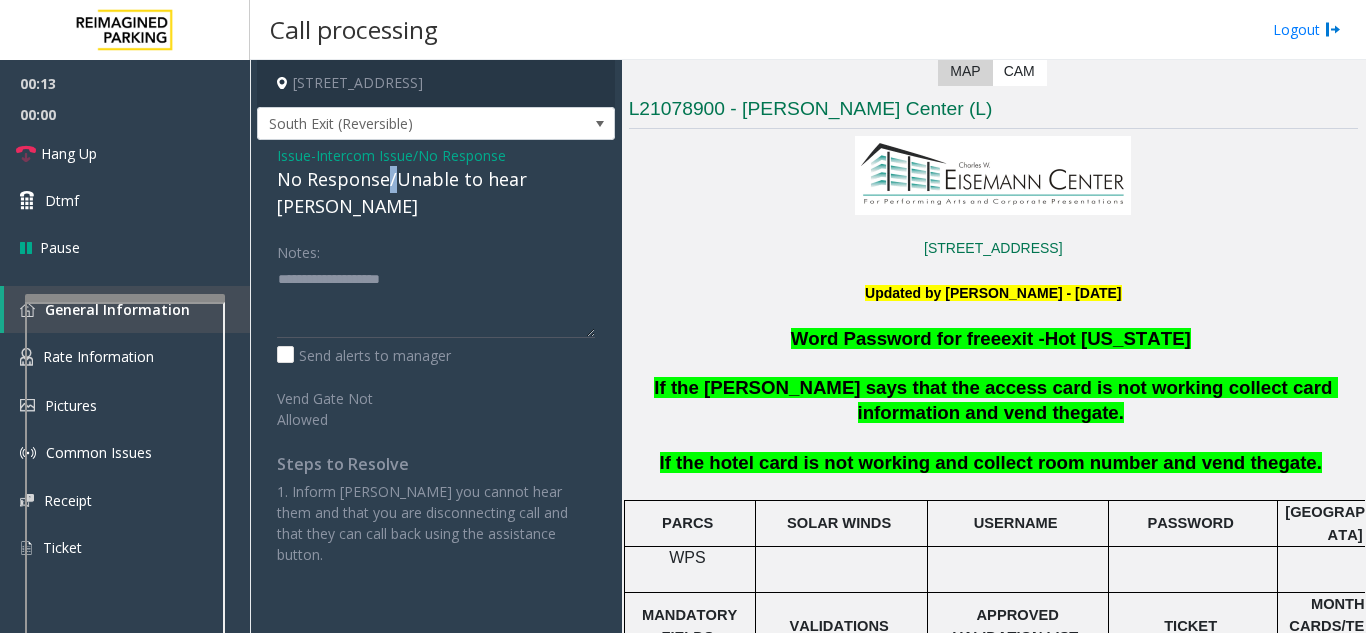 click on "No Response/Unable to hear [PERSON_NAME]" 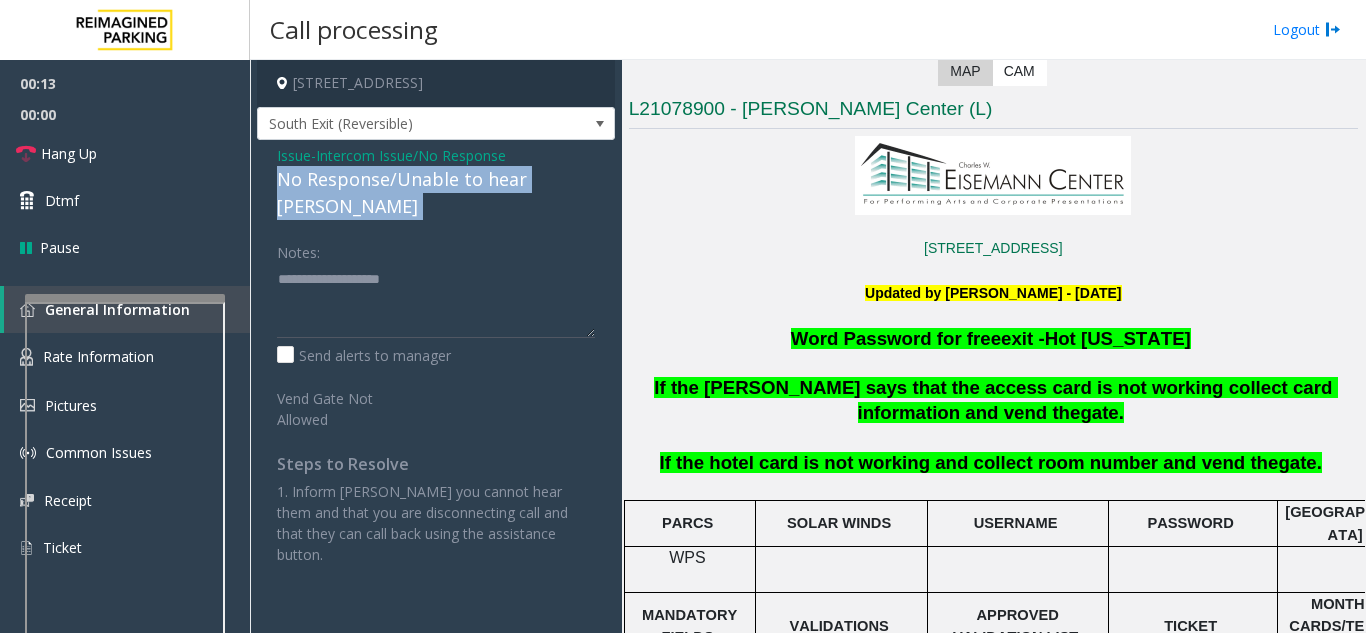 click on "No Response/Unable to hear [PERSON_NAME]" 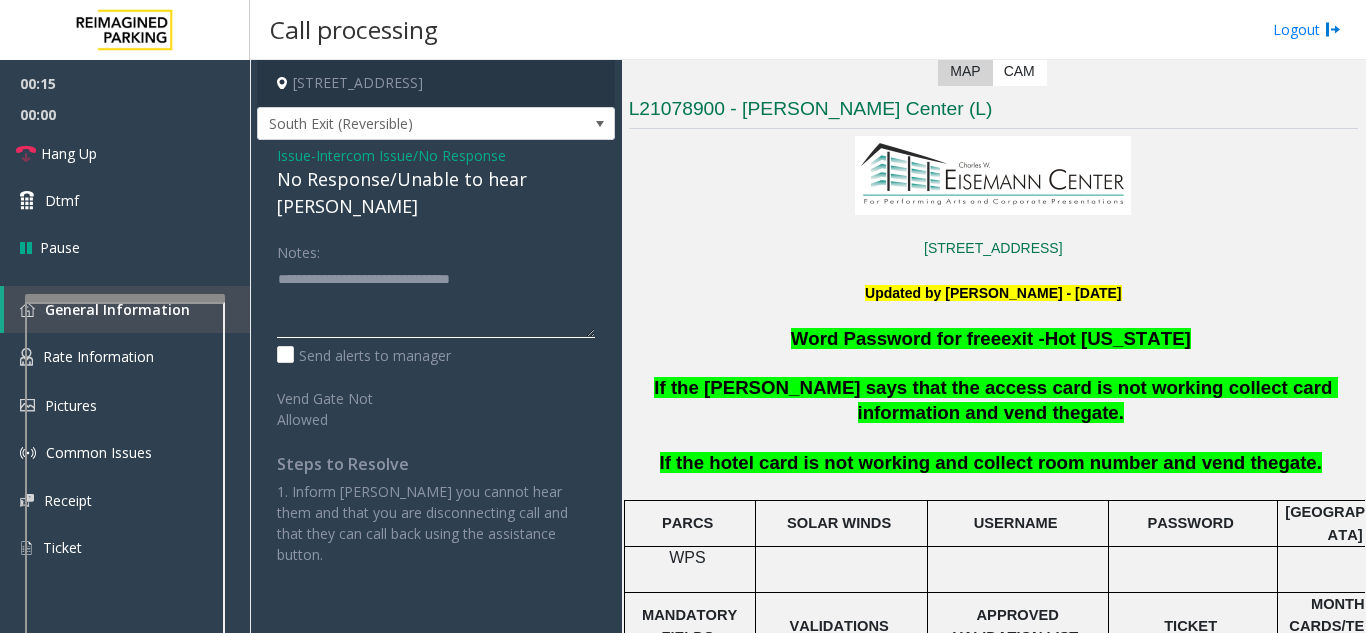 type on "**********" 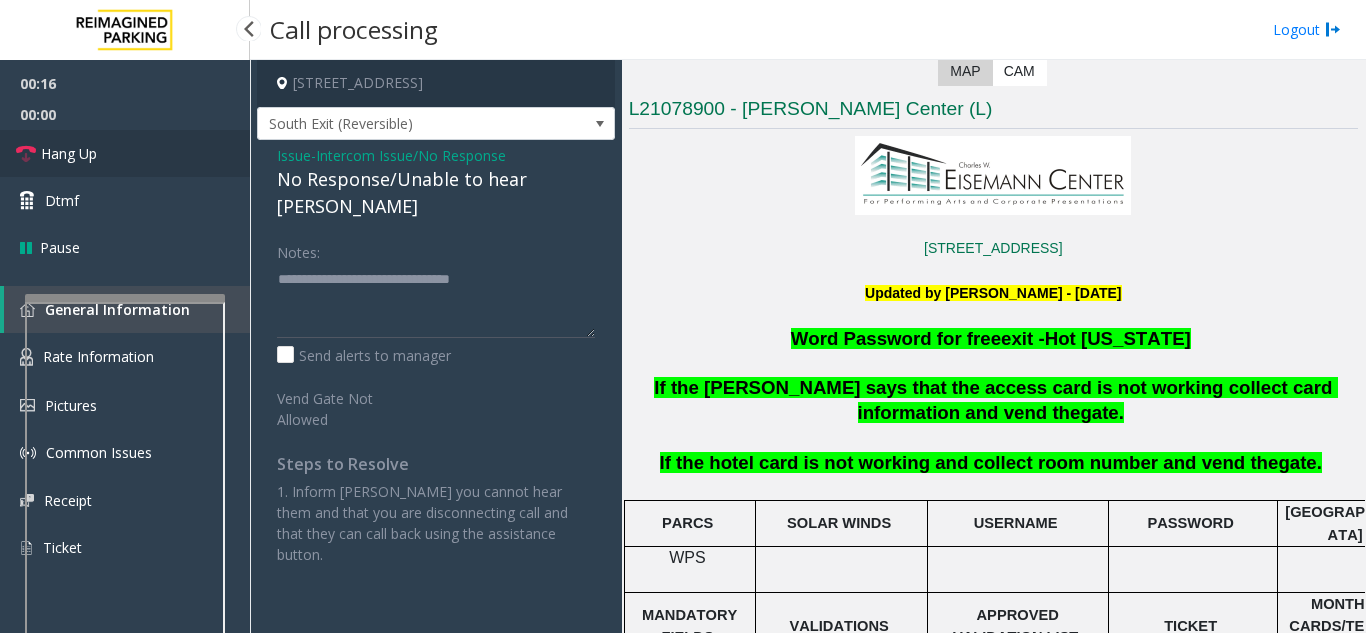 click on "Hang Up" at bounding box center (125, 153) 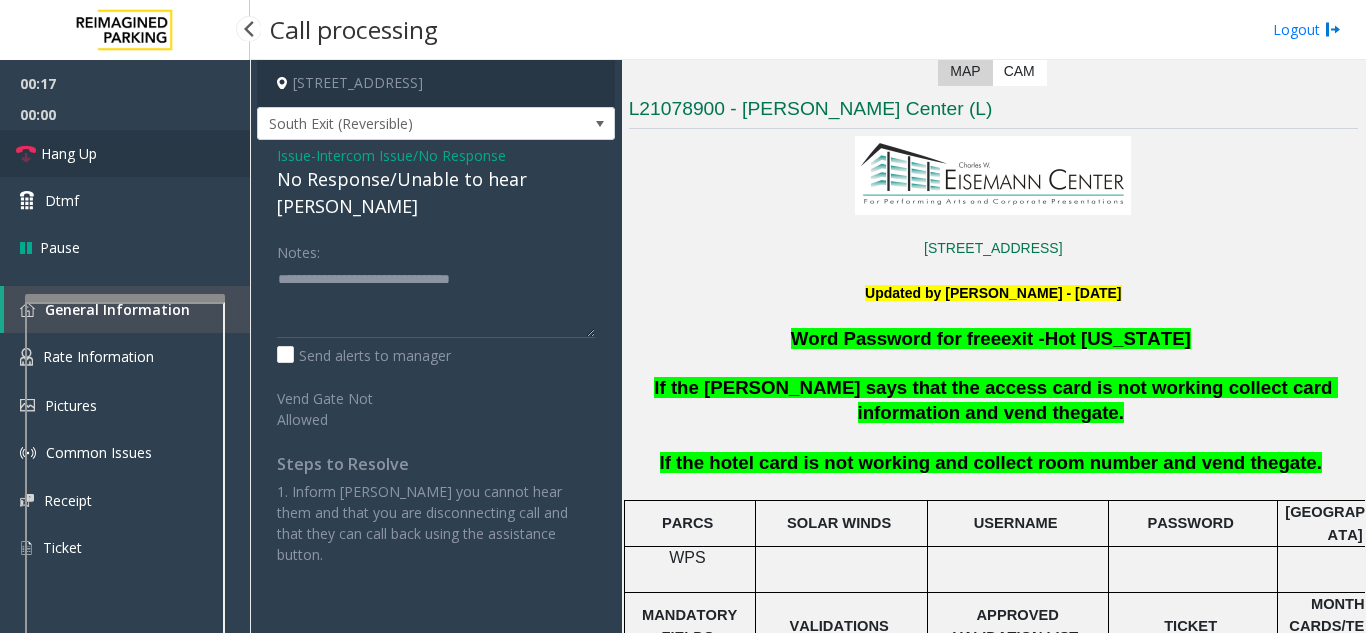 click on "Hang Up" at bounding box center (125, 153) 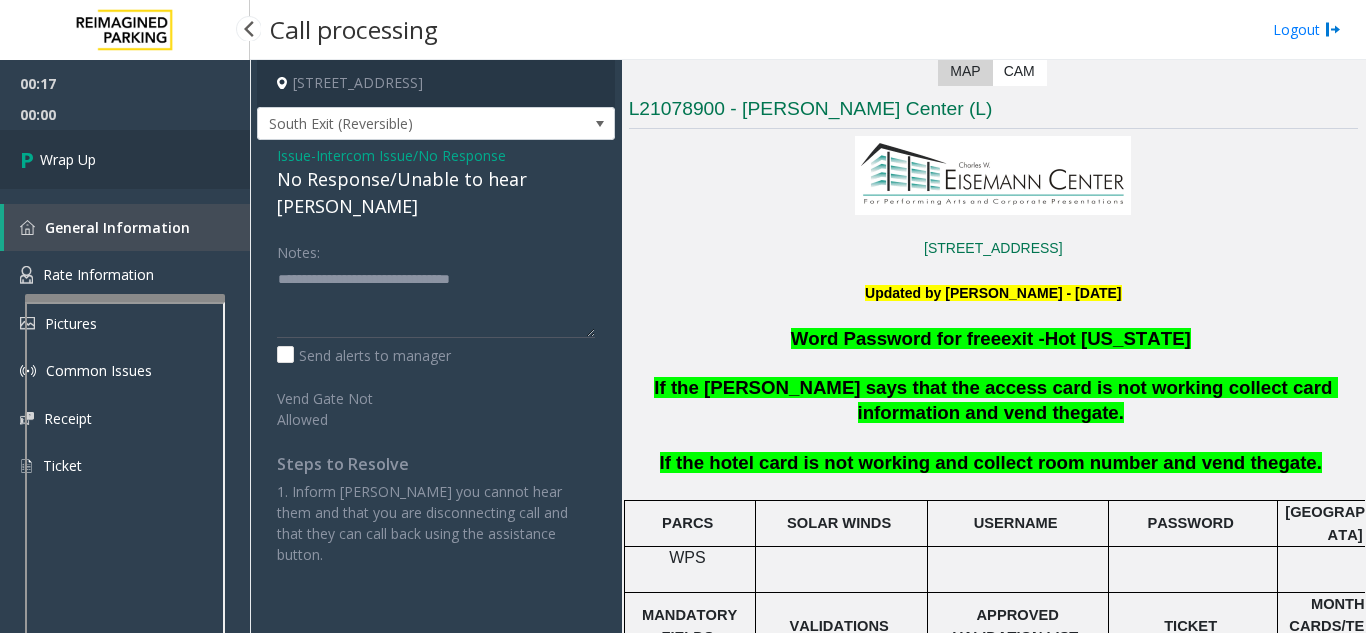 click on "Wrap Up" at bounding box center [125, 159] 